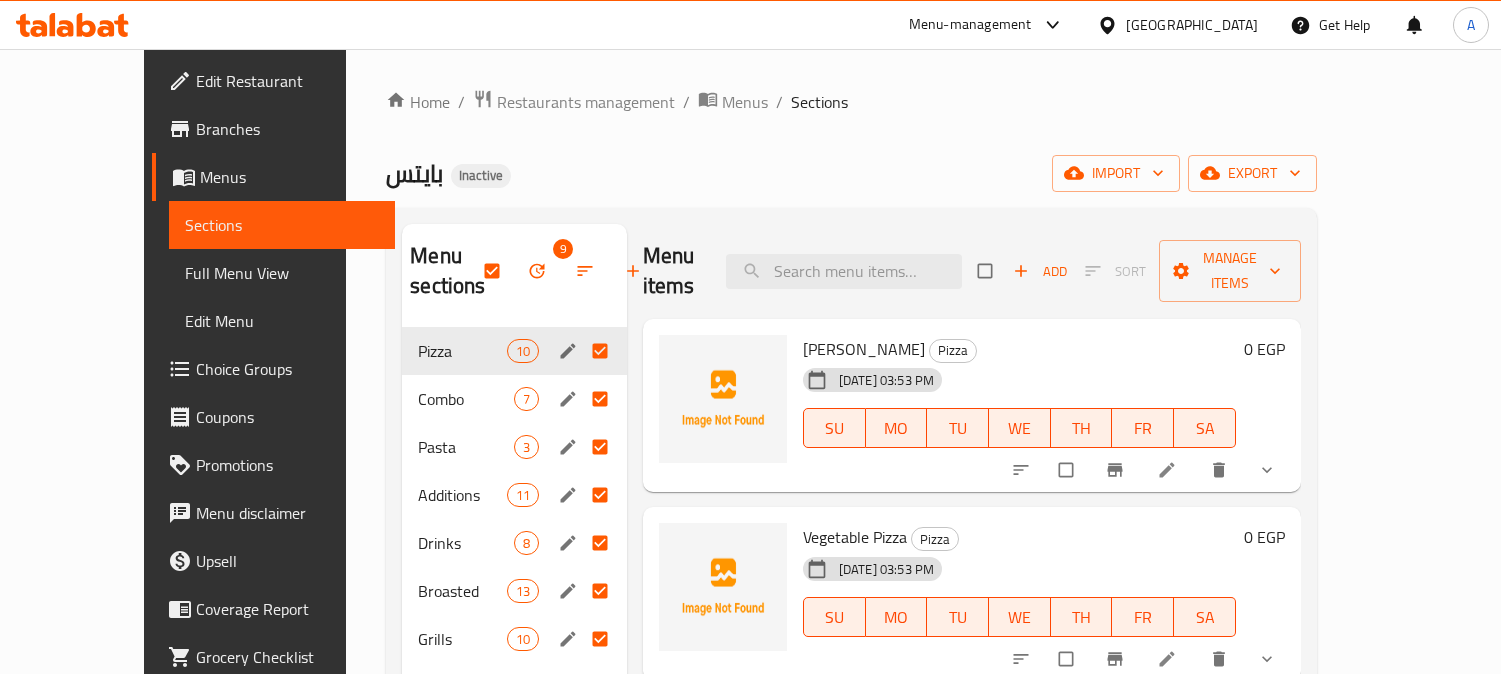 scroll, scrollTop: 0, scrollLeft: 0, axis: both 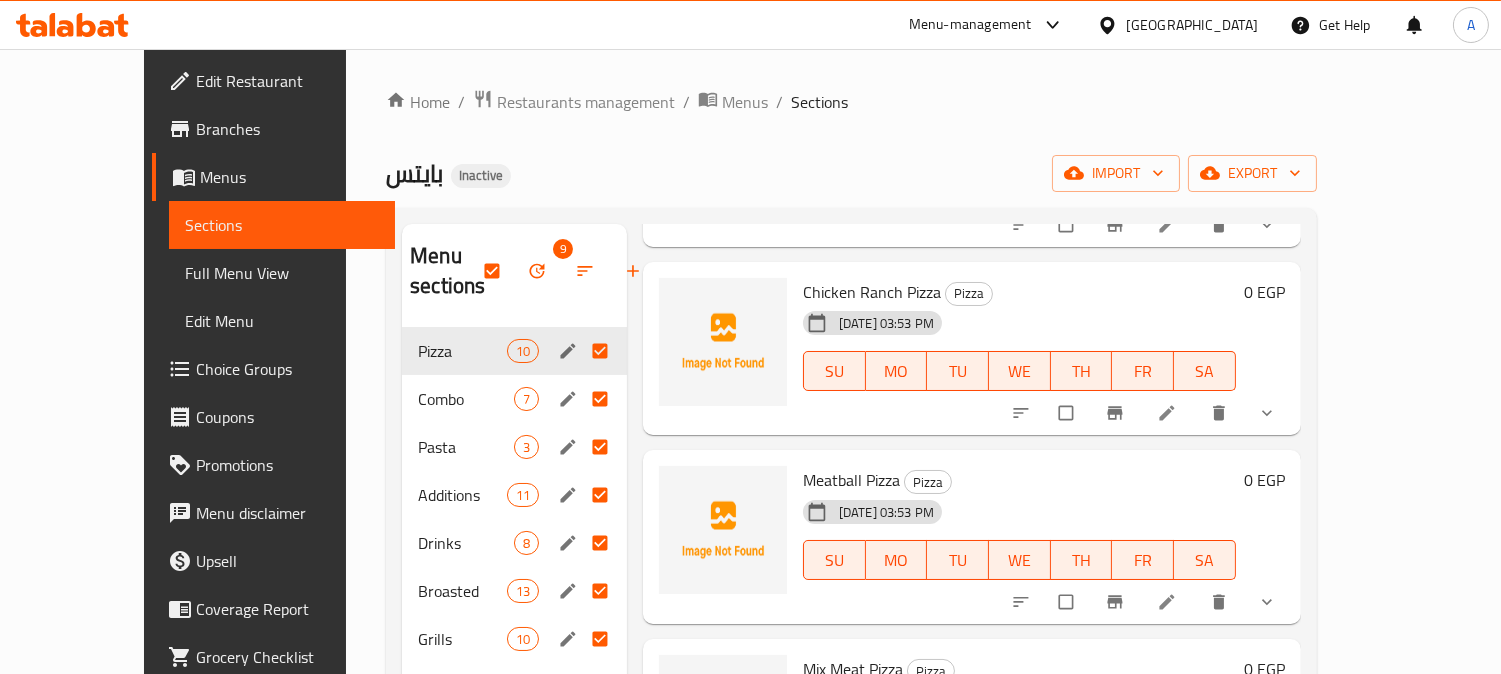 click on "Home / Restaurants management / Menus / Sections بايتس Inactive import export Menu sections 9 Pizza 10 Combo 7 Pasta 3 Additions 11 Drinks 8 Broasted 13 Grills 10 Bites Chicken 9 Eastern Bites 7 Menu items Add Sort Manage items Margherita Pizza   Pizza 15-07-2025 03:53 PM SU MO TU WE TH FR SA 0   EGP Vegetable Pizza   Pizza 15-07-2025 03:53 PM SU MO TU WE TH FR SA 0   EGP Pepperoni Pizza   Pizza 15-07-2025 03:53 PM SU MO TU WE TH FR SA 0   EGP Hot Dog Pizza   Pizza 15-07-2025 03:53 PM SU MO TU WE TH FR SA 0   EGP Mix Cheese Pizza   Pizza 15-07-2025 03:53 PM SU MO TU WE TH FR SA 0   EGP Chicken Ranch Pizza   Pizza 15-07-2025 03:53 PM SU MO TU WE TH FR SA 0   EGP Meatball Pizza   Pizza 15-07-2025 03:53 PM SU MO TU WE TH FR SA 0   EGP Mix Meat Pizza   Pizza 15-07-2025 03:53 PM SU MO TU WE TH FR SA 0   EGP Jalapeno Chicken Pizza   Pizza 15-07-2025 03:53 PM SU MO TU WE TH FR SA 0   EGP Strips Pizza   Pizza 15-07-2025 03:53 PM SU MO TU WE TH FR SA 0   EGP" at bounding box center (851, 501) 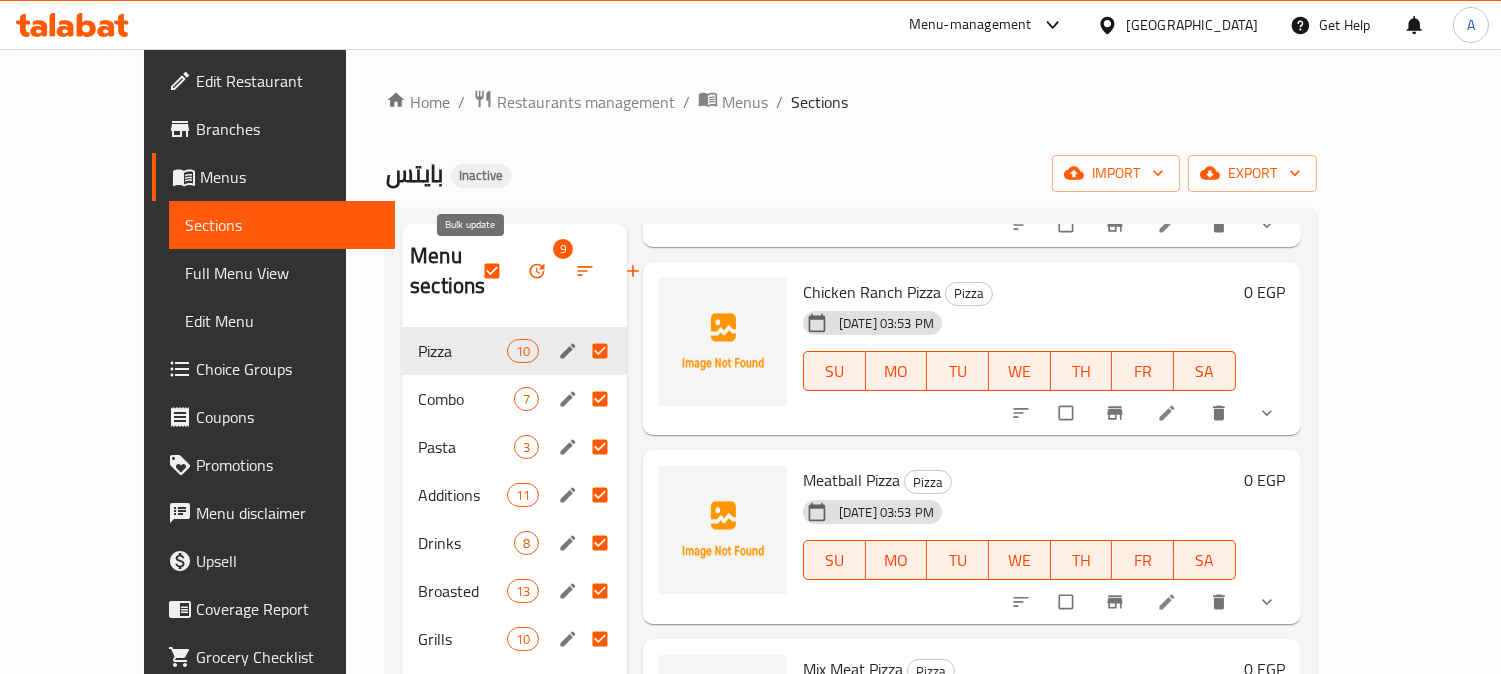 click 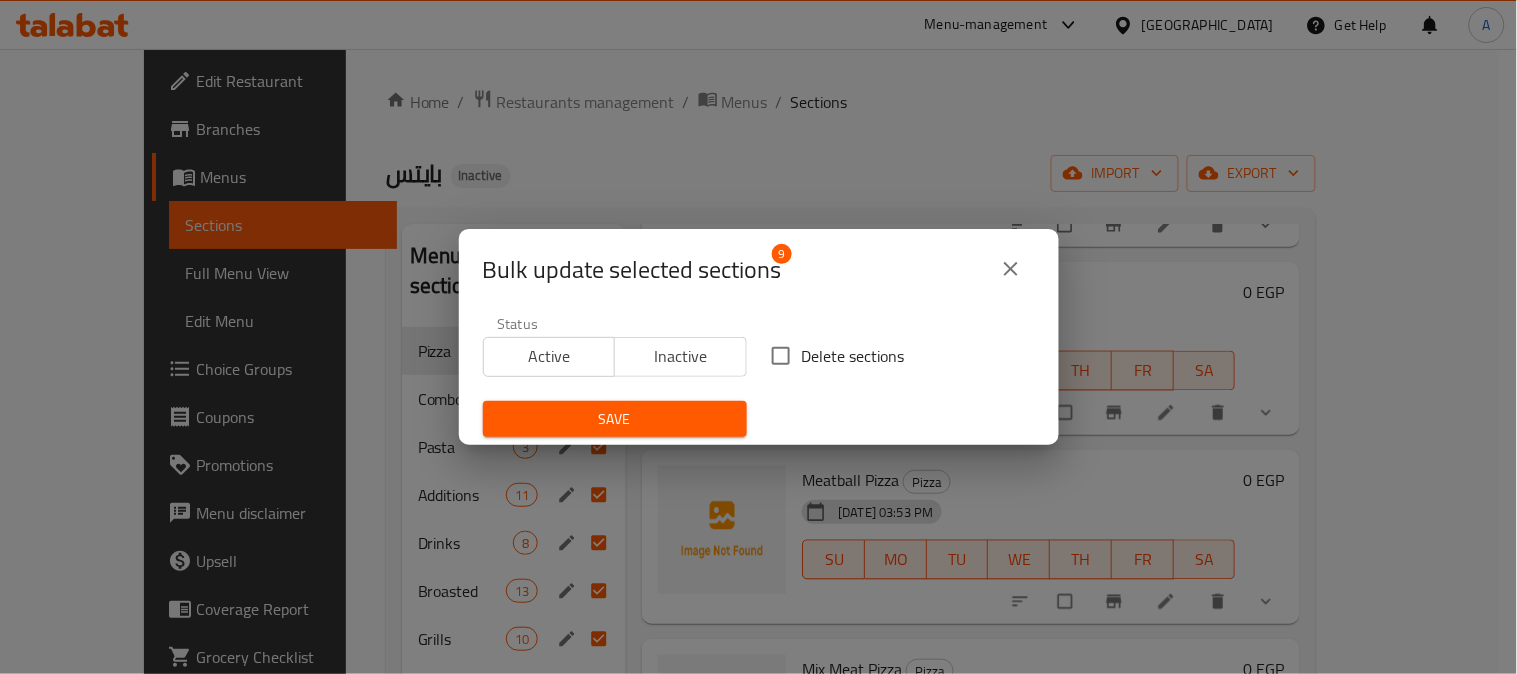 click on "Delete sections" at bounding box center [853, 356] 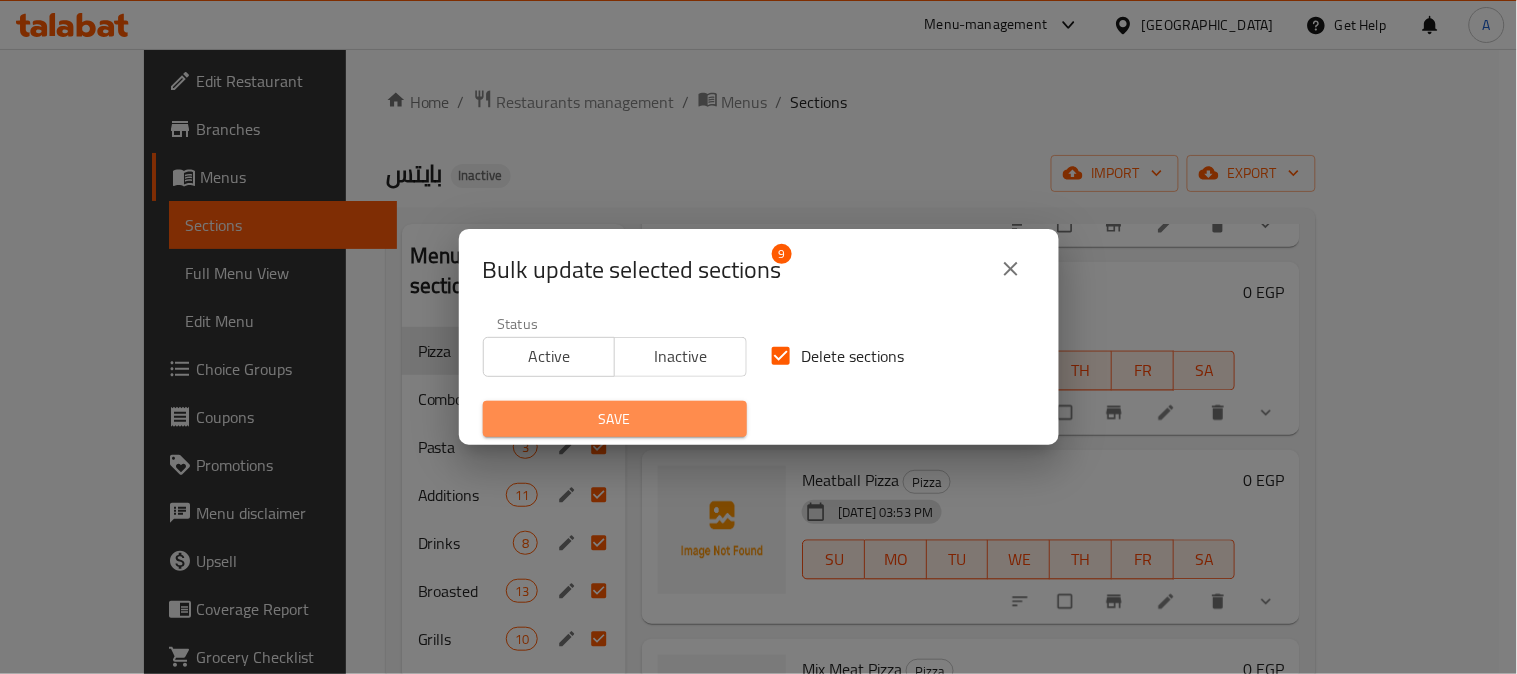 click on "Save" at bounding box center [615, 419] 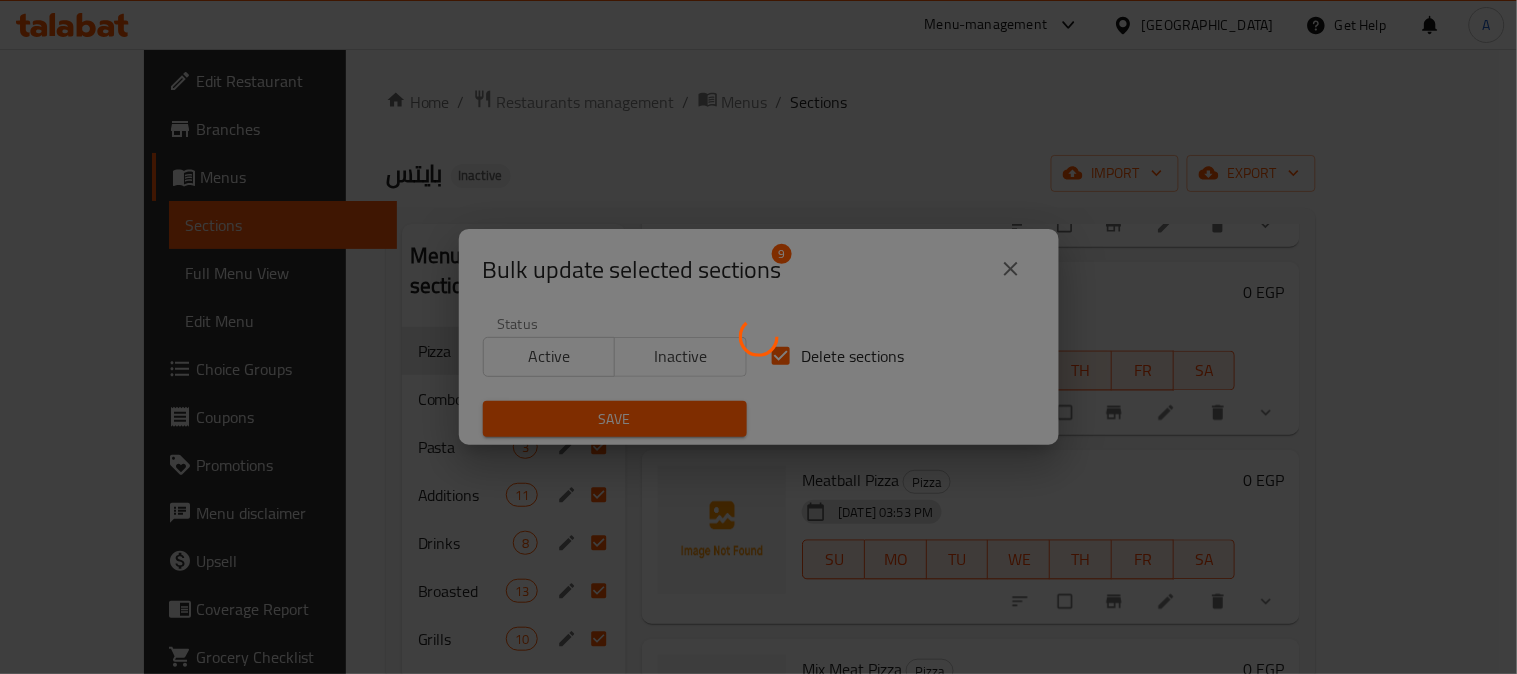 checkbox on "false" 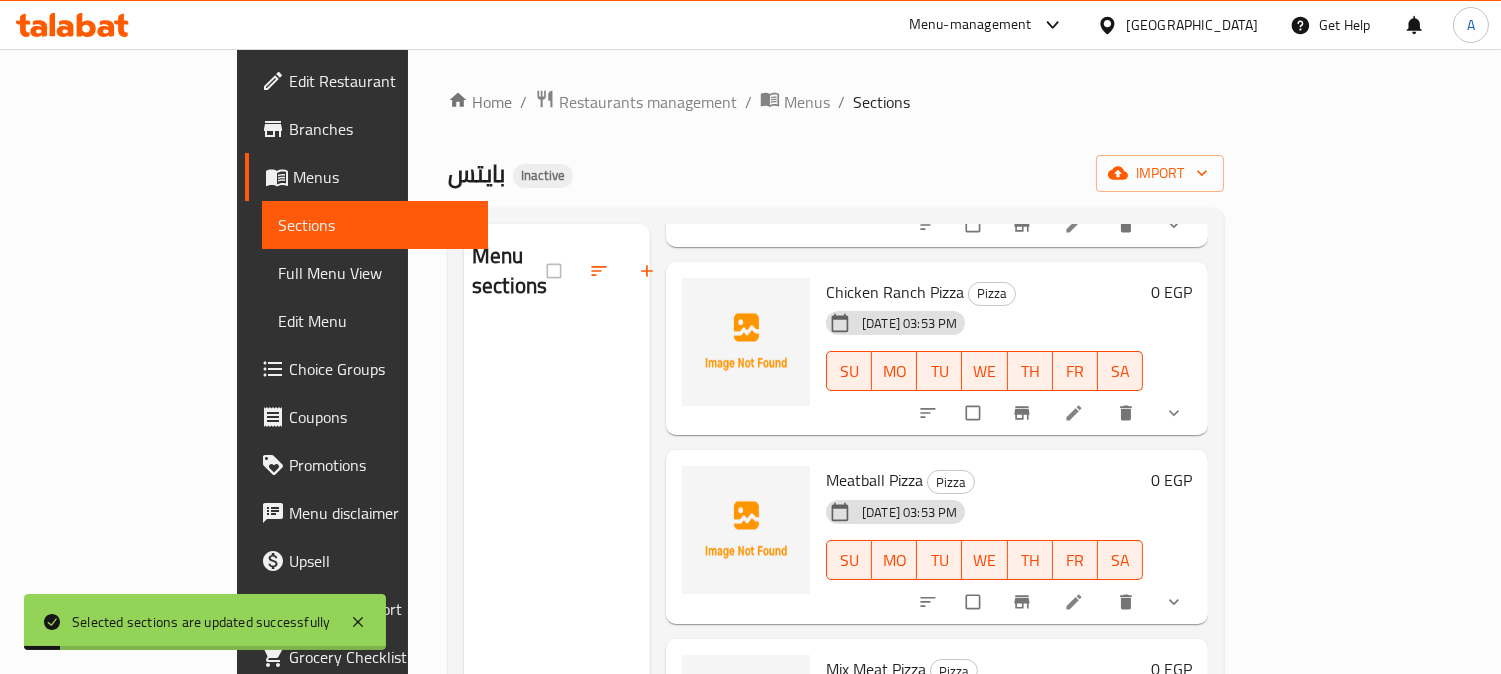 click on "بايتس Inactive import" at bounding box center [836, 173] 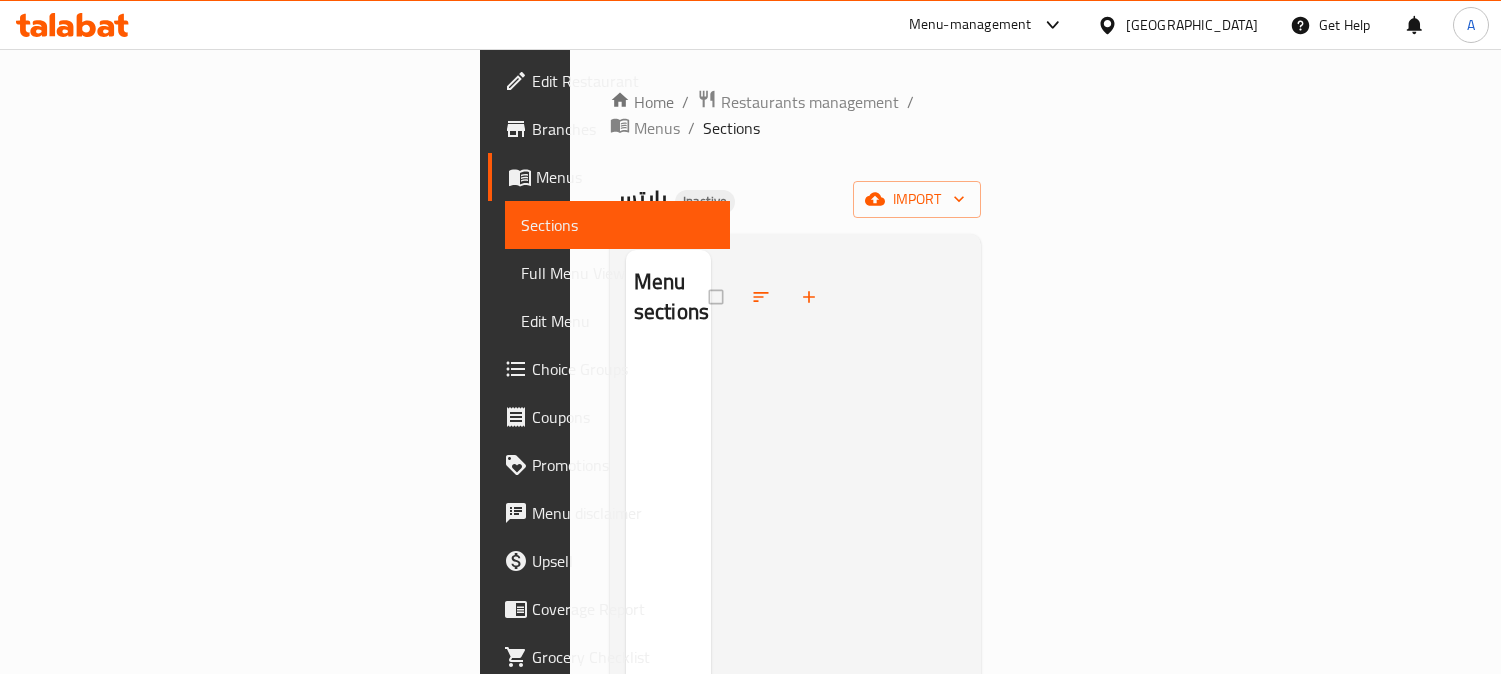 scroll, scrollTop: 0, scrollLeft: 0, axis: both 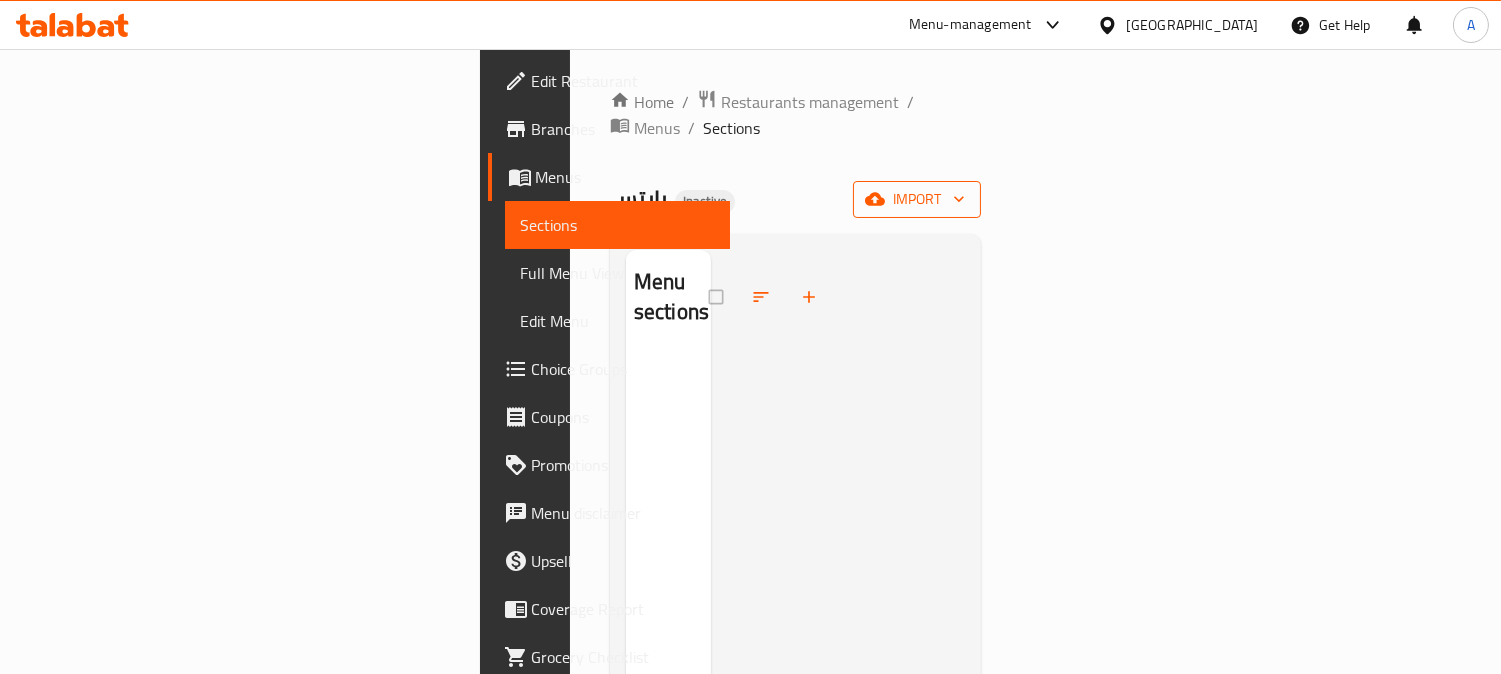 click on "import" at bounding box center (917, 199) 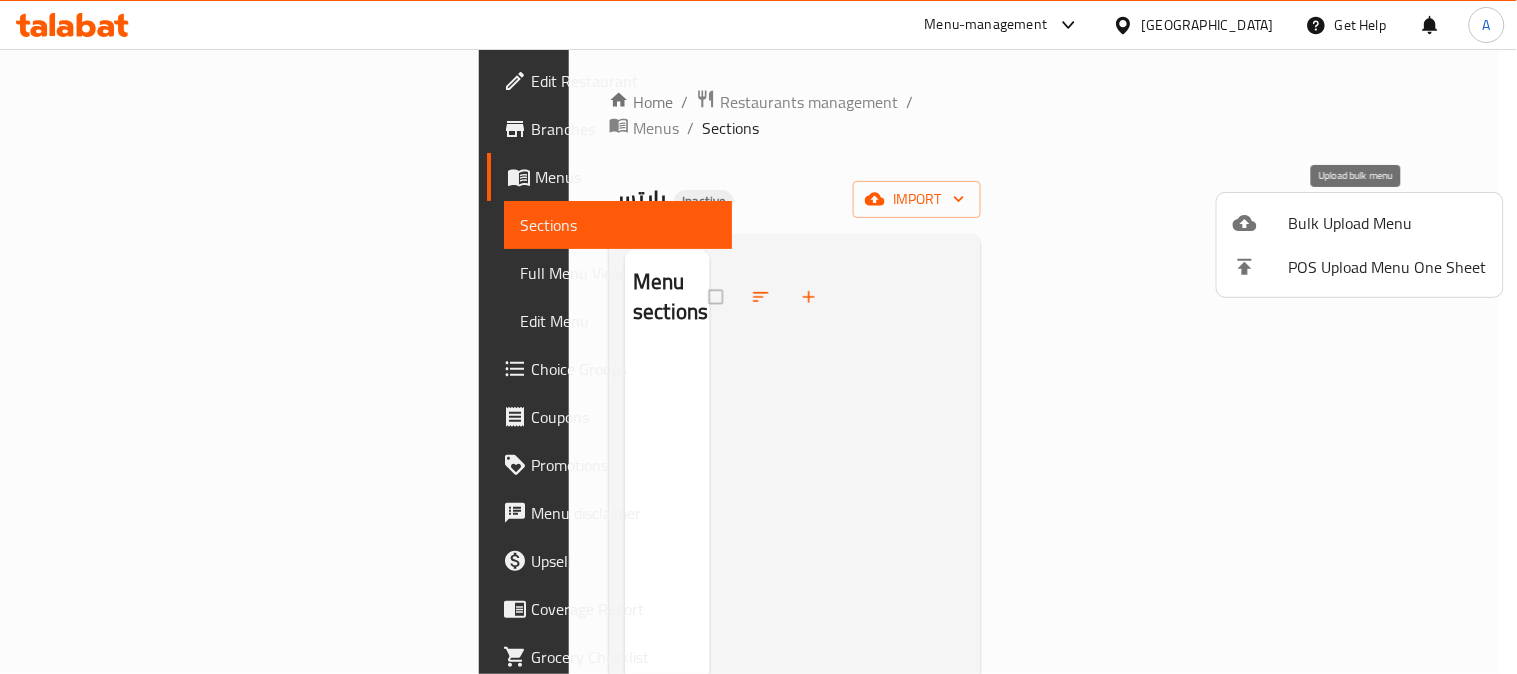 click on "Bulk Upload Menu" at bounding box center (1388, 223) 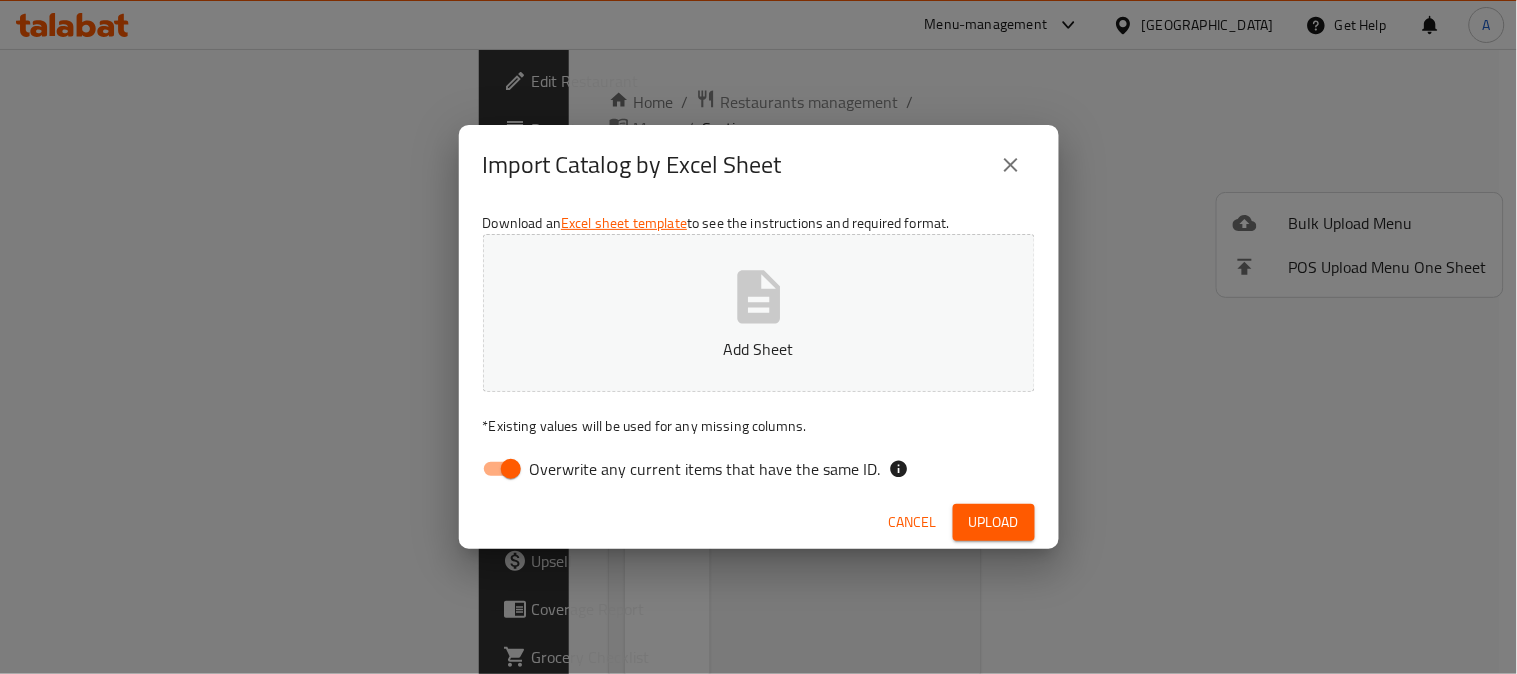 click on "Overwrite any current items that have the same ID." at bounding box center (705, 469) 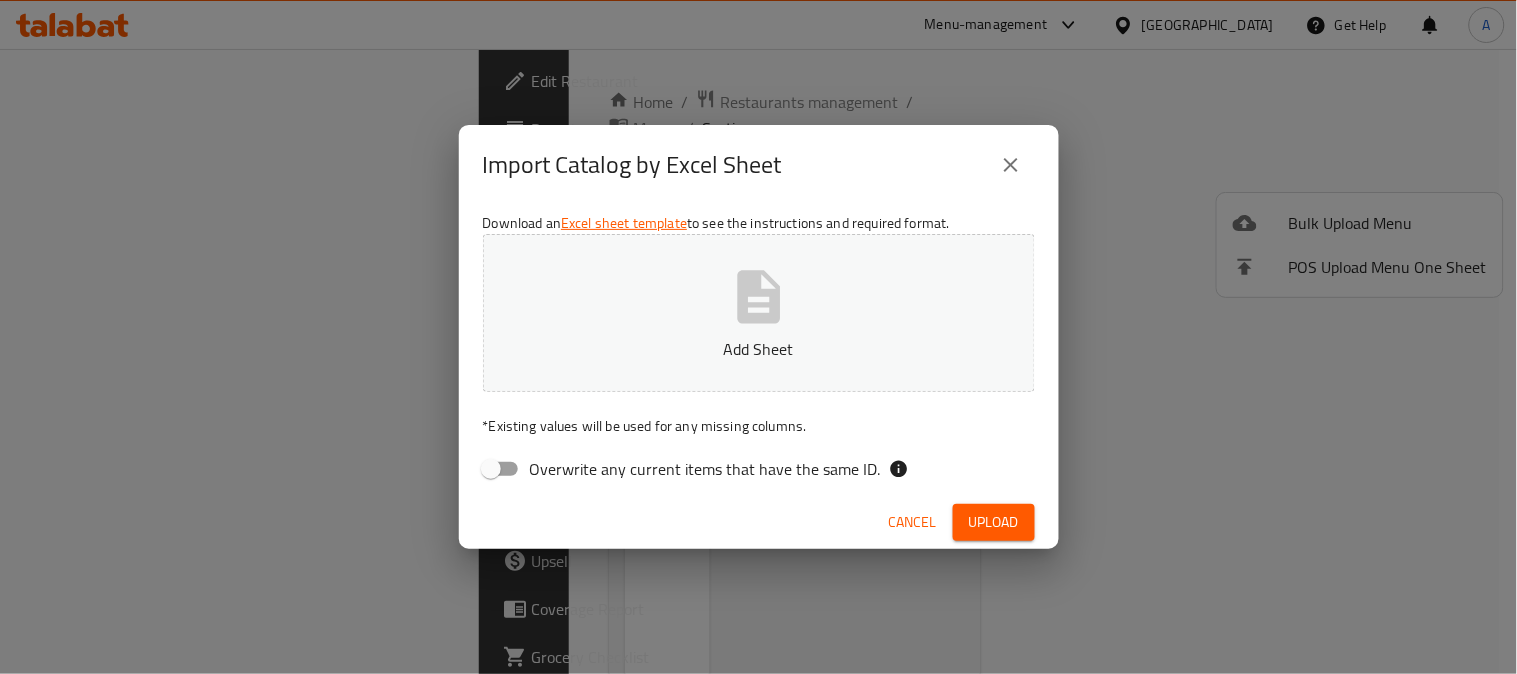 click on "Add Sheet" at bounding box center [759, 349] 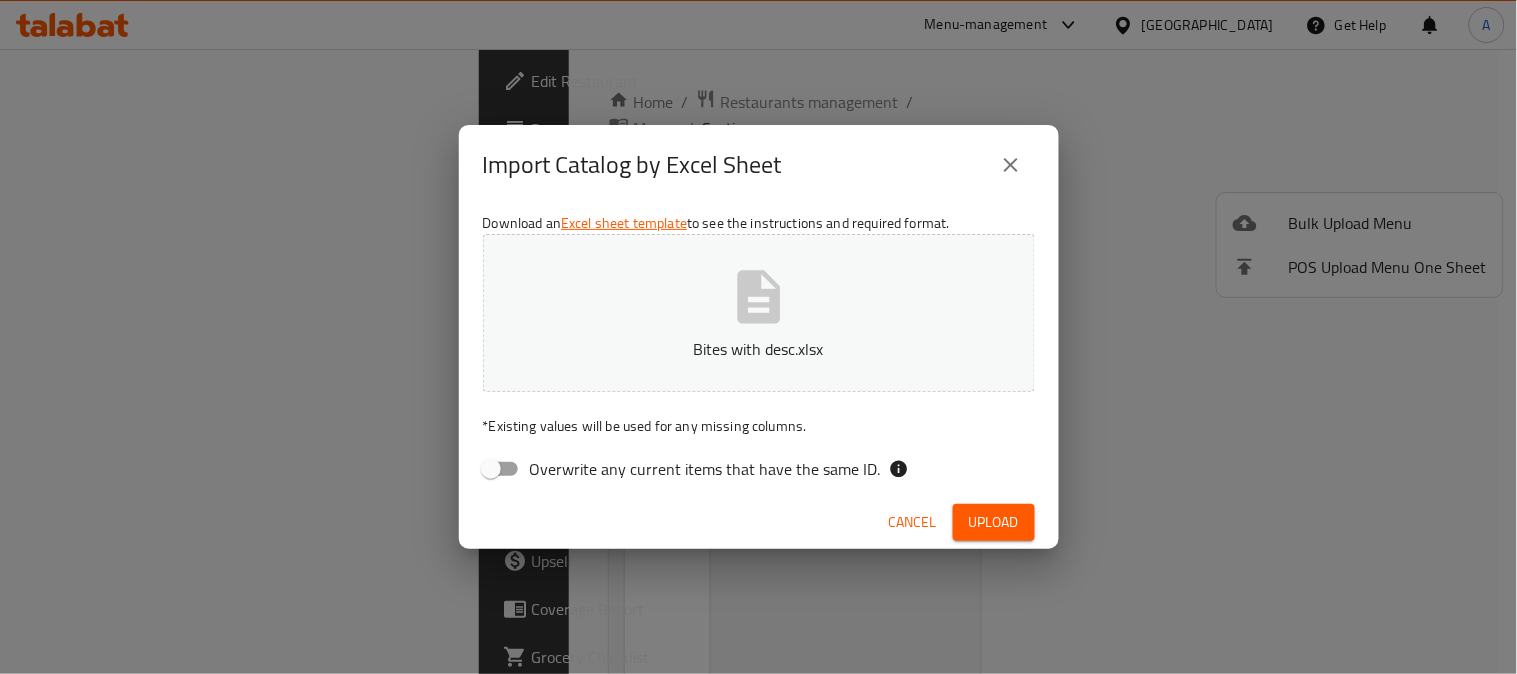 click on "Upload" at bounding box center [994, 522] 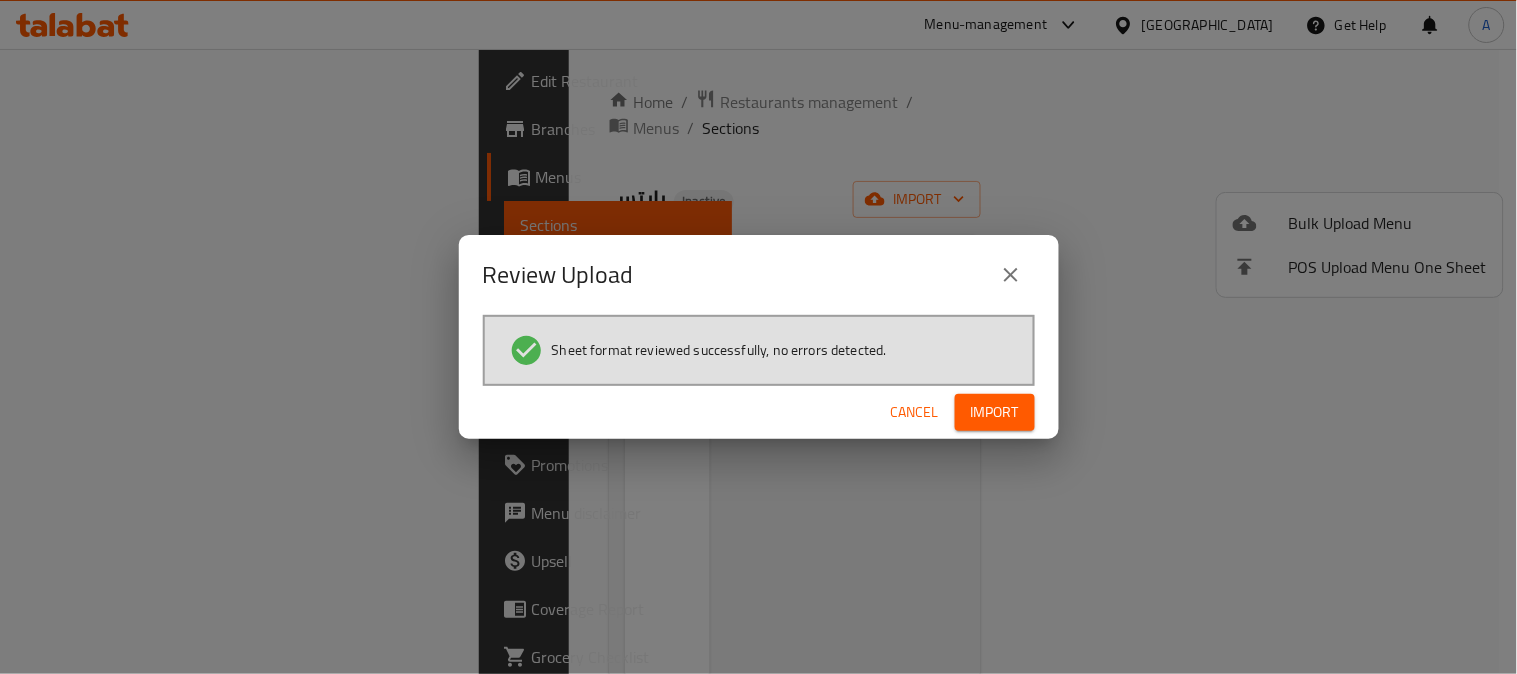 click on "Import" at bounding box center [995, 412] 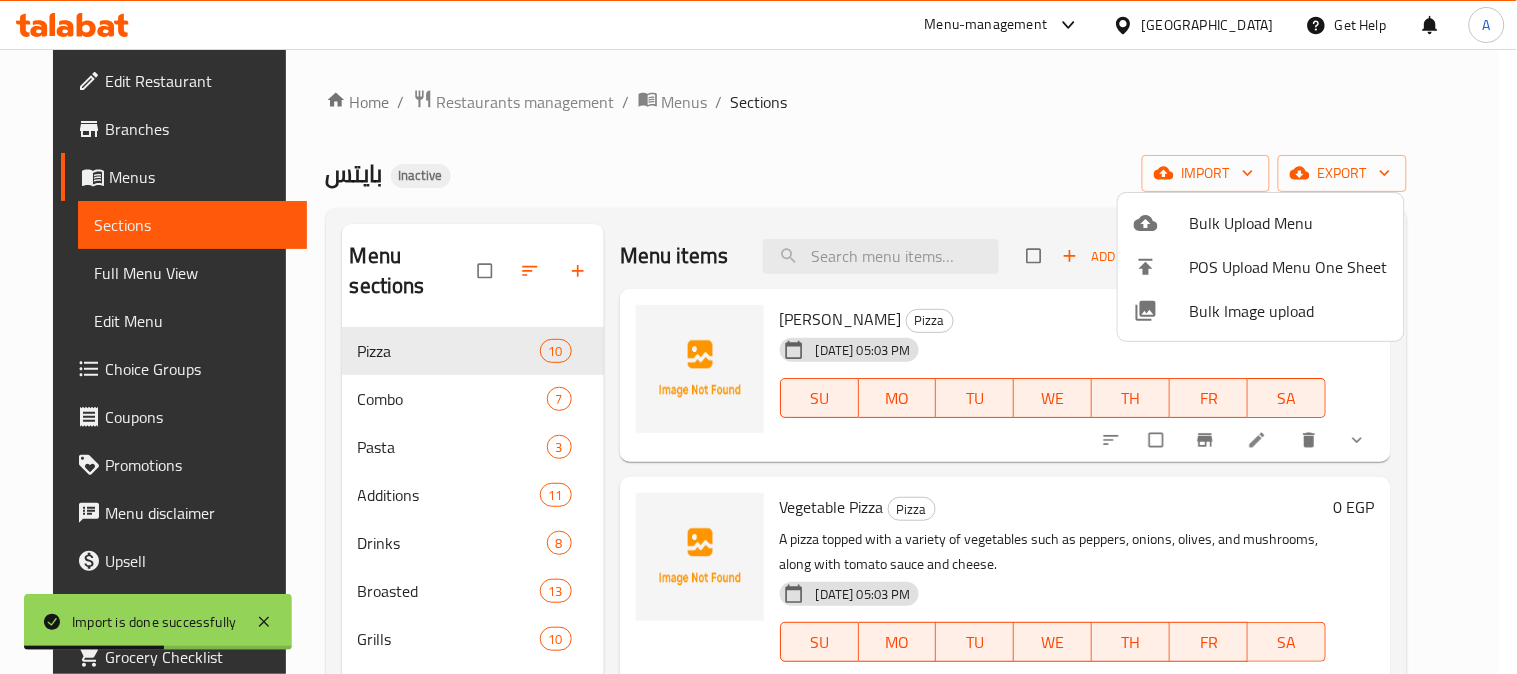 click at bounding box center [758, 337] 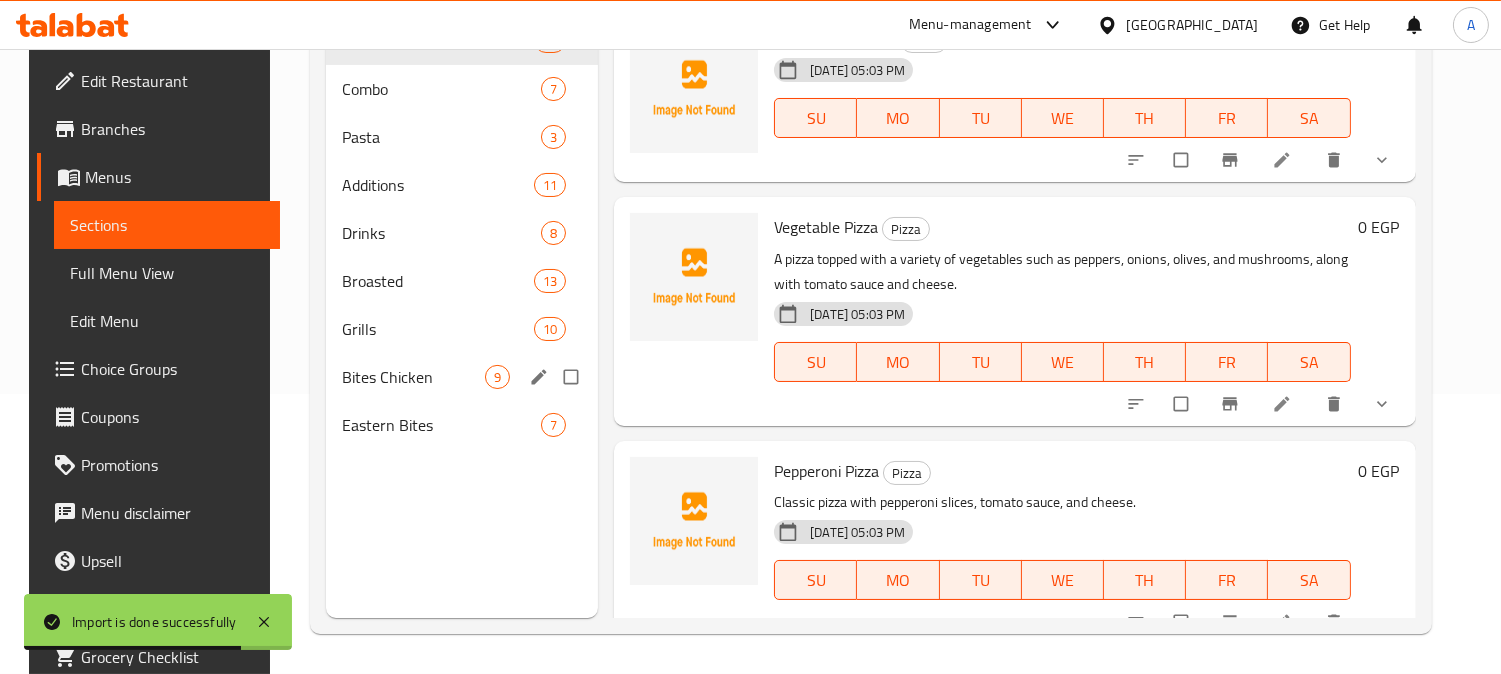 scroll, scrollTop: 168, scrollLeft: 0, axis: vertical 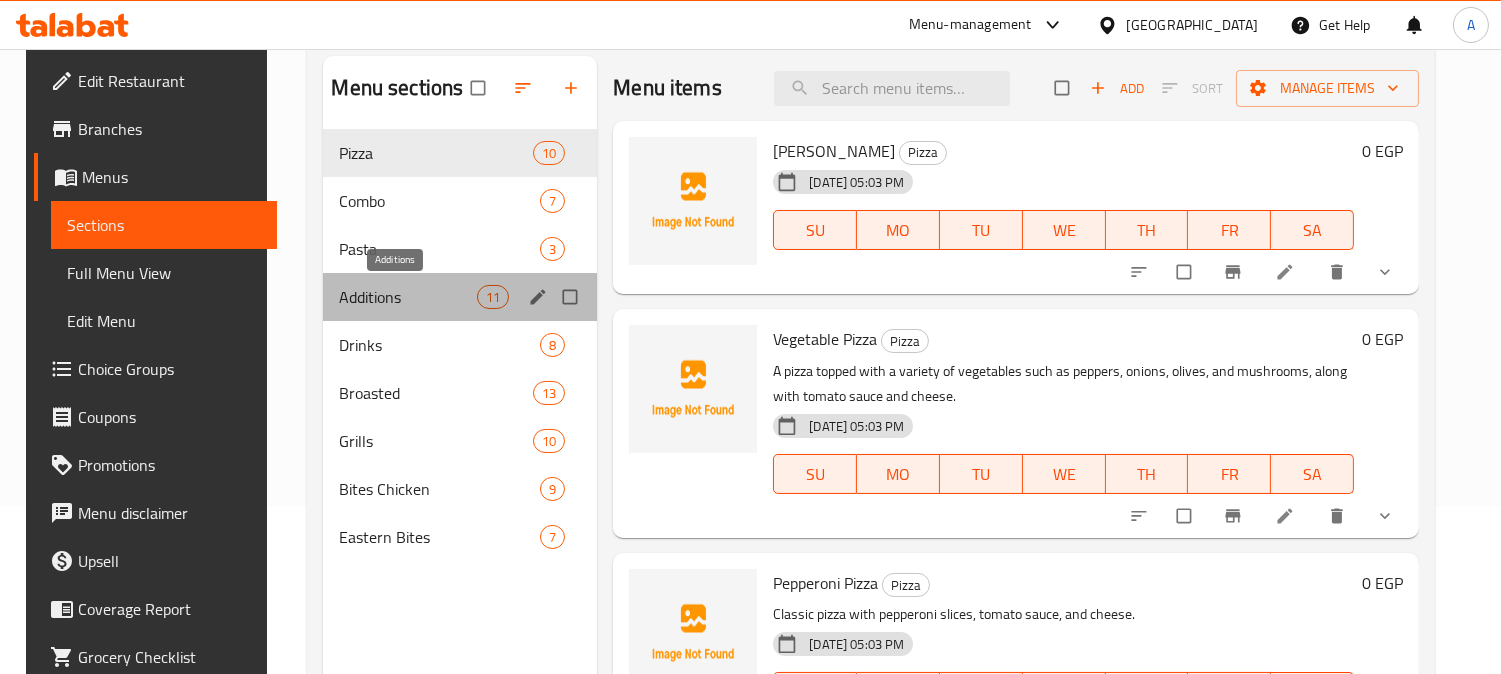 click on "Additions" at bounding box center [408, 297] 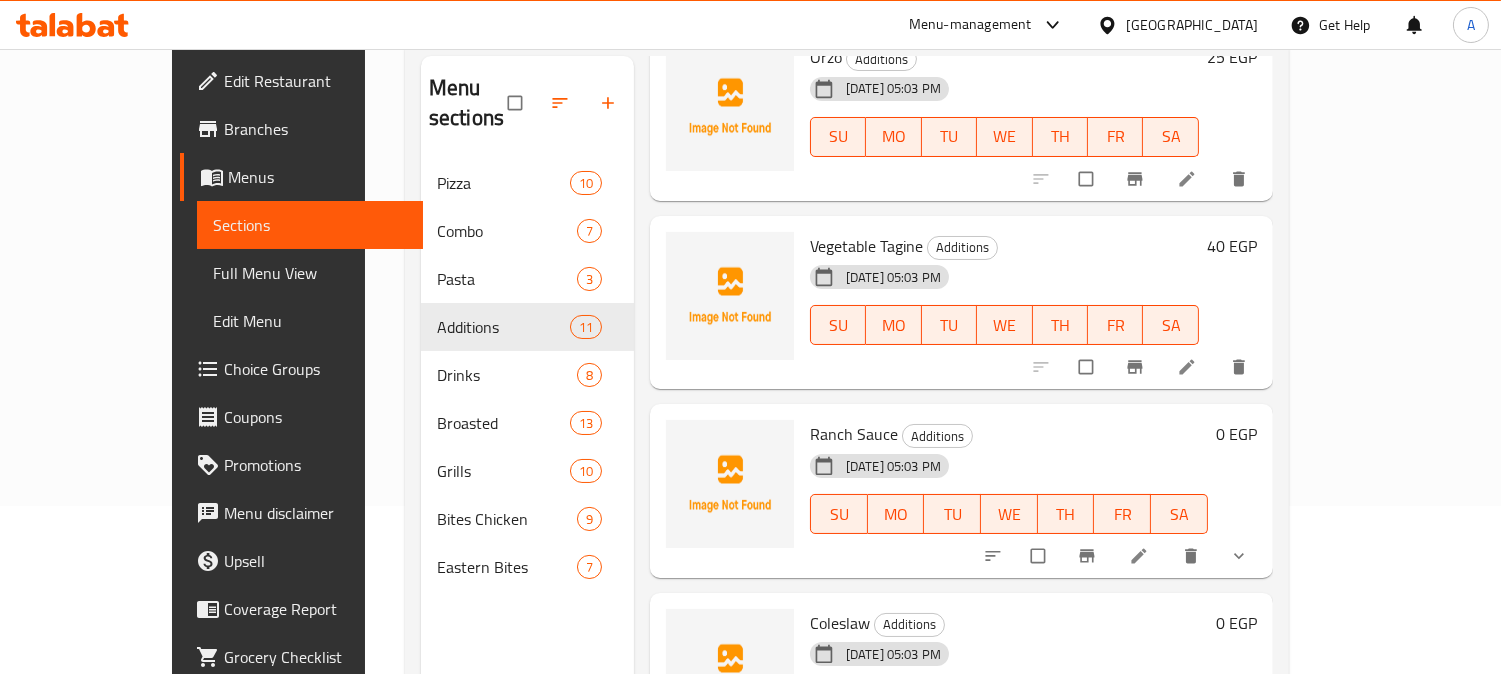 scroll, scrollTop: 1448, scrollLeft: 0, axis: vertical 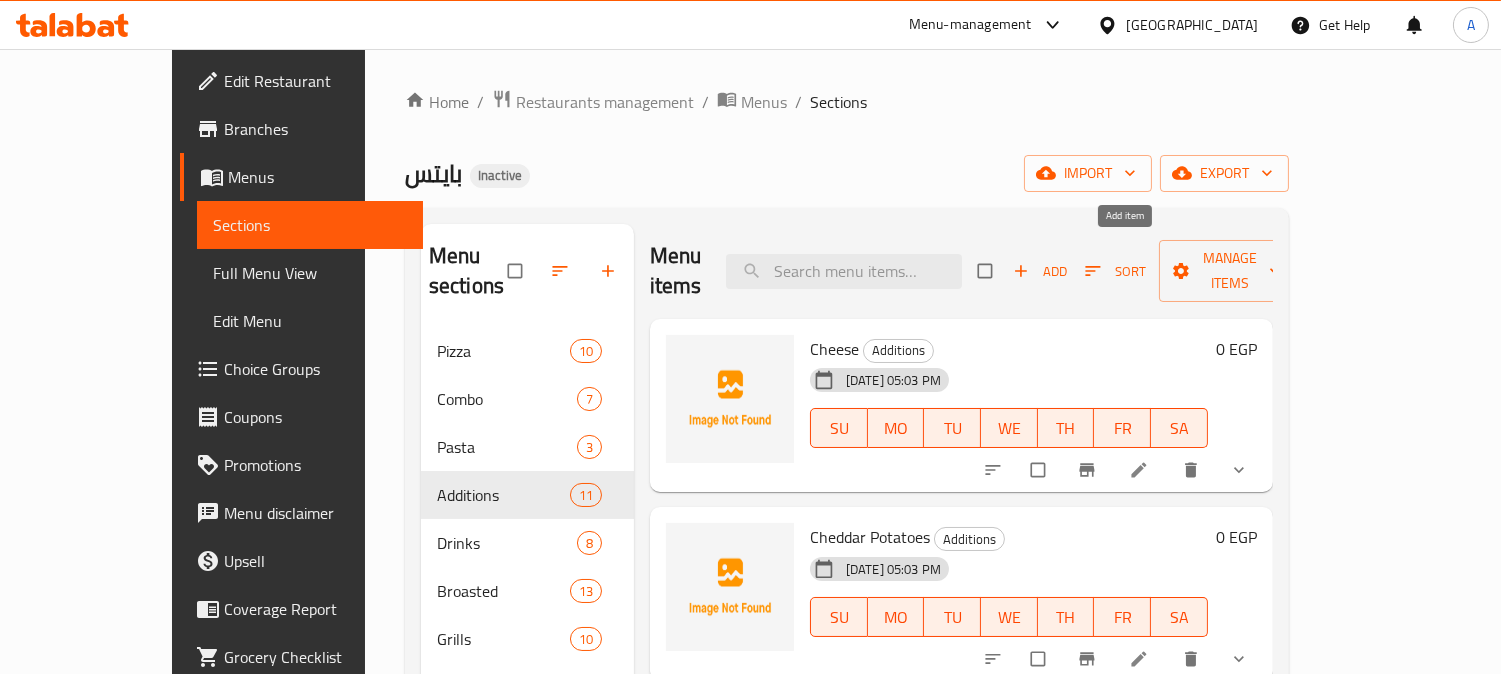 click on "Add" at bounding box center (1040, 271) 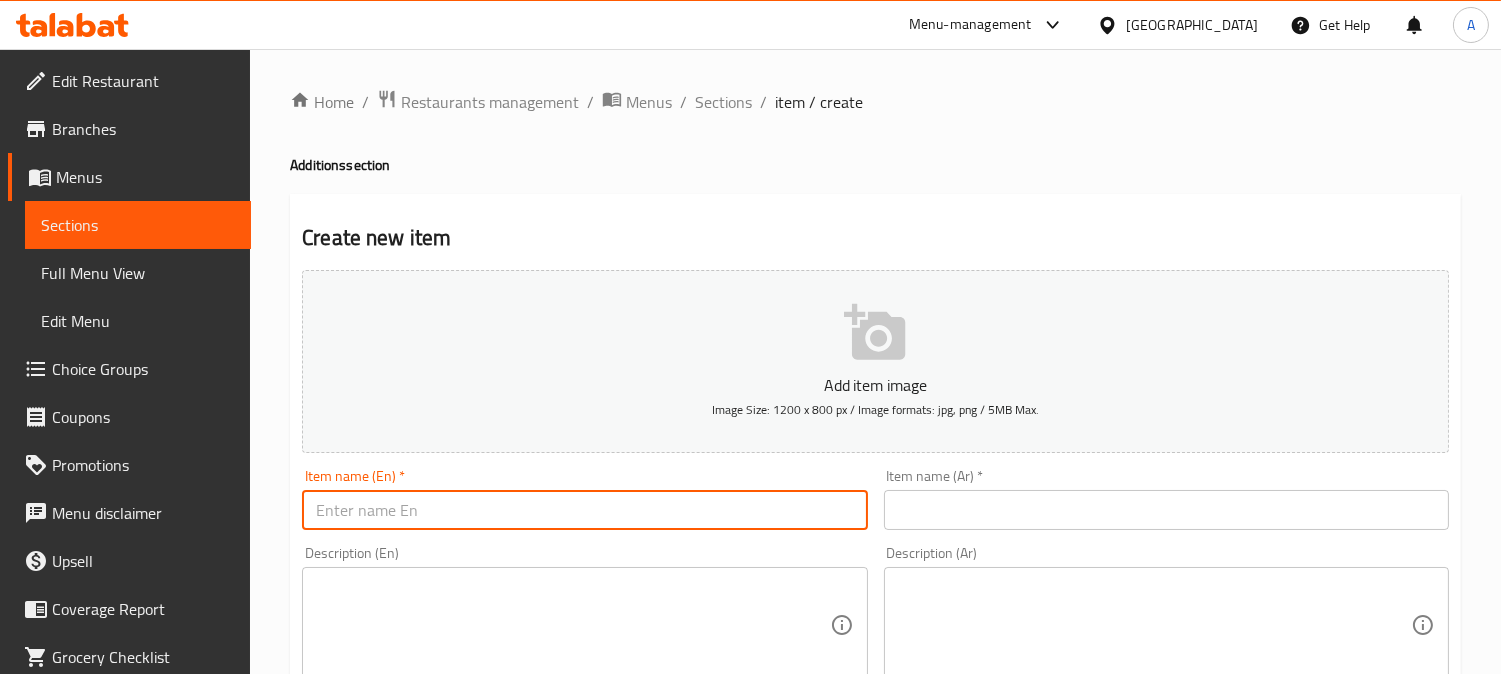 click at bounding box center [584, 510] 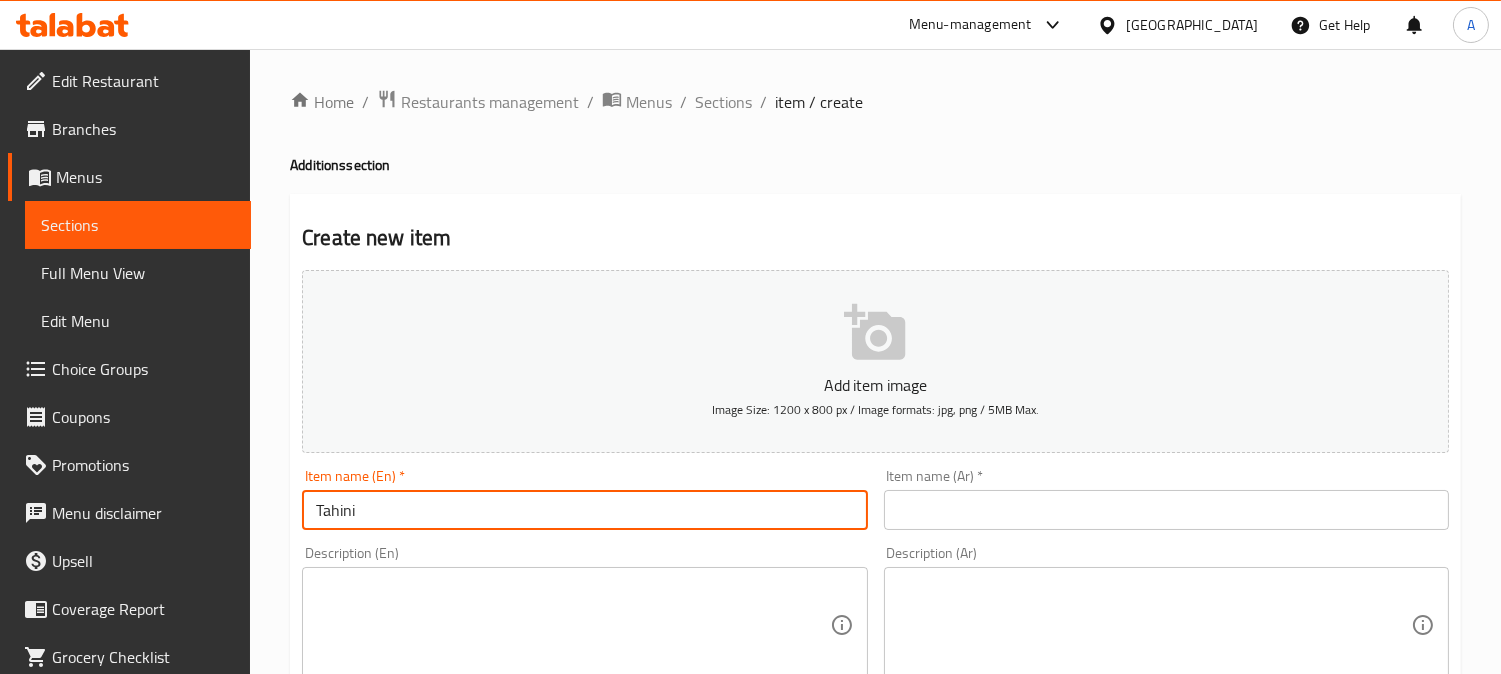 type on "Tahini" 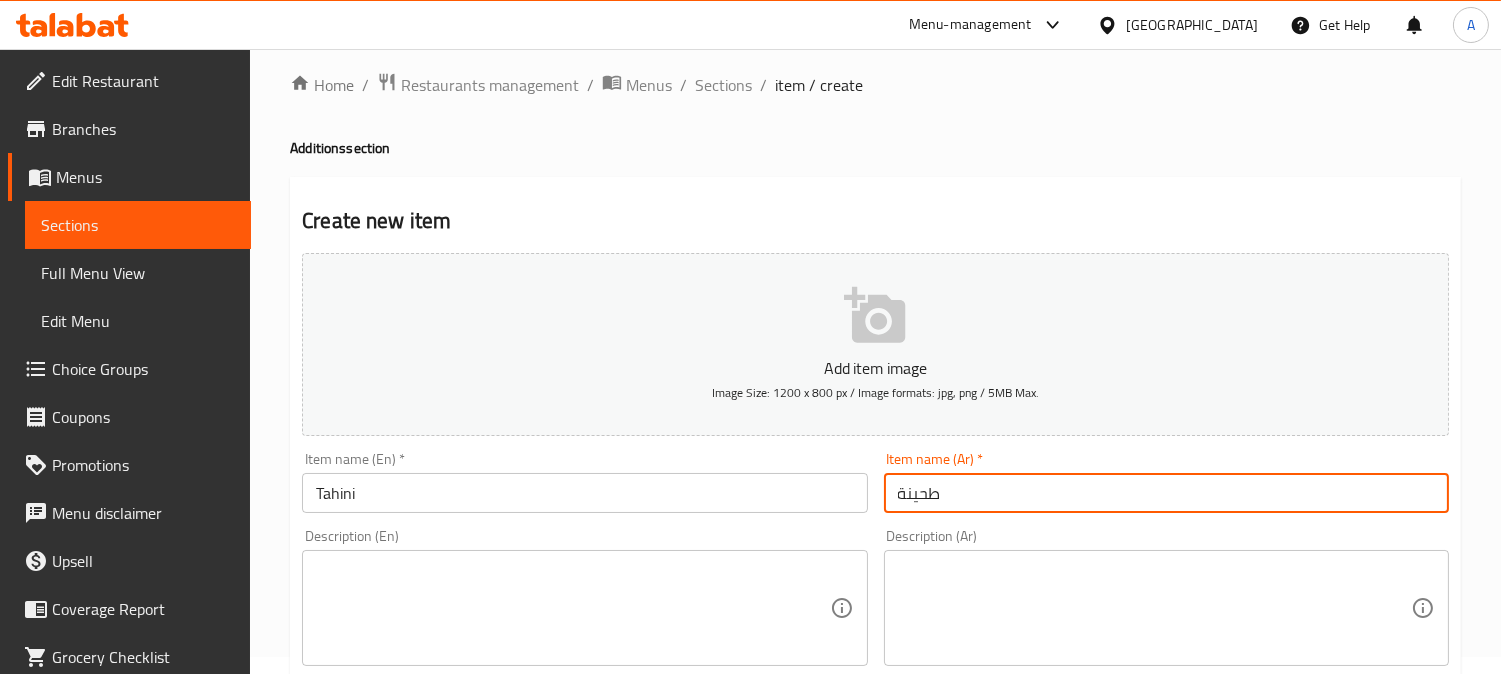 scroll, scrollTop: 0, scrollLeft: 0, axis: both 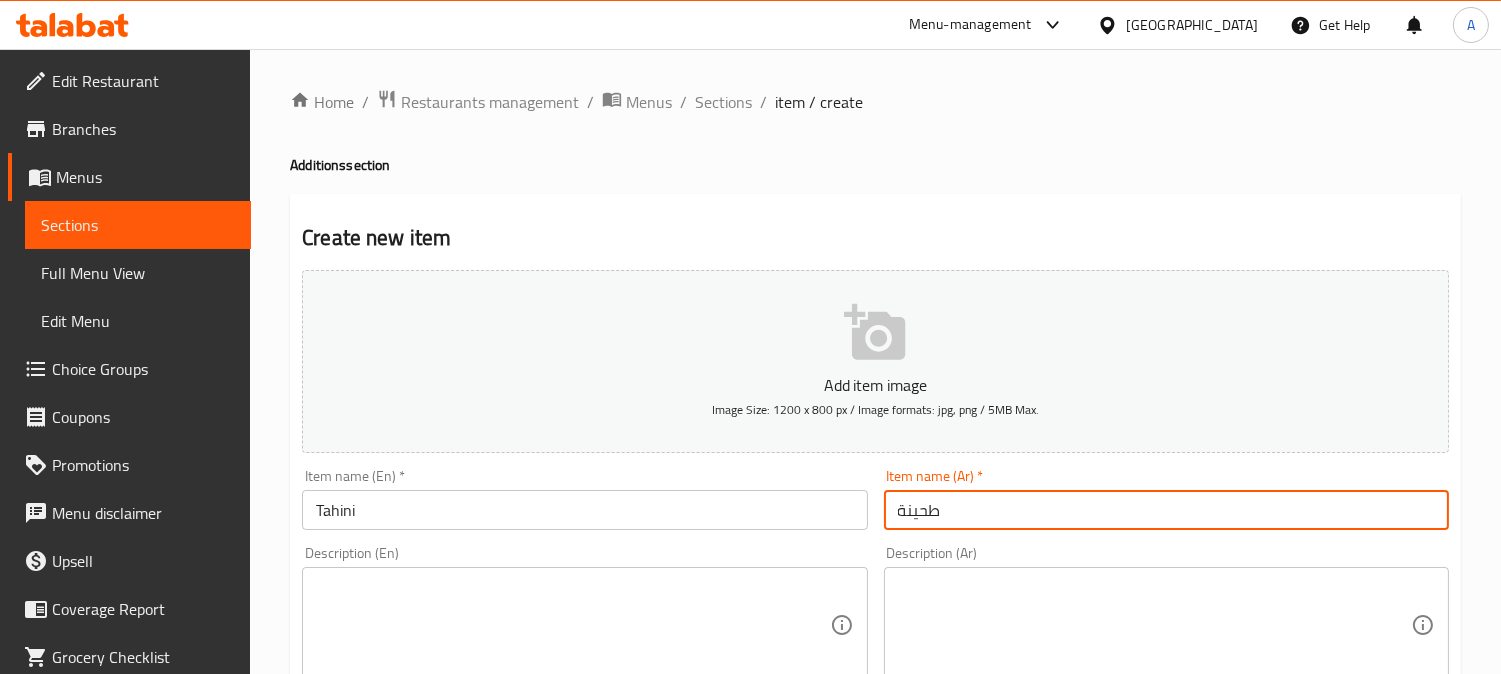 type on "طحينة" 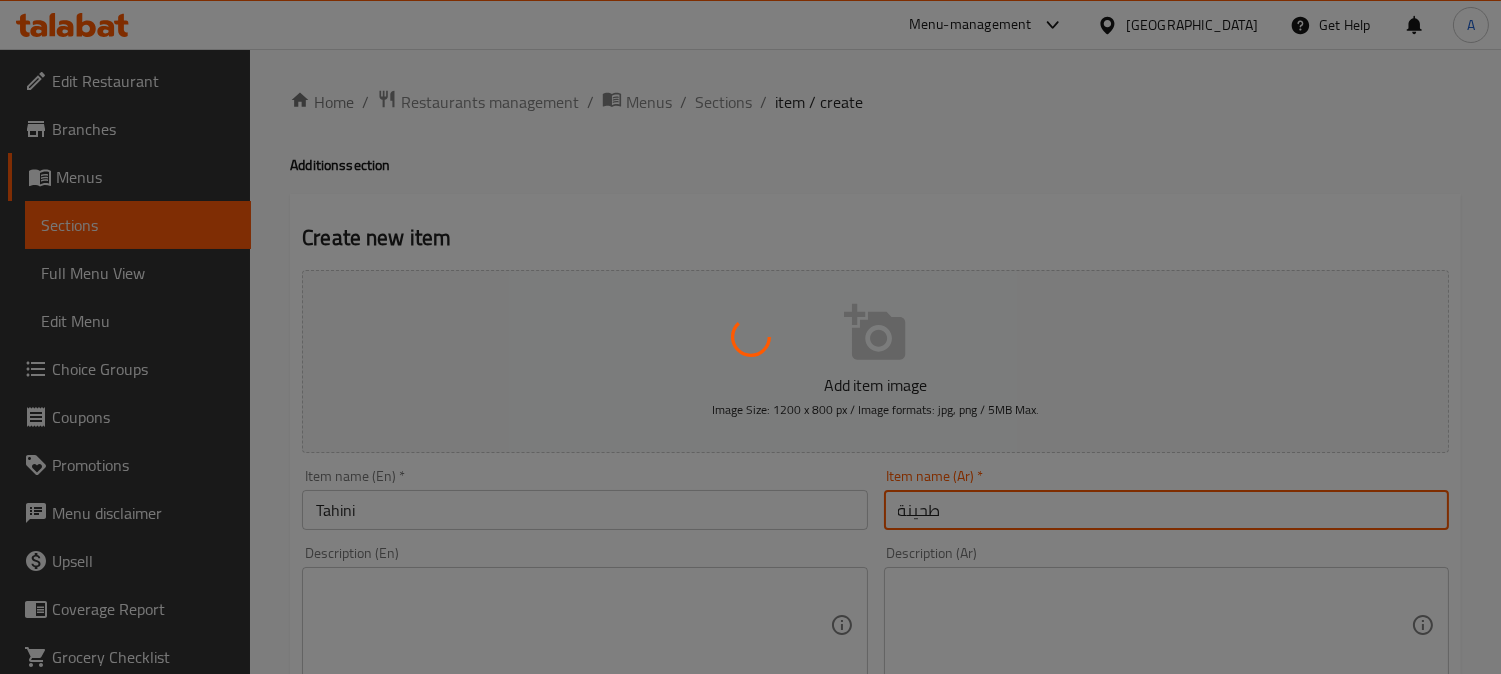 type 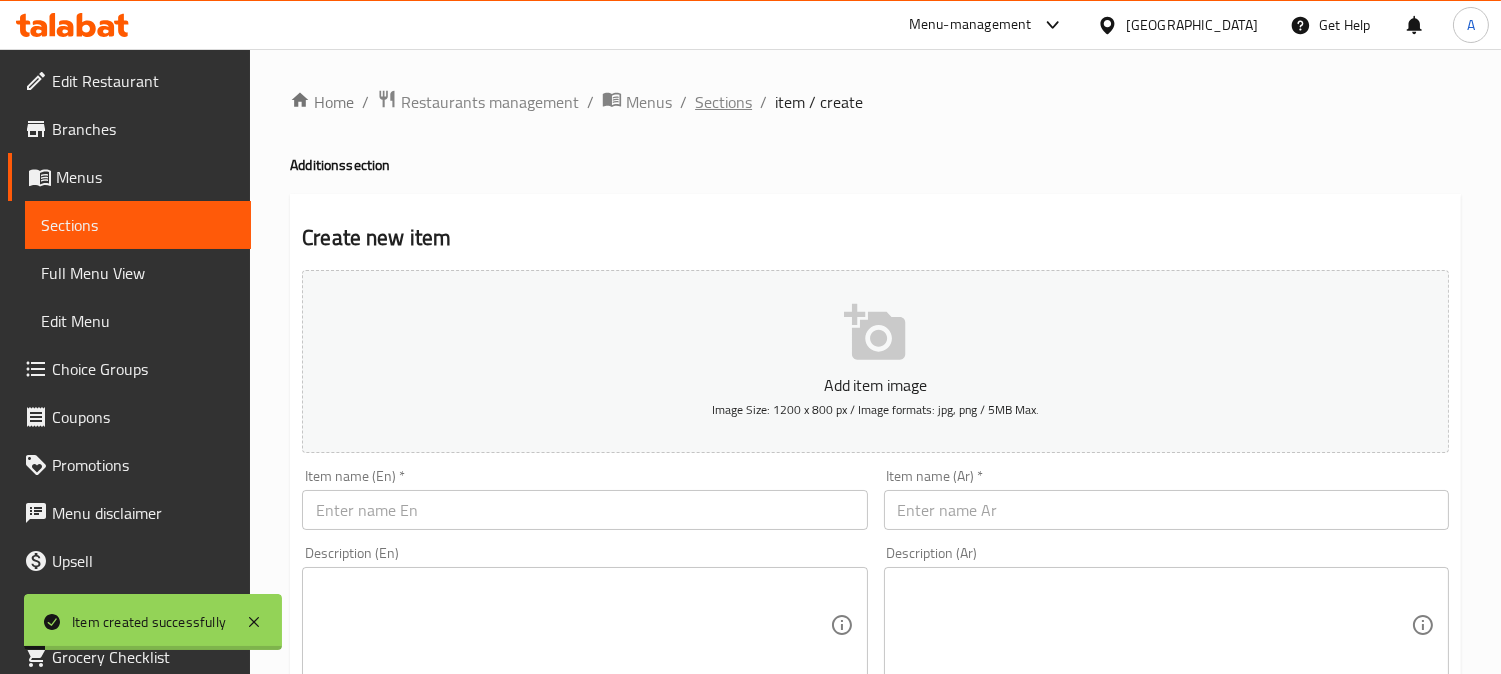 click on "Sections" at bounding box center [723, 102] 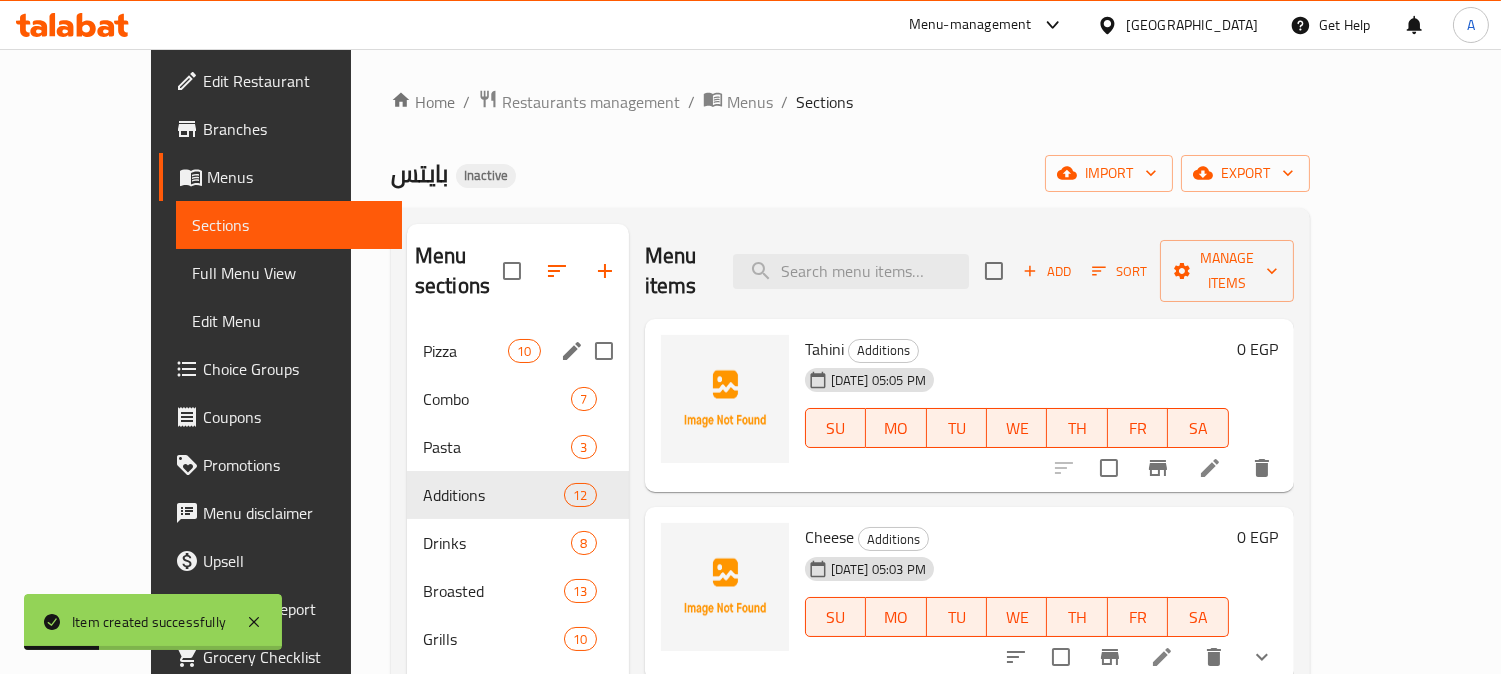 click on "Pizza" at bounding box center [465, 351] 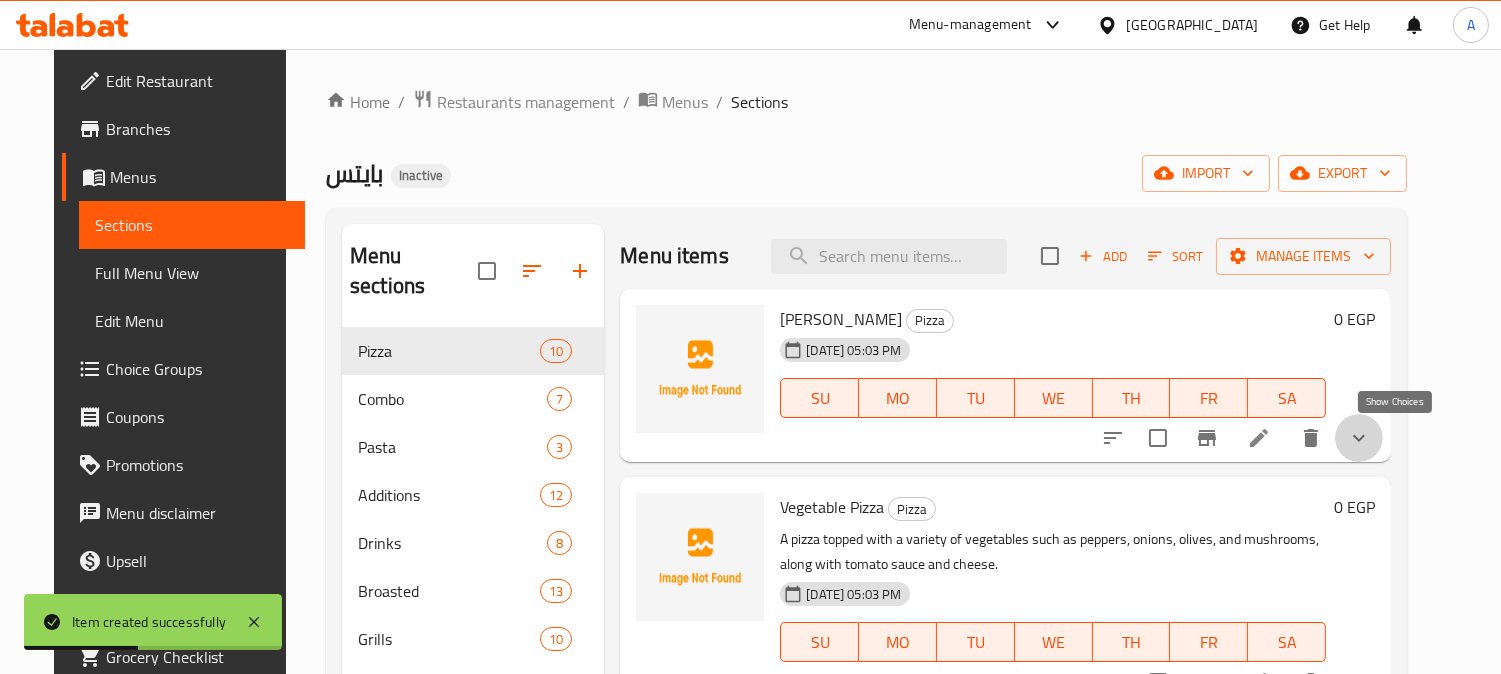 click 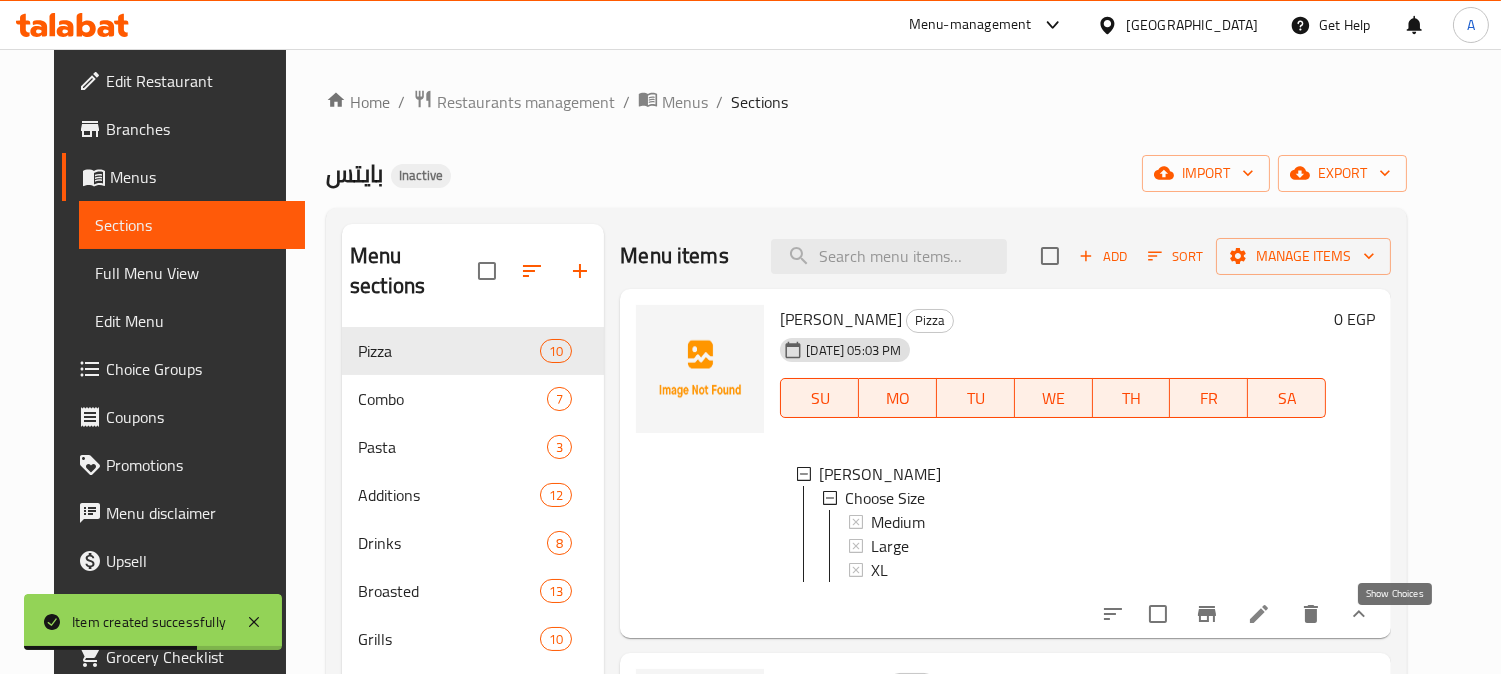 click 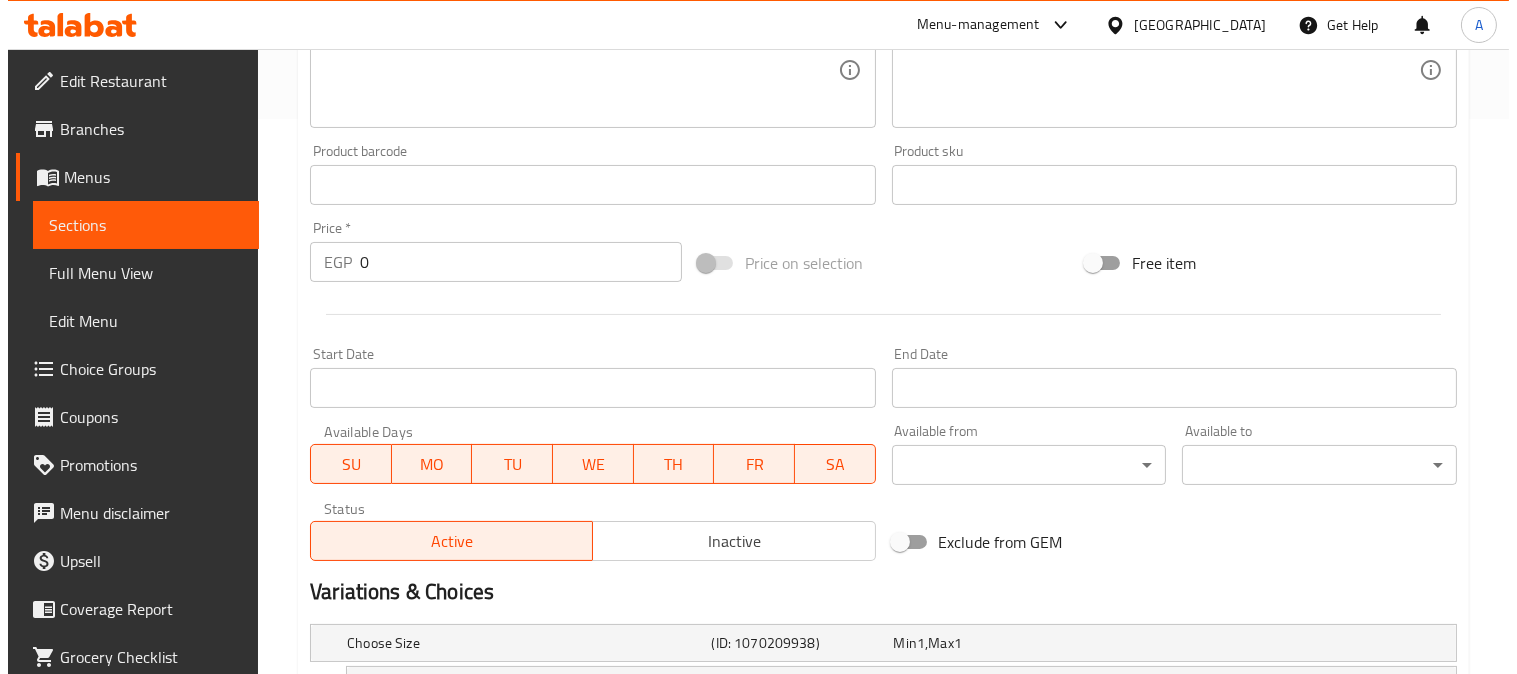 scroll, scrollTop: 783, scrollLeft: 0, axis: vertical 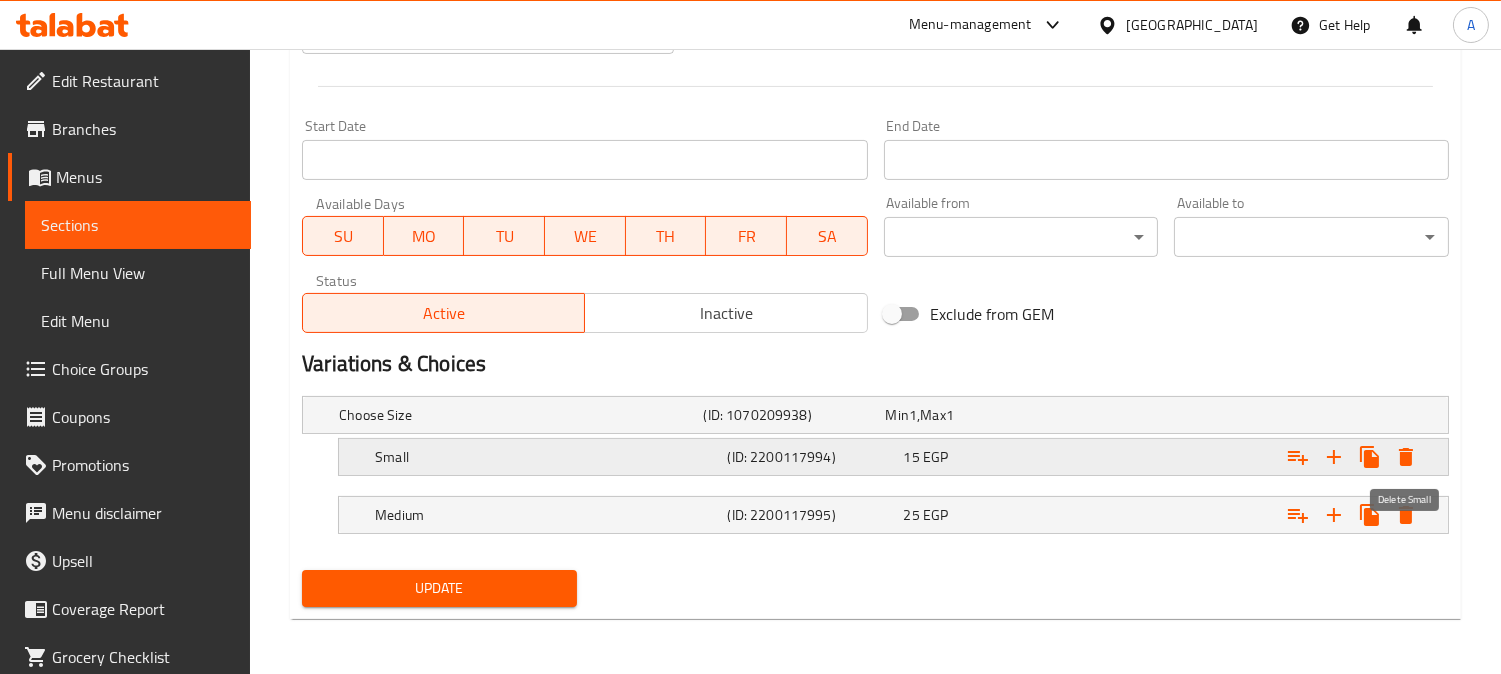 click 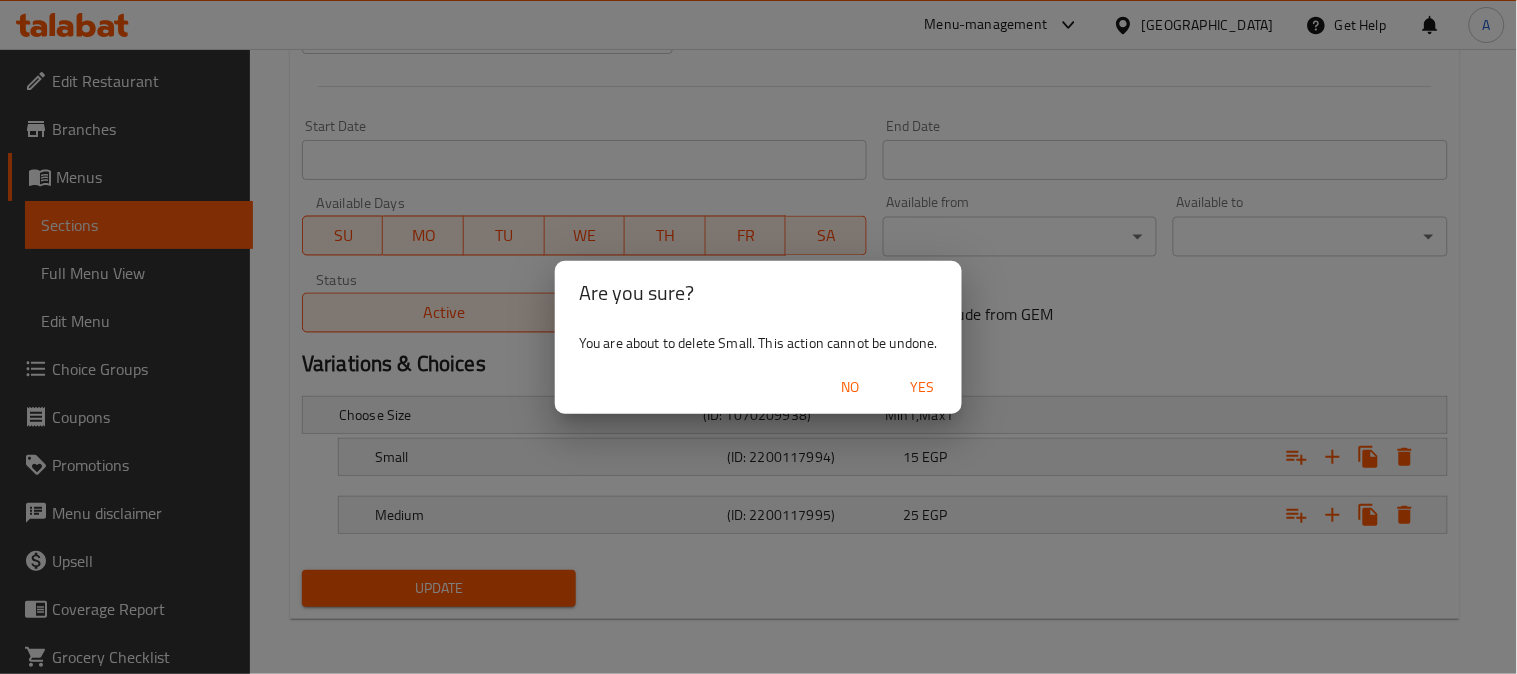 click on "Yes" at bounding box center [922, 387] 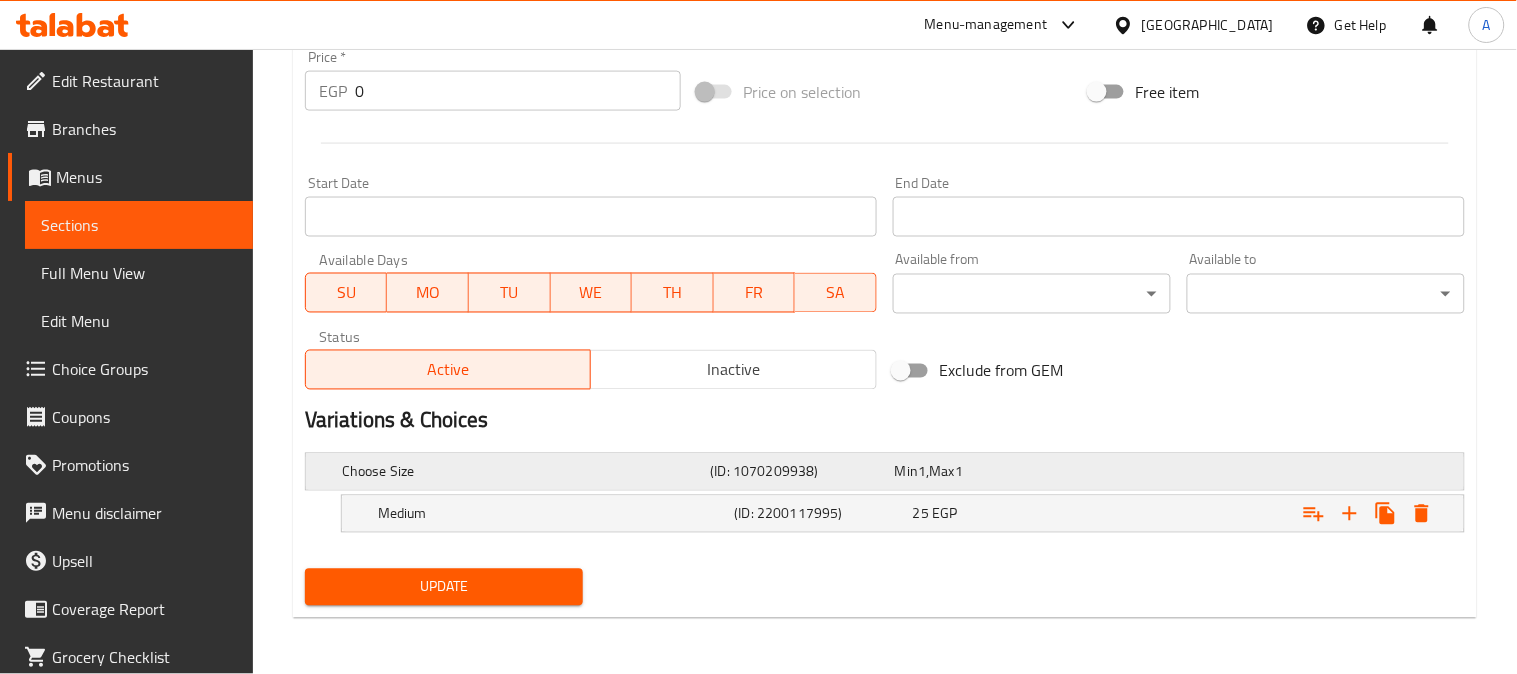 scroll, scrollTop: 725, scrollLeft: 0, axis: vertical 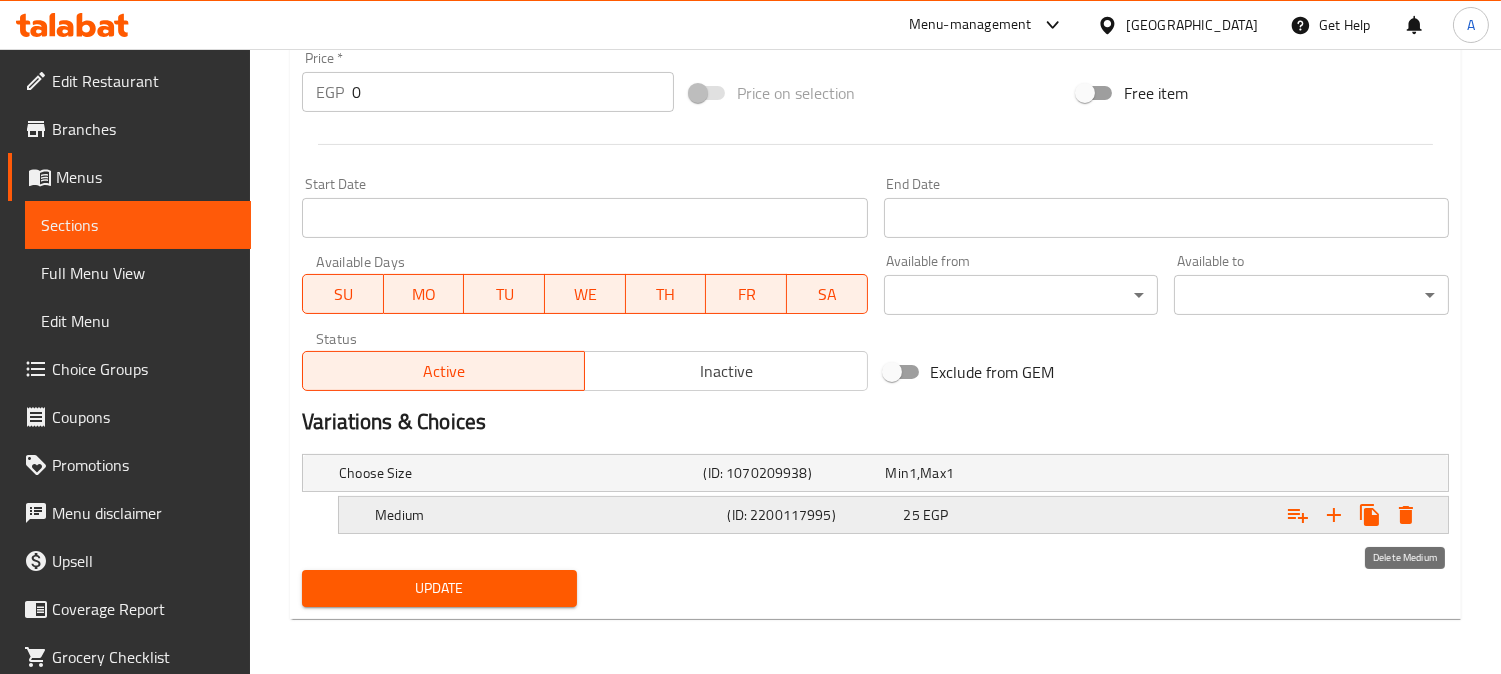 click 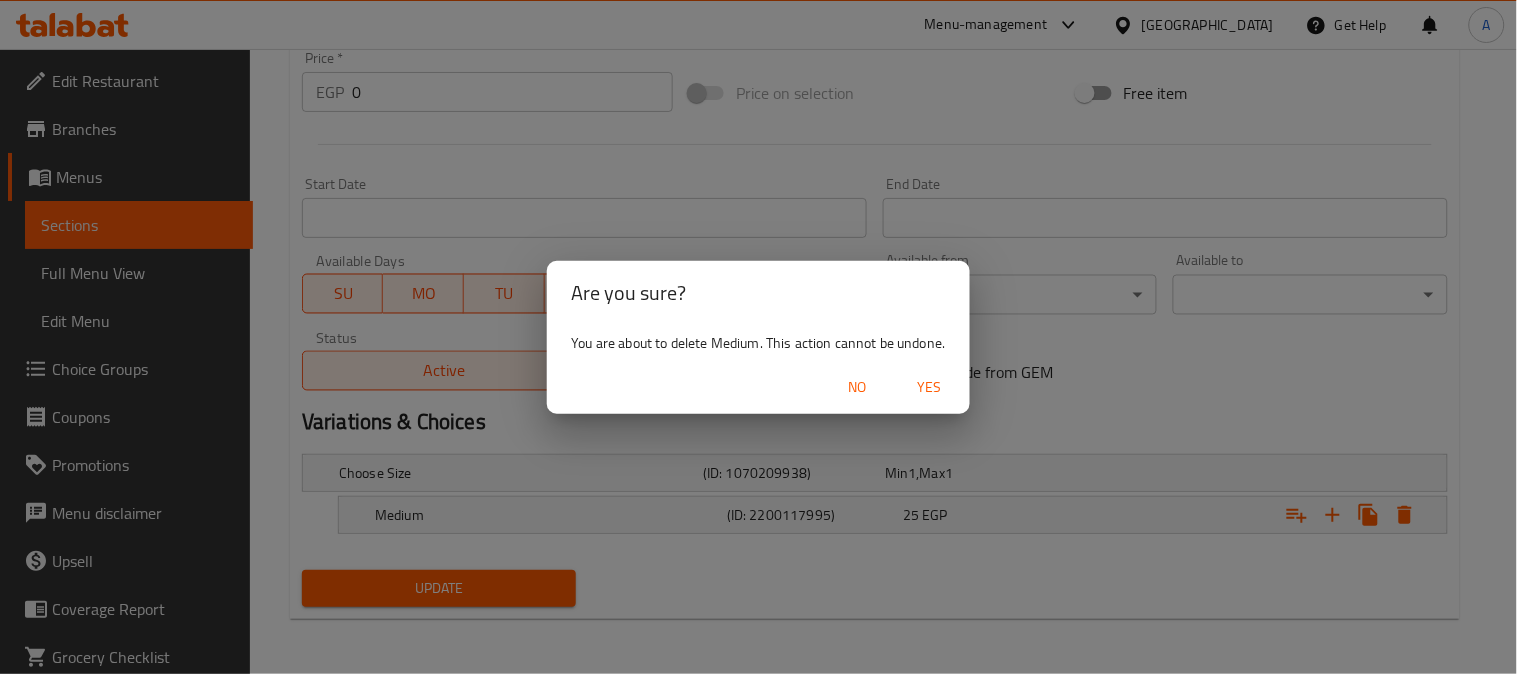 click on "Yes" at bounding box center (930, 387) 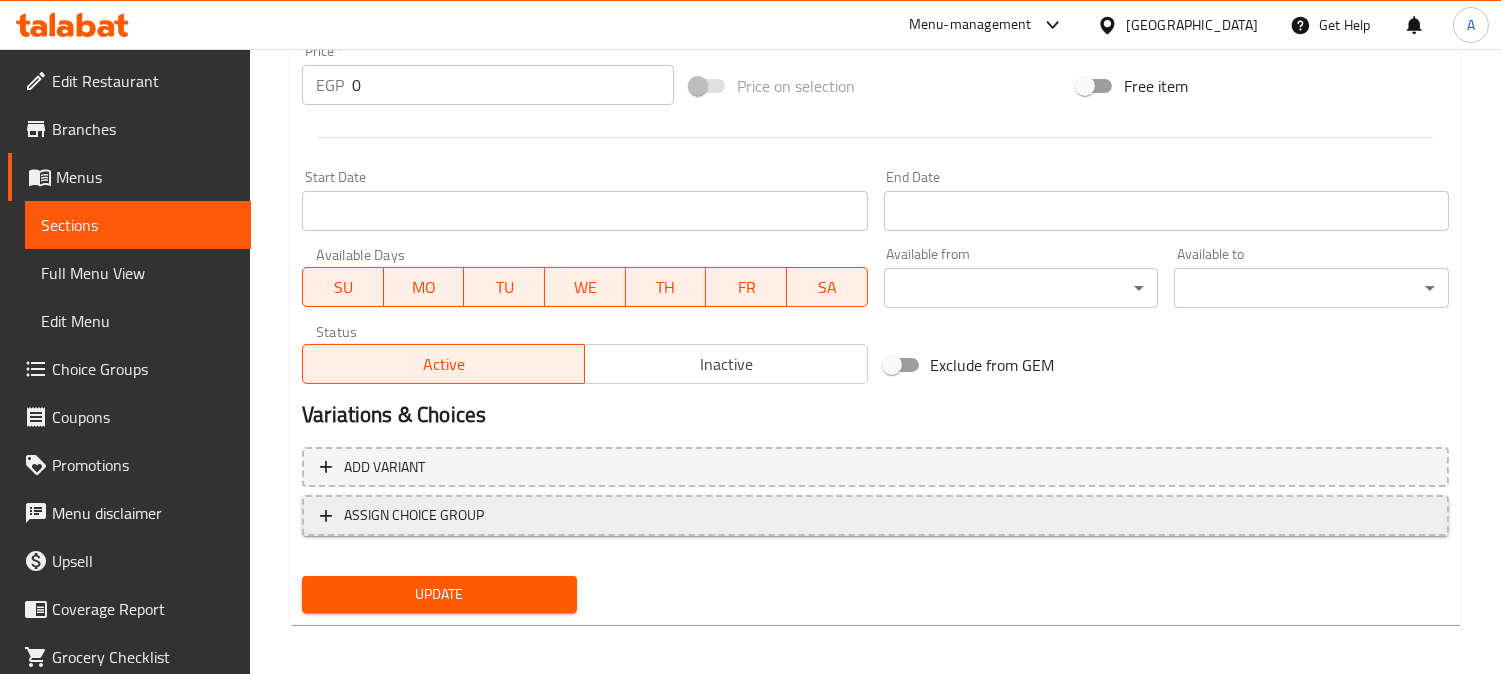scroll, scrollTop: 735, scrollLeft: 0, axis: vertical 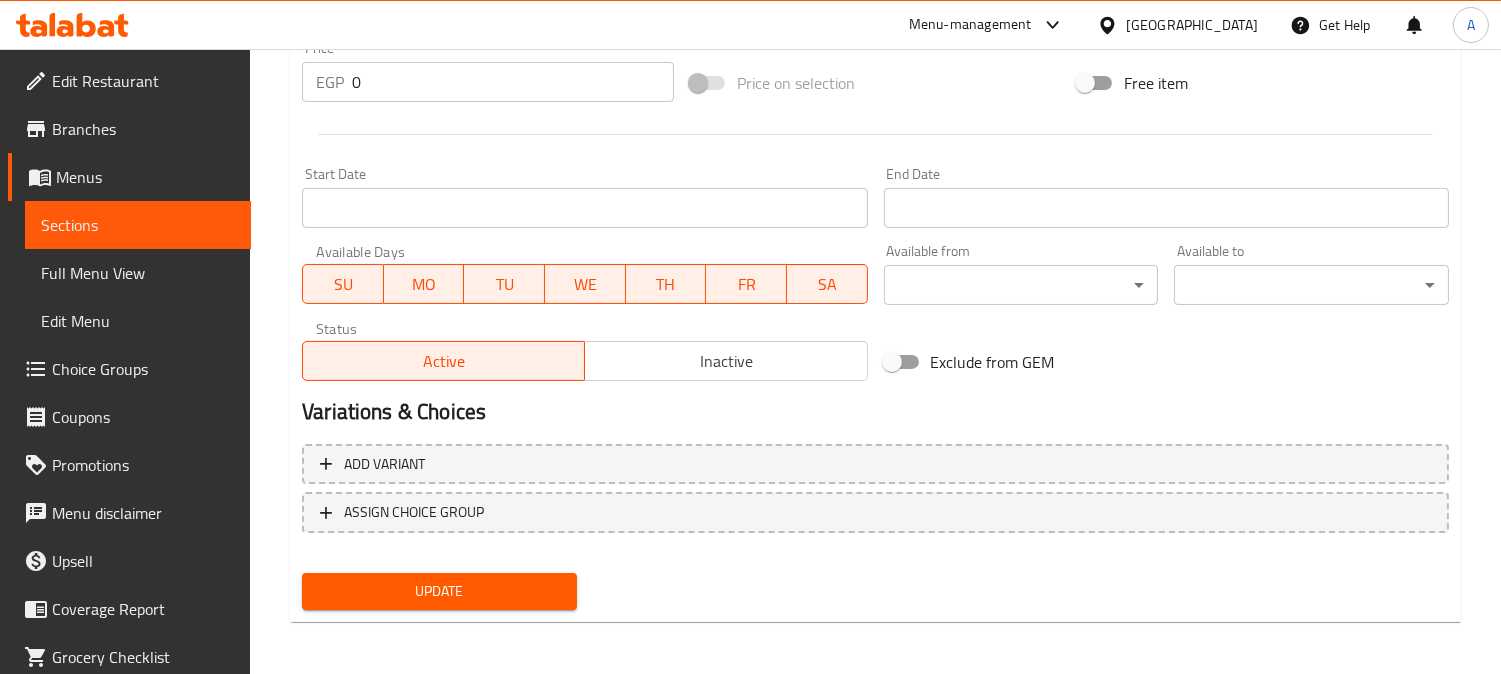 click on "Update" at bounding box center (439, 591) 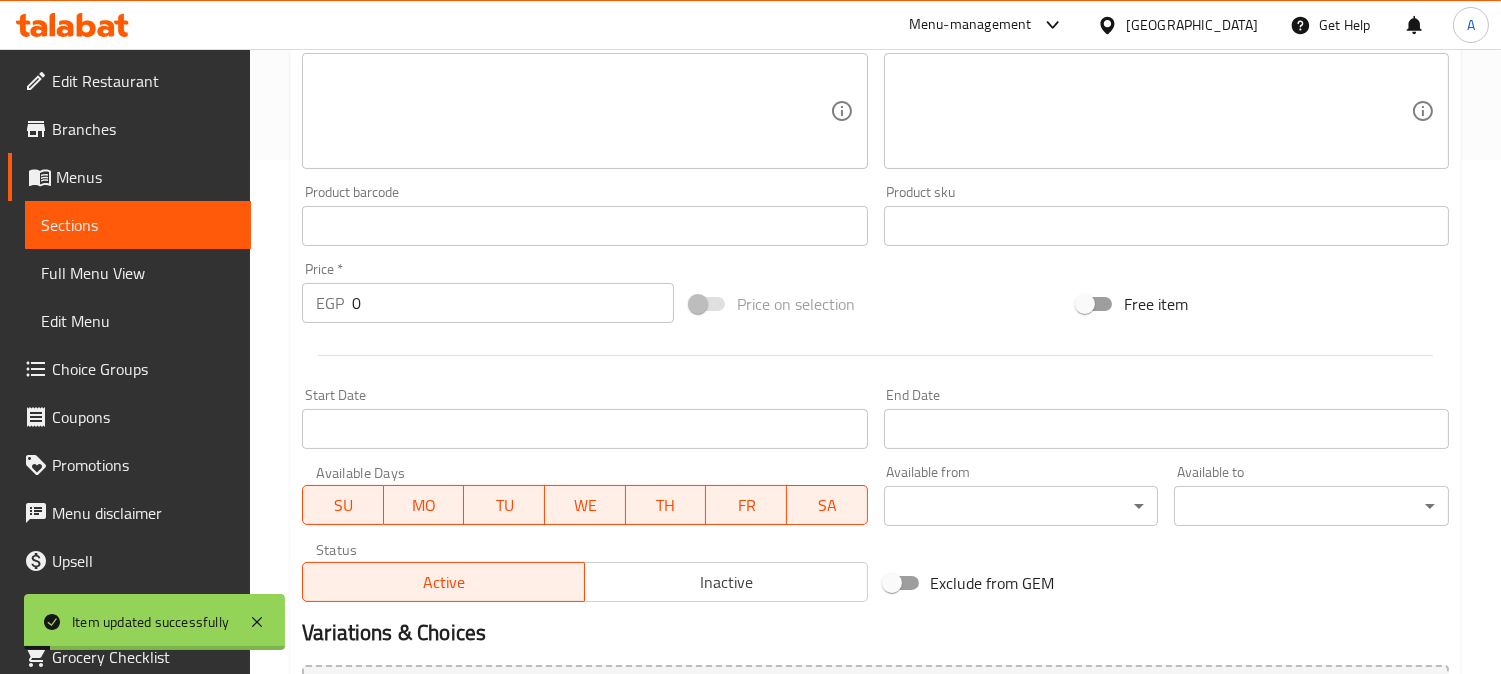 scroll, scrollTop: 291, scrollLeft: 0, axis: vertical 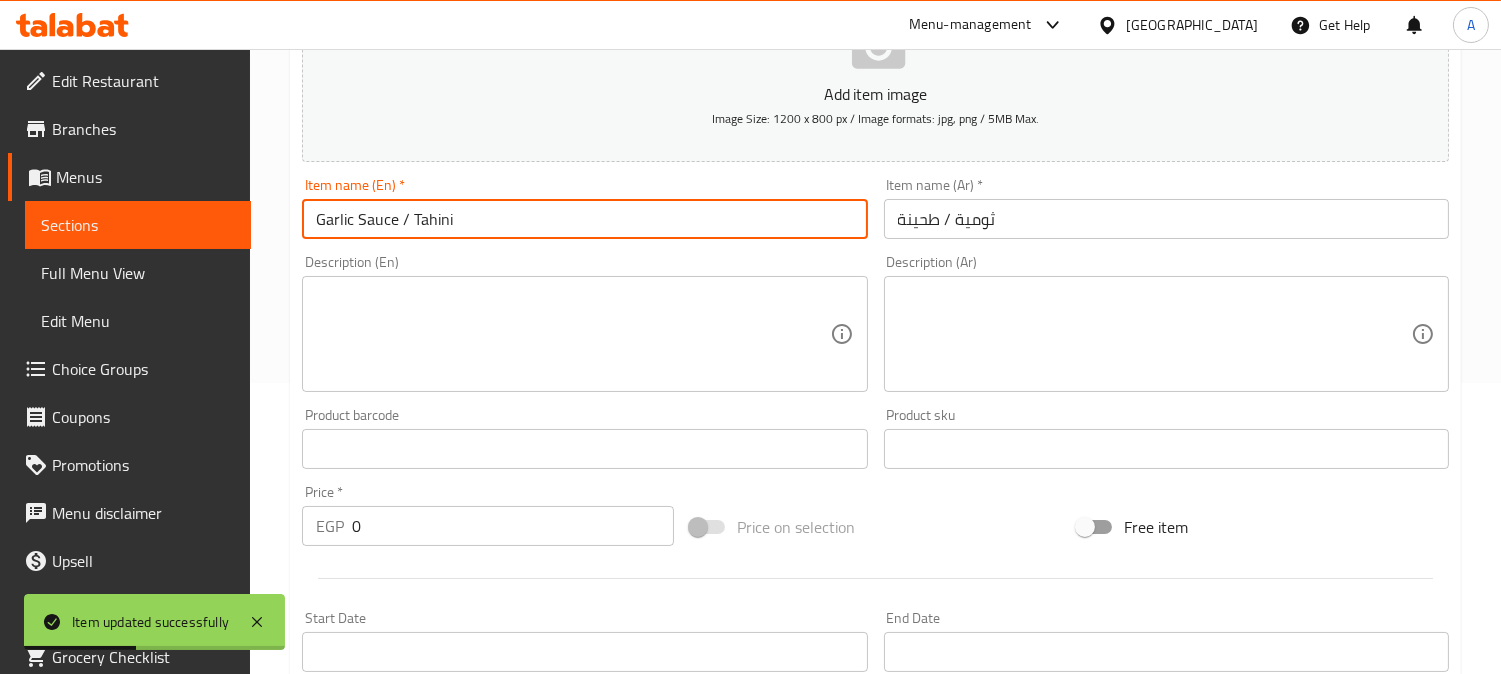 drag, startPoint x: 400, startPoint y: 216, endPoint x: 526, endPoint y: 215, distance: 126.00397 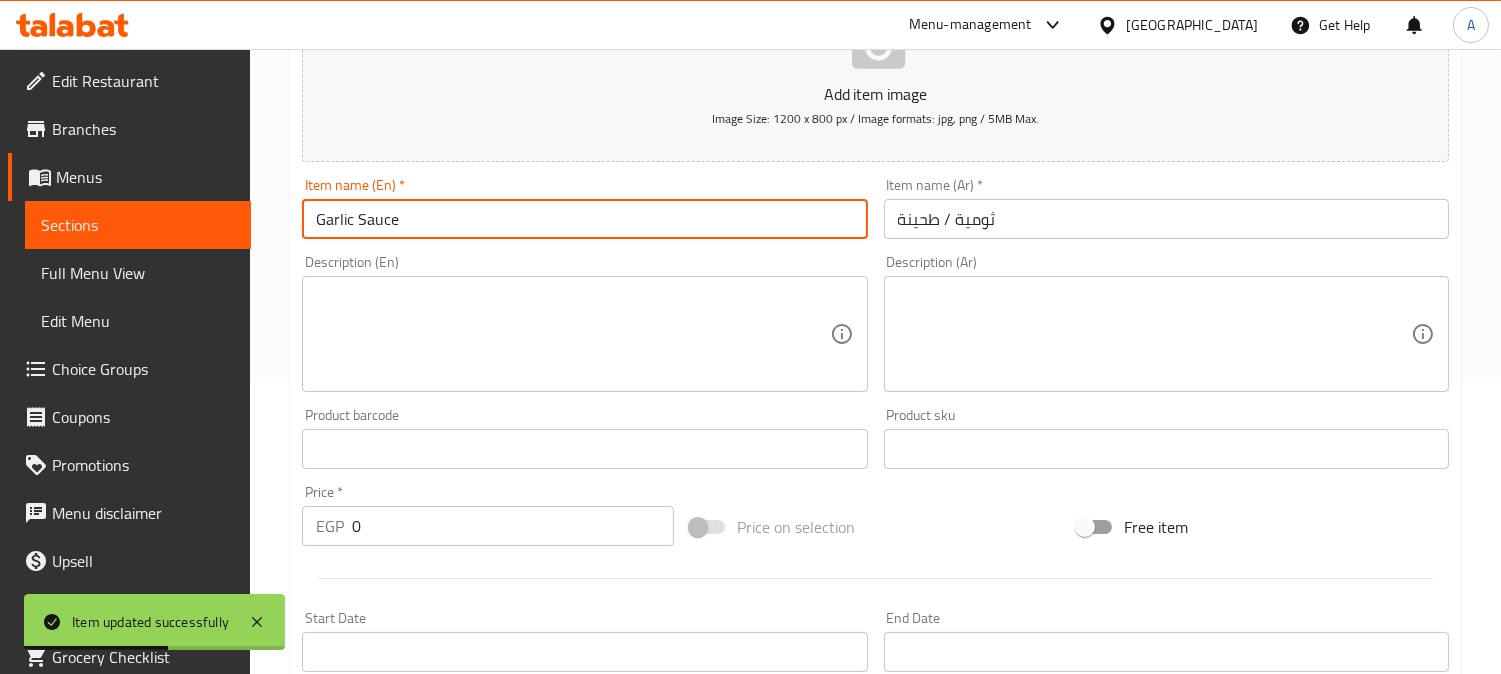 type on "Garlic Sauce" 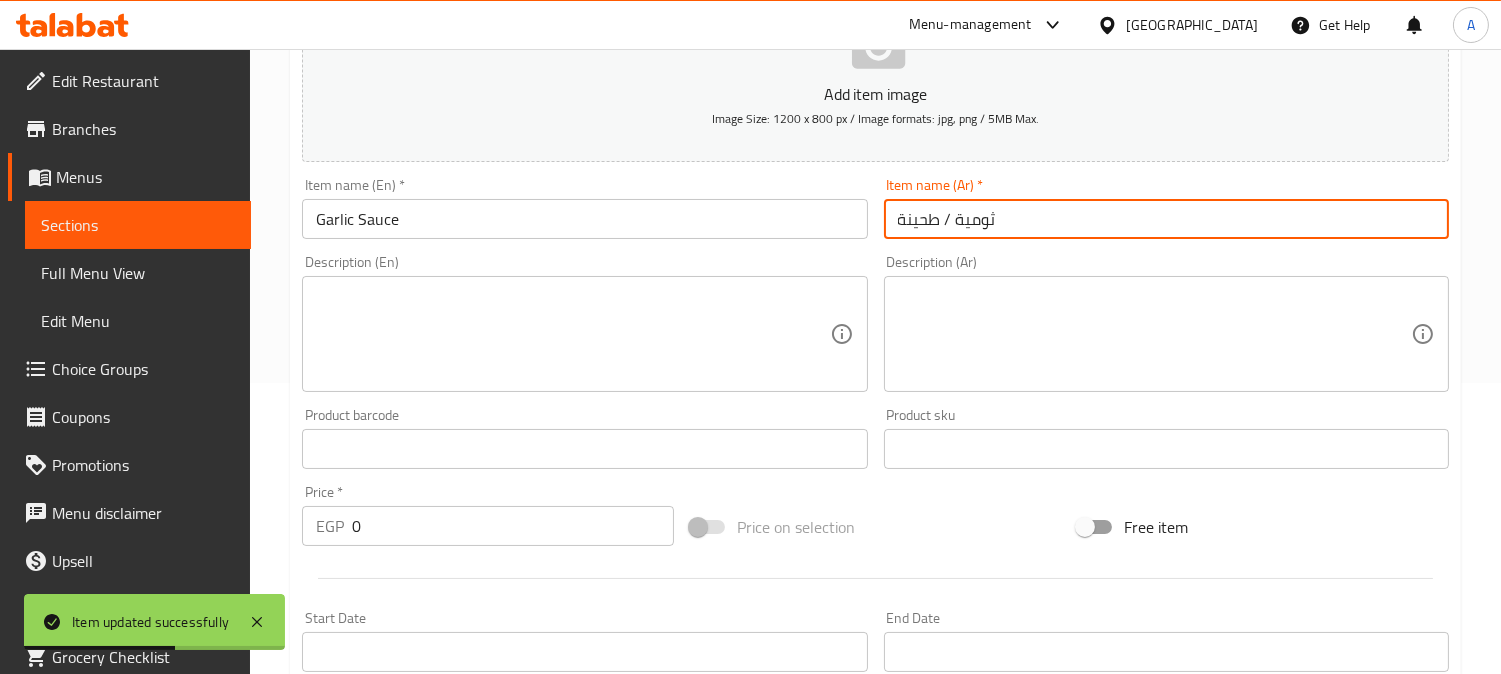 click on "ثومية / طحينة" at bounding box center [1166, 219] 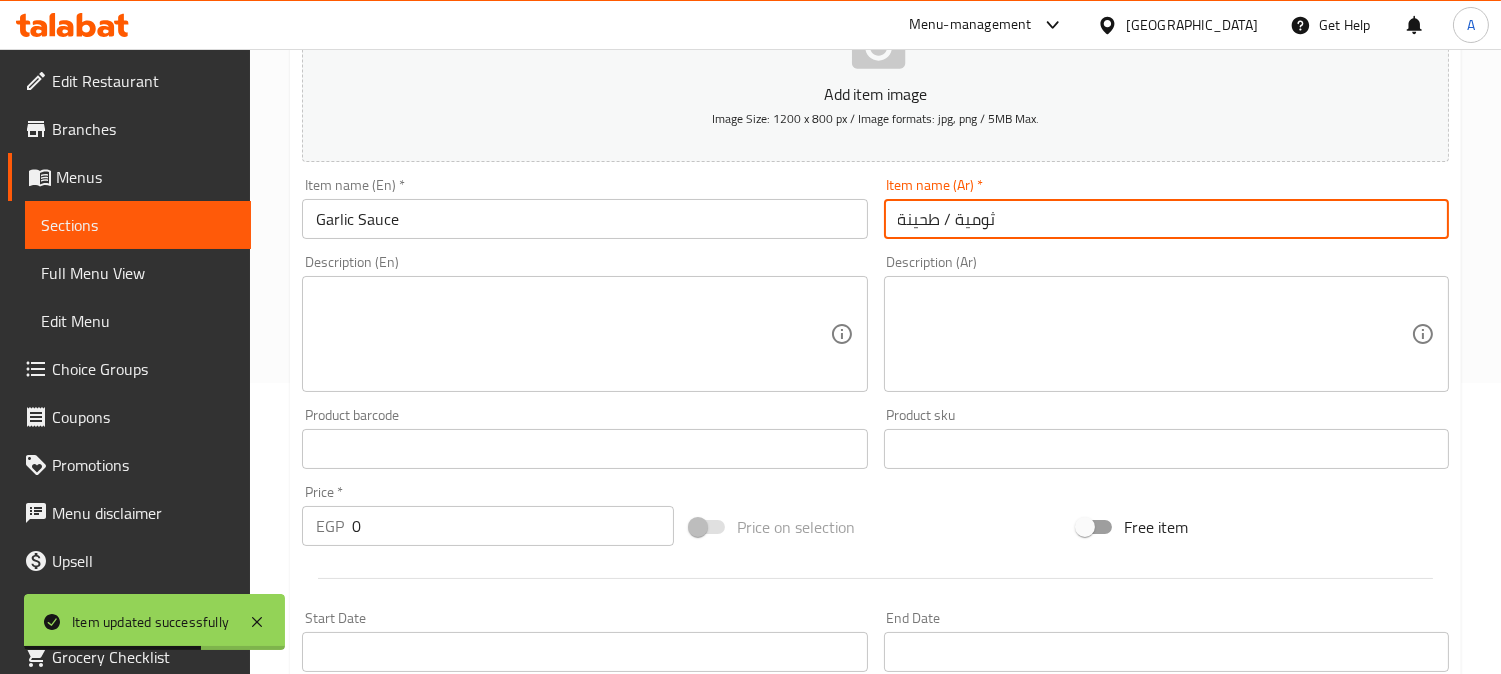 click on "ثومية / طحينة" at bounding box center (1166, 219) 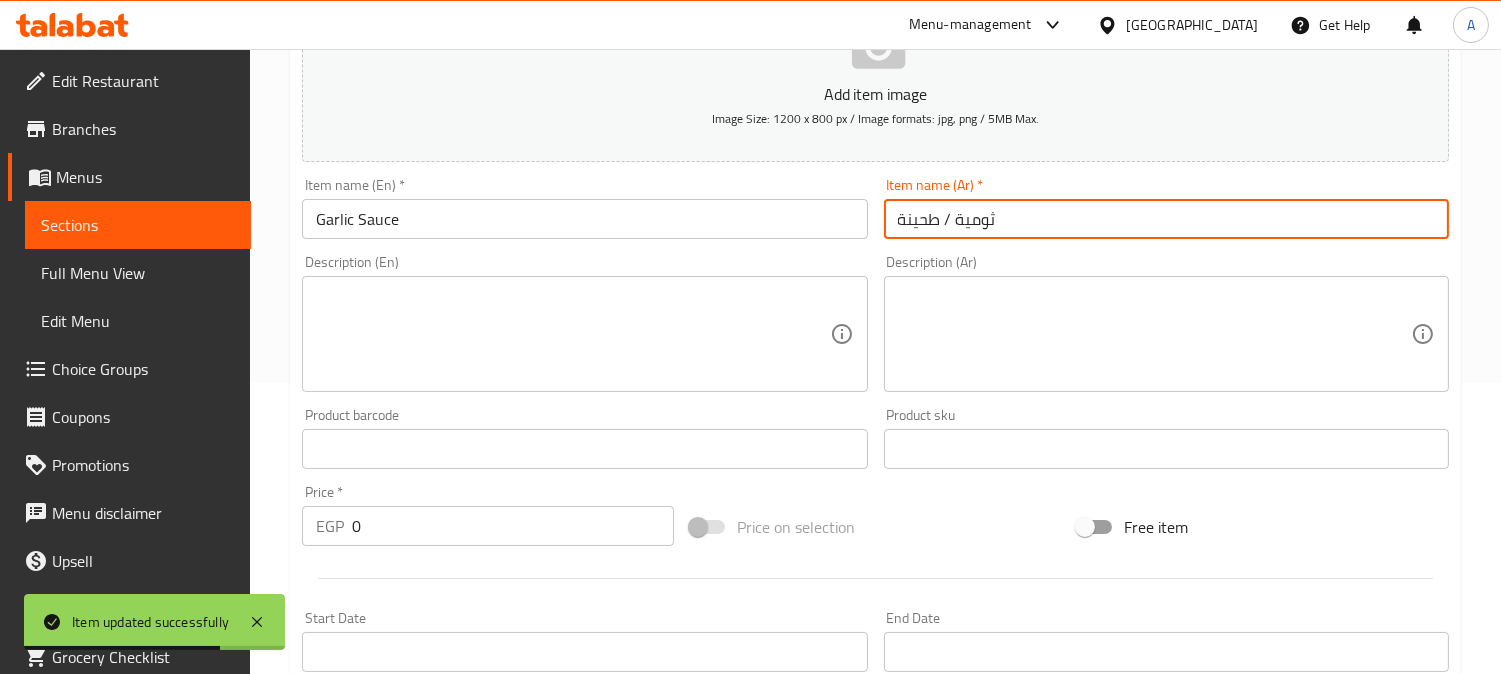 click on "ثومية / طحينة" at bounding box center (1166, 219) 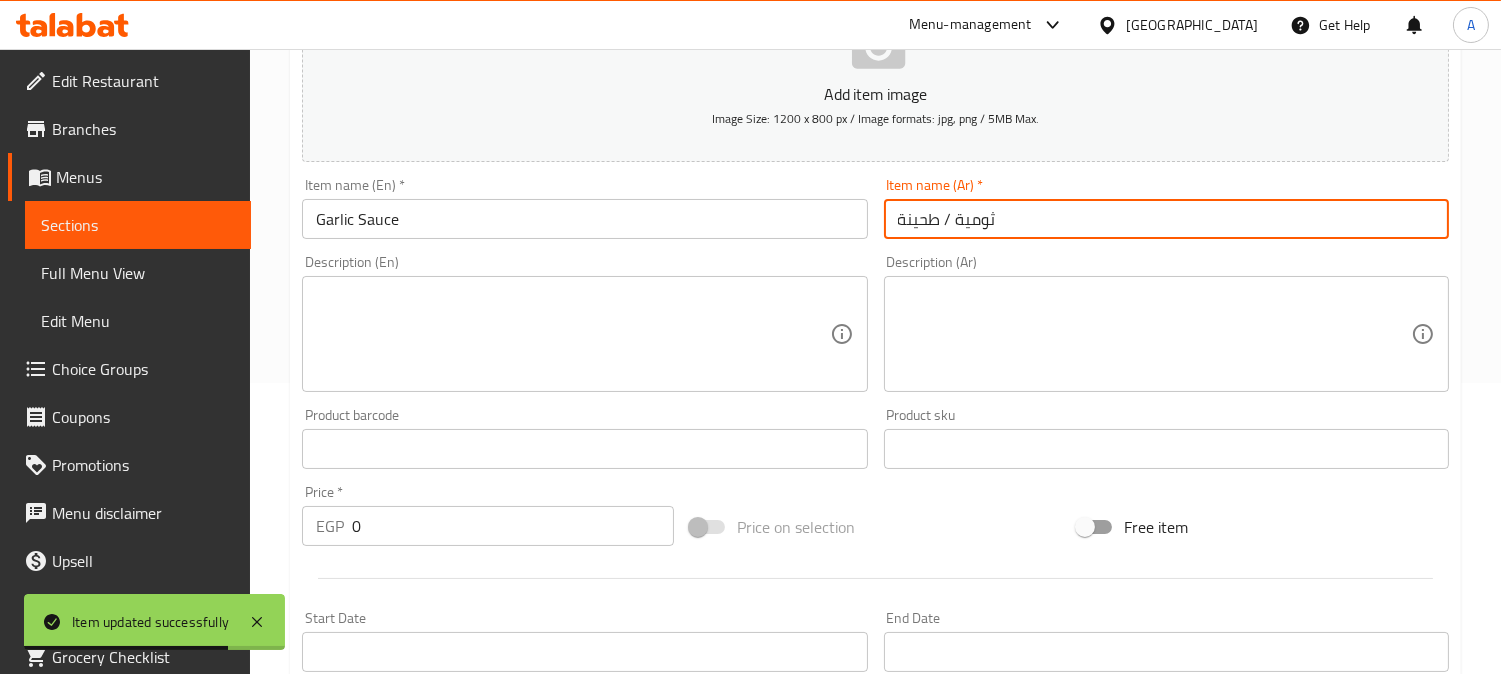 click on "ثومية / طحينة" at bounding box center (1166, 219) 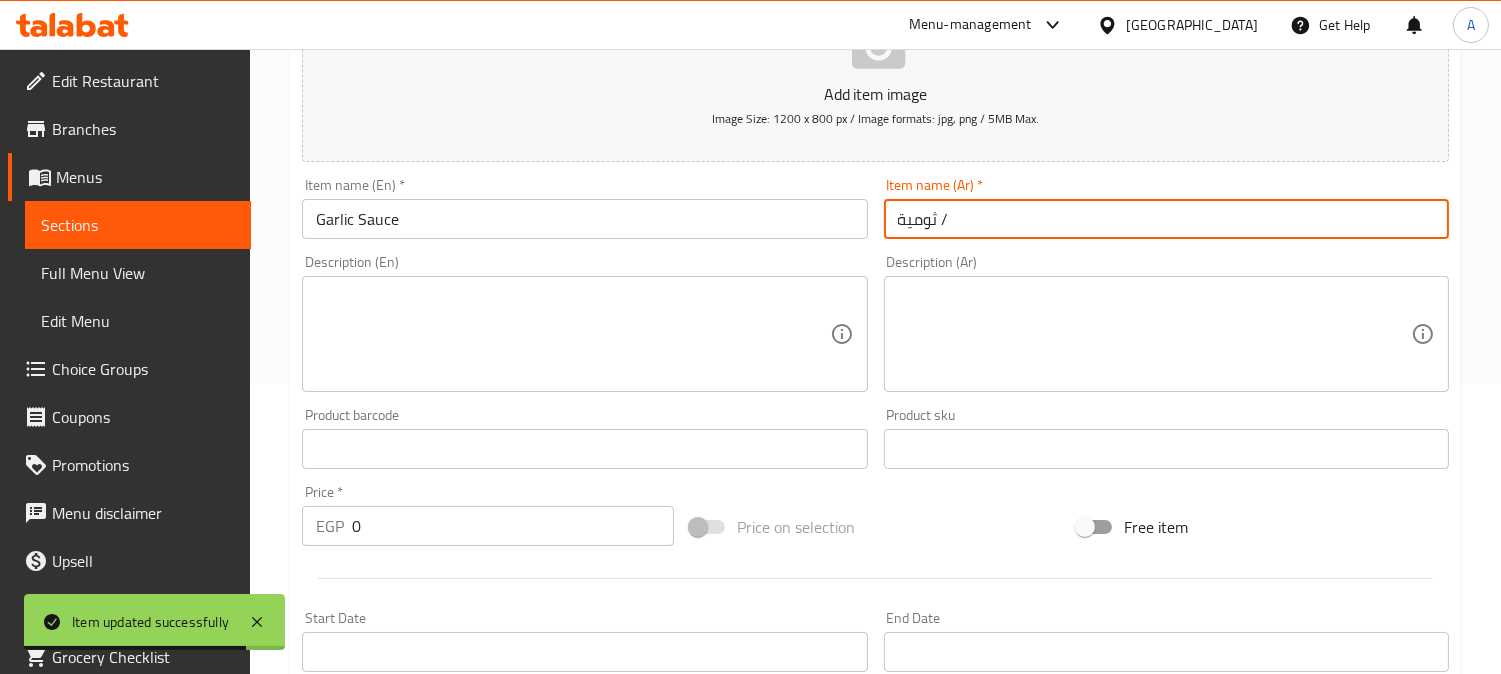 click on "ثومية /" at bounding box center [1166, 219] 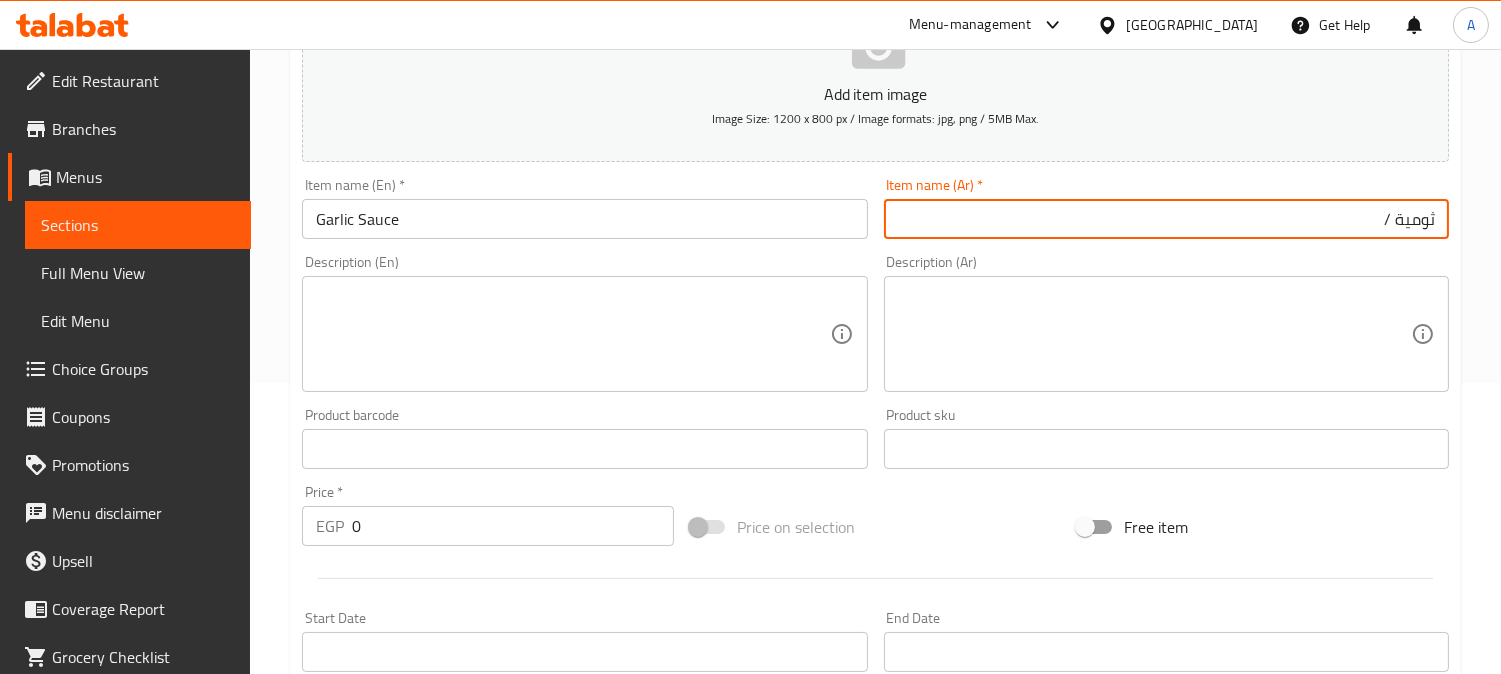 click on "ثومية /" at bounding box center [1166, 219] 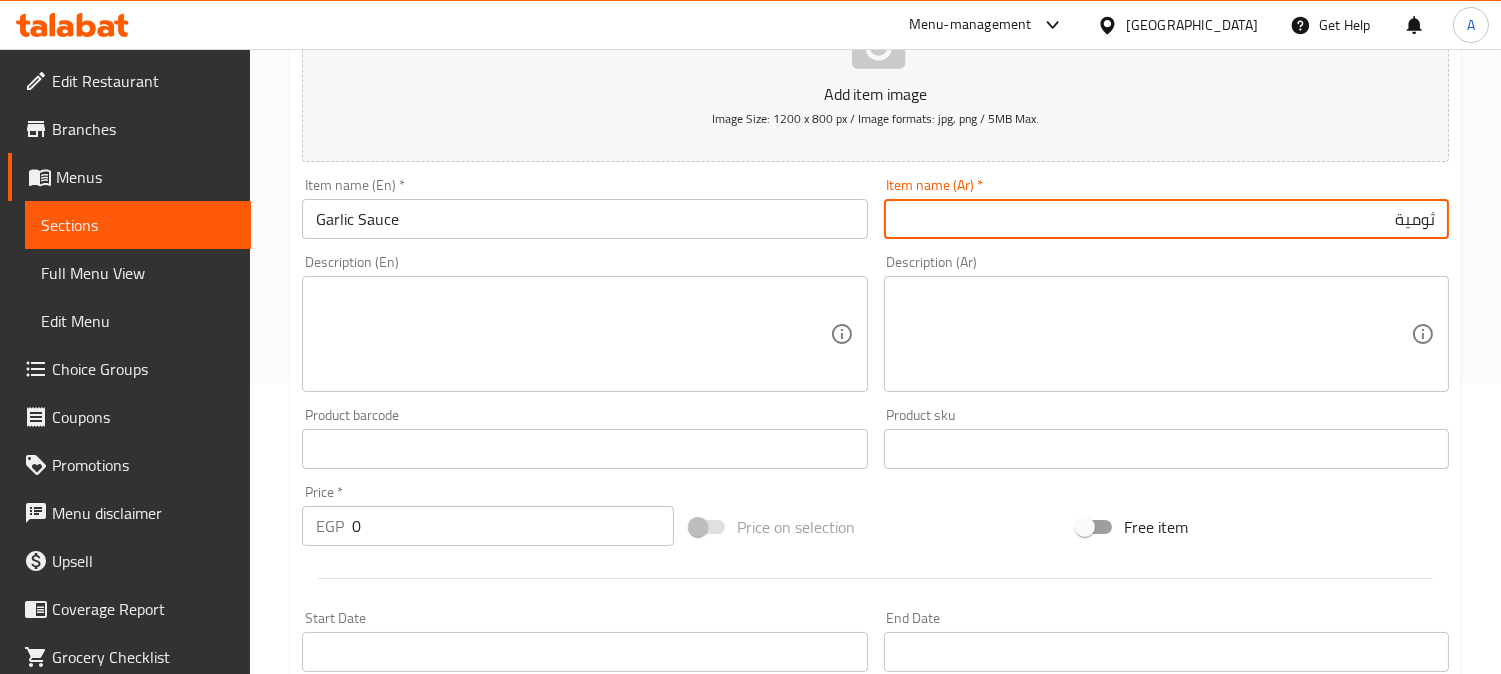 type on "ثومية" 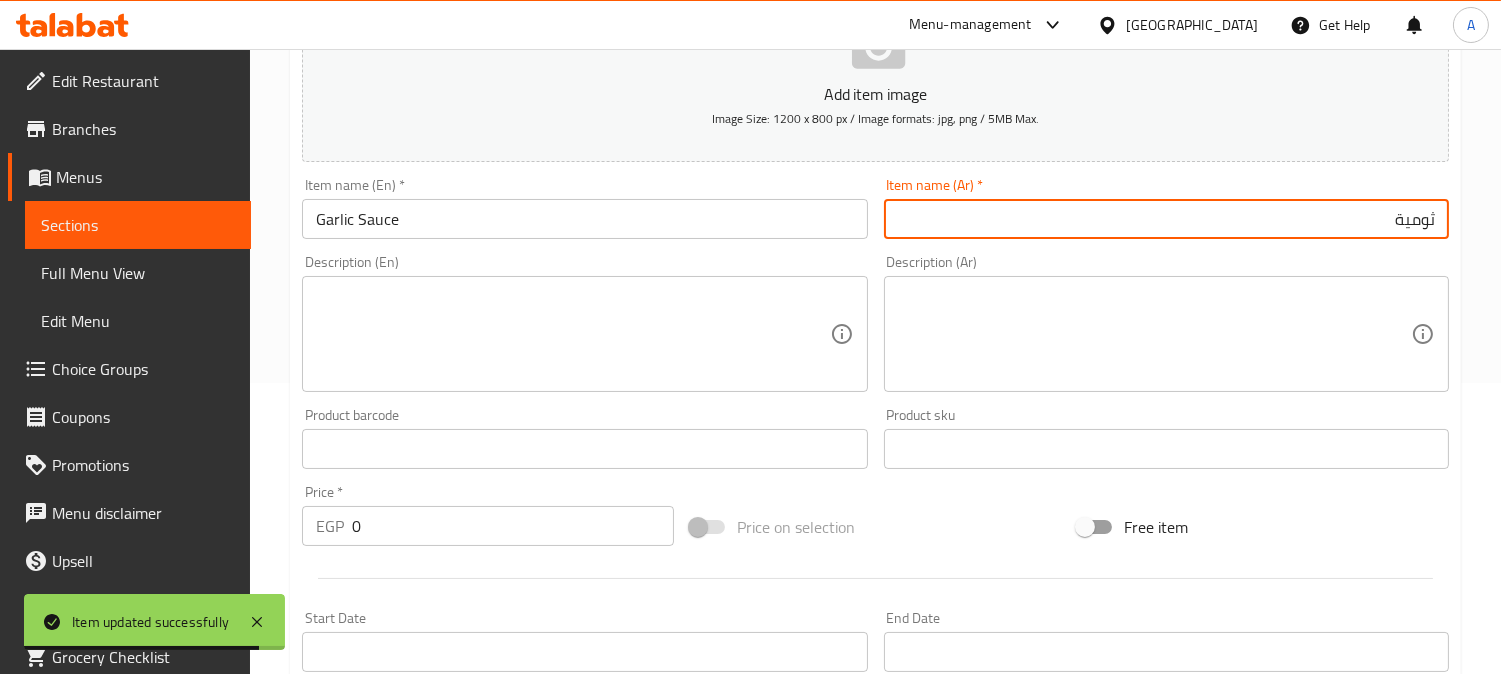 scroll, scrollTop: 0, scrollLeft: 0, axis: both 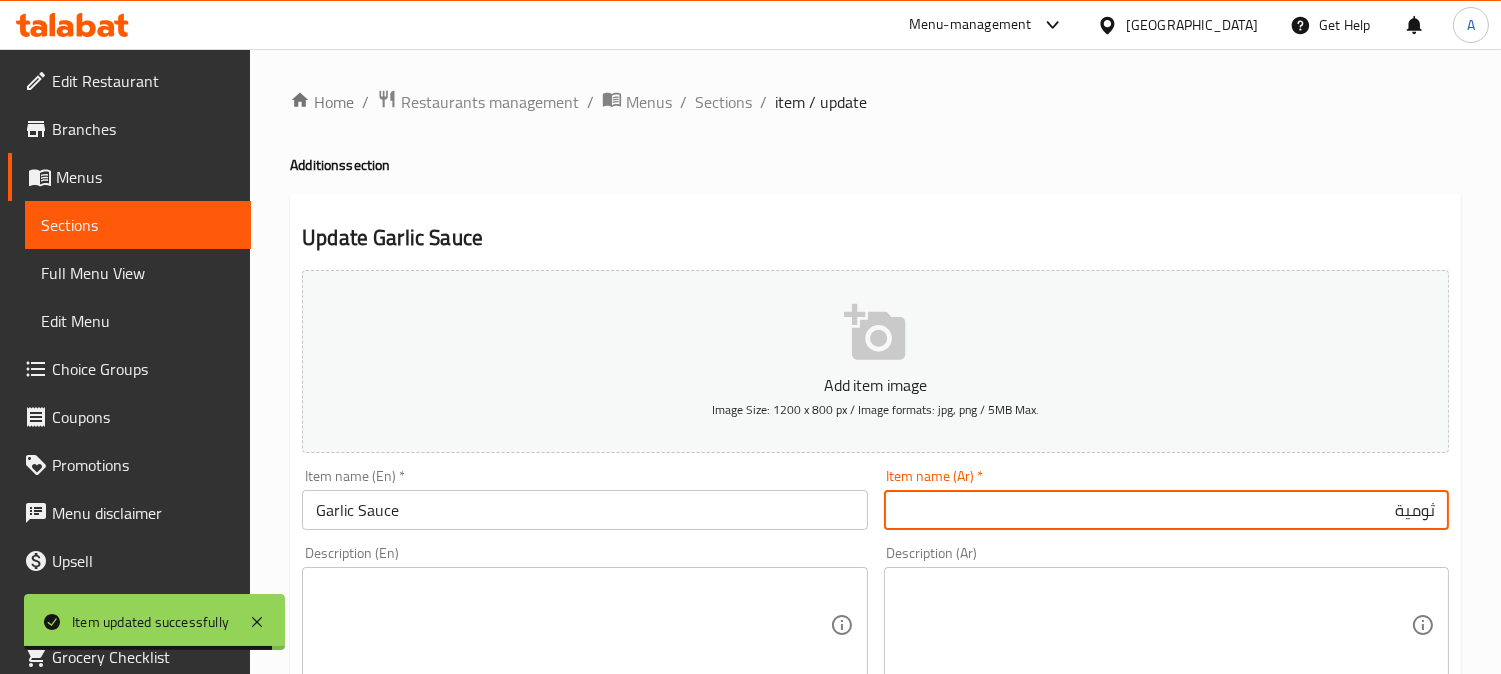 click on "Home / Restaurants management / Menus / Sections / item / update Additions  section Update Garlic Sauce  Add item image Image Size: 1200 x 800 px / Image formats: jpg, png / 5MB Max. Item name (En)   * Garlic Sauce Item name (En)  * Item name (Ar)   * ثومية Item name (Ar)  * Description (En) Description (En) Description (Ar) Description (Ar) Product barcode Product barcode Product sku Product sku Price   * EGP 0 Price  * Price on selection Free item Start Date Start Date End Date End Date Available Days SU MO TU WE TH FR SA Available from ​ ​ Available to ​ ​ Status Active Inactive Exclude from GEM Variations & Choices Add variant ASSIGN CHOICE GROUP Update" at bounding box center (875, 731) 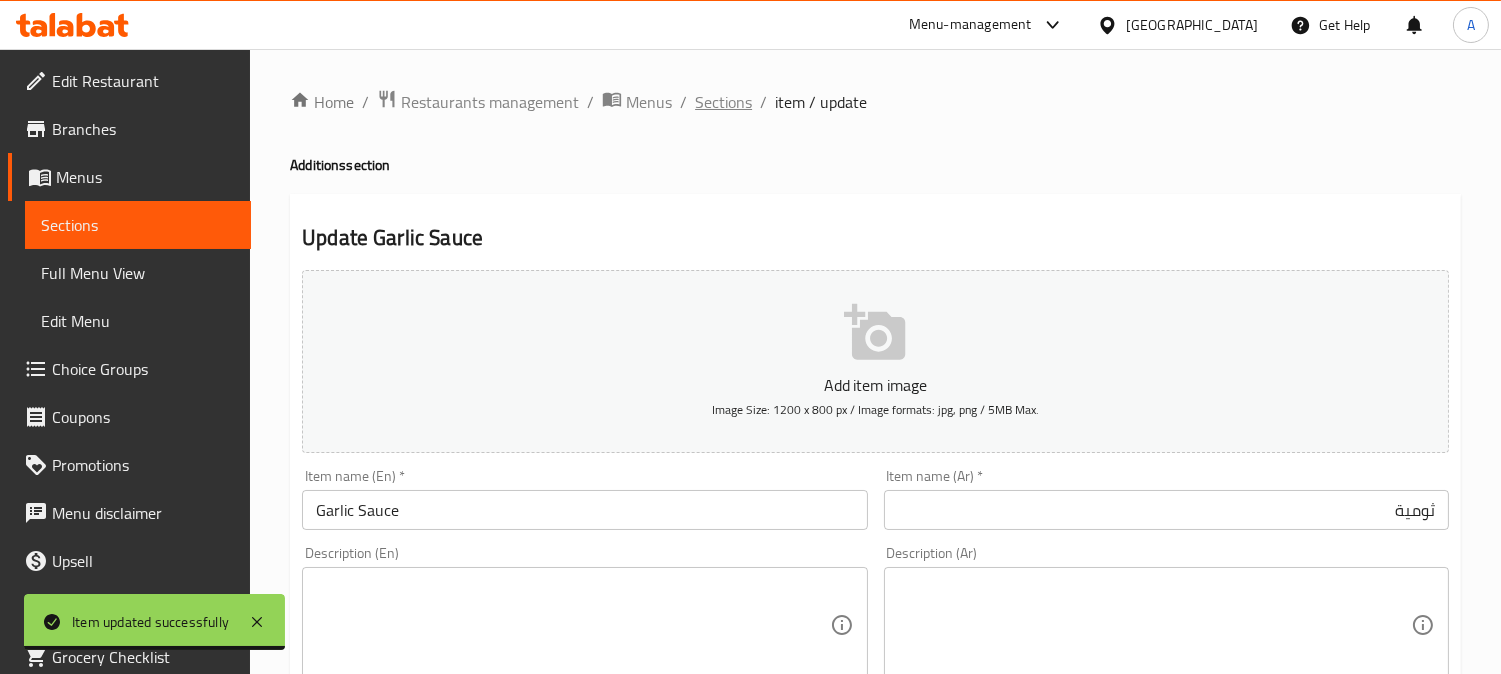 click on "Sections" at bounding box center (723, 102) 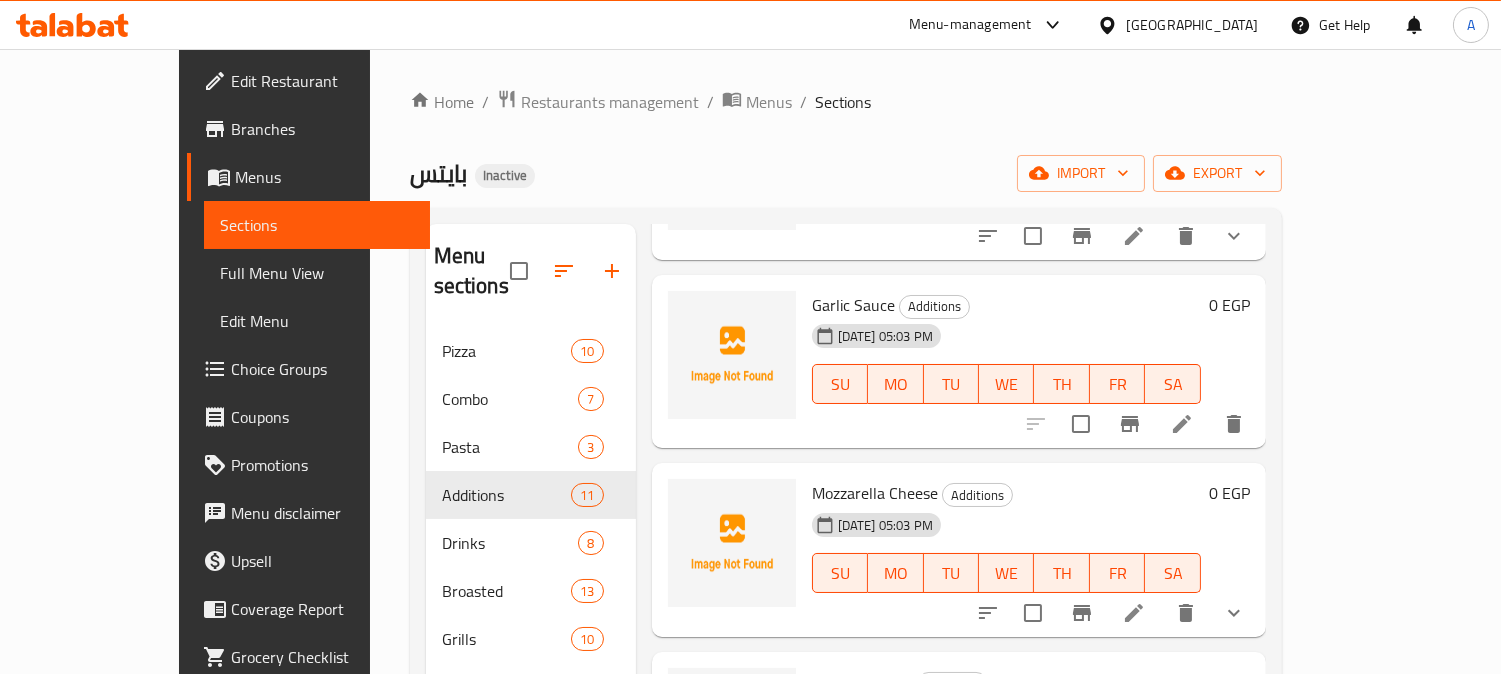 scroll, scrollTop: 555, scrollLeft: 0, axis: vertical 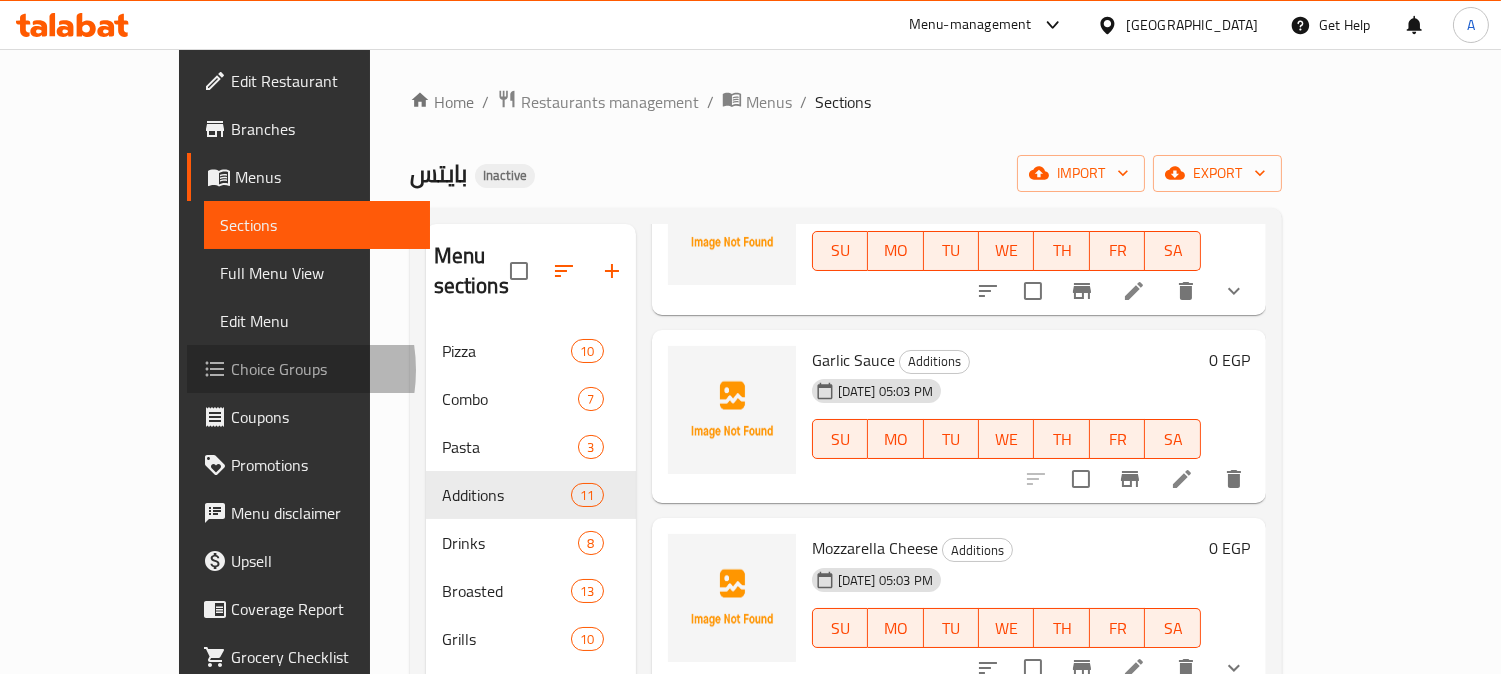 click on "Choice Groups" at bounding box center (322, 369) 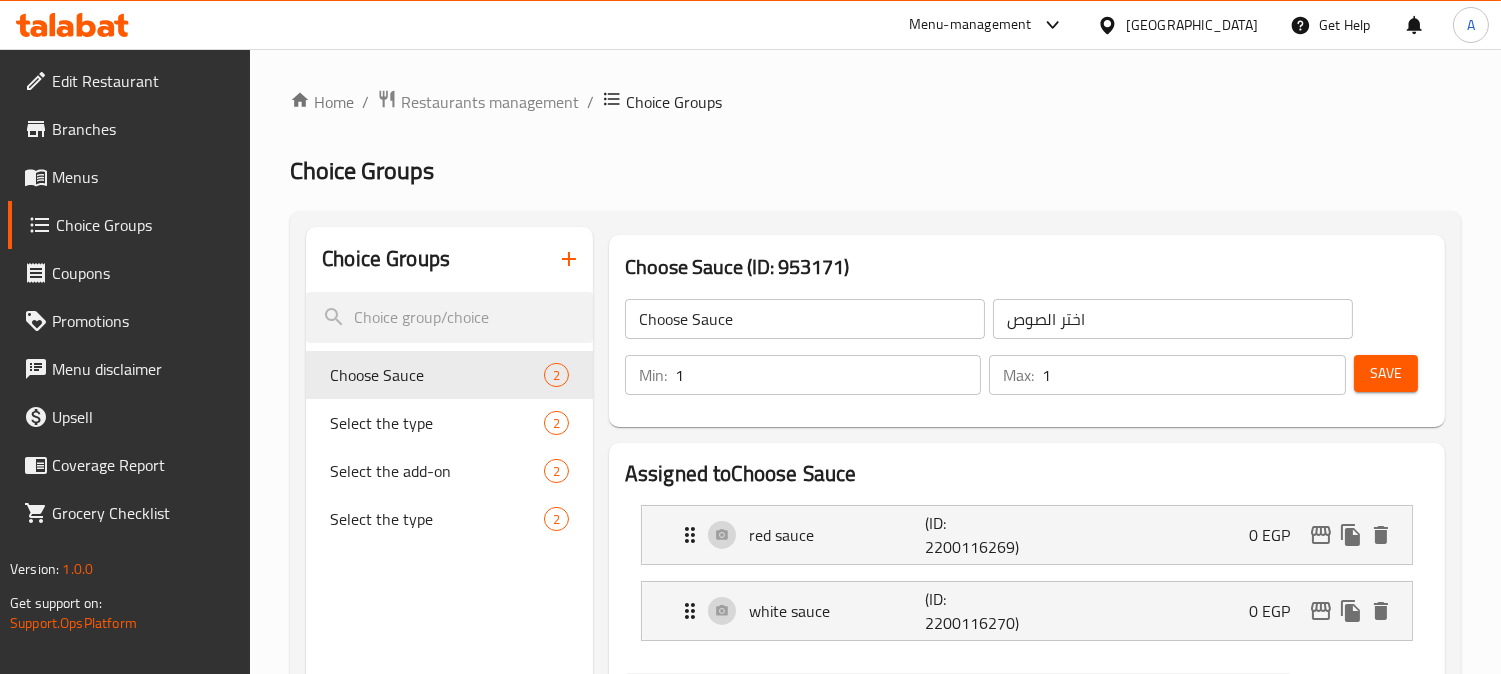 scroll, scrollTop: 222, scrollLeft: 0, axis: vertical 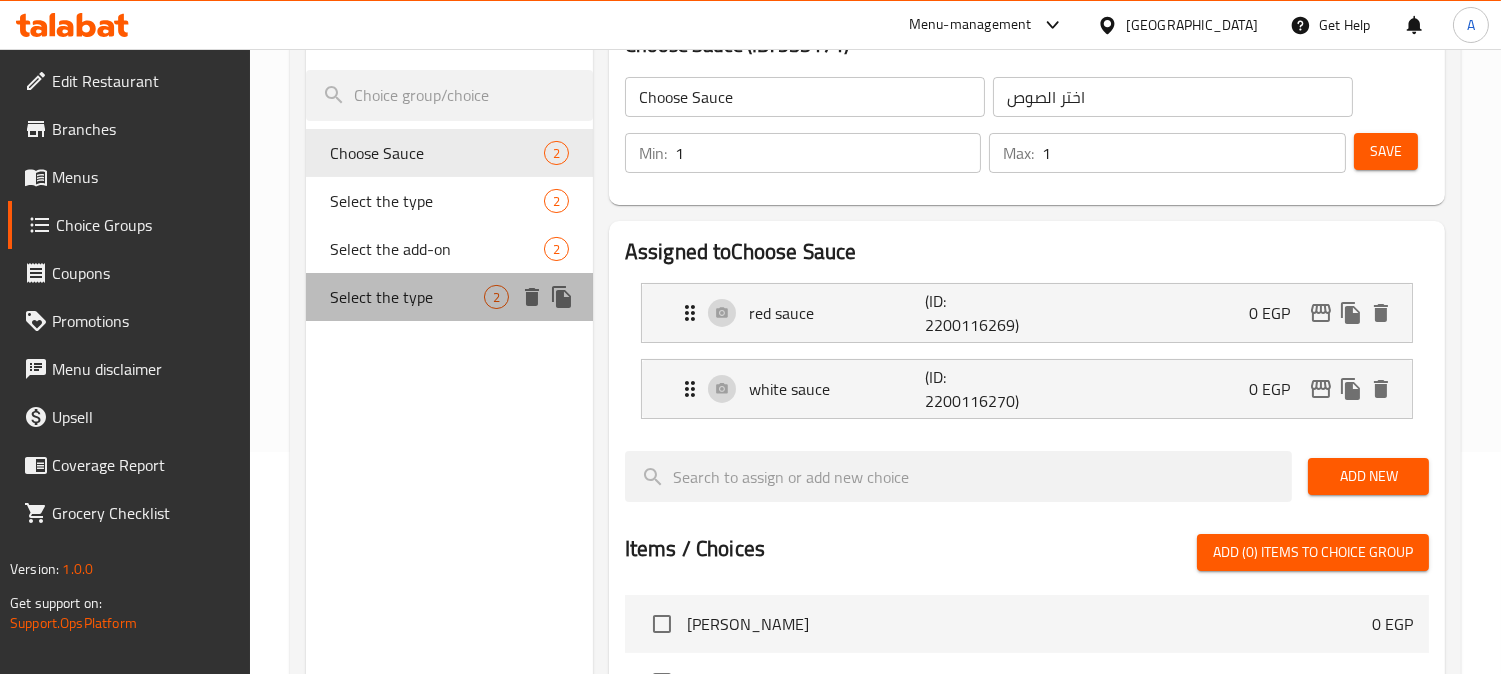 click on "Select the type" at bounding box center [407, 297] 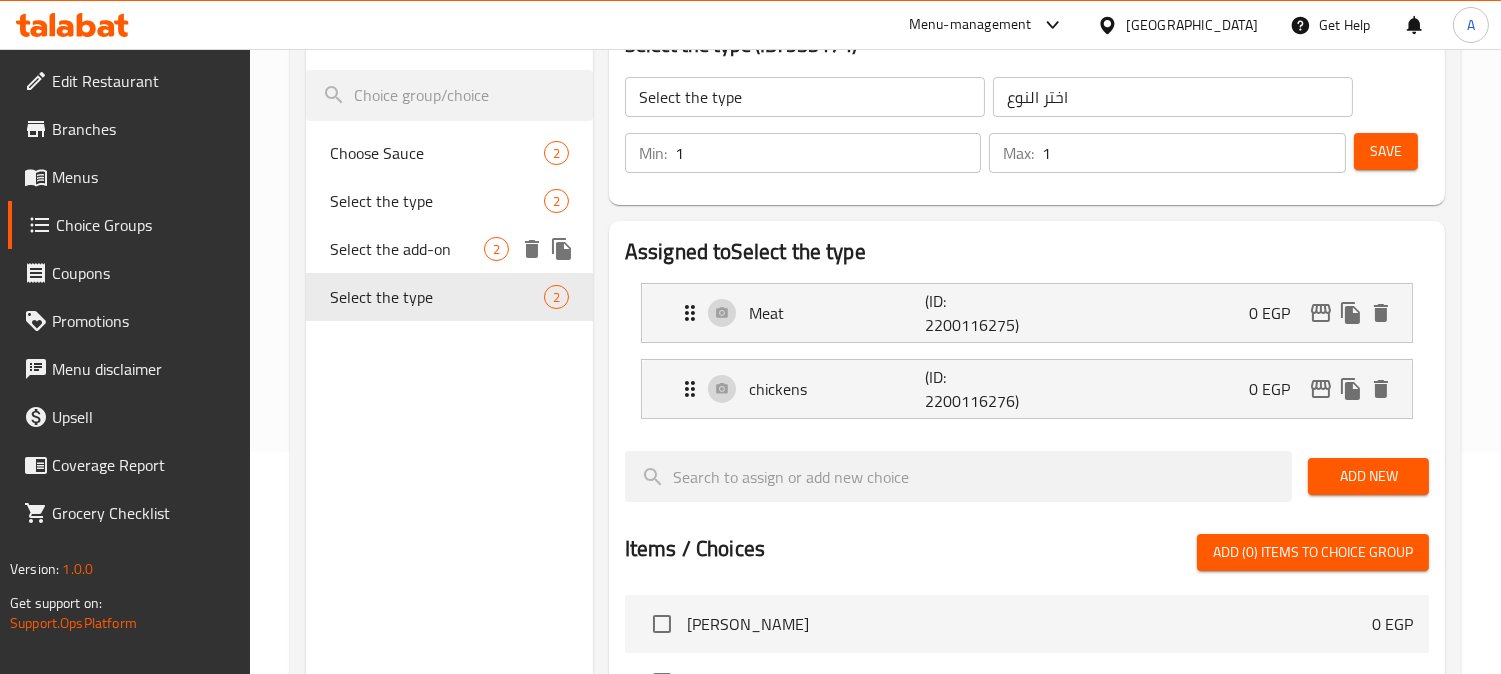 click on "Select the add-on" at bounding box center [407, 249] 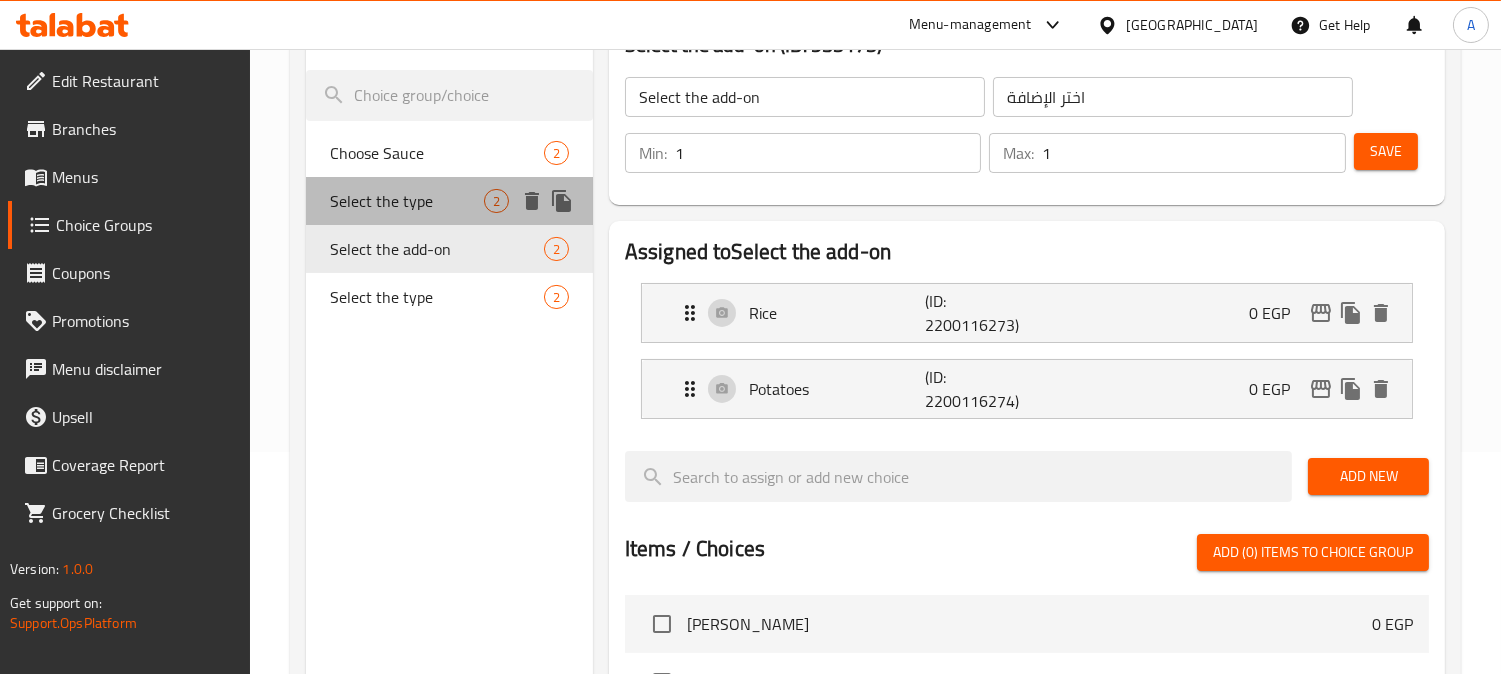 click on "Select the type" at bounding box center [407, 201] 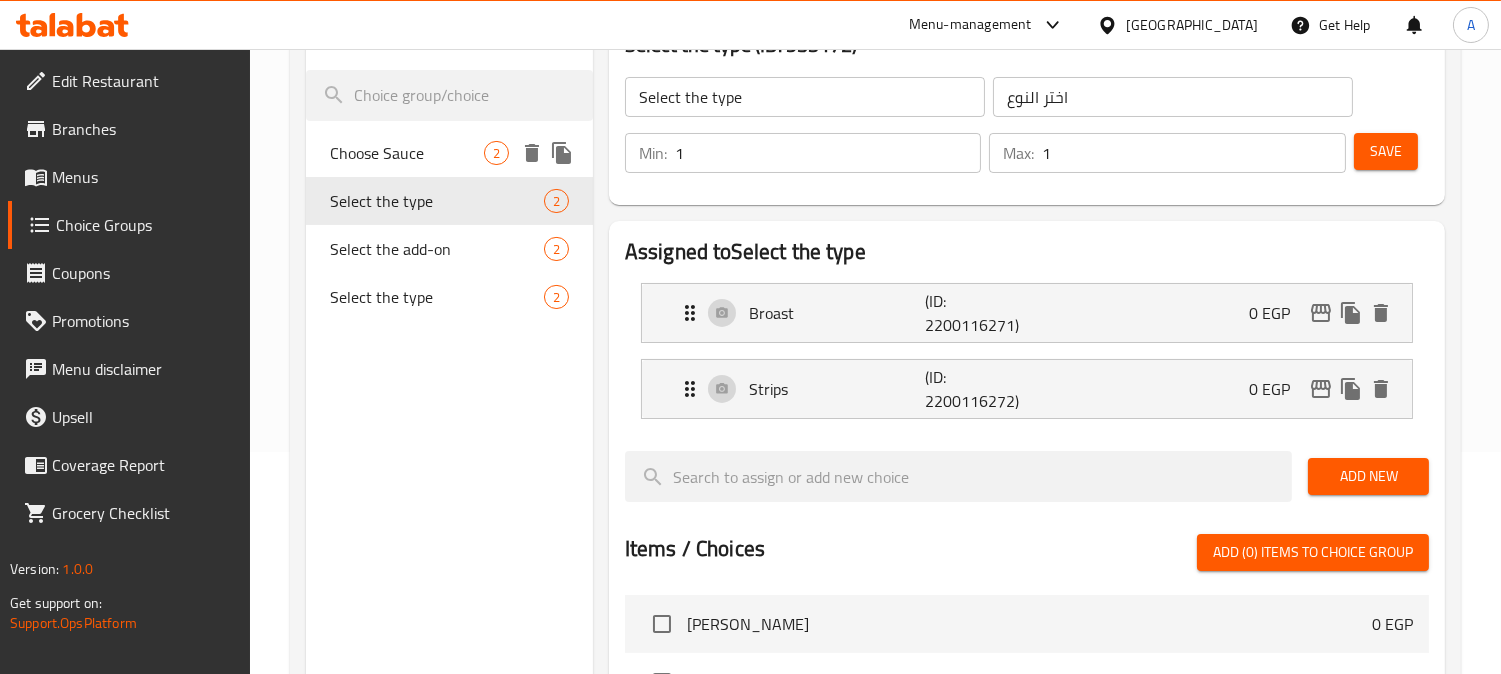 click on "Choose Sauce" at bounding box center (407, 153) 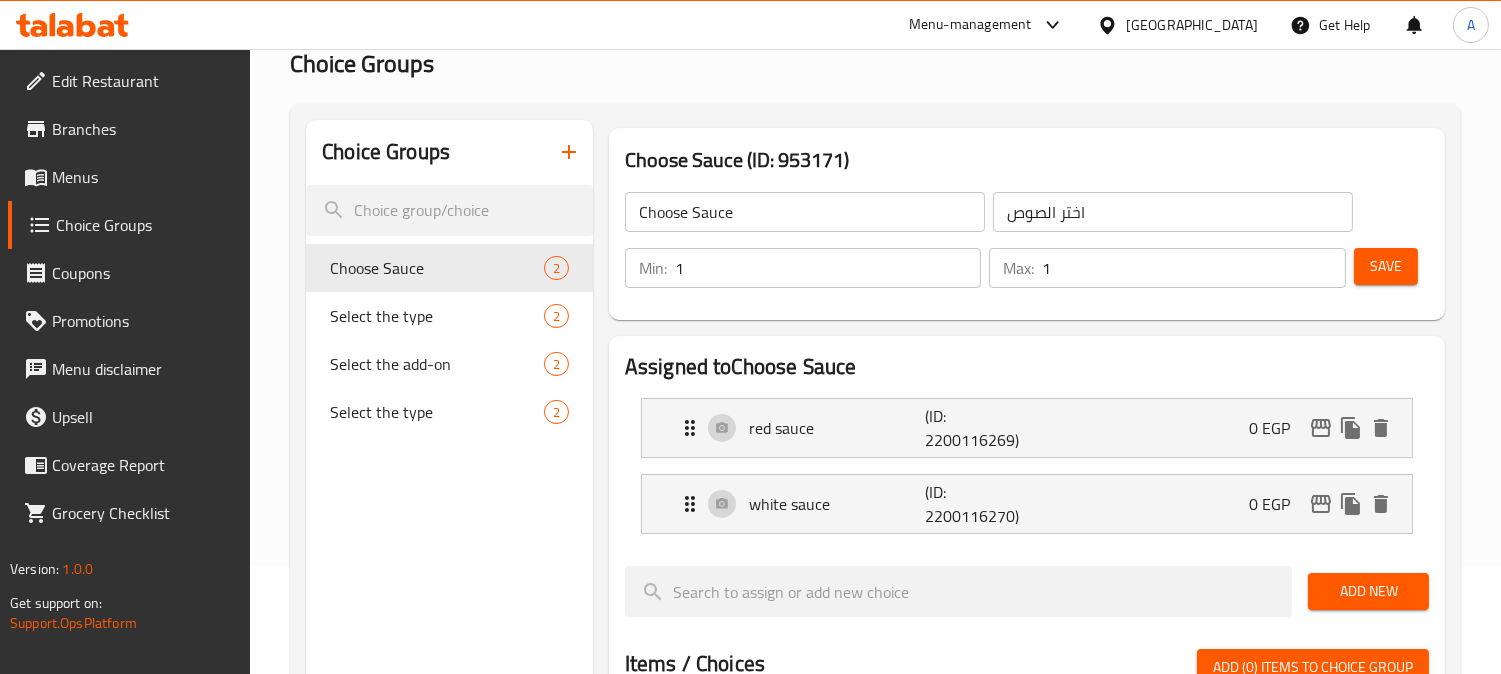 scroll, scrollTop: 0, scrollLeft: 0, axis: both 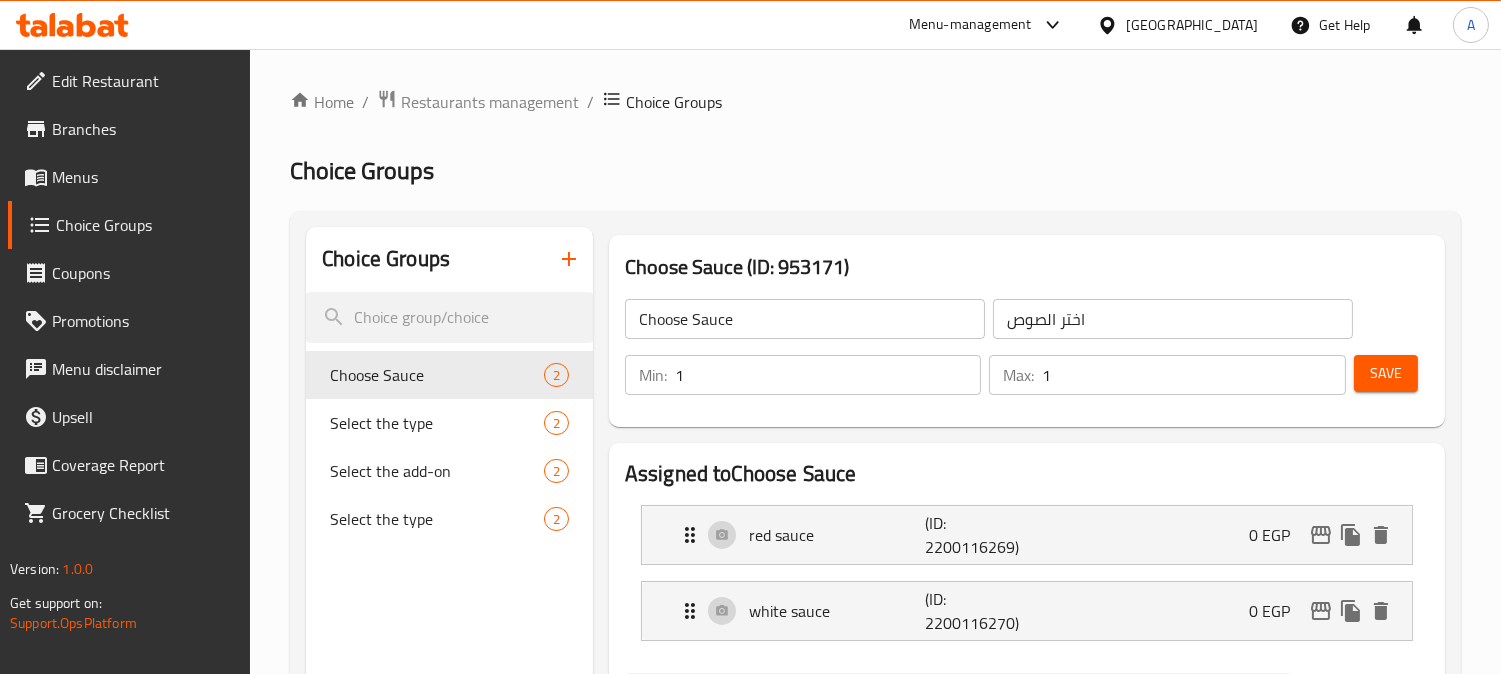 click 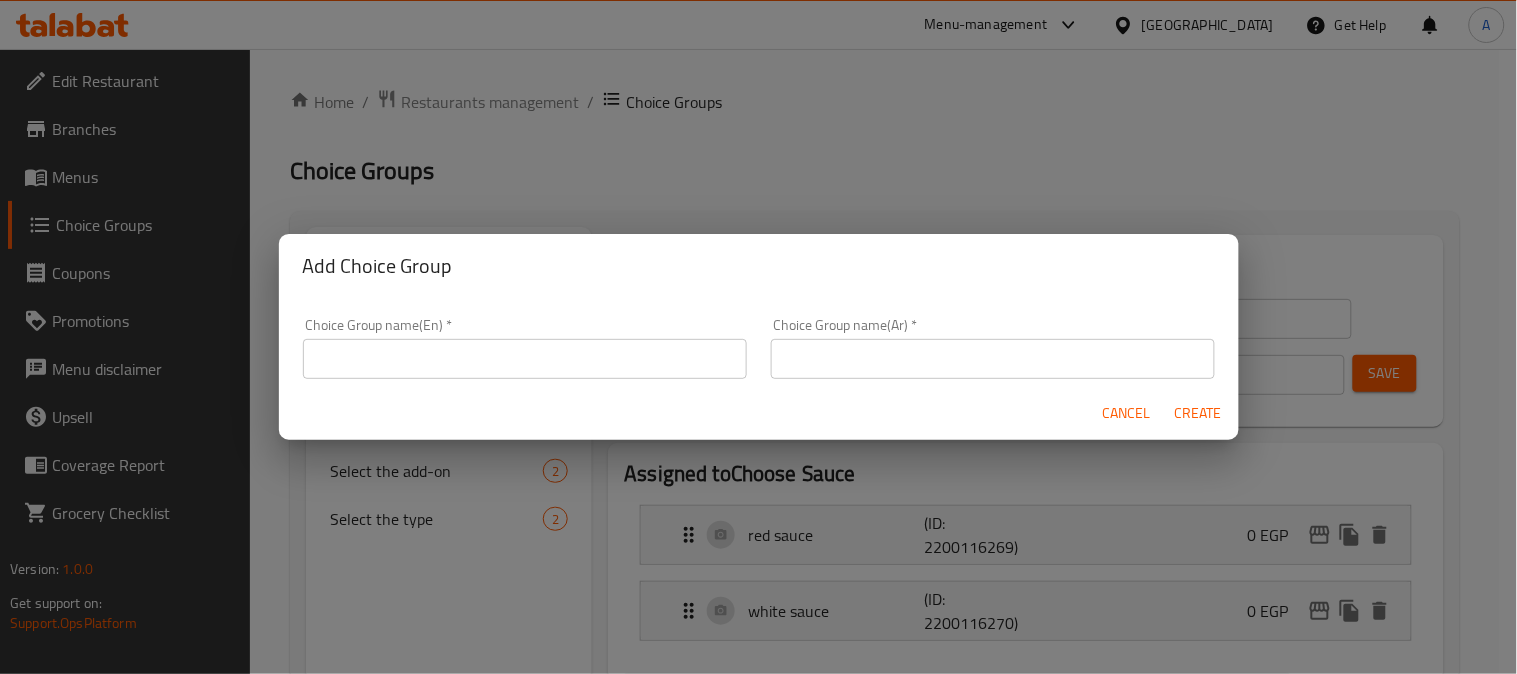 click on "Choice Group name(En)   * Choice Group name(En)  *" at bounding box center (525, 348) 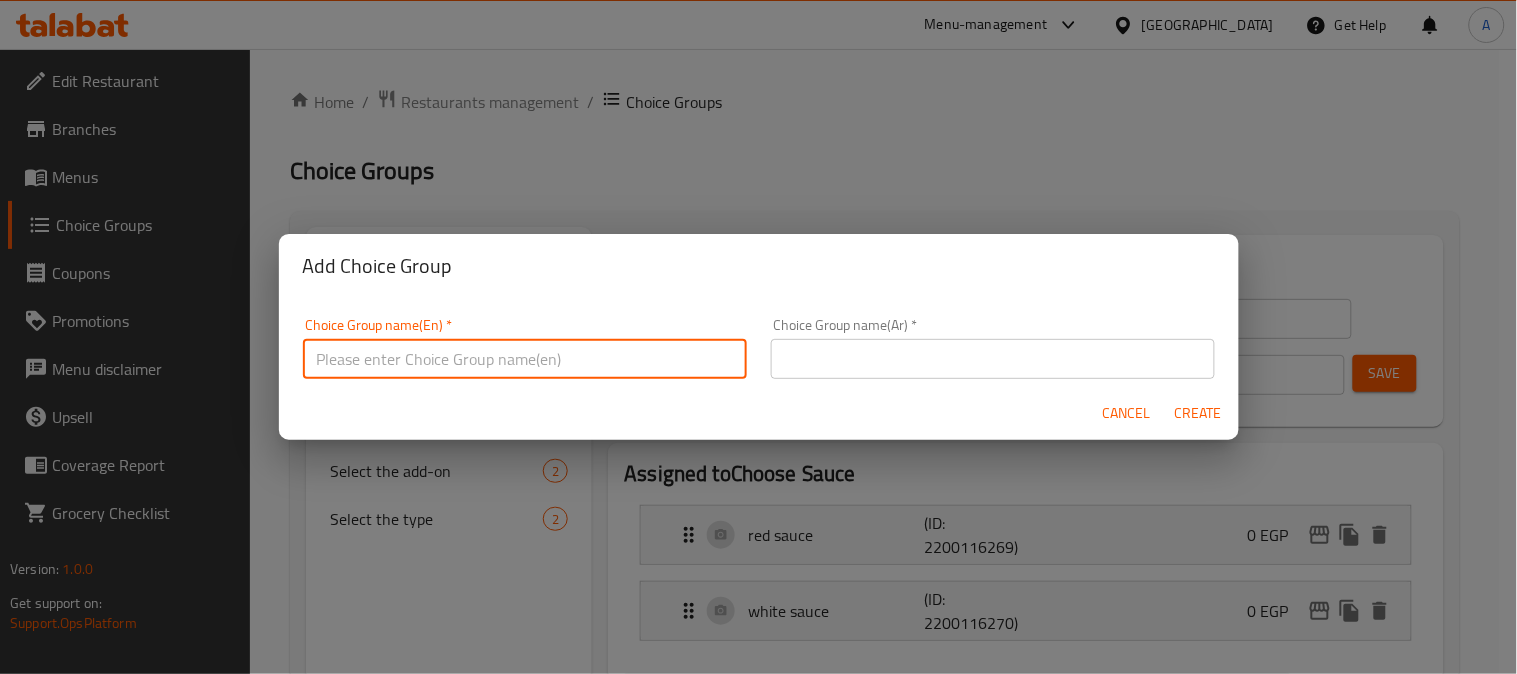 click at bounding box center (525, 359) 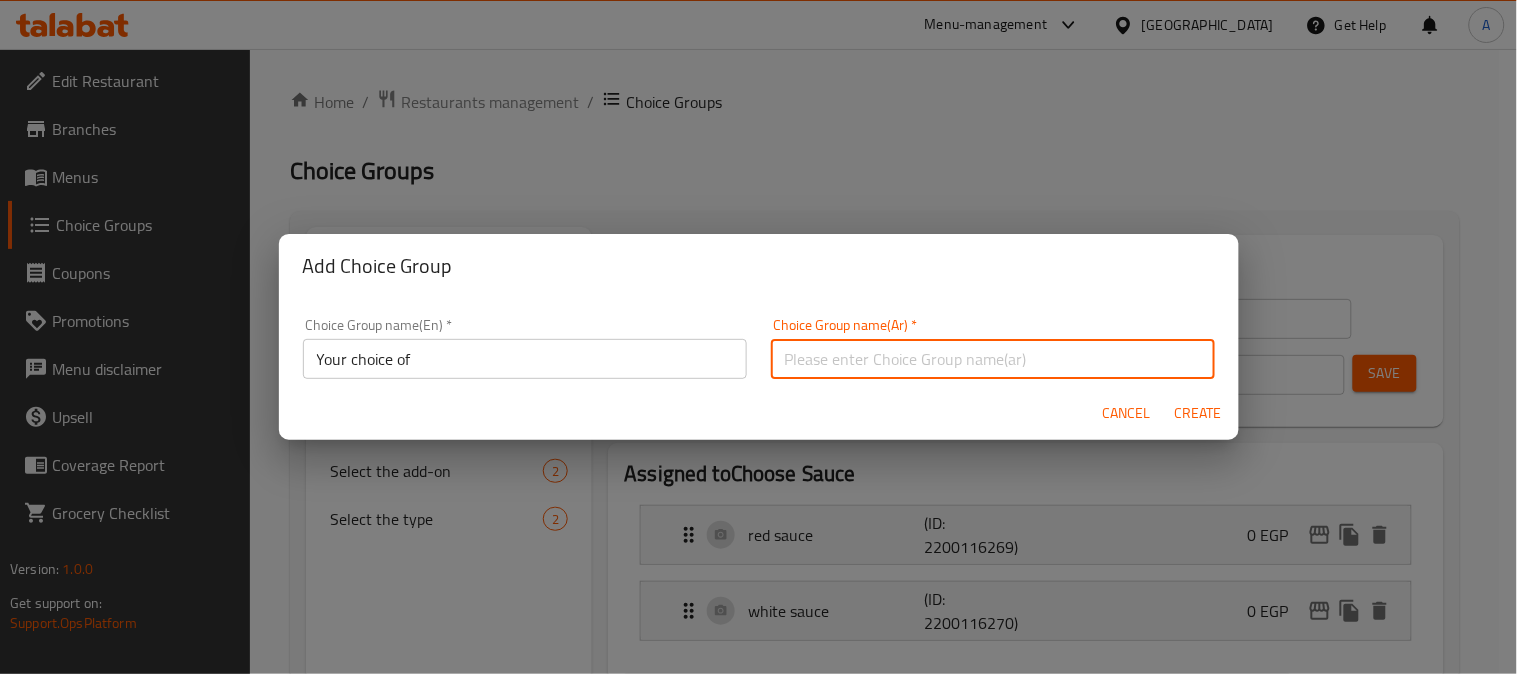 drag, startPoint x: 790, startPoint y: 363, endPoint x: 826, endPoint y: 380, distance: 39.812057 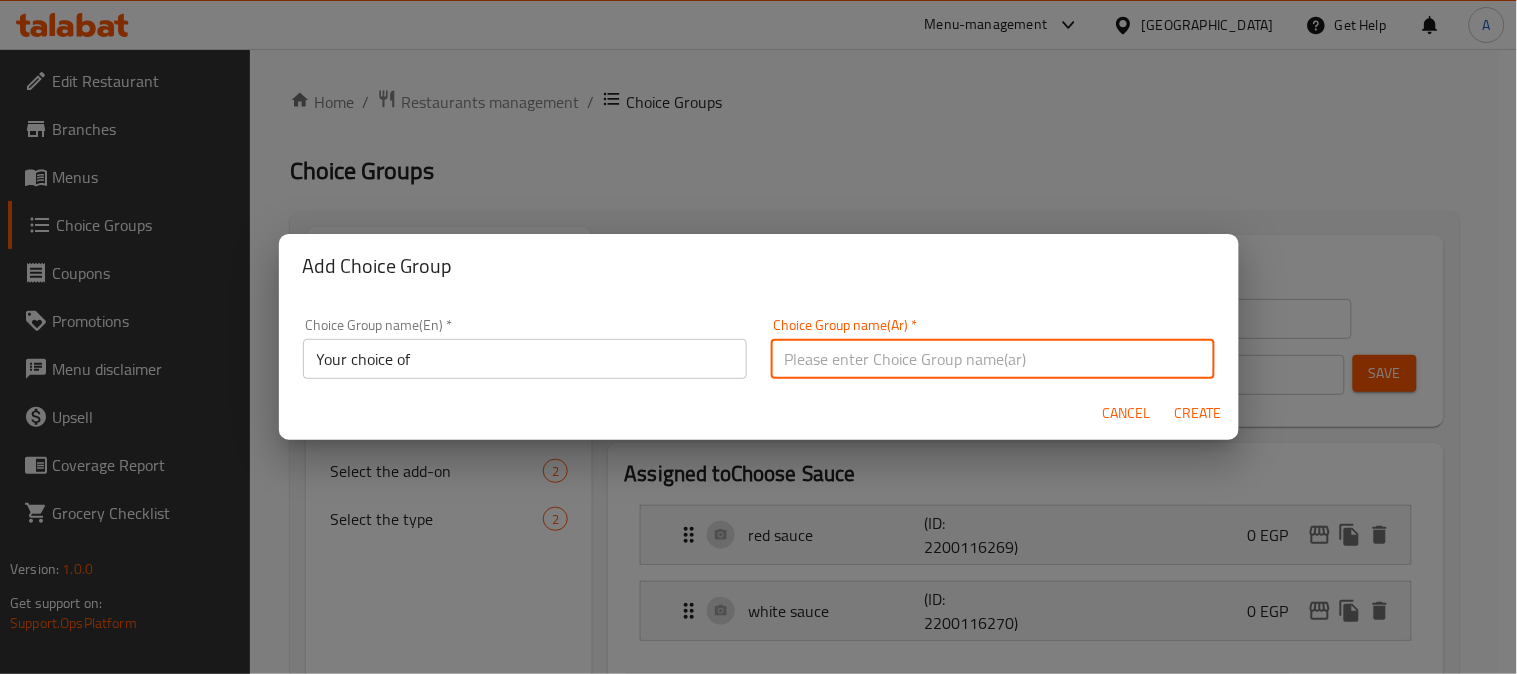 click at bounding box center [993, 359] 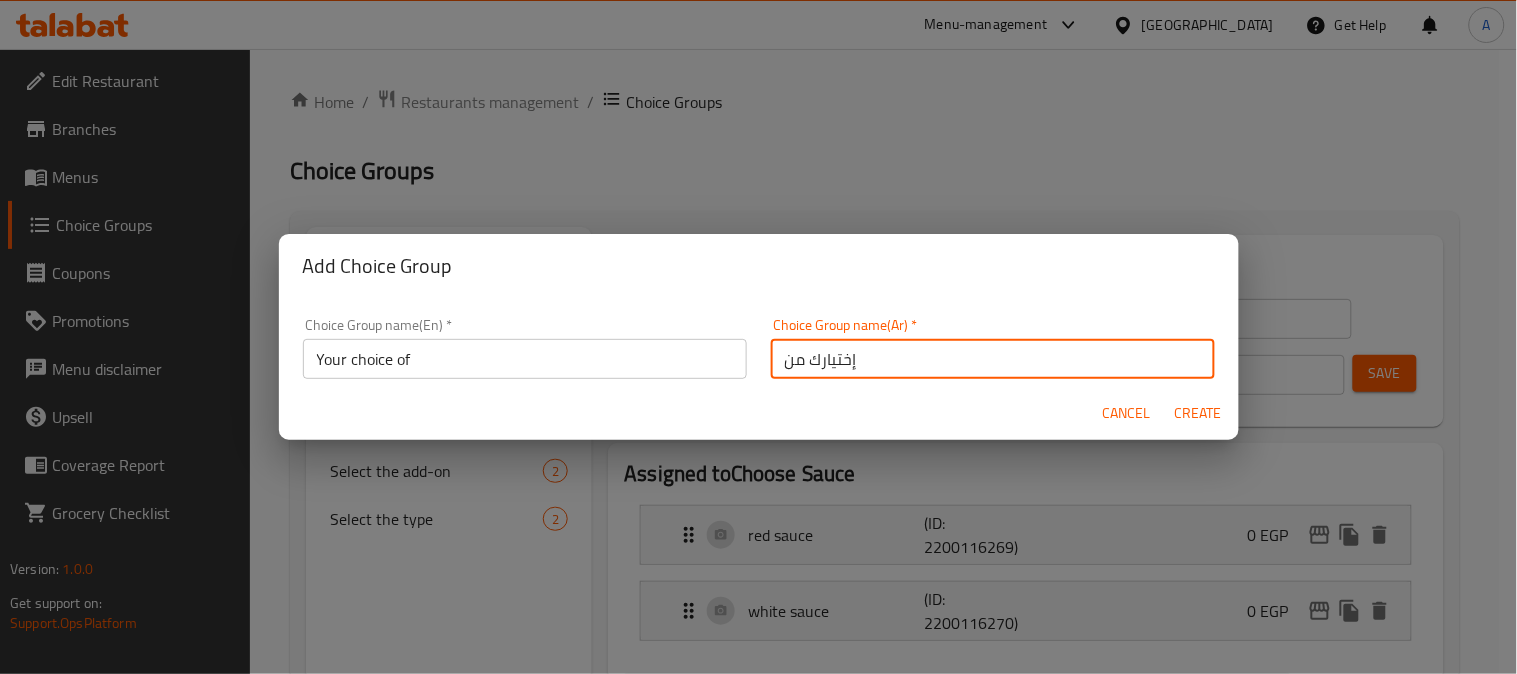 click on "إختيارك من" at bounding box center (993, 359) 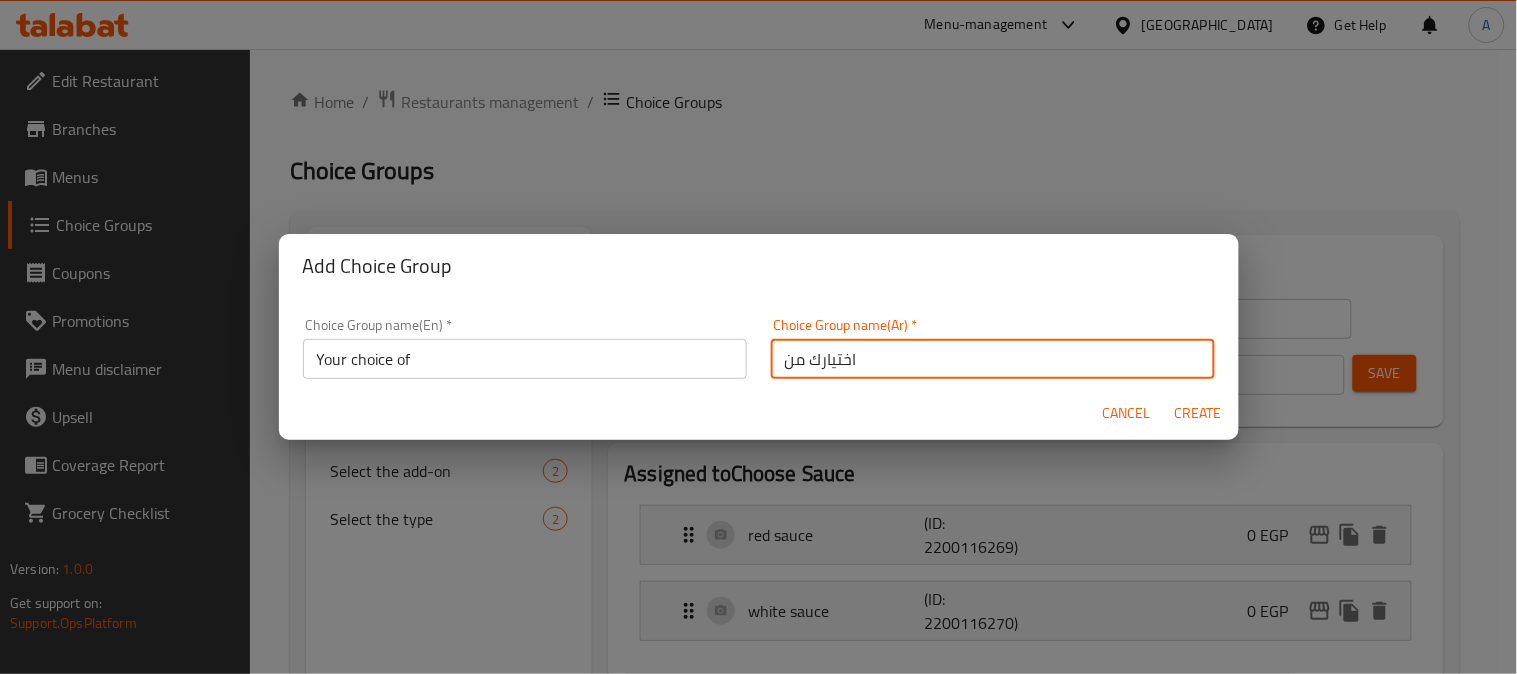 type on "اختيارك من" 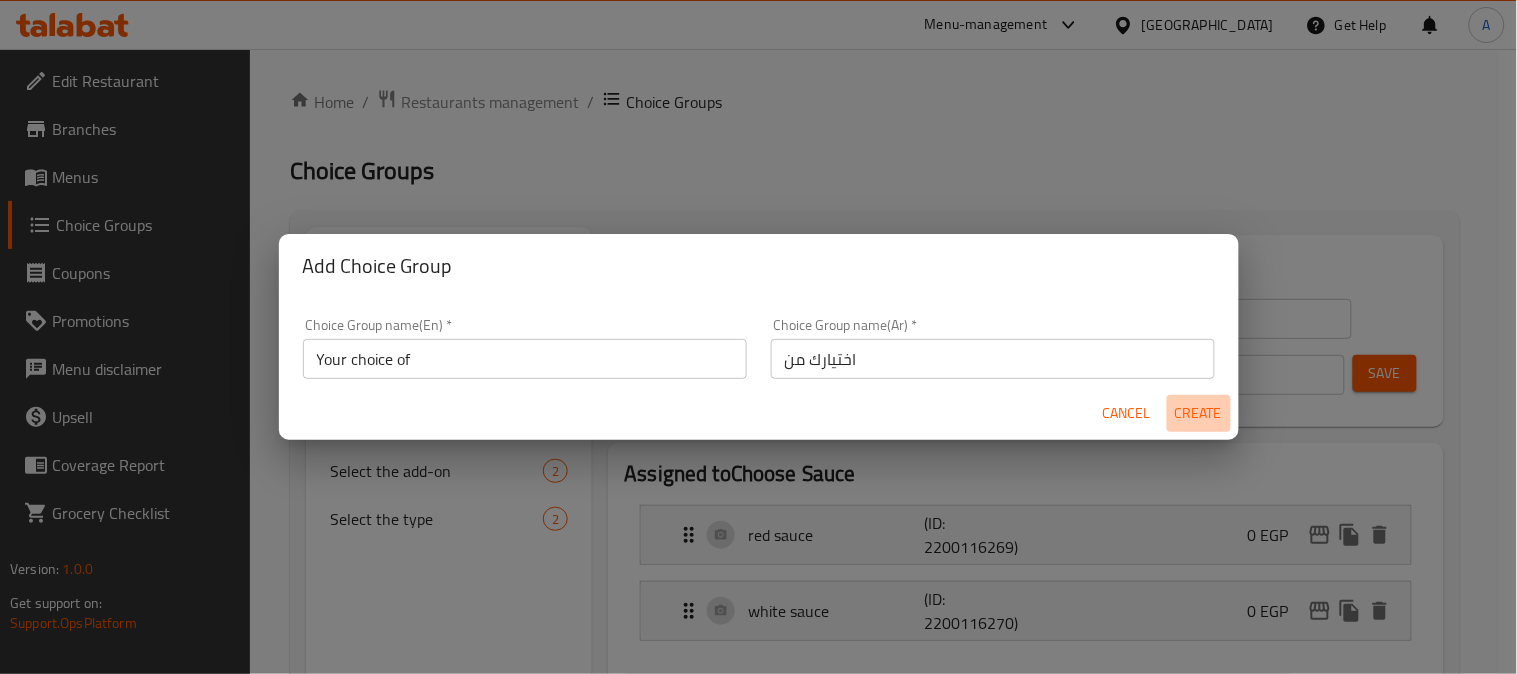 click on "Create" at bounding box center [1199, 413] 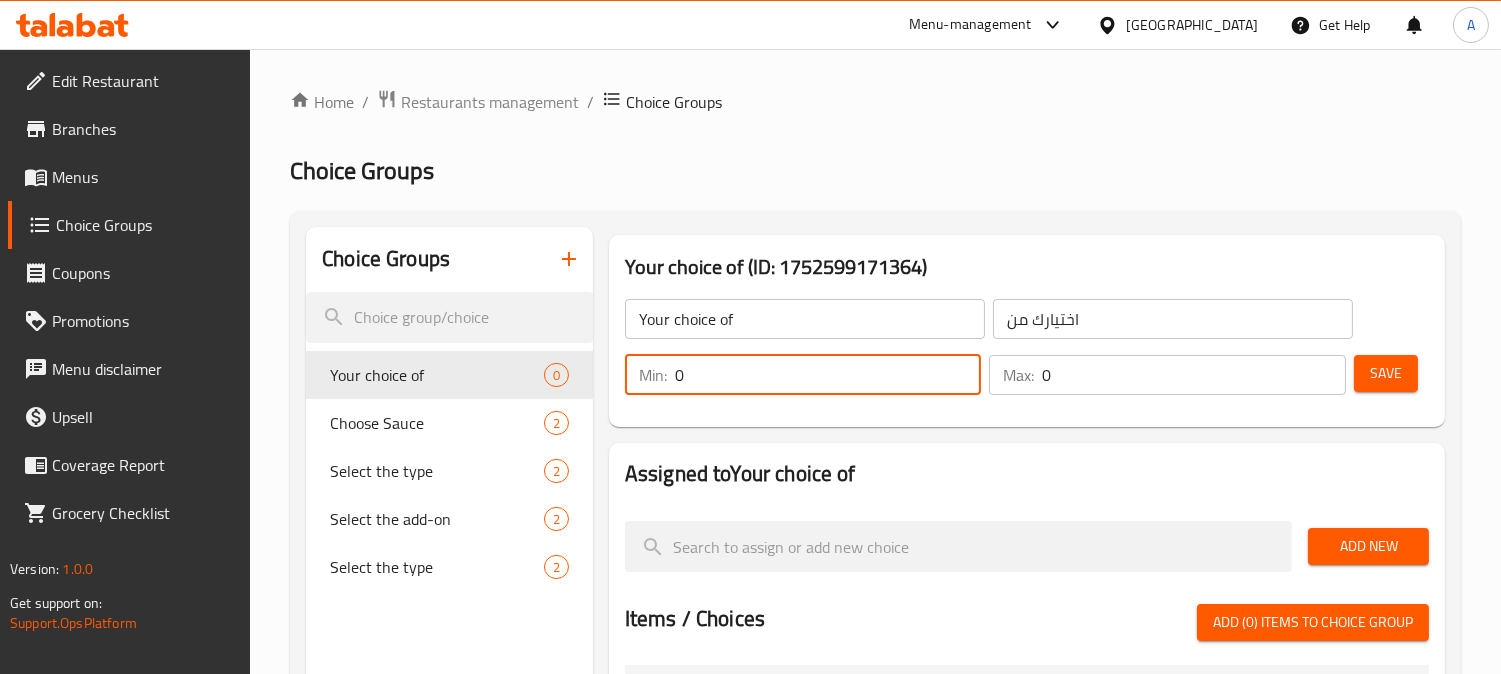 drag, startPoint x: 707, startPoint y: 372, endPoint x: 645, endPoint y: 373, distance: 62.008064 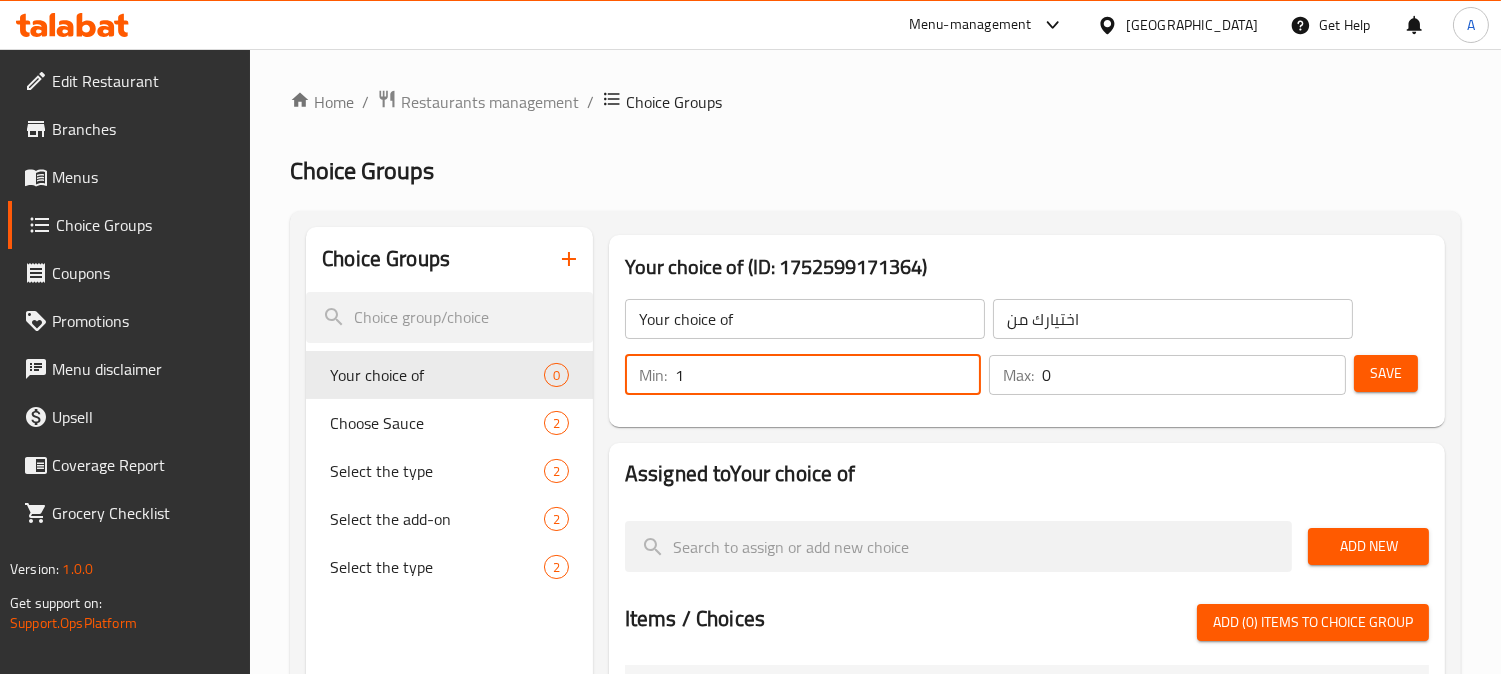 type on "1" 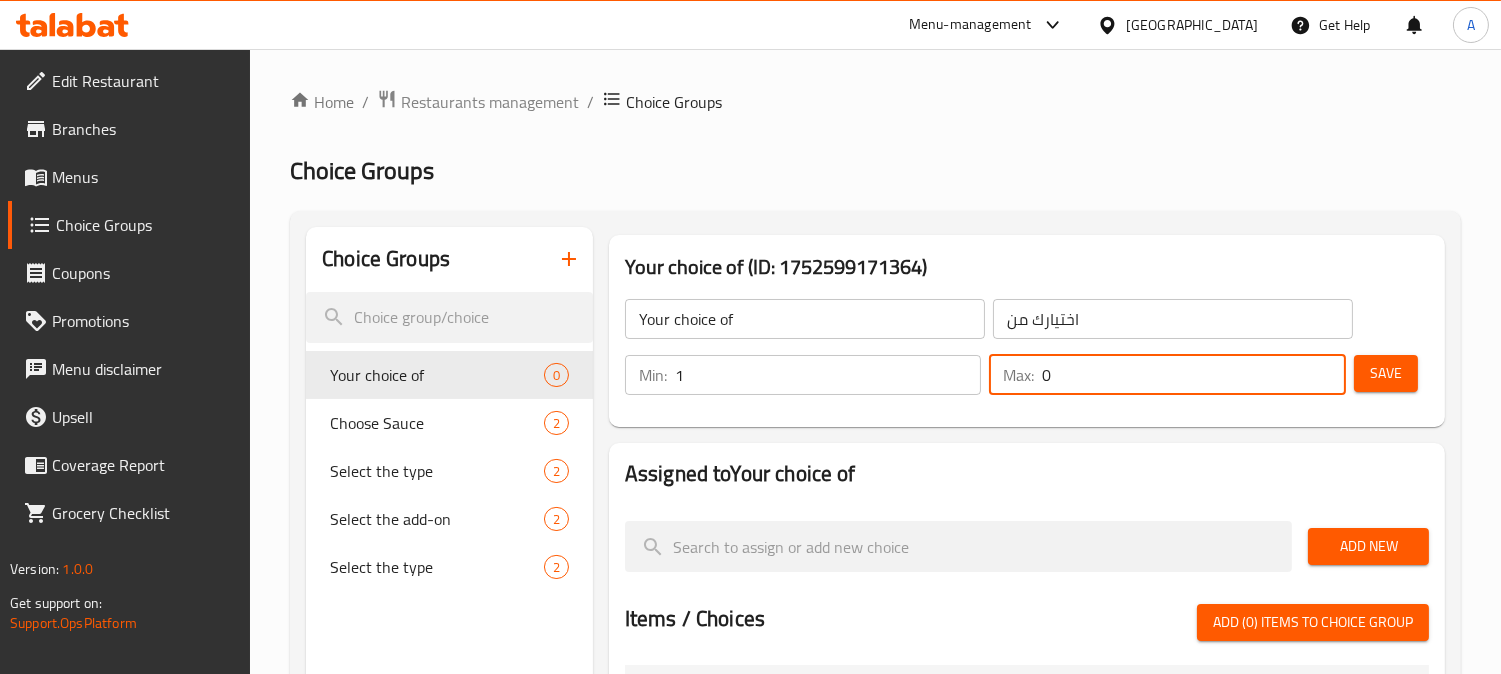 drag, startPoint x: 1088, startPoint y: 367, endPoint x: 968, endPoint y: 387, distance: 121.65525 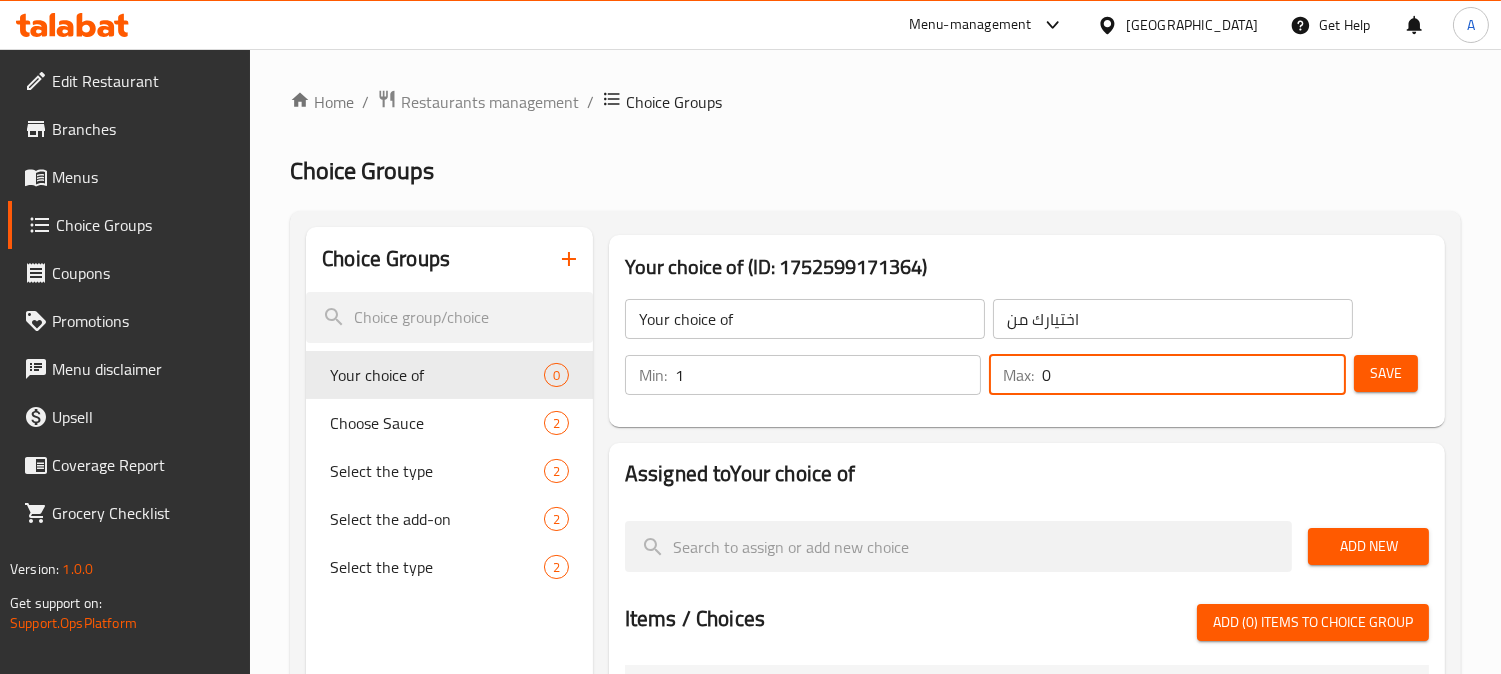 click on "Min: 1 ​ Max: 0 ​" at bounding box center [985, 375] 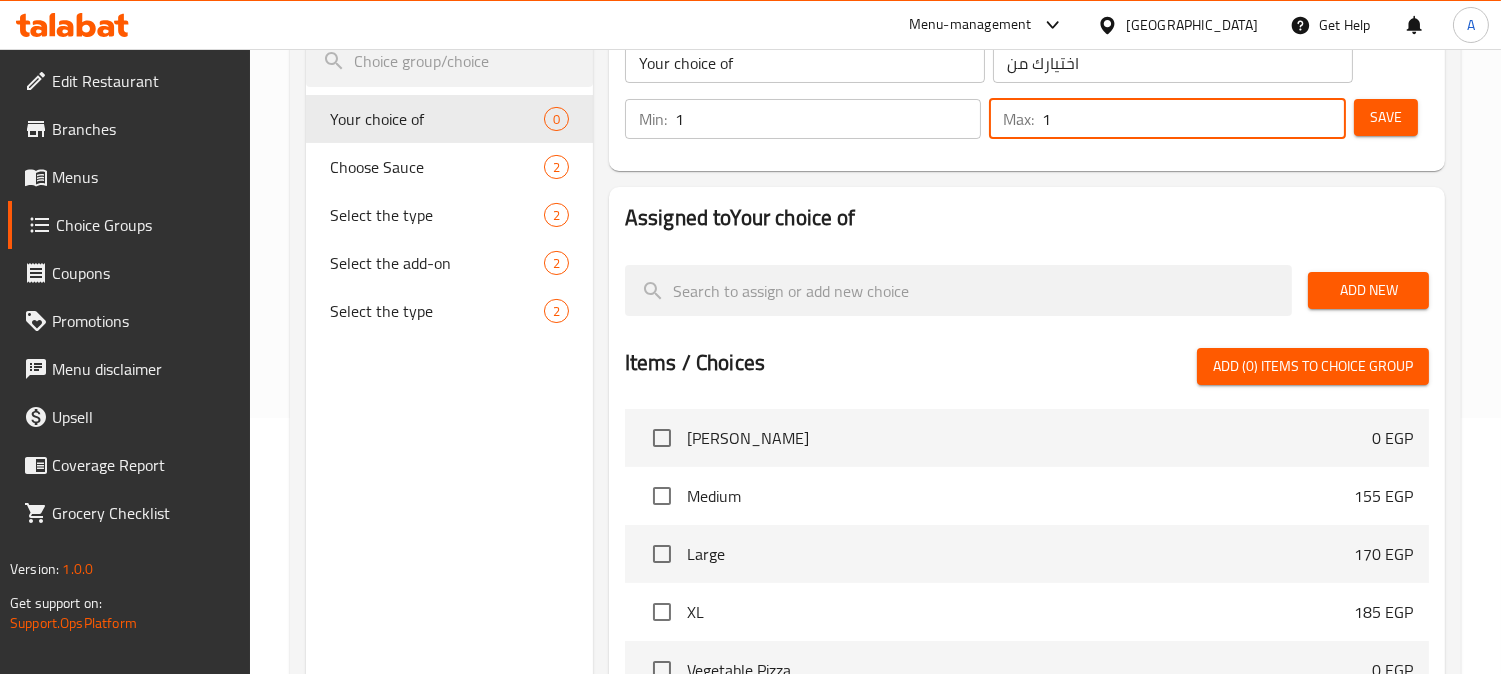 scroll, scrollTop: 222, scrollLeft: 0, axis: vertical 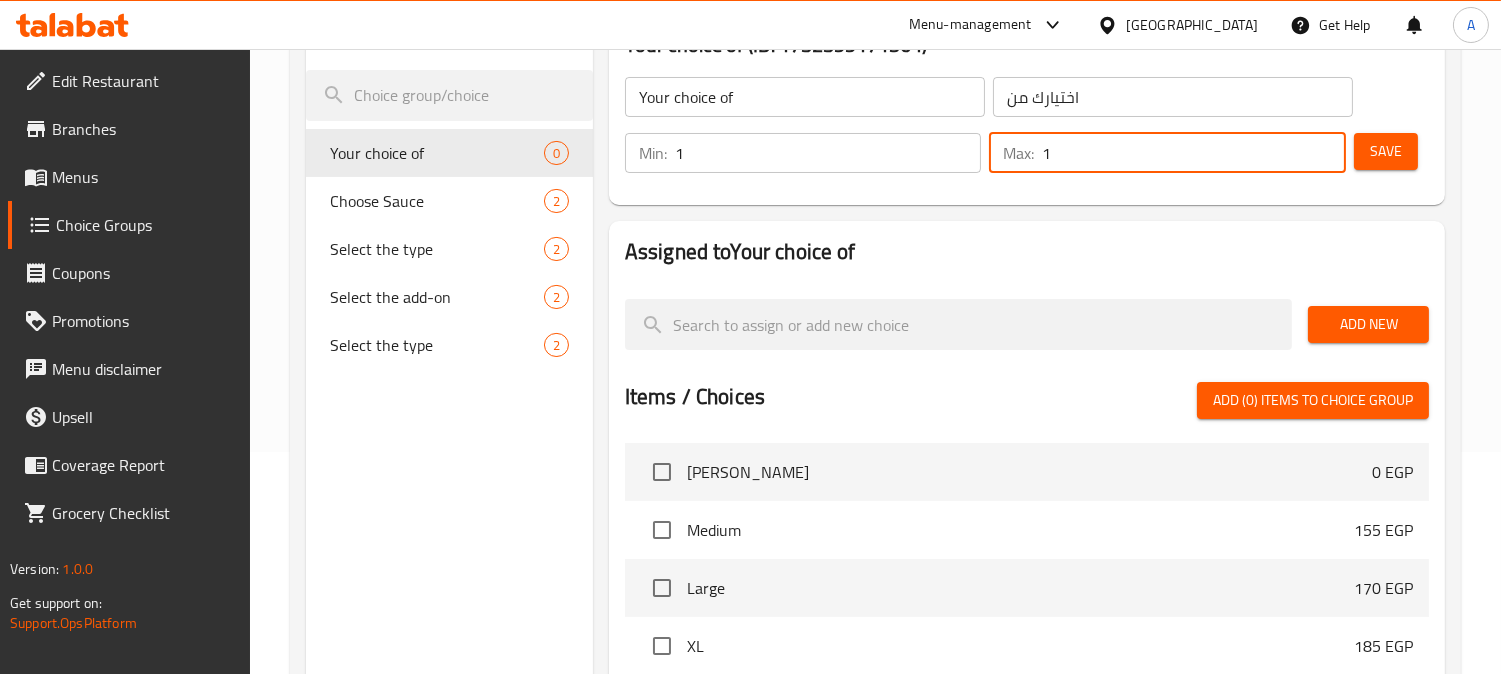 type on "1" 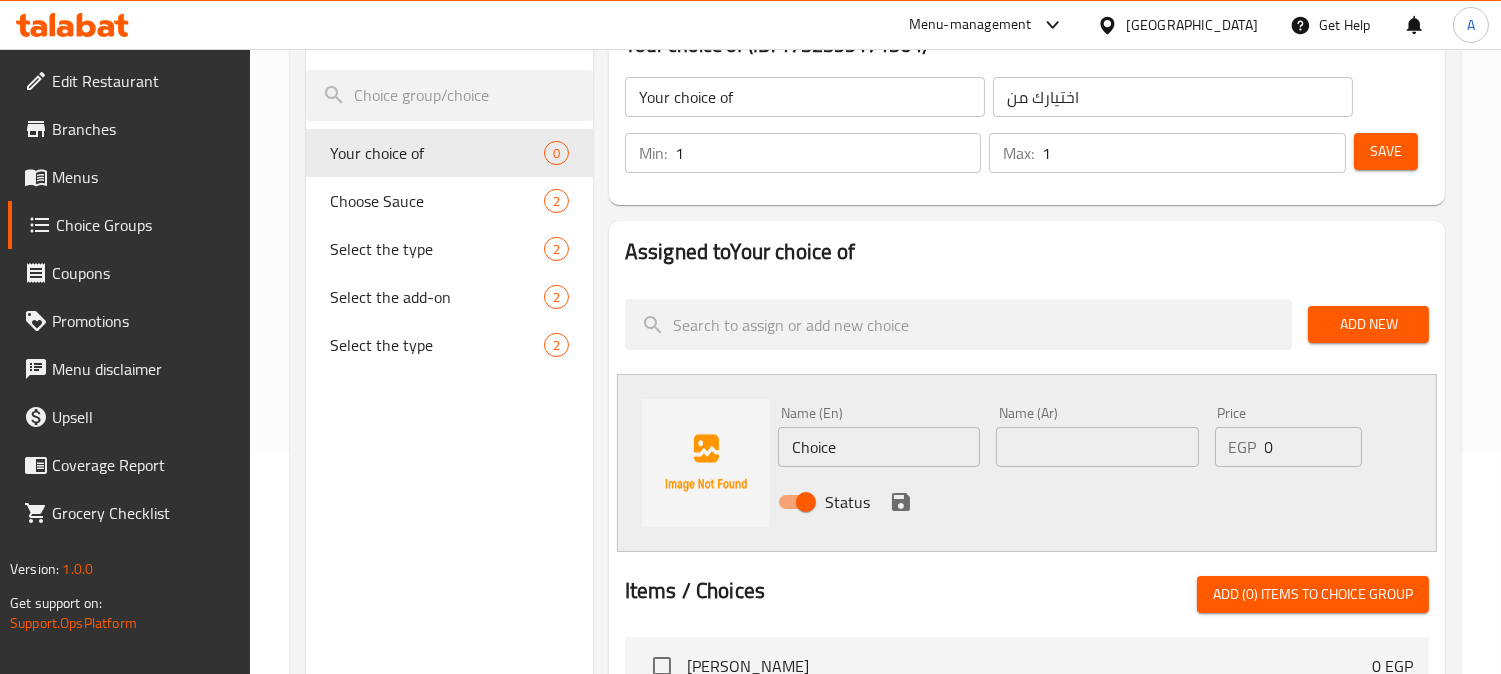 click at bounding box center (1097, 447) 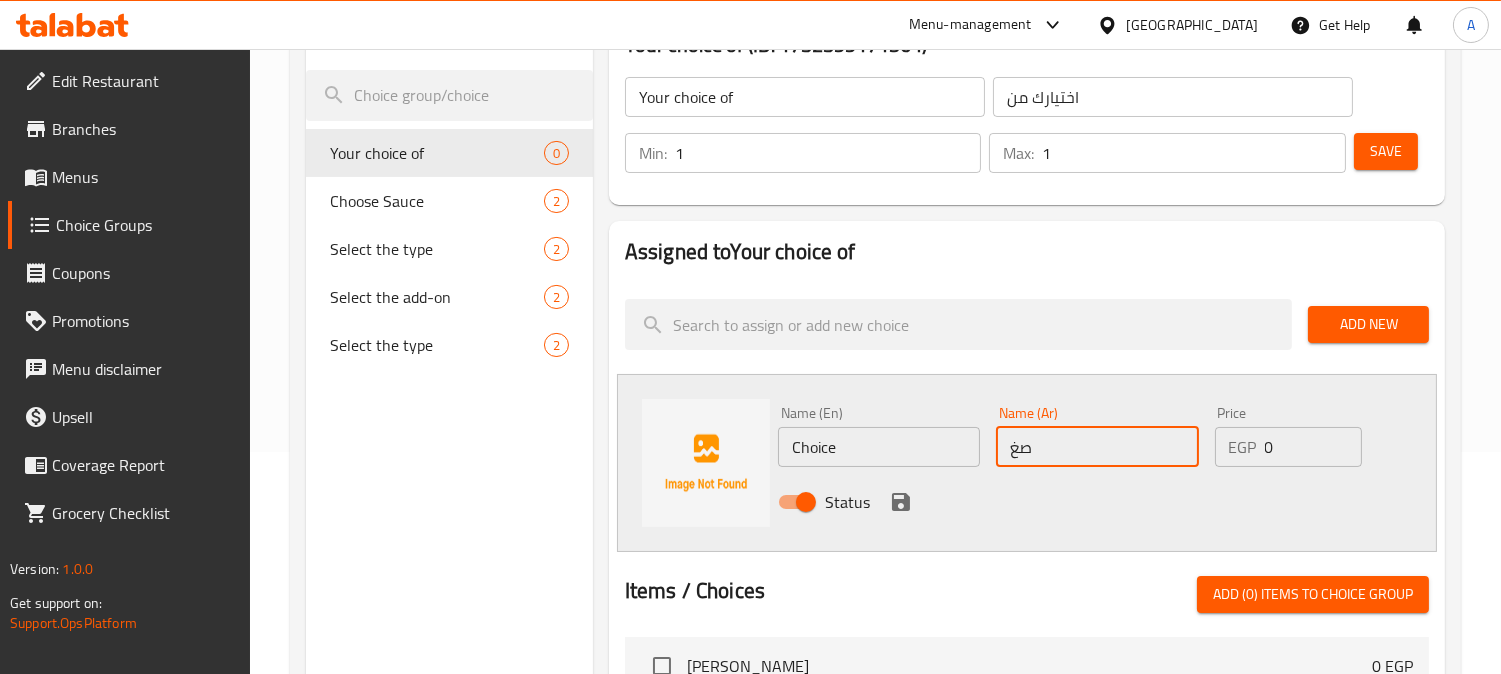 type on "صغير" 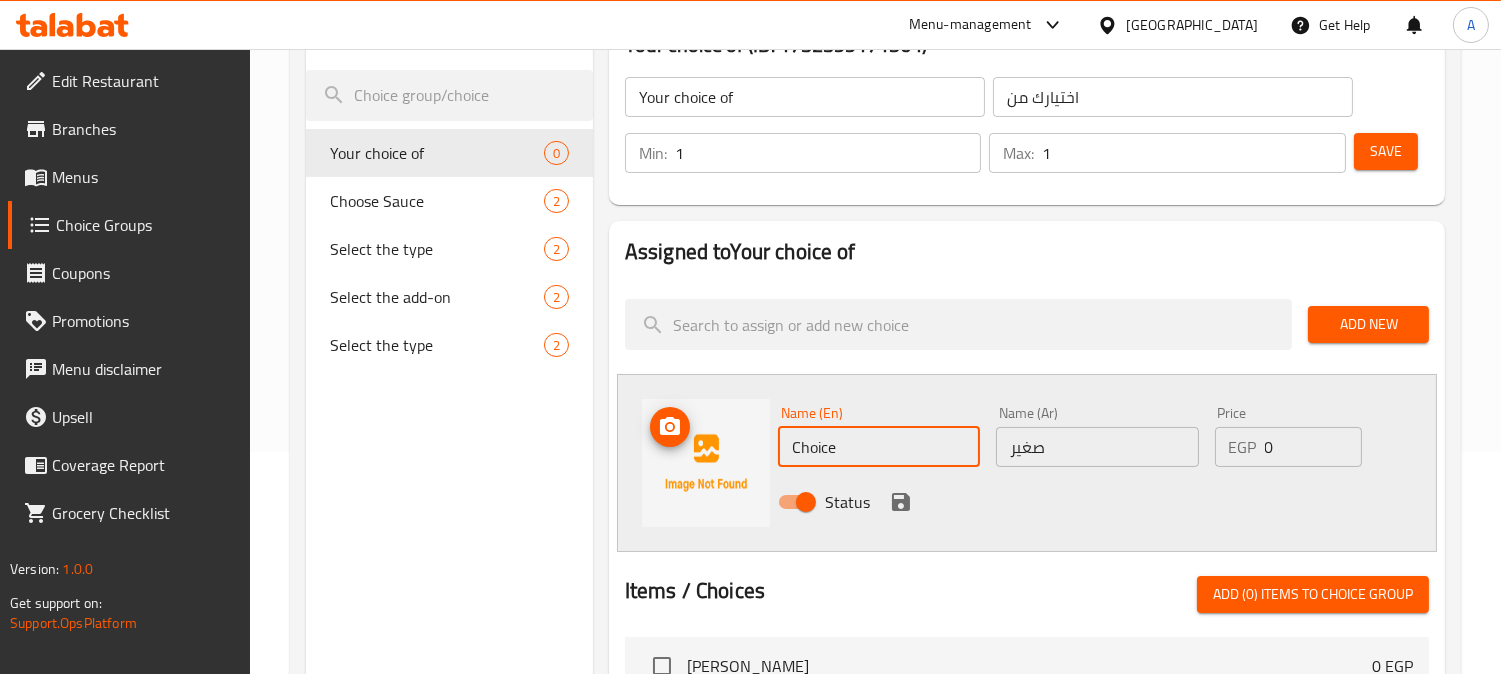 drag, startPoint x: 874, startPoint y: 452, endPoint x: 743, endPoint y: 450, distance: 131.01526 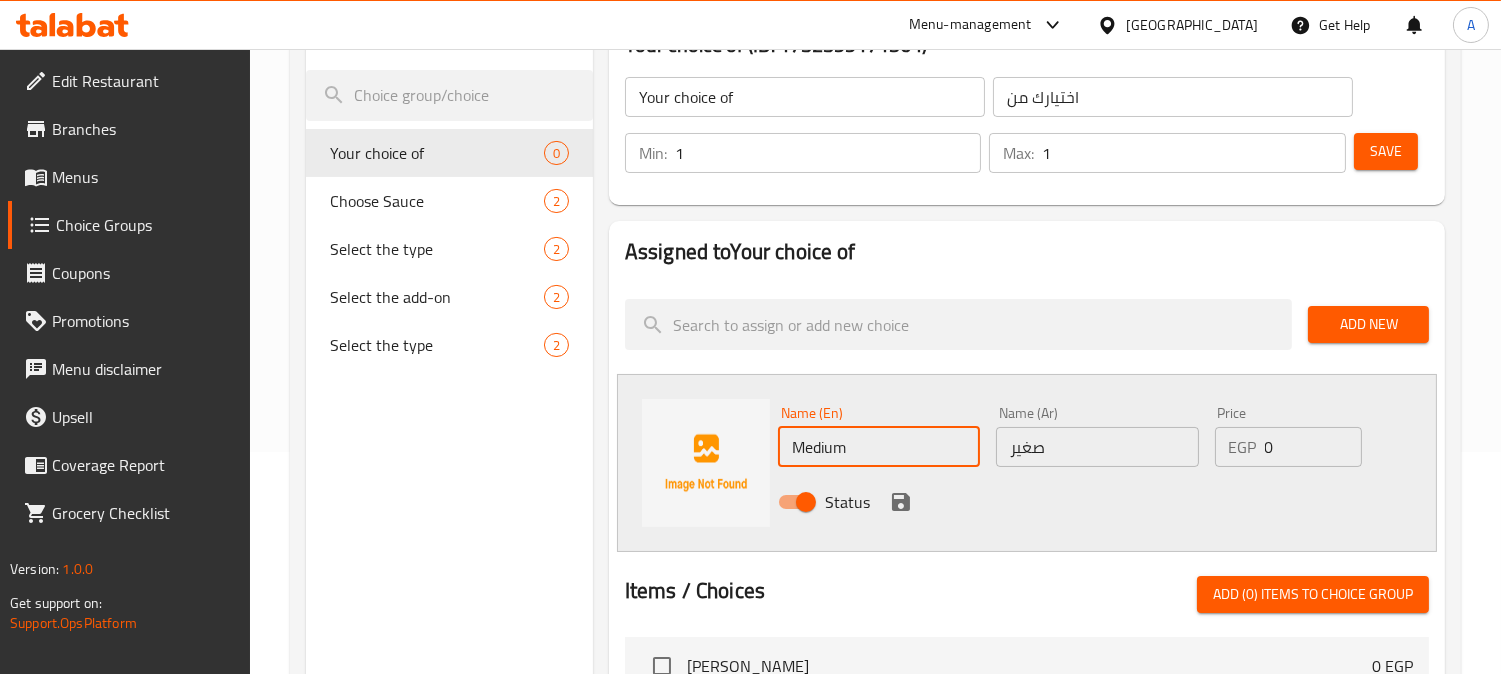 type on "Medium" 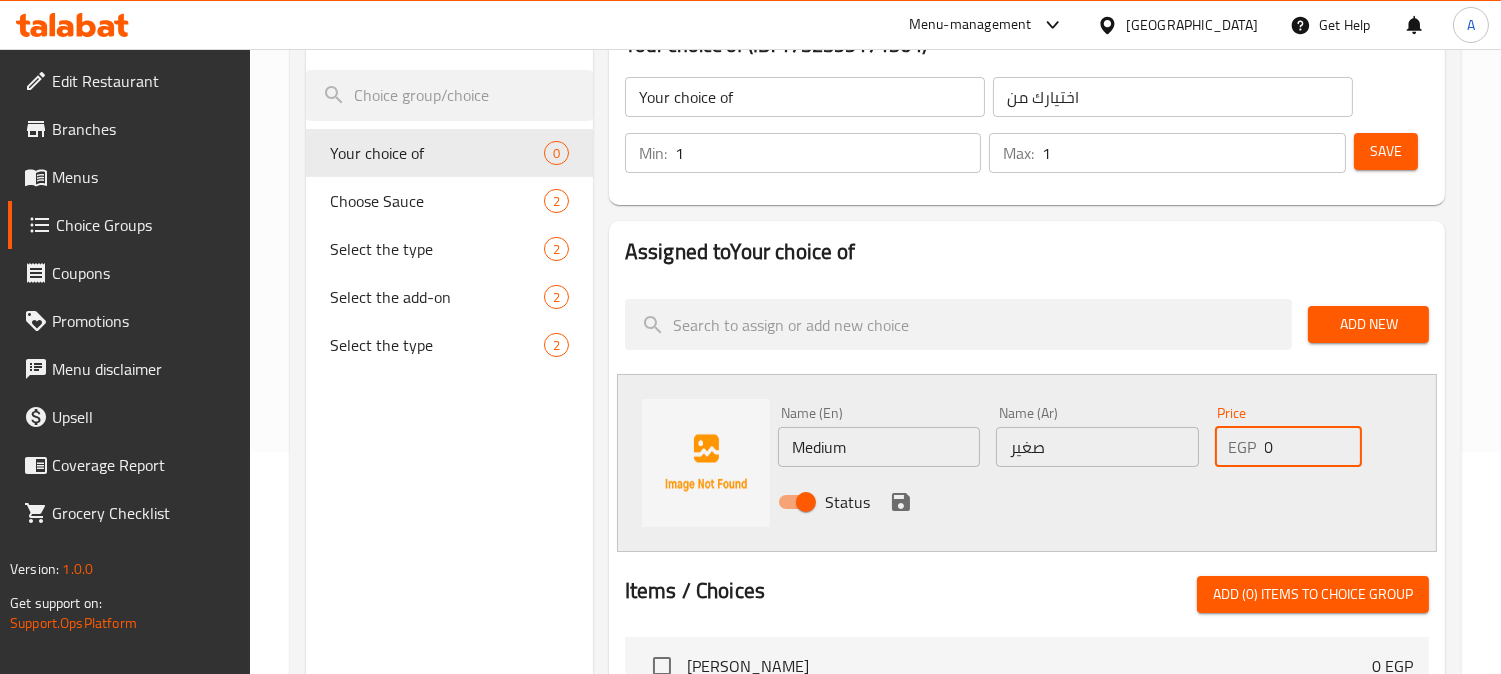 drag, startPoint x: 1278, startPoint y: 440, endPoint x: 1203, endPoint y: 470, distance: 80.77747 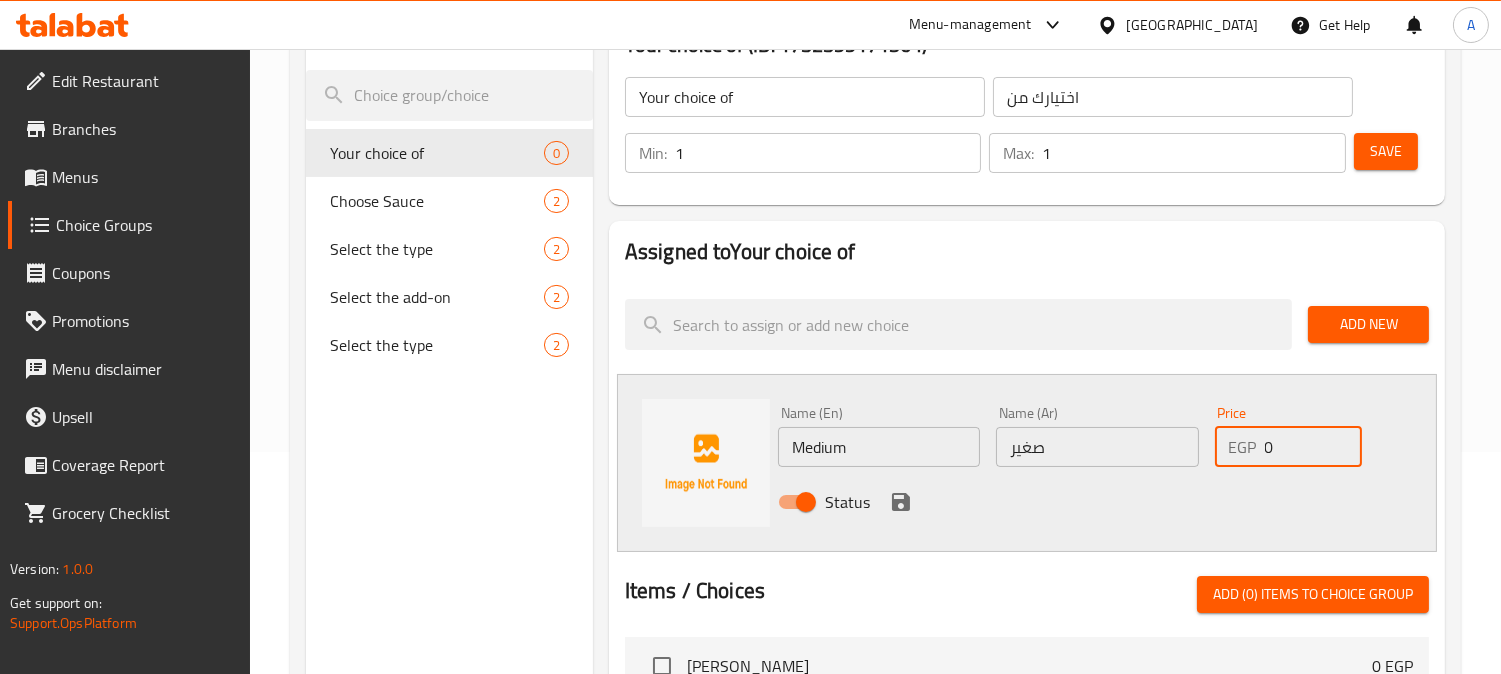 click on "Name (En) Medium Name (En) Name (Ar) صغير Name (Ar) Price EGP 0 Price Status" at bounding box center [1097, 463] 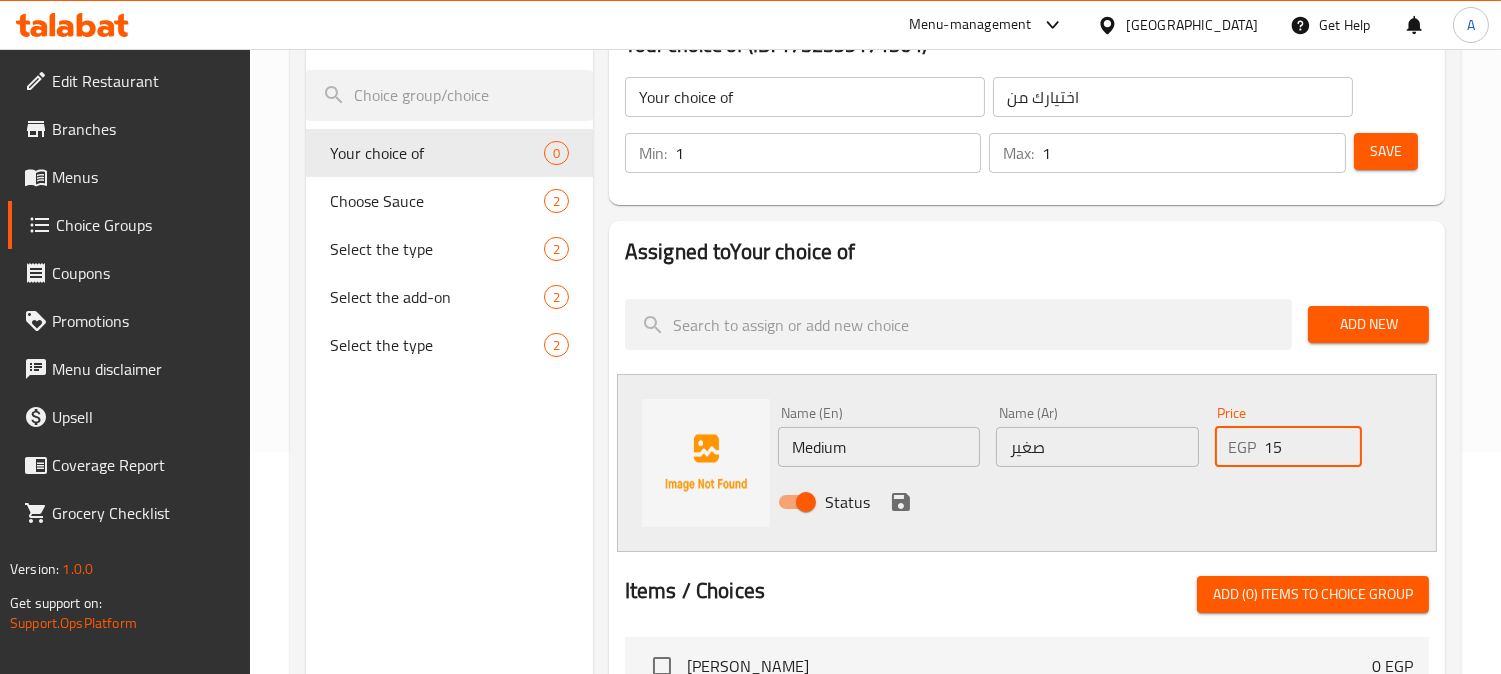 type on "15" 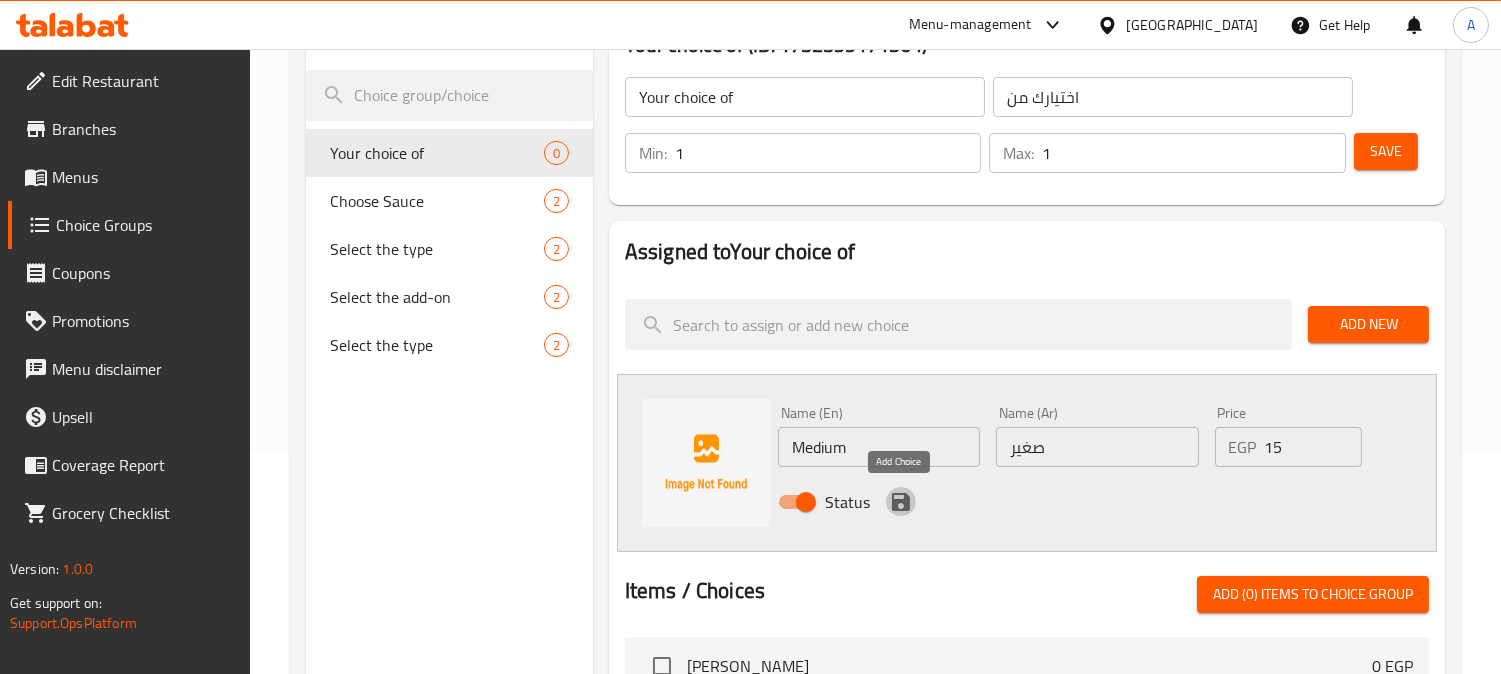 click 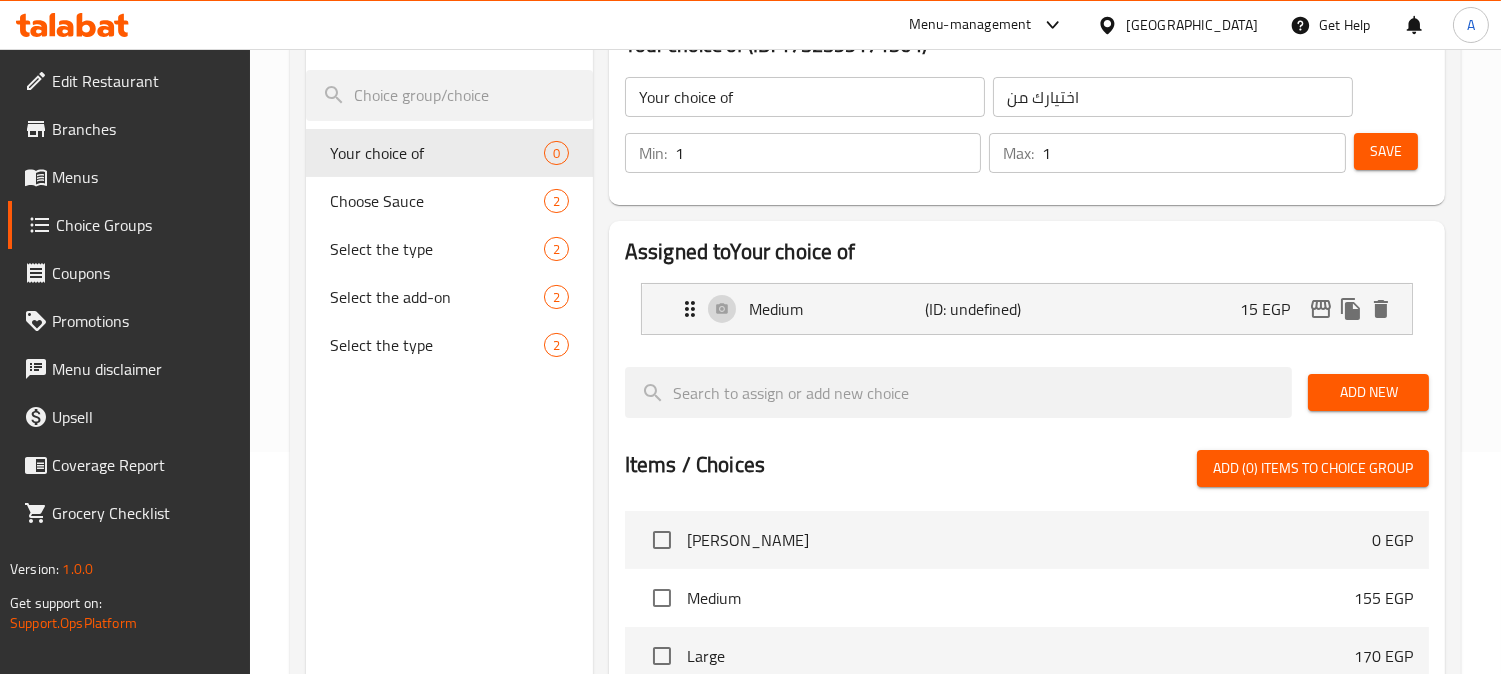 click on "Add New" at bounding box center (1368, 392) 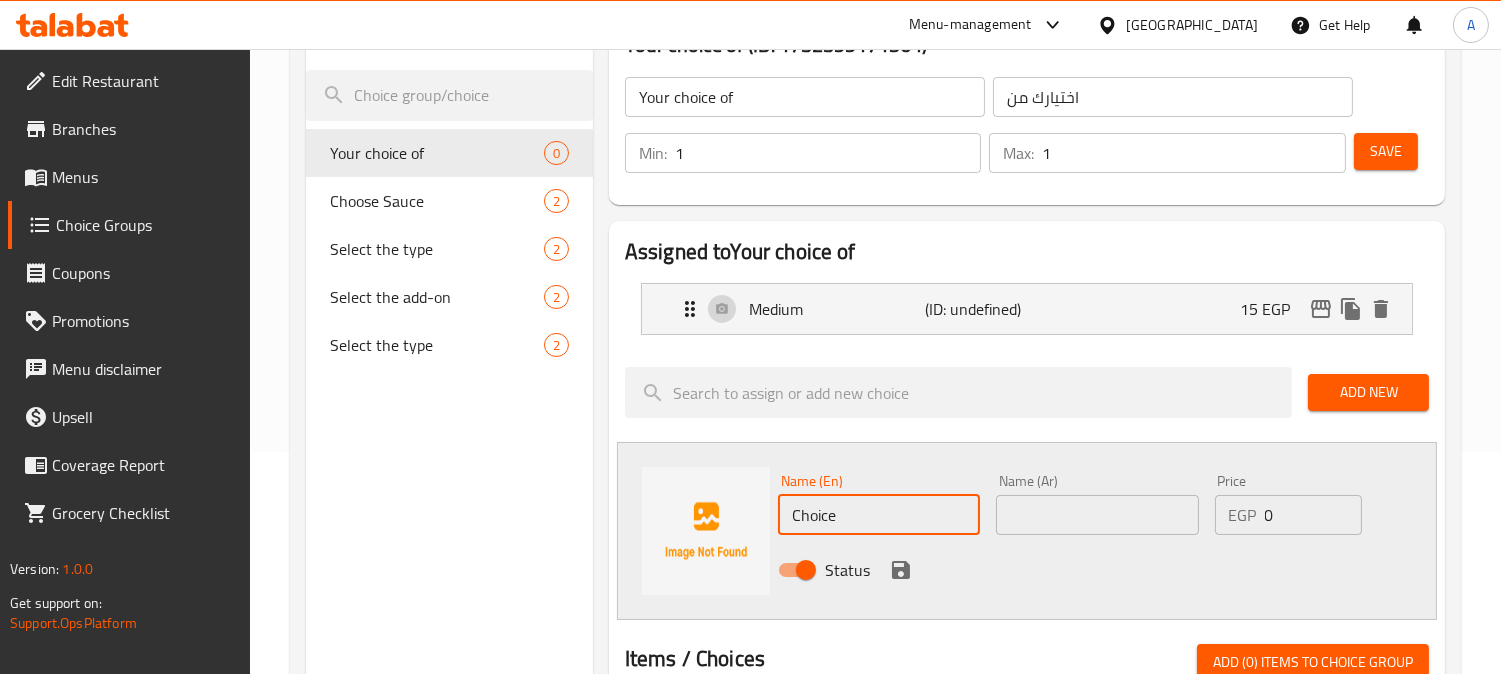 drag, startPoint x: 868, startPoint y: 512, endPoint x: 758, endPoint y: 515, distance: 110.0409 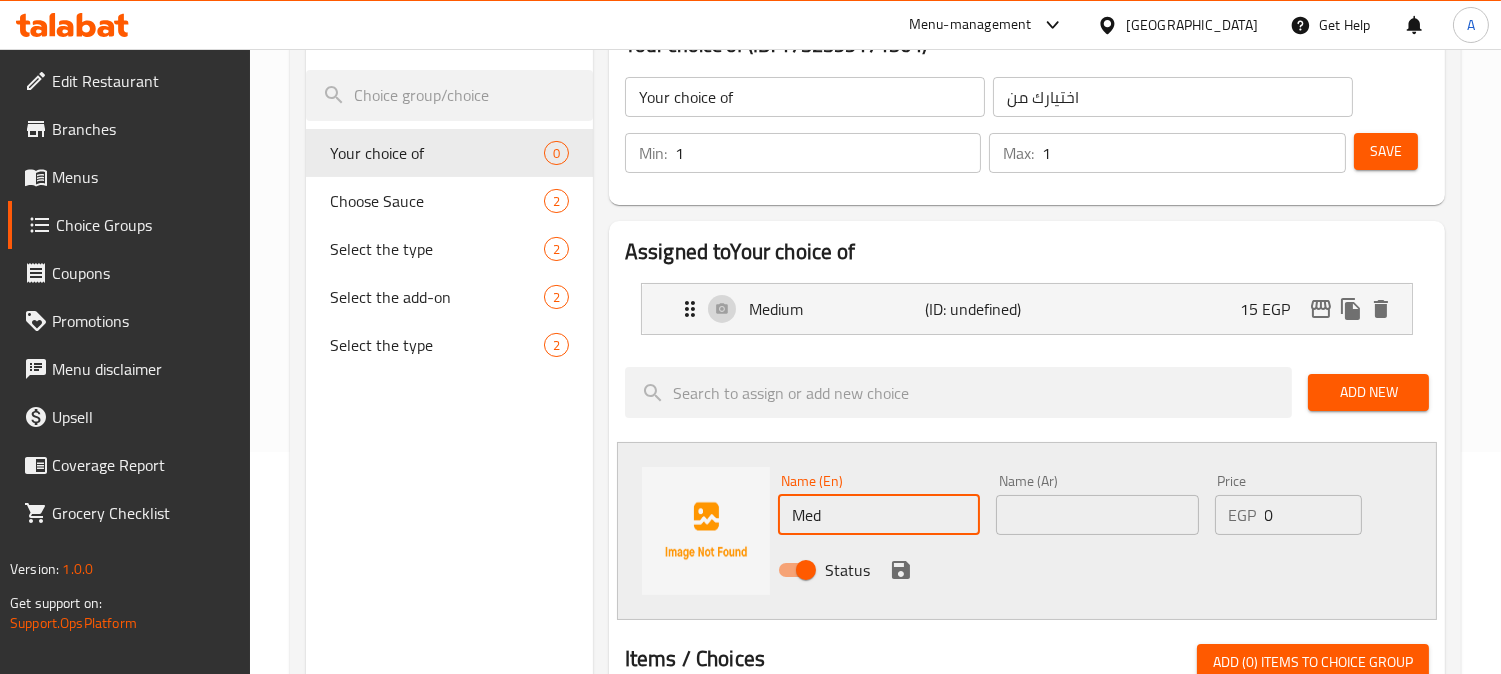 type on "Medium" 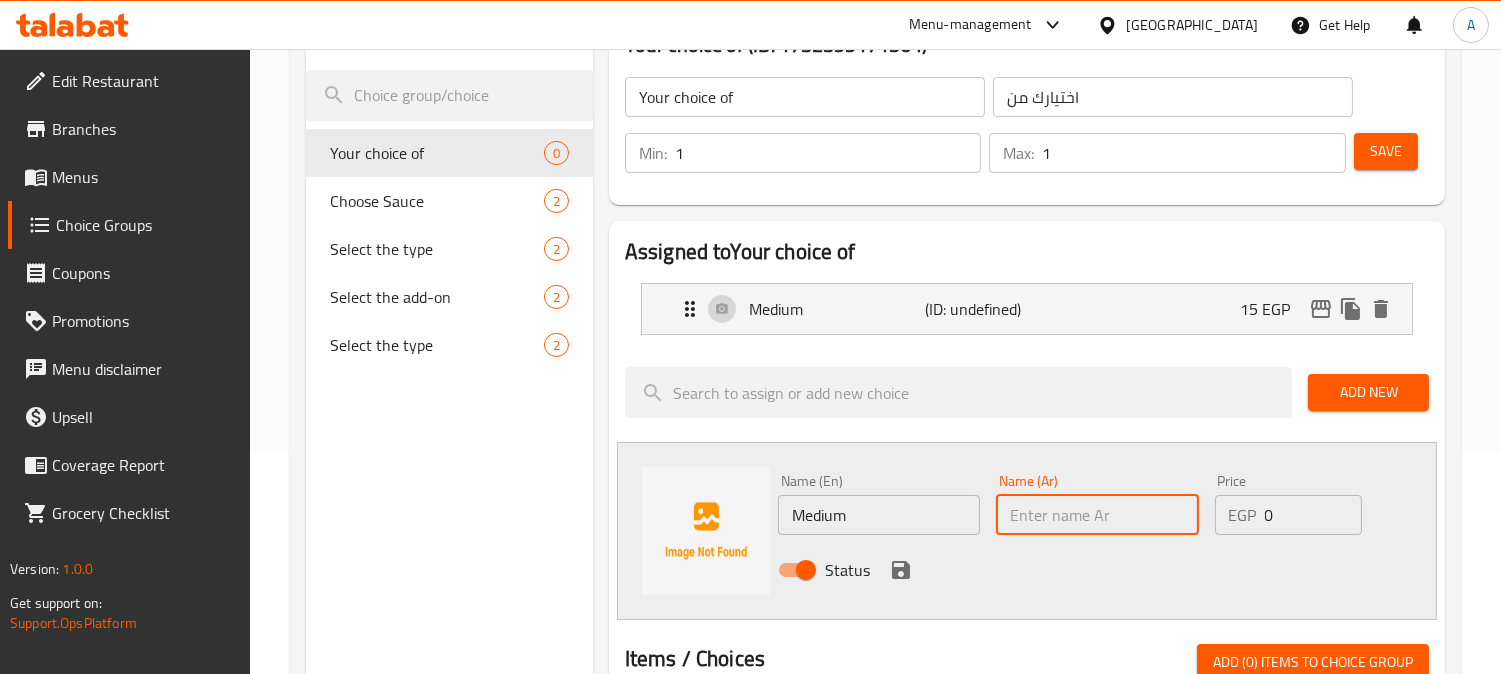 click at bounding box center (1097, 515) 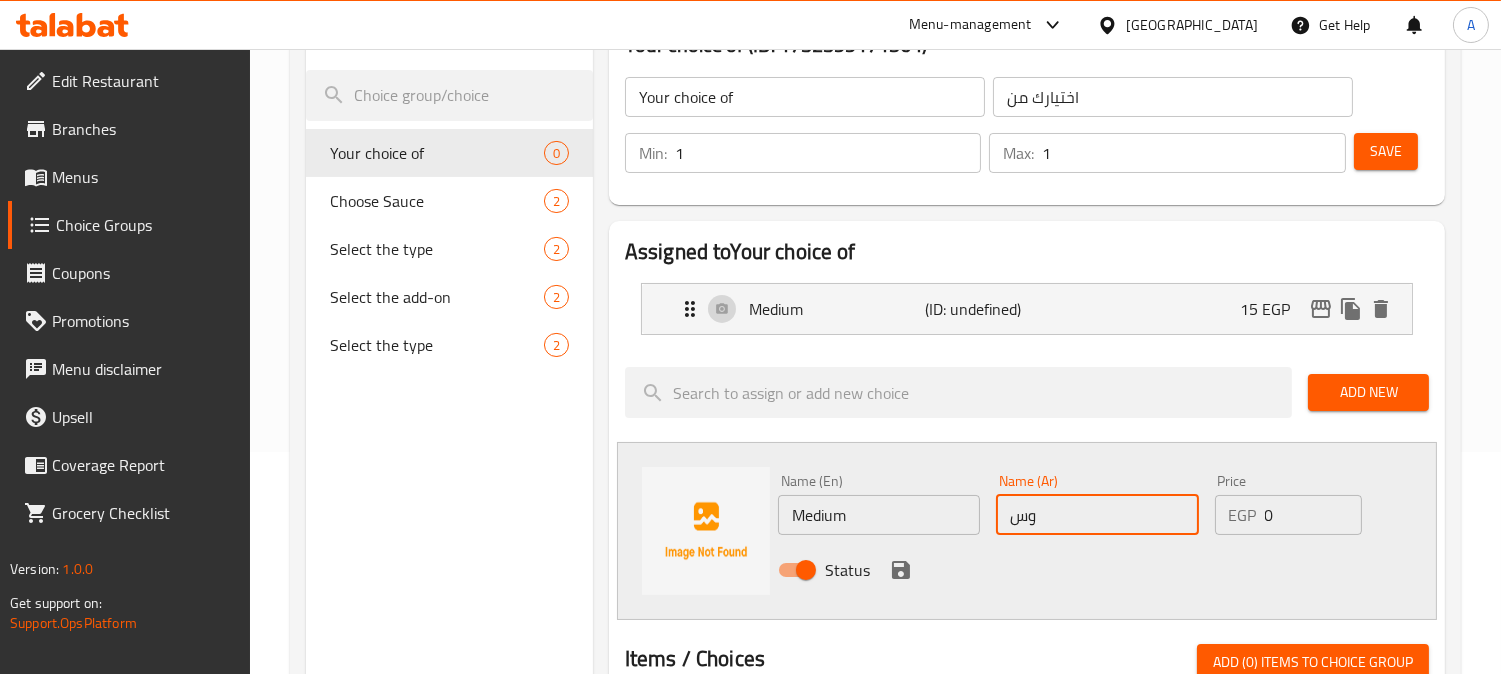 type on "وسط" 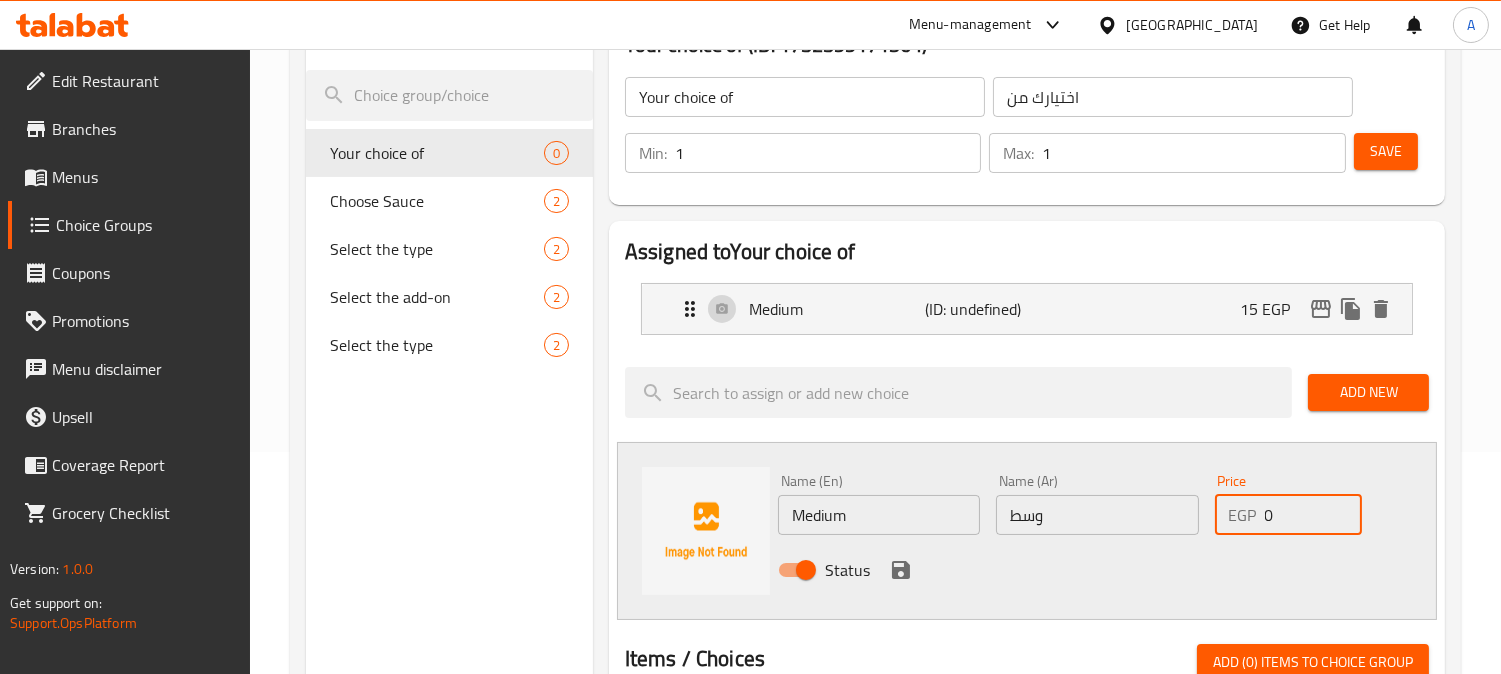 drag, startPoint x: 1282, startPoint y: 520, endPoint x: 1231, endPoint y: 534, distance: 52.886673 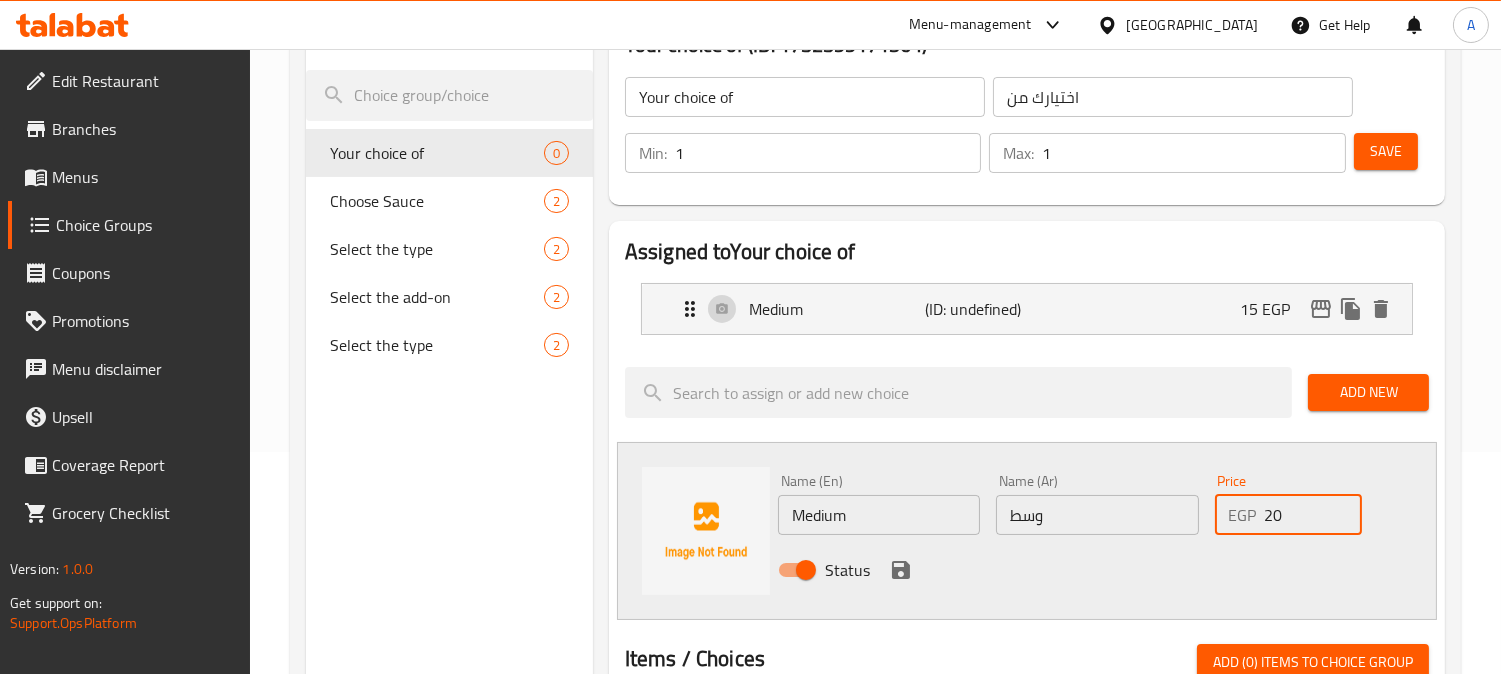 drag, startPoint x: 1292, startPoint y: 518, endPoint x: 1235, endPoint y: 538, distance: 60.40695 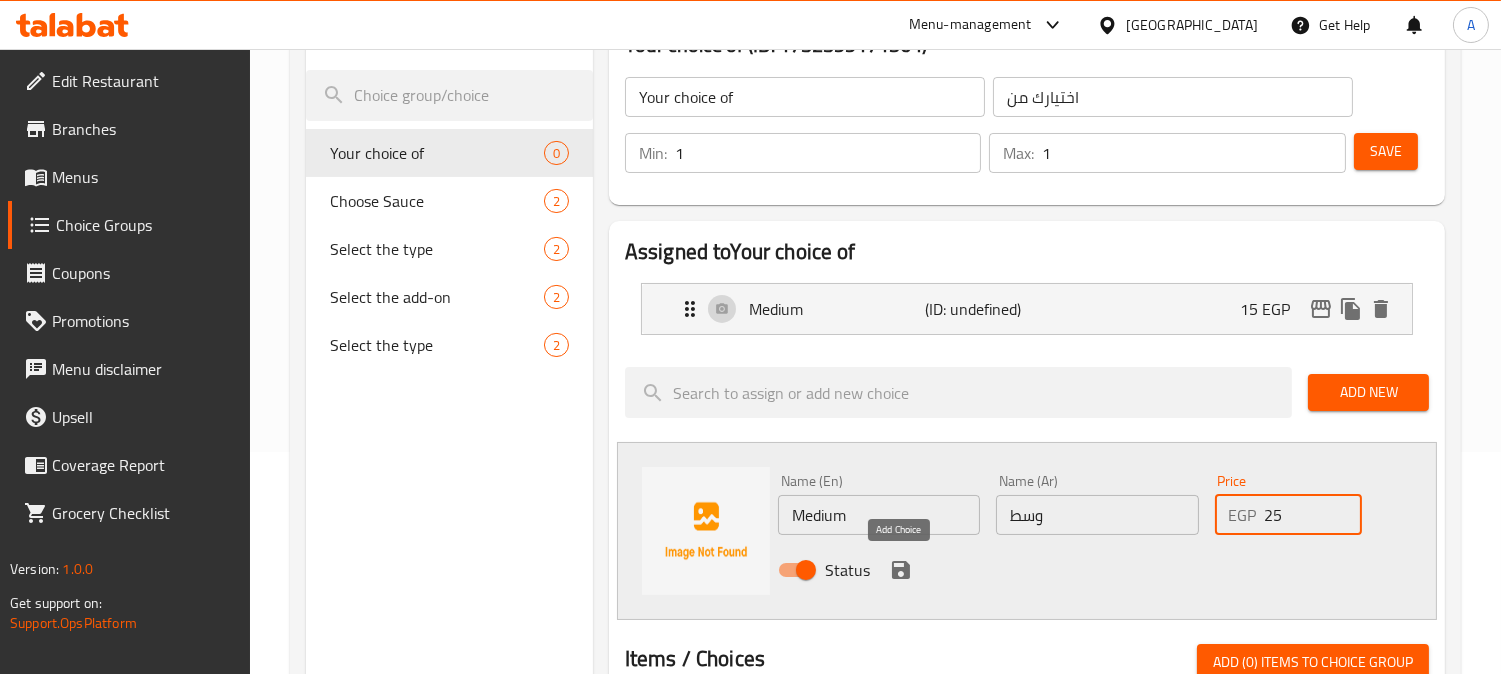type on "25" 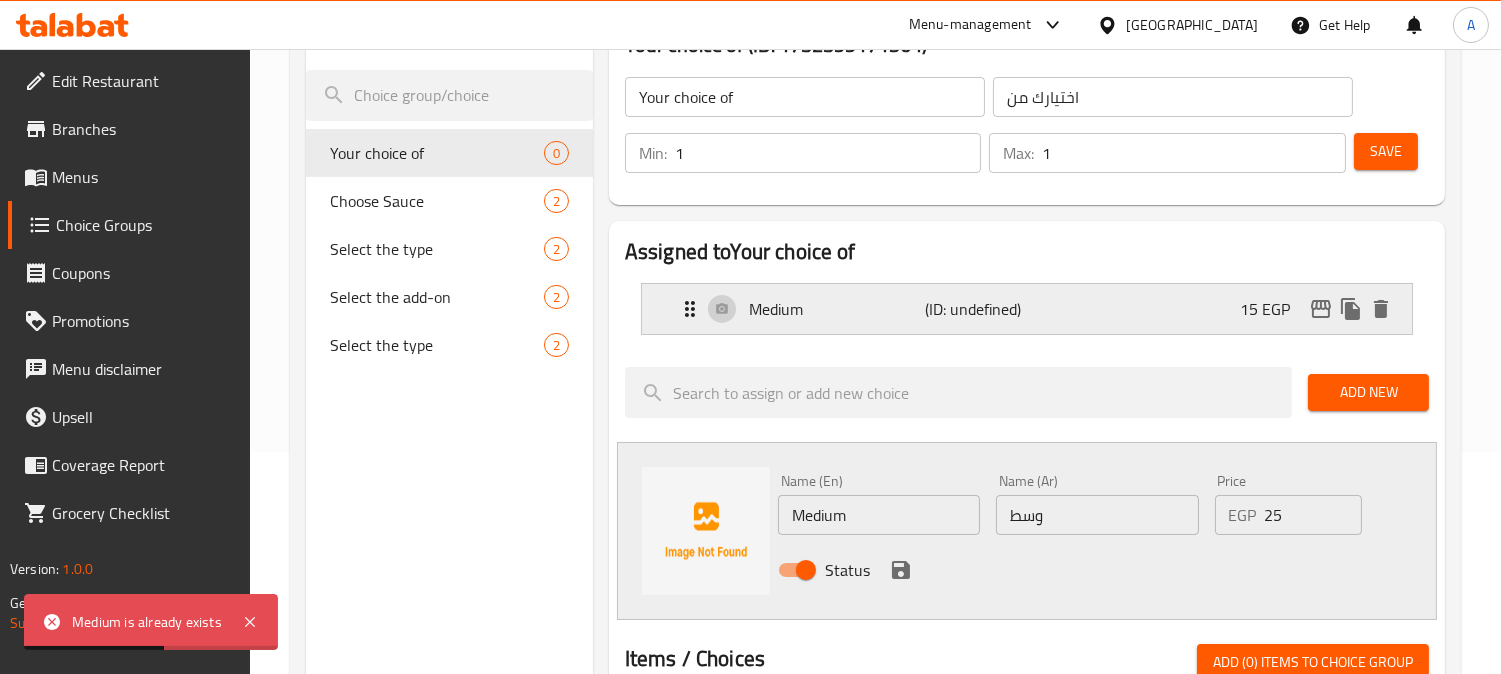 click on "Medium (ID: undefined) 15 EGP" at bounding box center (1033, 309) 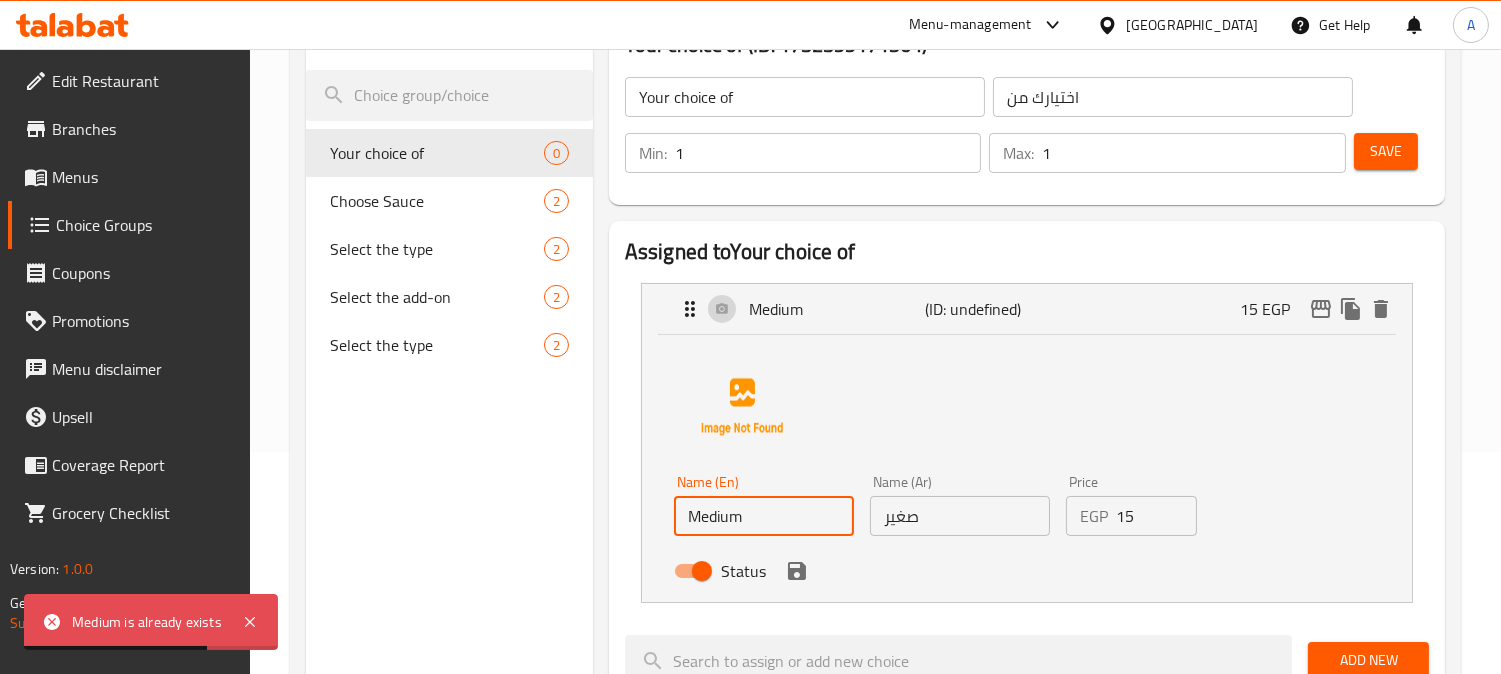 drag, startPoint x: 758, startPoint y: 520, endPoint x: 626, endPoint y: 508, distance: 132.54433 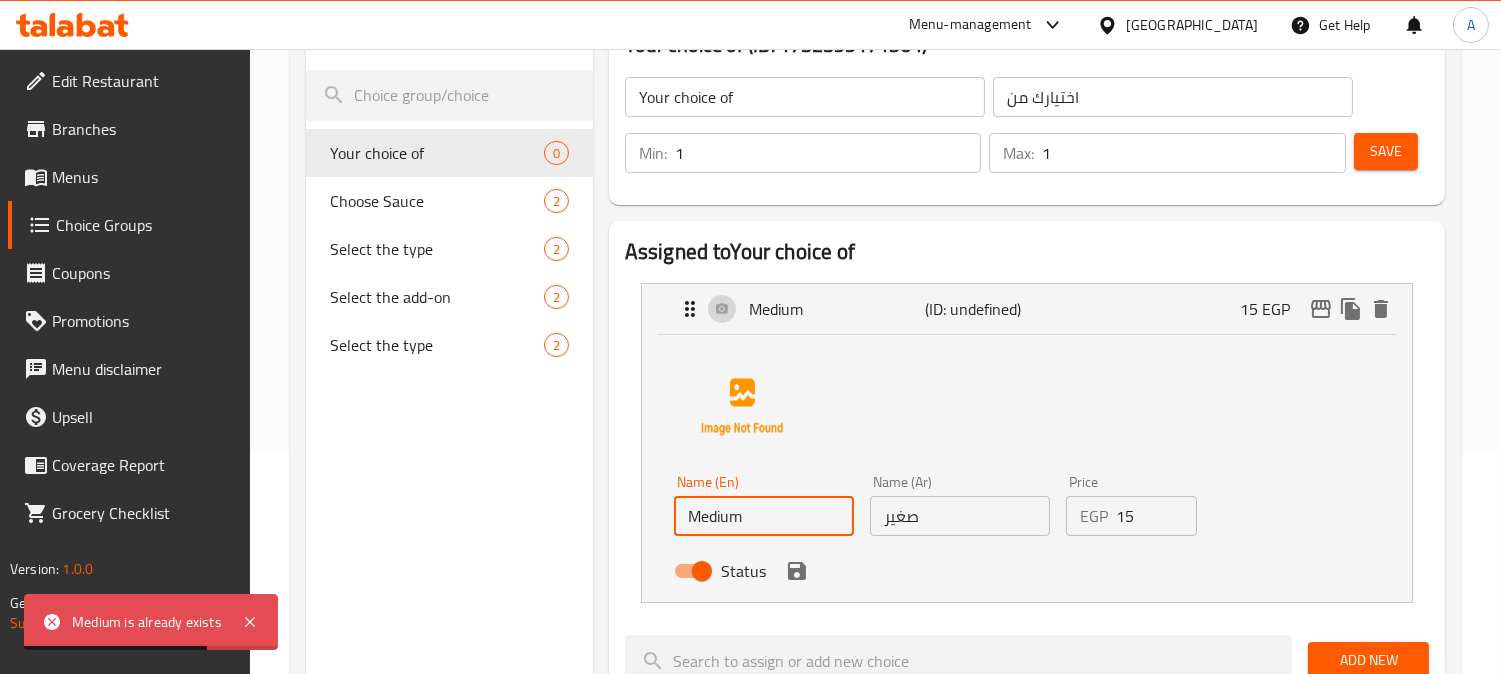click on "Medium (ID: undefined) 15 EGP Name (En) Medium Name (En) Name (Ar) صغير Name (Ar) Price EGP 15 Price Status" at bounding box center (1027, 443) 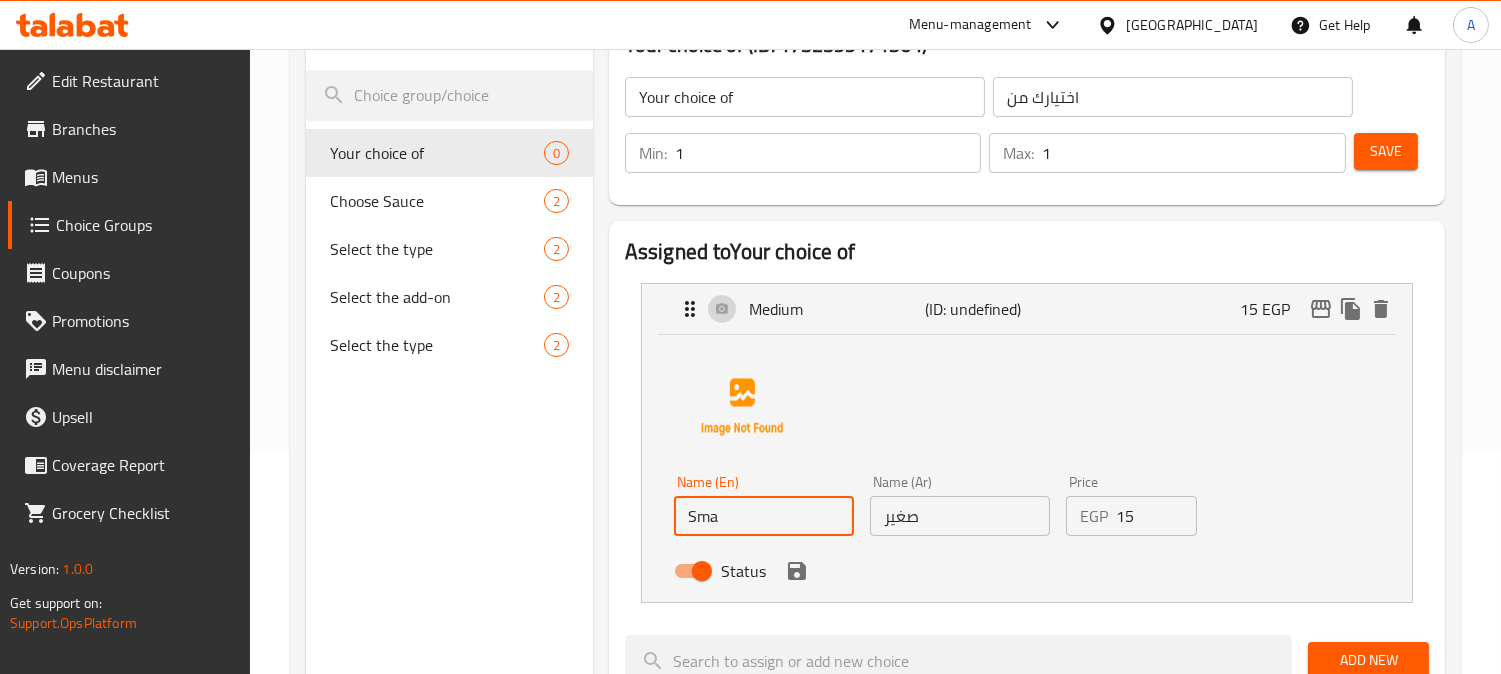 type on "Small" 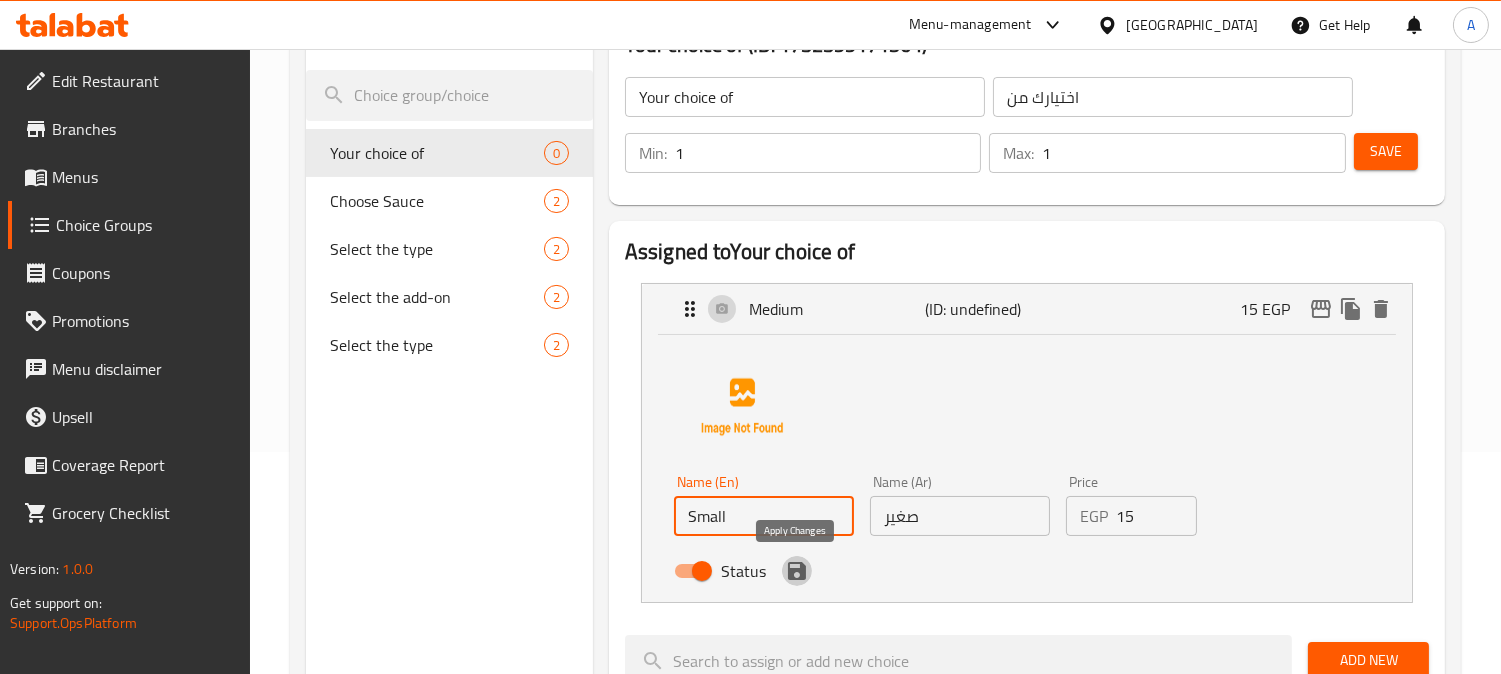 click 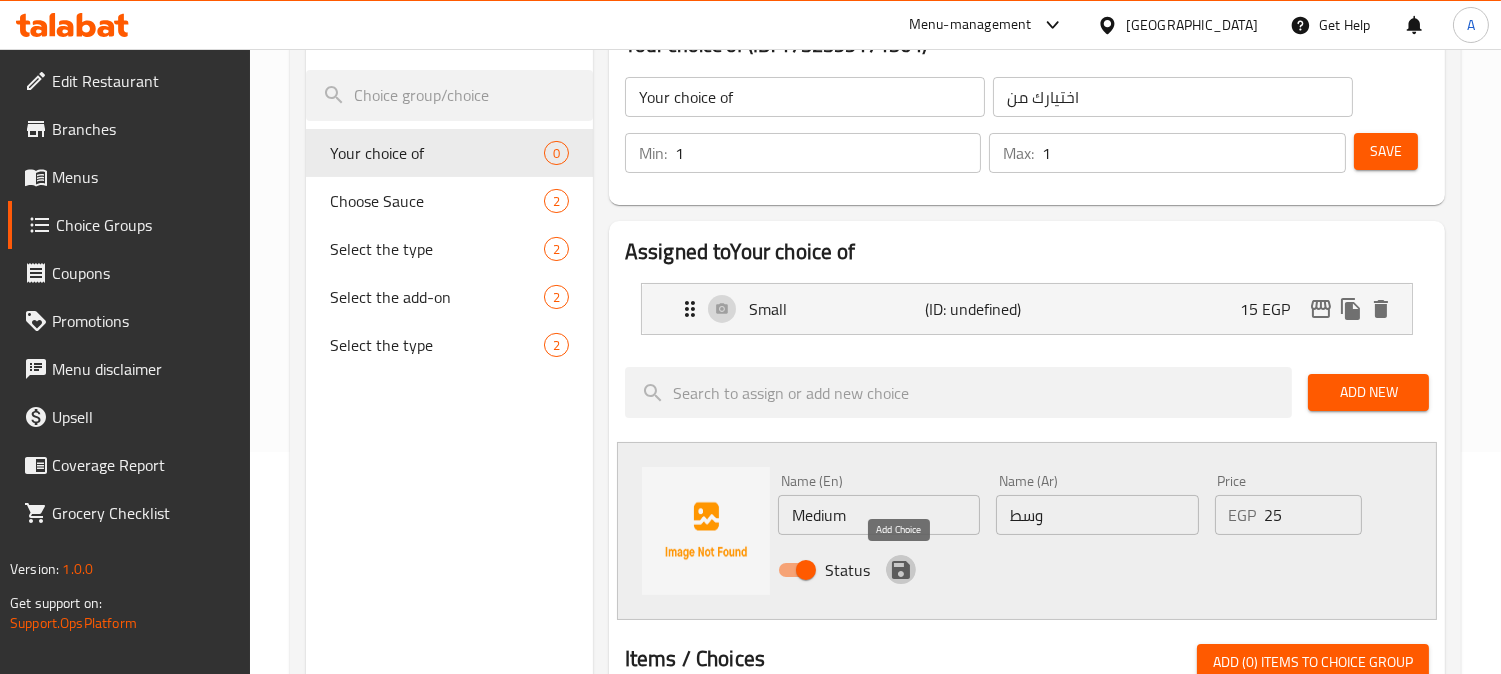 click 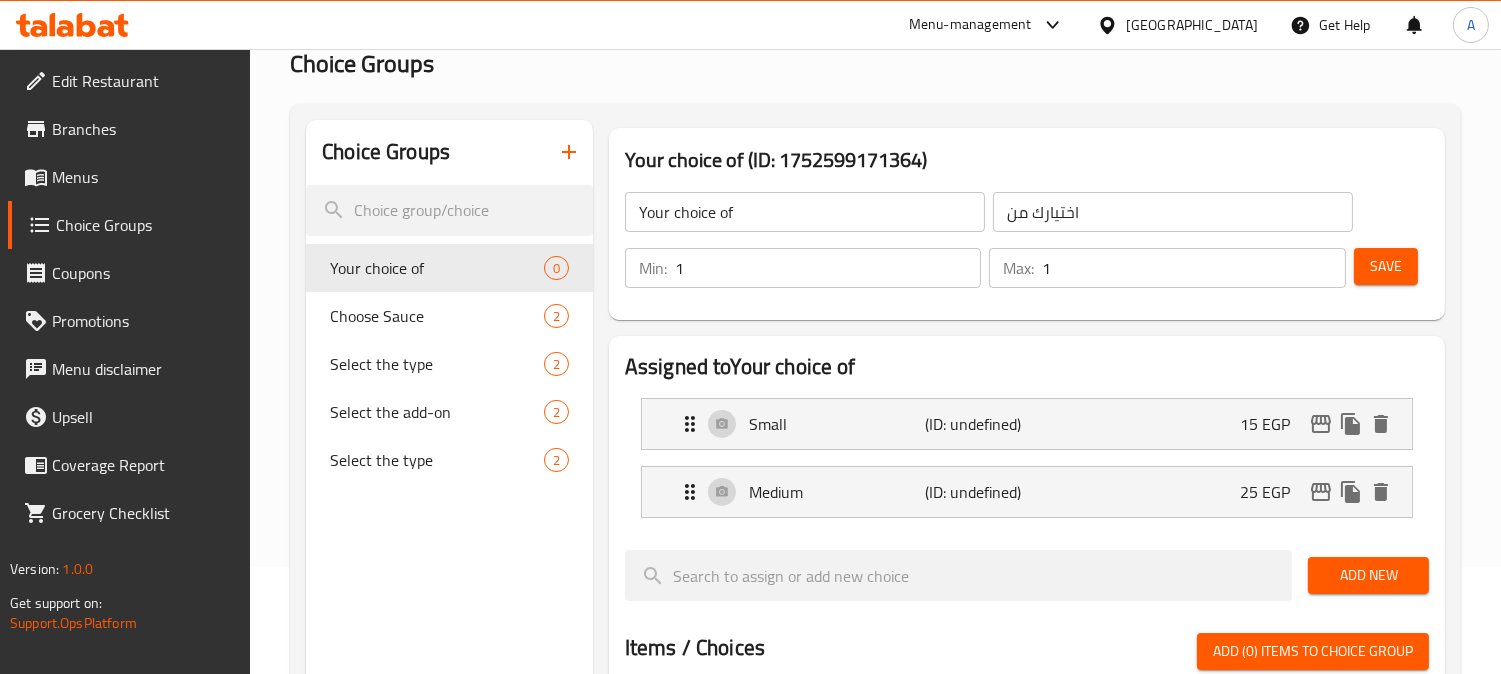 scroll, scrollTop: 0, scrollLeft: 0, axis: both 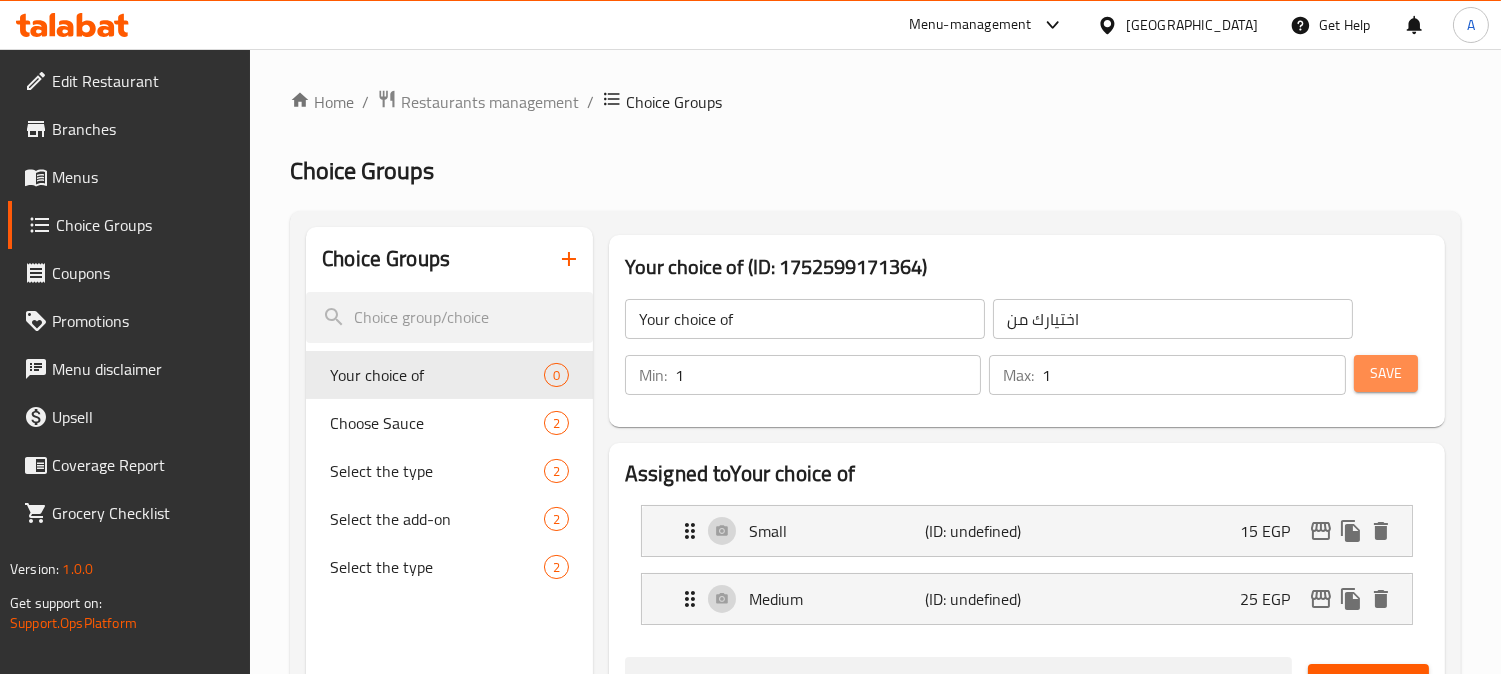 click on "Save" at bounding box center (1386, 373) 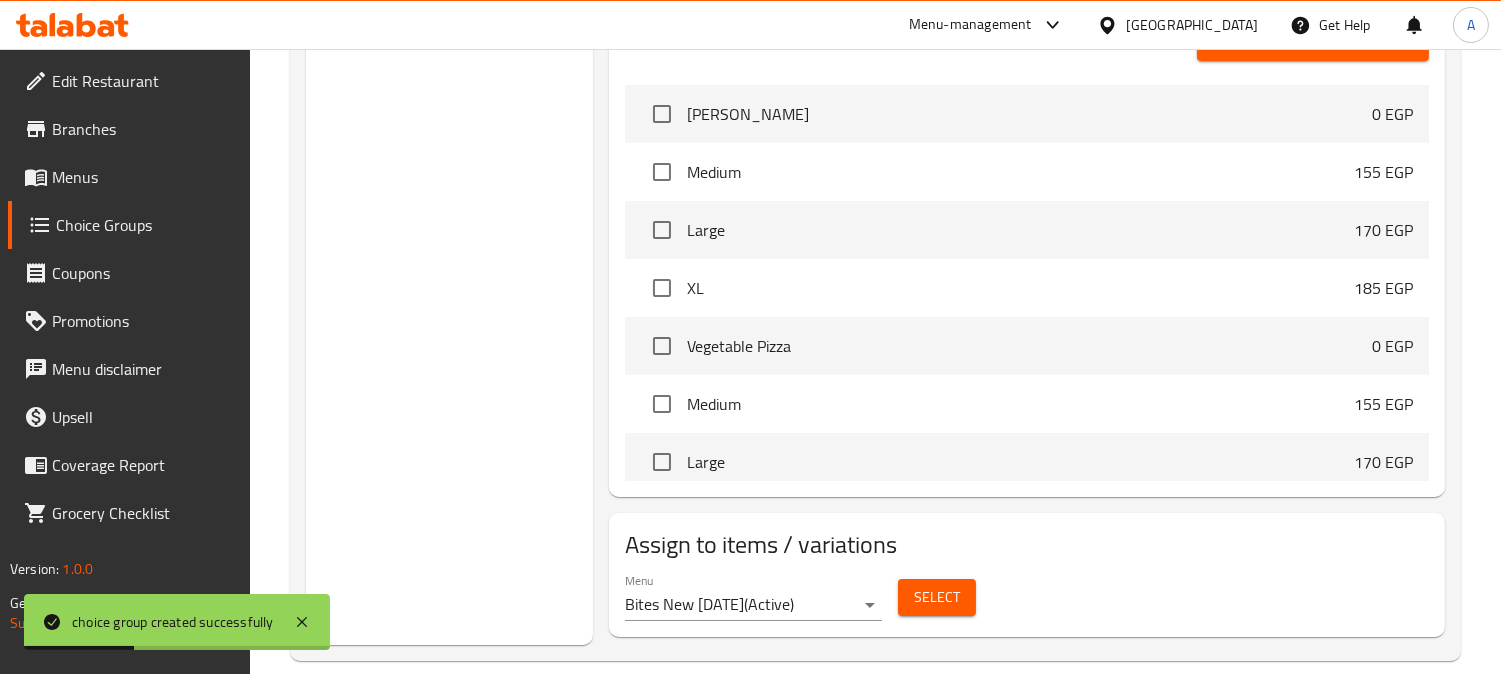 scroll, scrollTop: 758, scrollLeft: 0, axis: vertical 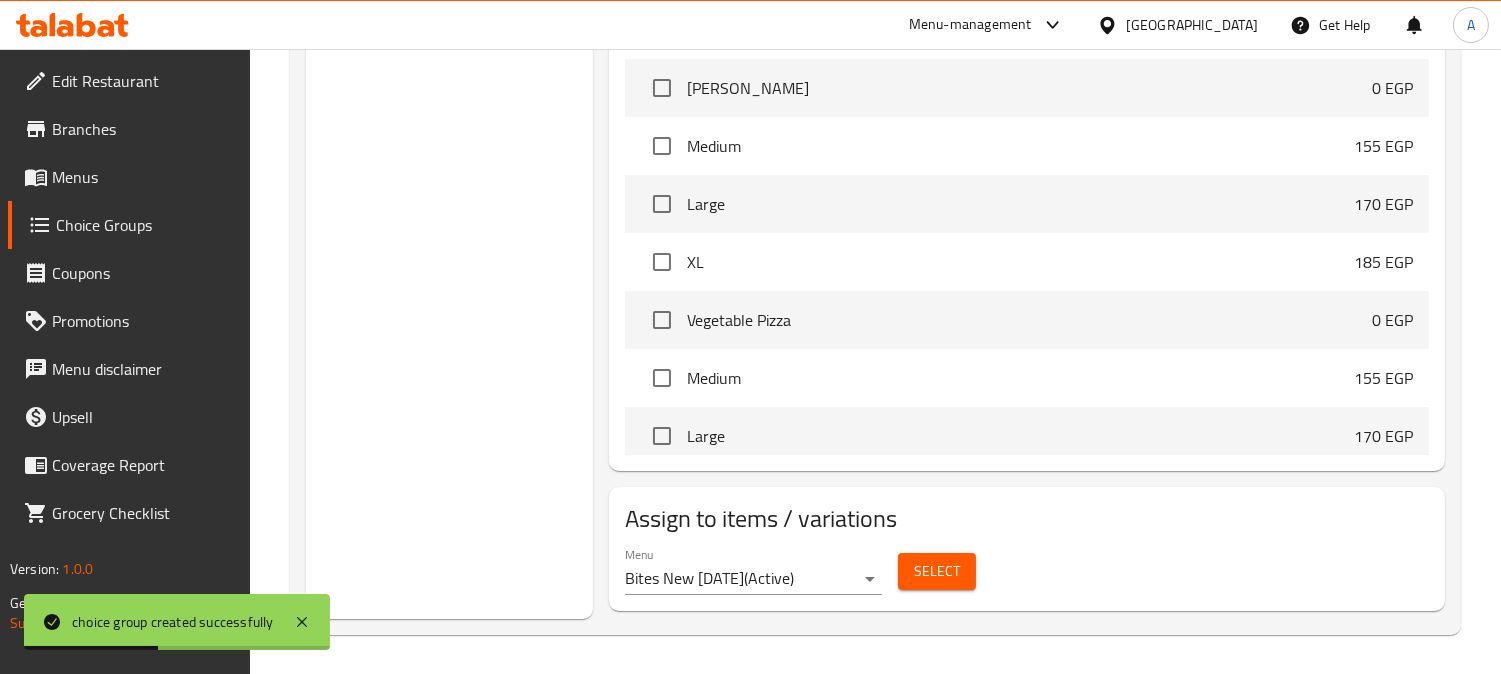 click on "Select" at bounding box center (937, 571) 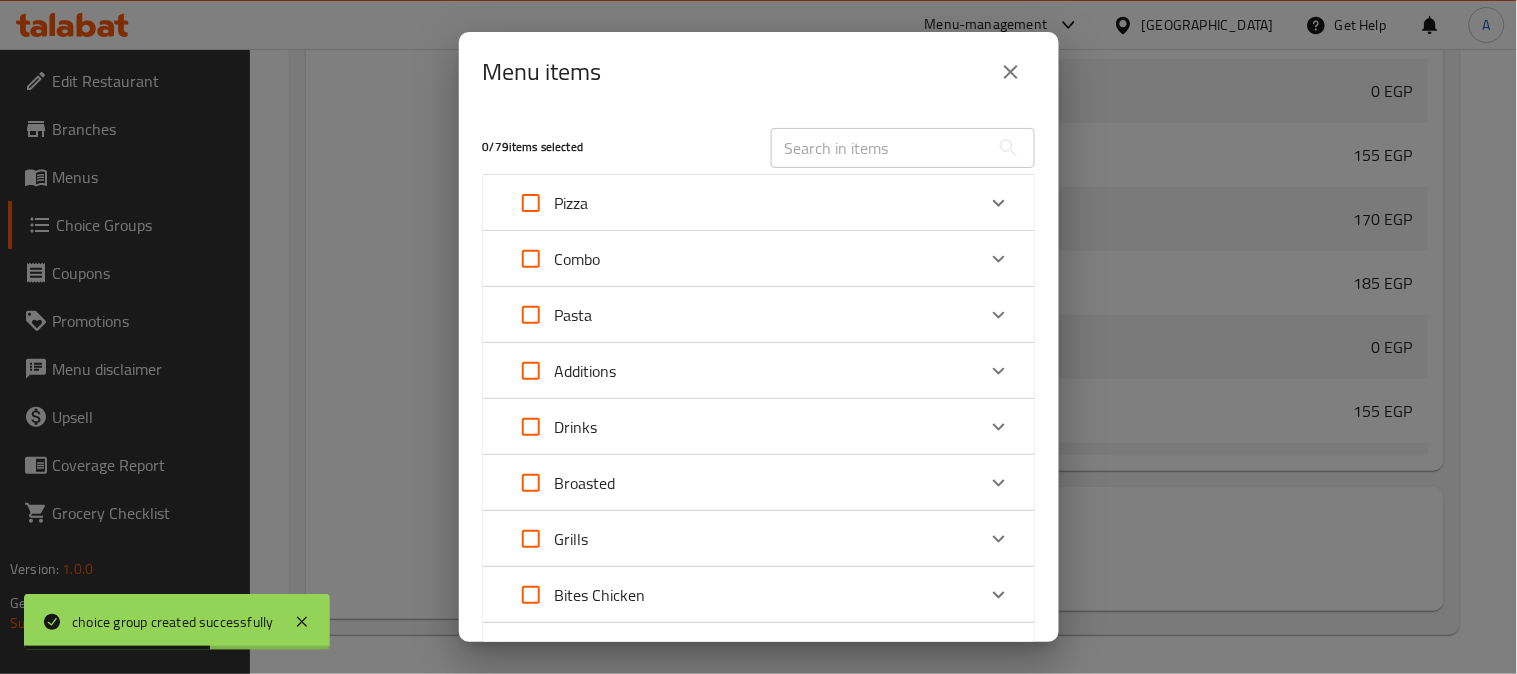 click at bounding box center (880, 148) 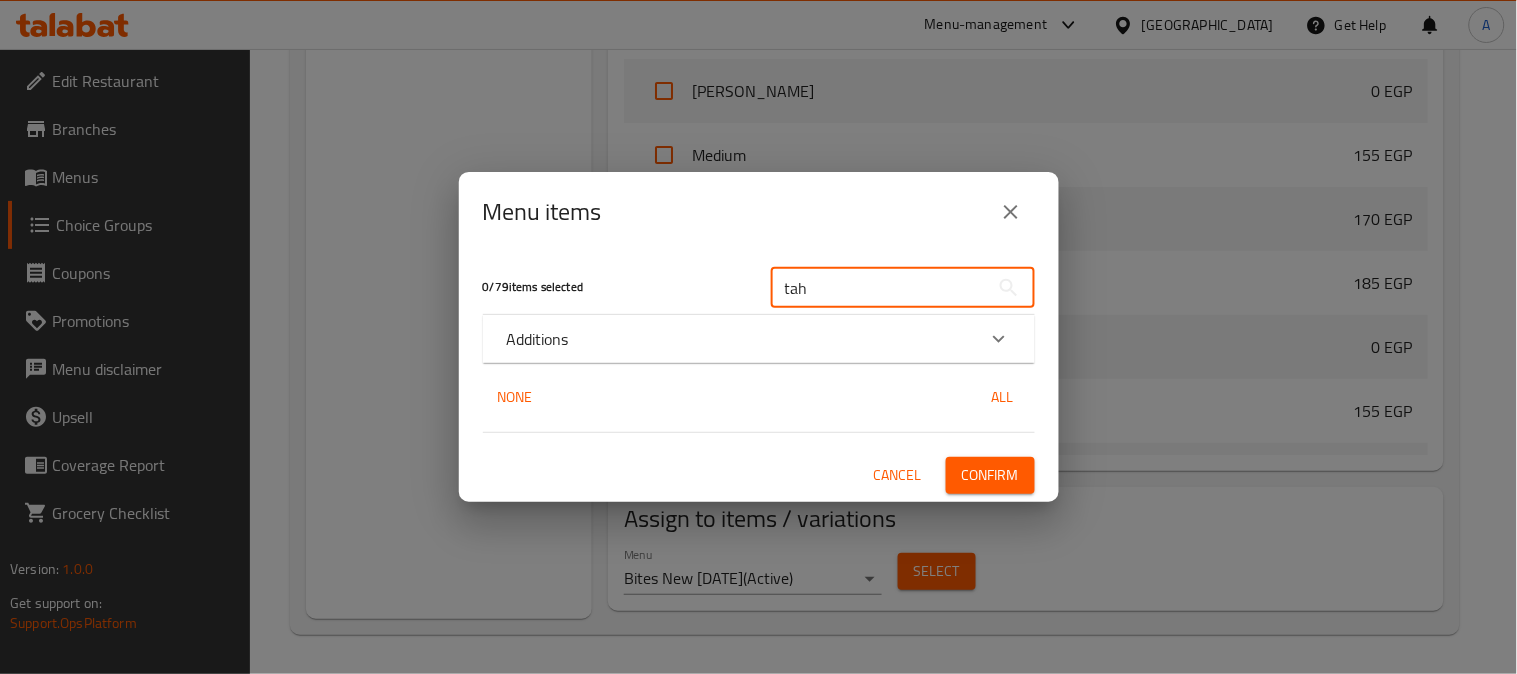 type on "tah" 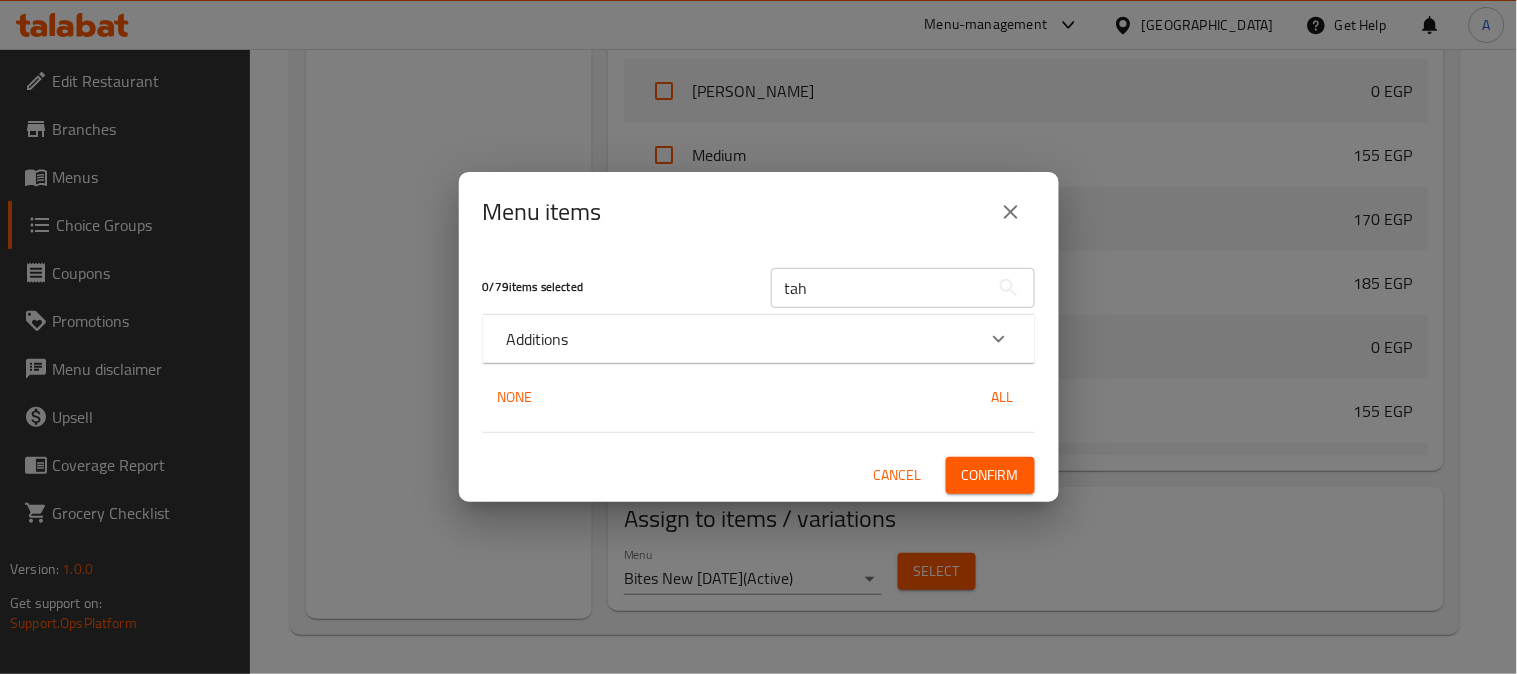 click on "Additions" at bounding box center [741, 339] 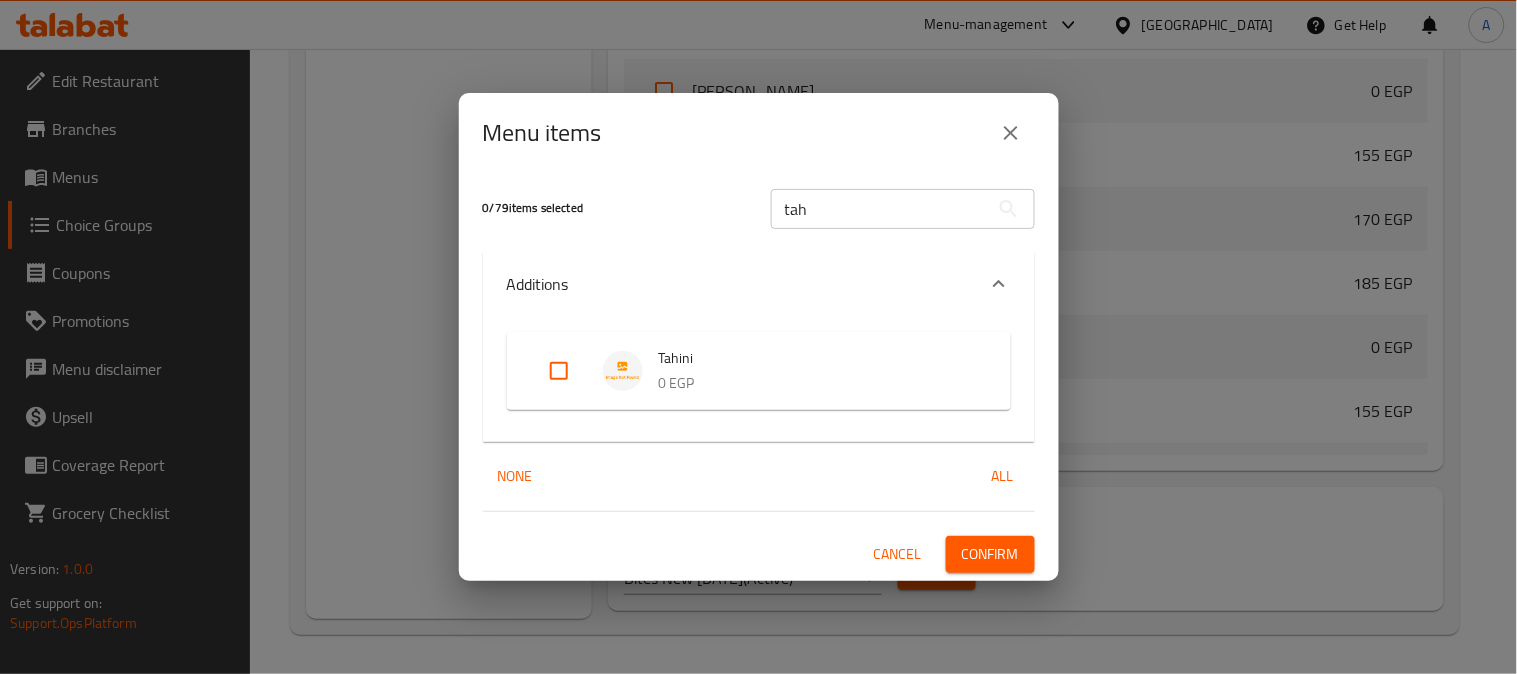 click at bounding box center (559, 371) 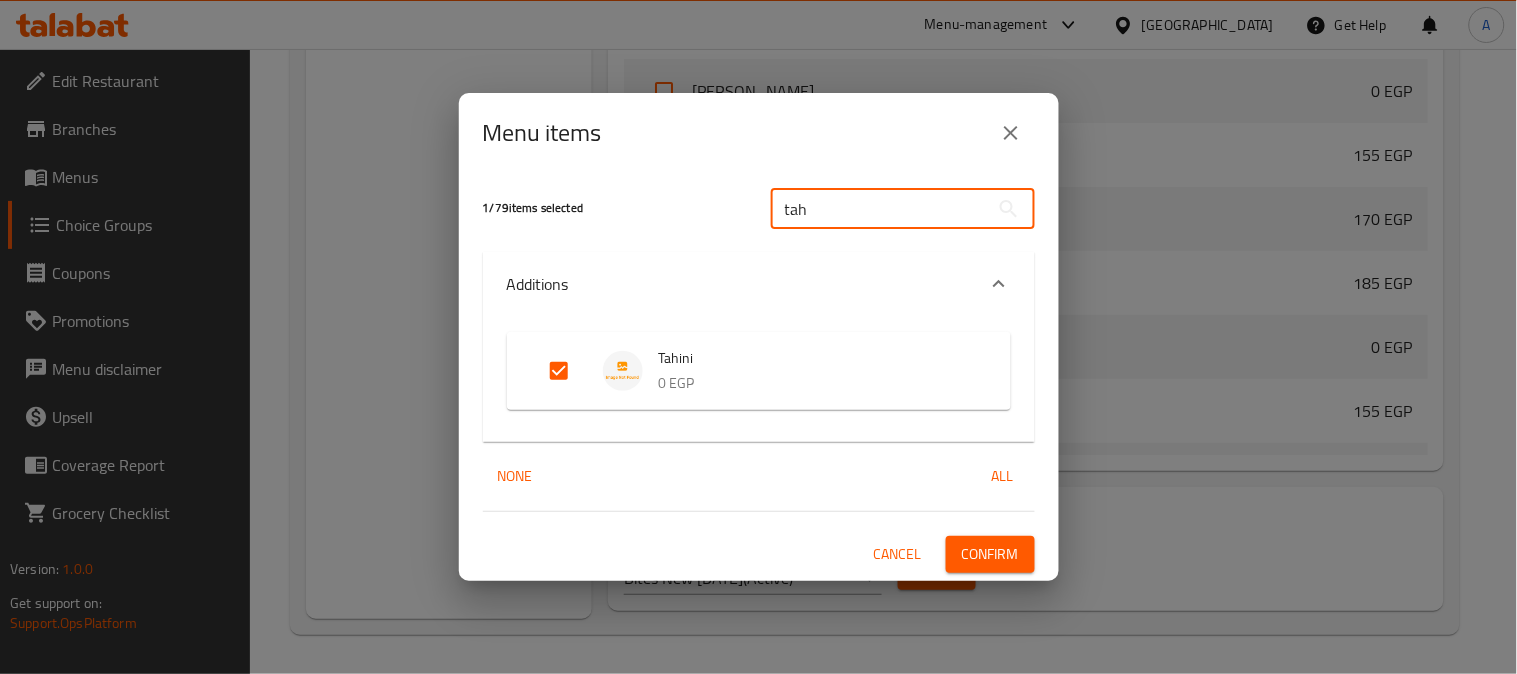 drag, startPoint x: 830, startPoint y: 210, endPoint x: 746, endPoint y: 210, distance: 84 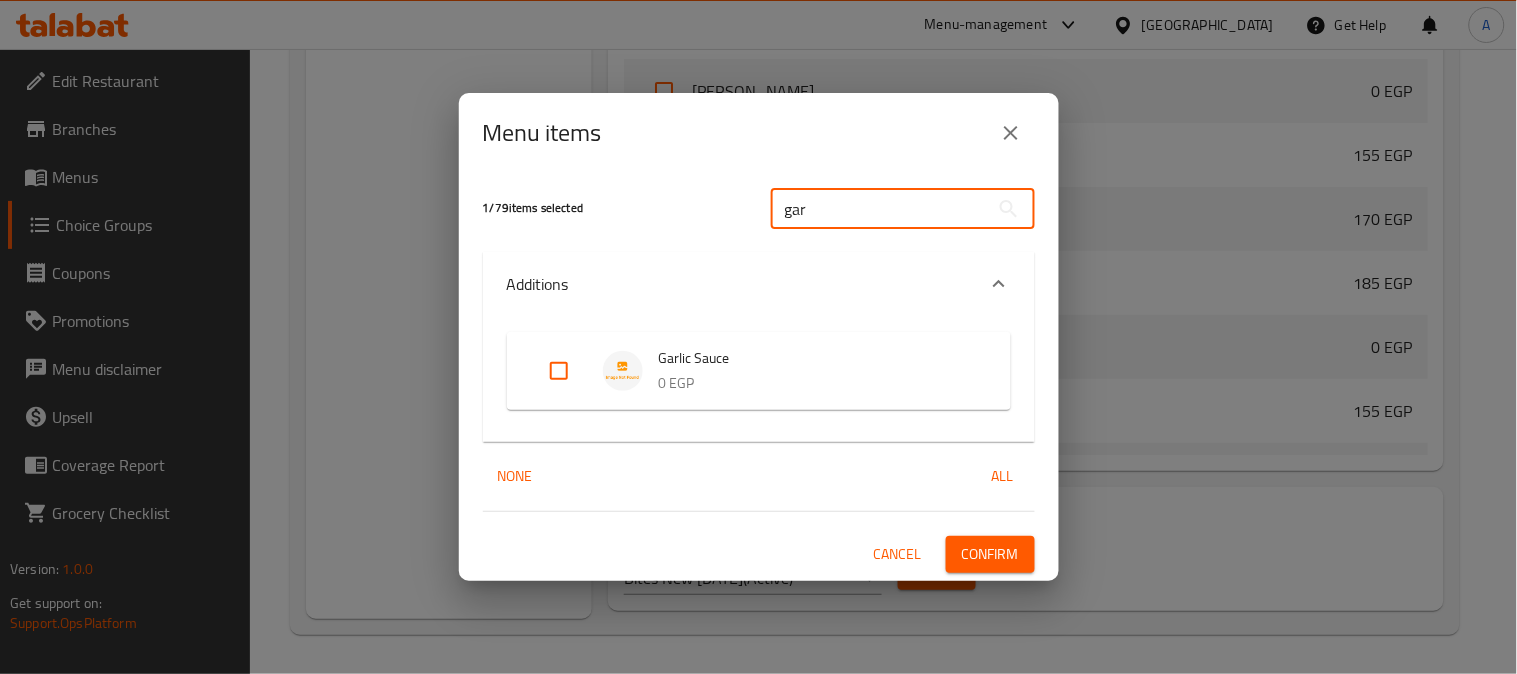 type on "gar" 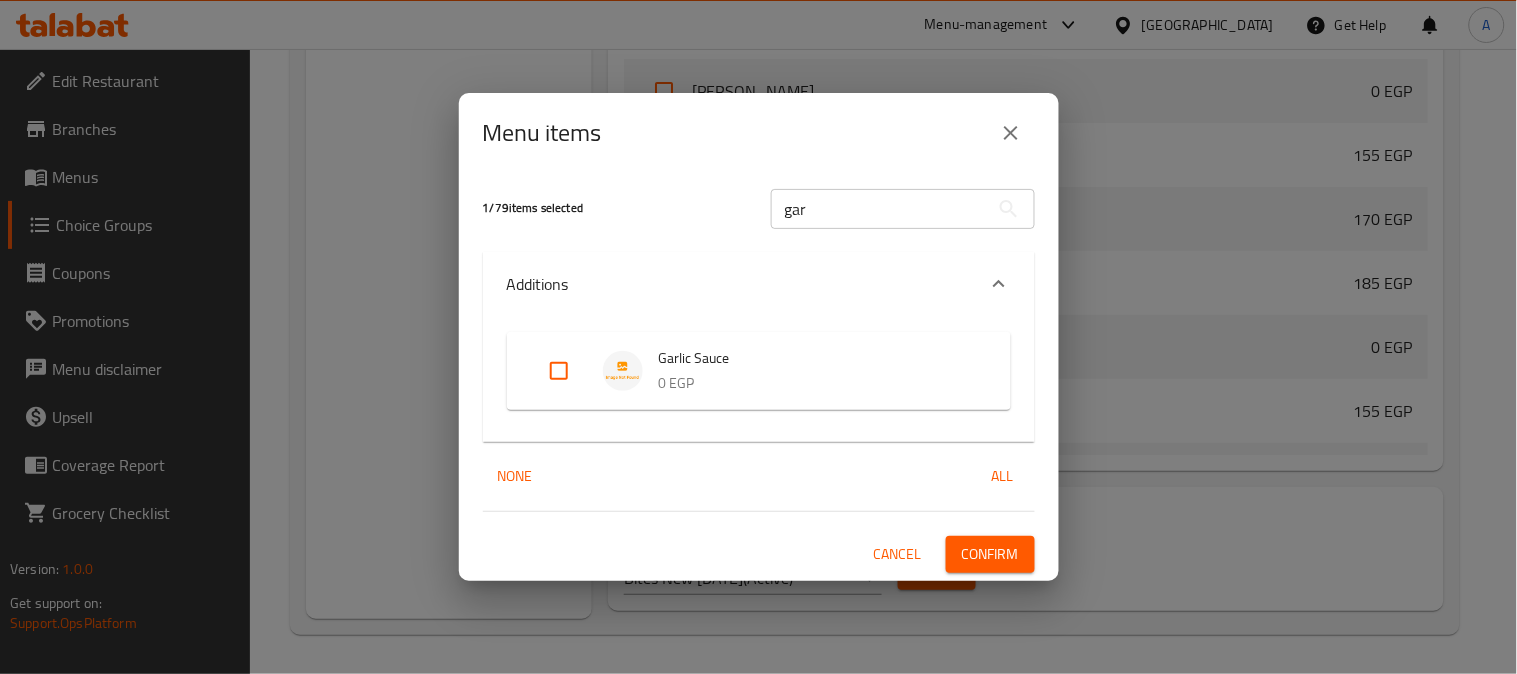 click at bounding box center [559, 371] 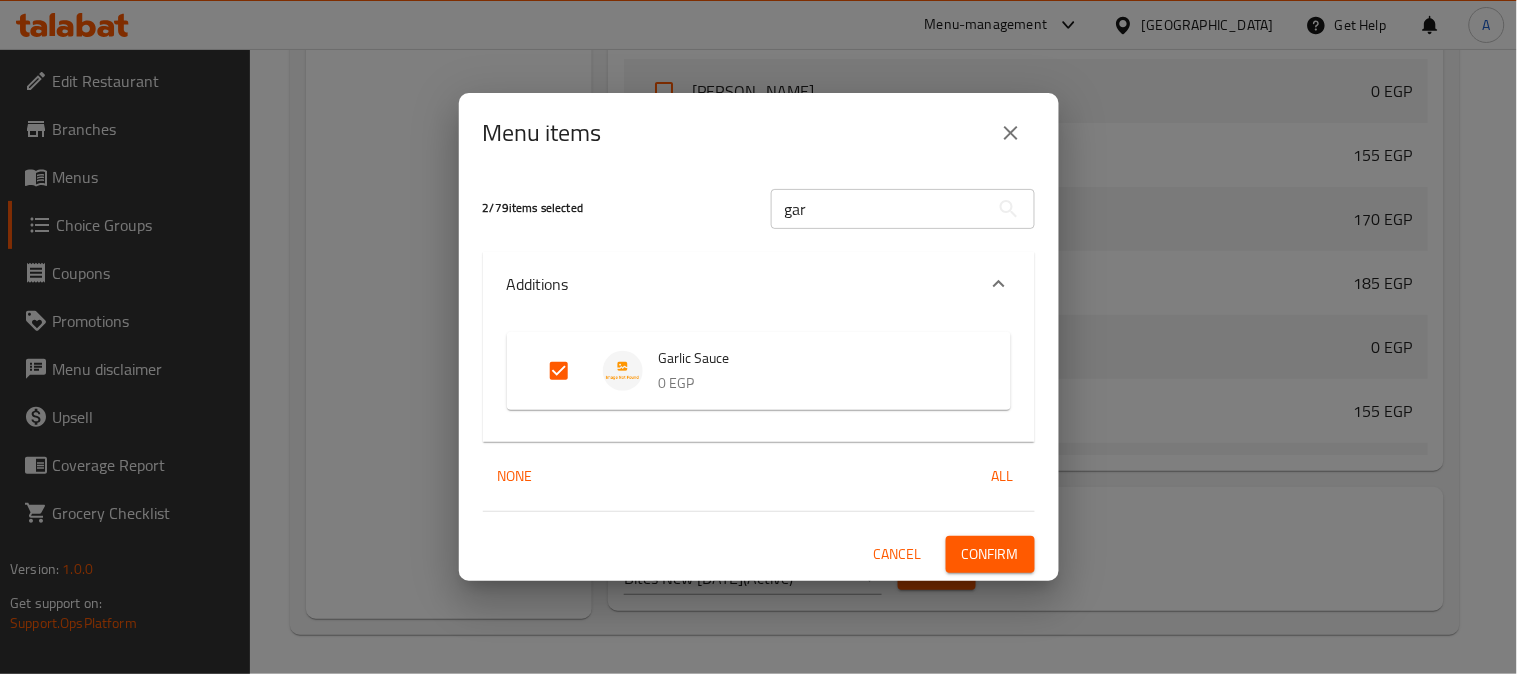 click on "Confirm" at bounding box center [990, 554] 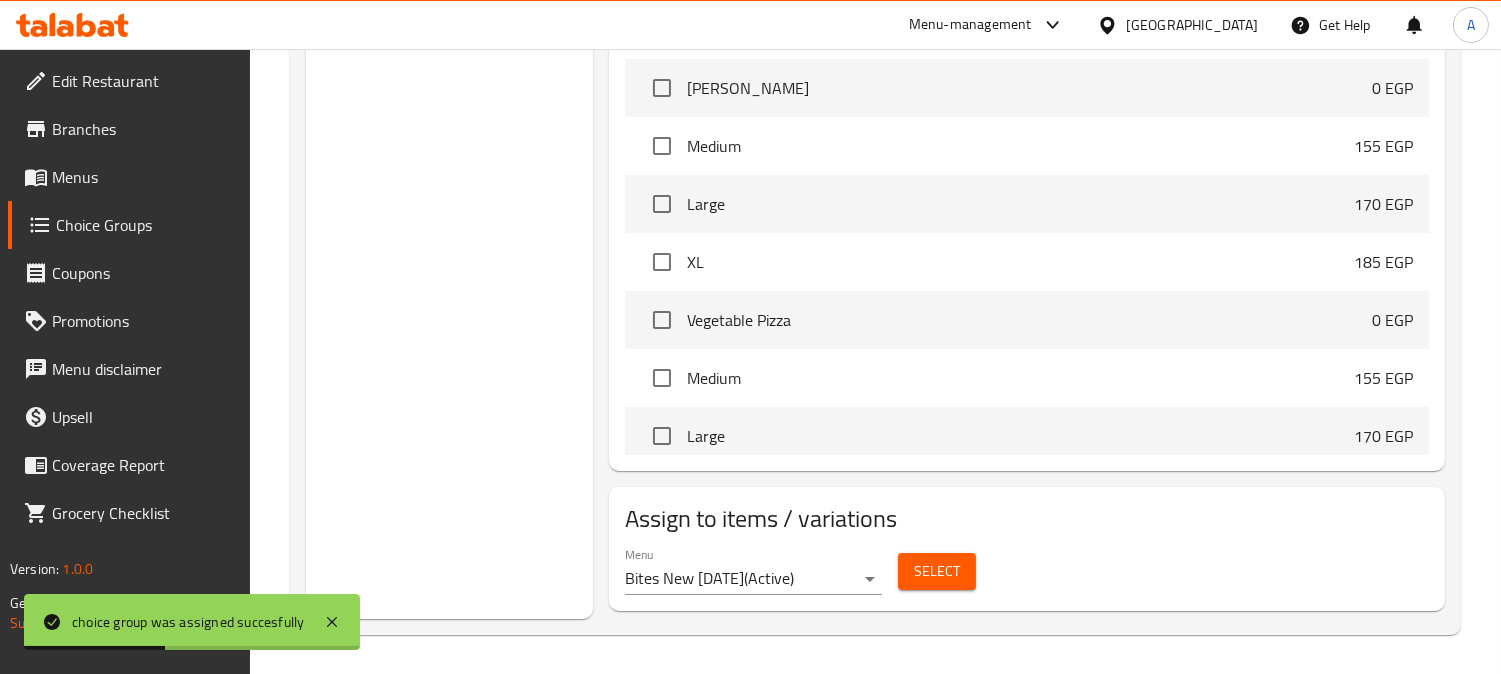 scroll, scrollTop: 92, scrollLeft: 0, axis: vertical 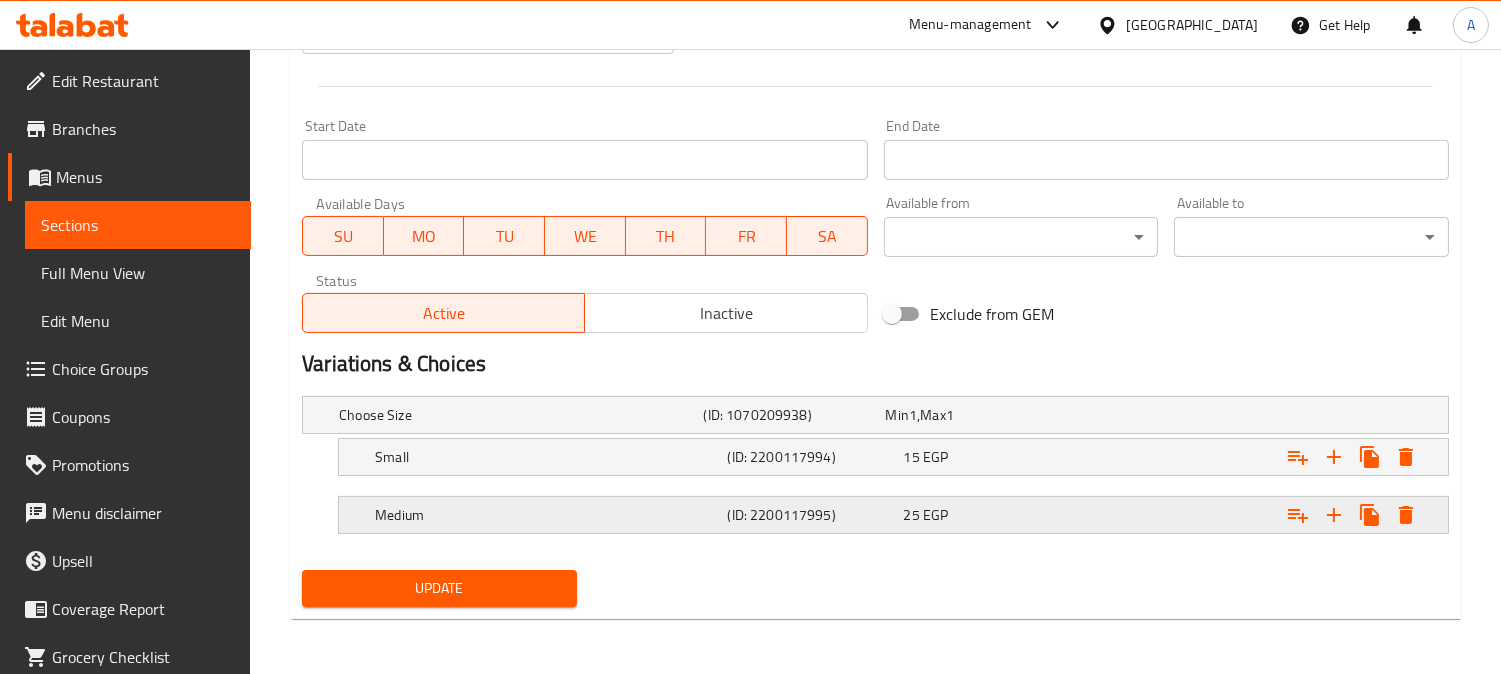 click on "25   EGP" at bounding box center (973, 415) 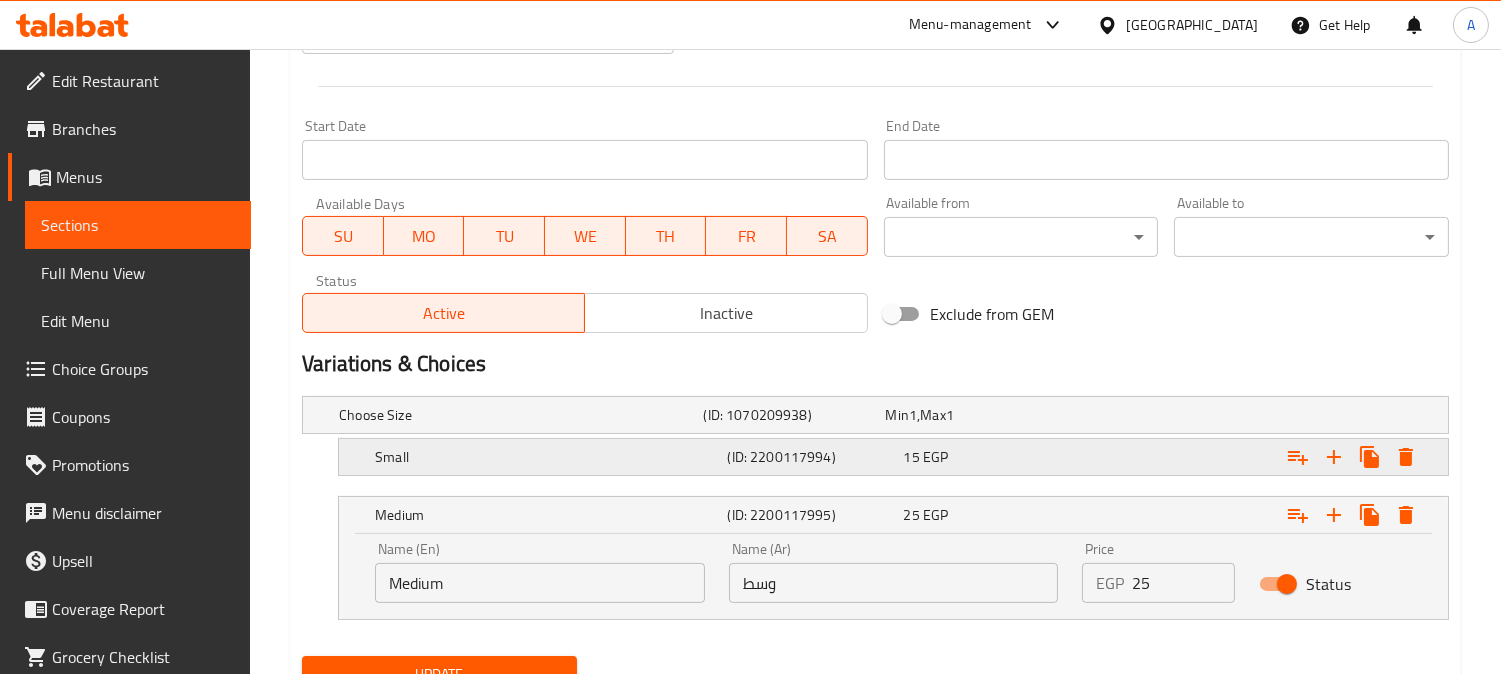 click on "15   EGP" at bounding box center [973, 415] 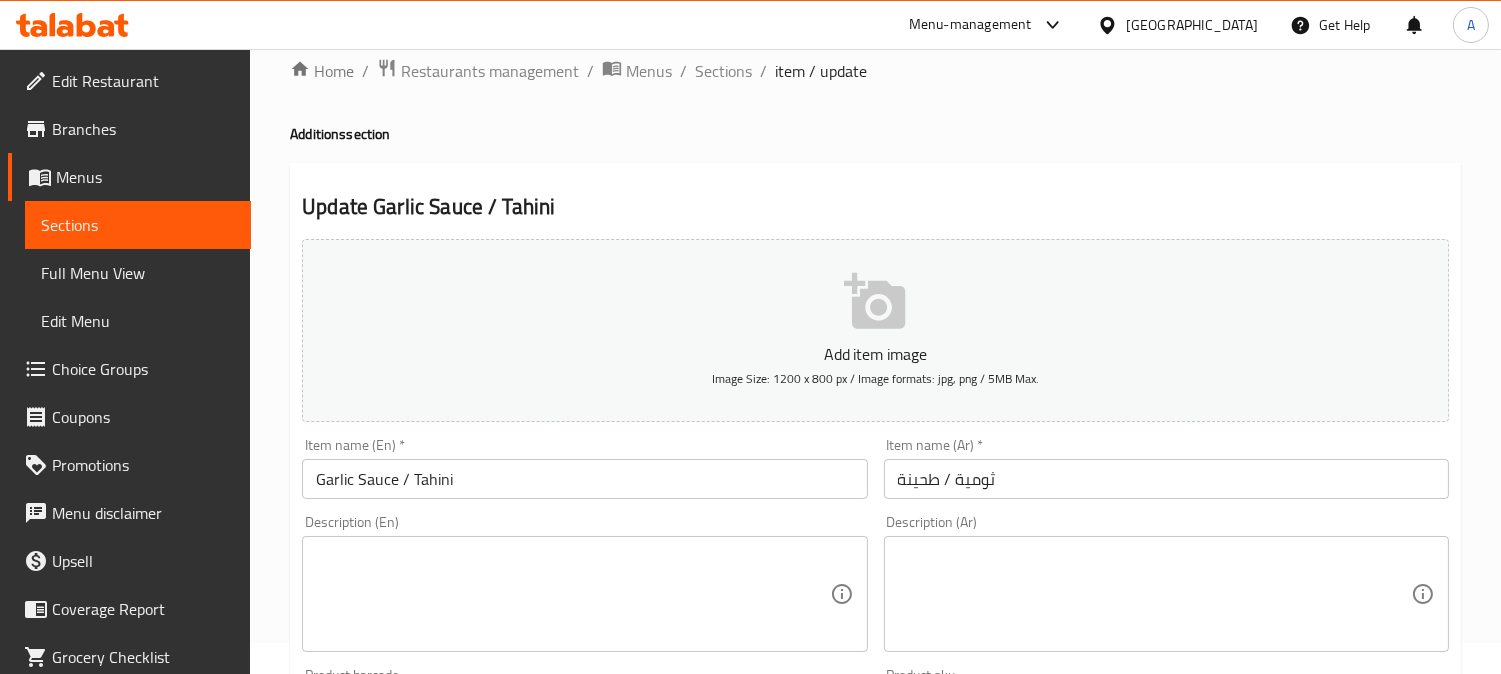 scroll, scrollTop: 0, scrollLeft: 0, axis: both 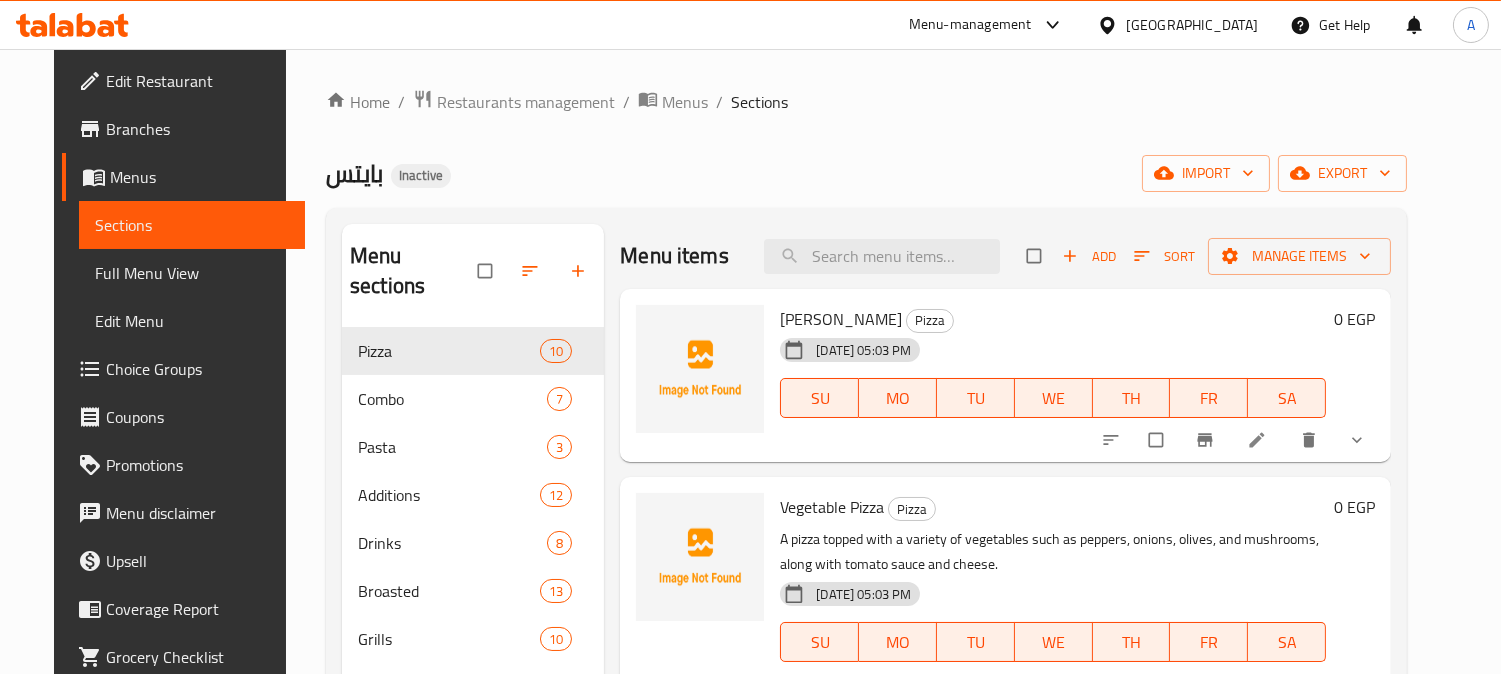 click on "Home / Restaurants management / Menus / Sections بايتس Inactive import export Menu sections Pizza 10 Combo 7 Pasta 3 Additions 12 Drinks 8 Broasted 13 Grills 10 Bites Chicken 9 Eastern Bites 7 Menu items Add Sort Manage items Margherita Pizza   Pizza [DATE] 05:03 PM SU MO TU WE TH FR SA 0   EGP Vegetable Pizza   Pizza A pizza topped with a variety of vegetables such as peppers, onions, olives, and mushrooms, along with tomato sauce and cheese. [DATE] 05:03 PM SU MO TU WE TH FR SA 0   EGP Pepperoni Pizza   Pizza Classic pizza with pepperoni slices, tomato sauce, and cheese. [DATE] 05:03 PM SU MO TU WE TH FR SA 0   EGP Hot Dog Pizza   Pizza Pizza topped with sausage pieces, tomato sauce, and cheese. [DATE] 05:03 PM SU MO TU WE TH FR SA 0   EGP Mix Cheese Pizza   Pizza Pizza containing a mixture of different types of cheese (such as mozzarella, cheddar, and [PERSON_NAME]) in addition to tomato sauce. [DATE] 05:03 PM SU MO TU WE TH FR SA 0   EGP Chicken Ranch Pizza   Pizza [DATE] 05:03 PM SU" at bounding box center [866, 501] 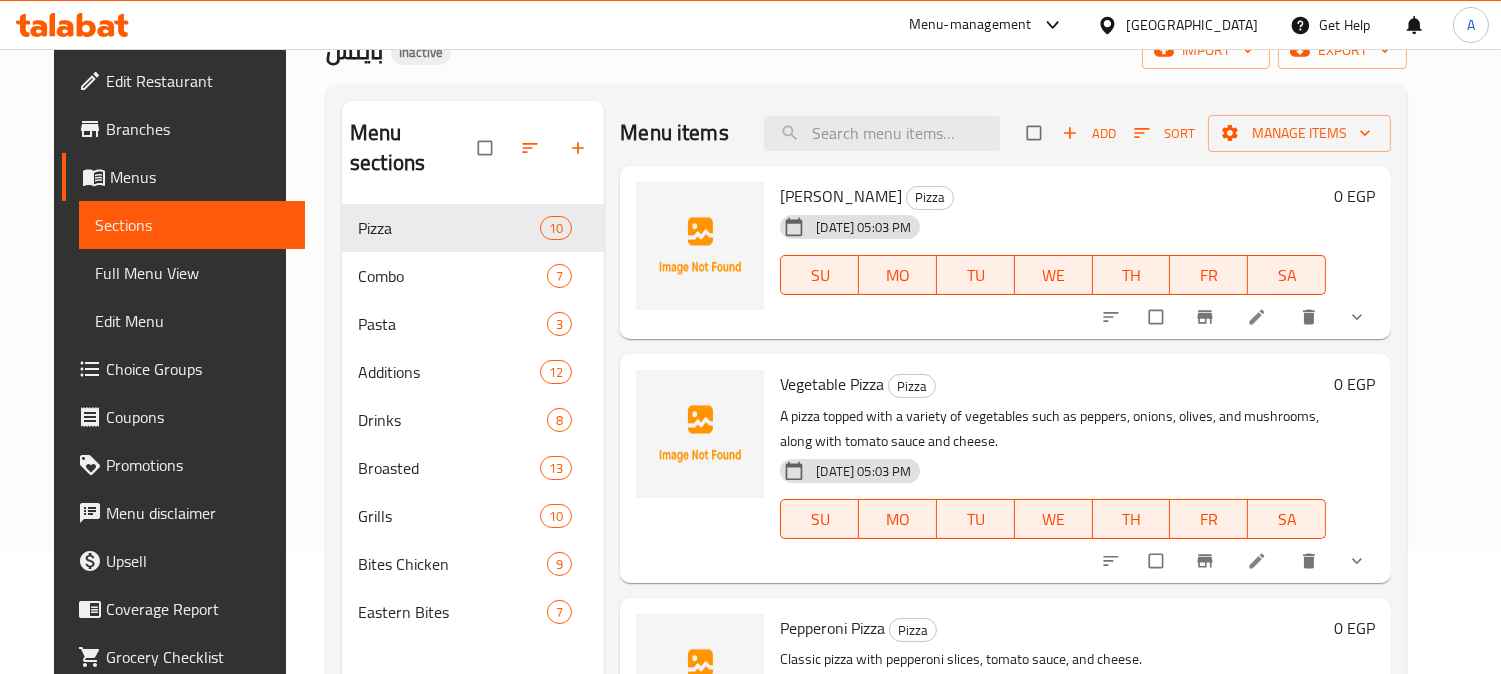 scroll, scrollTop: 280, scrollLeft: 0, axis: vertical 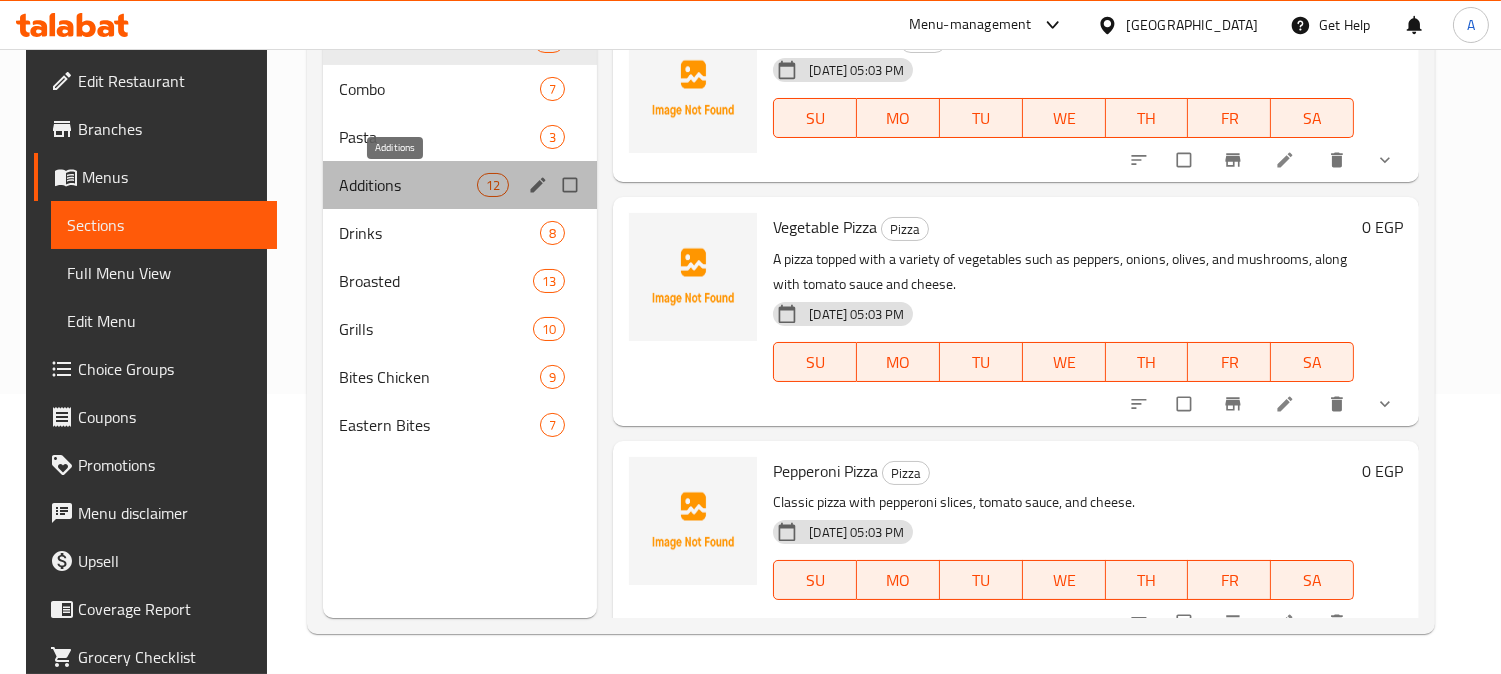 click on "Additions" at bounding box center (408, 185) 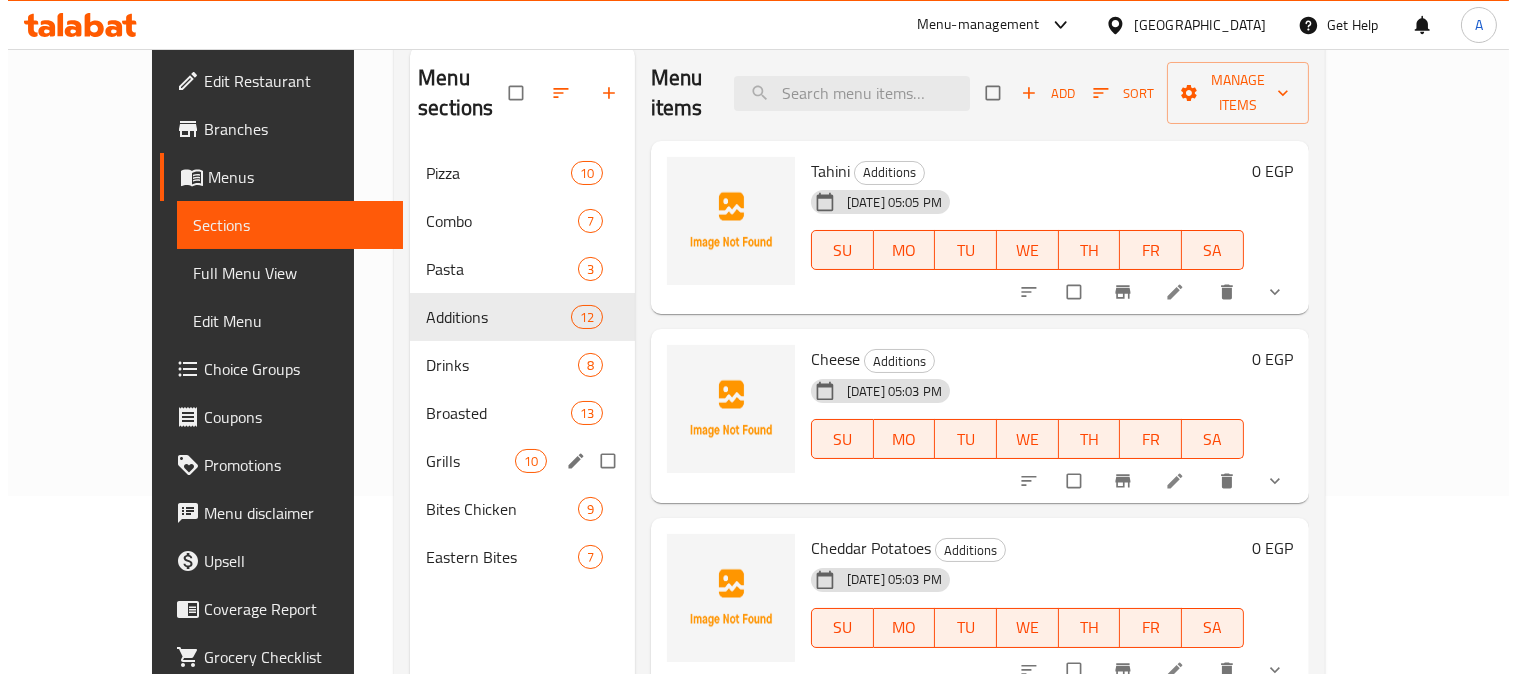 scroll, scrollTop: 168, scrollLeft: 0, axis: vertical 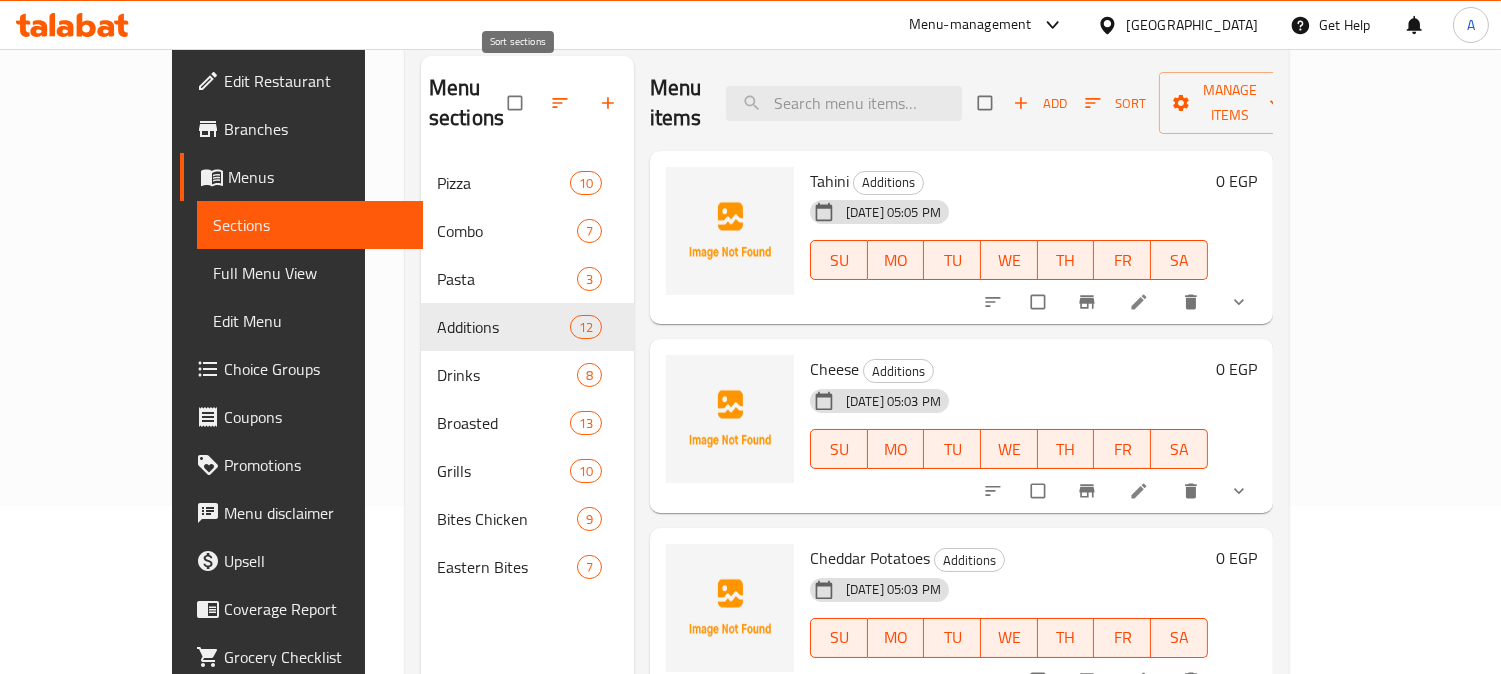 click 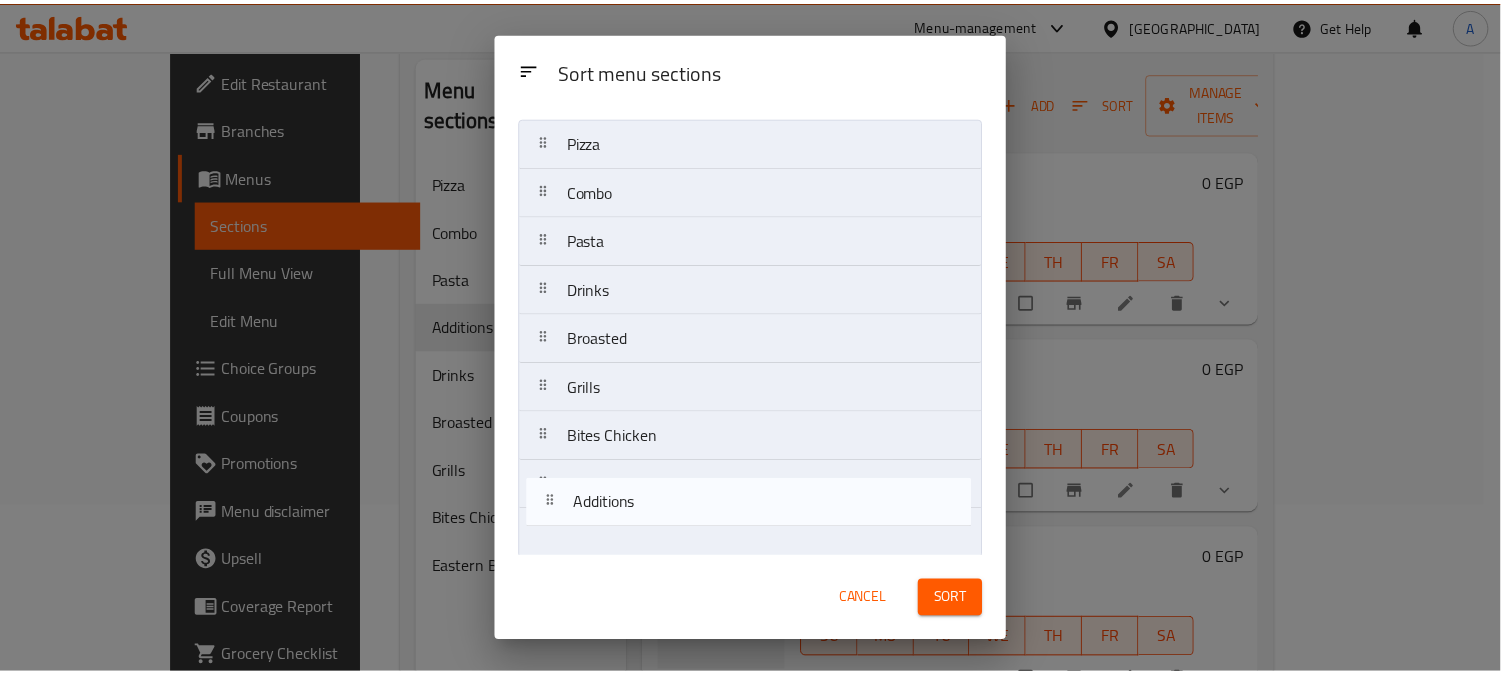 scroll, scrollTop: 55, scrollLeft: 0, axis: vertical 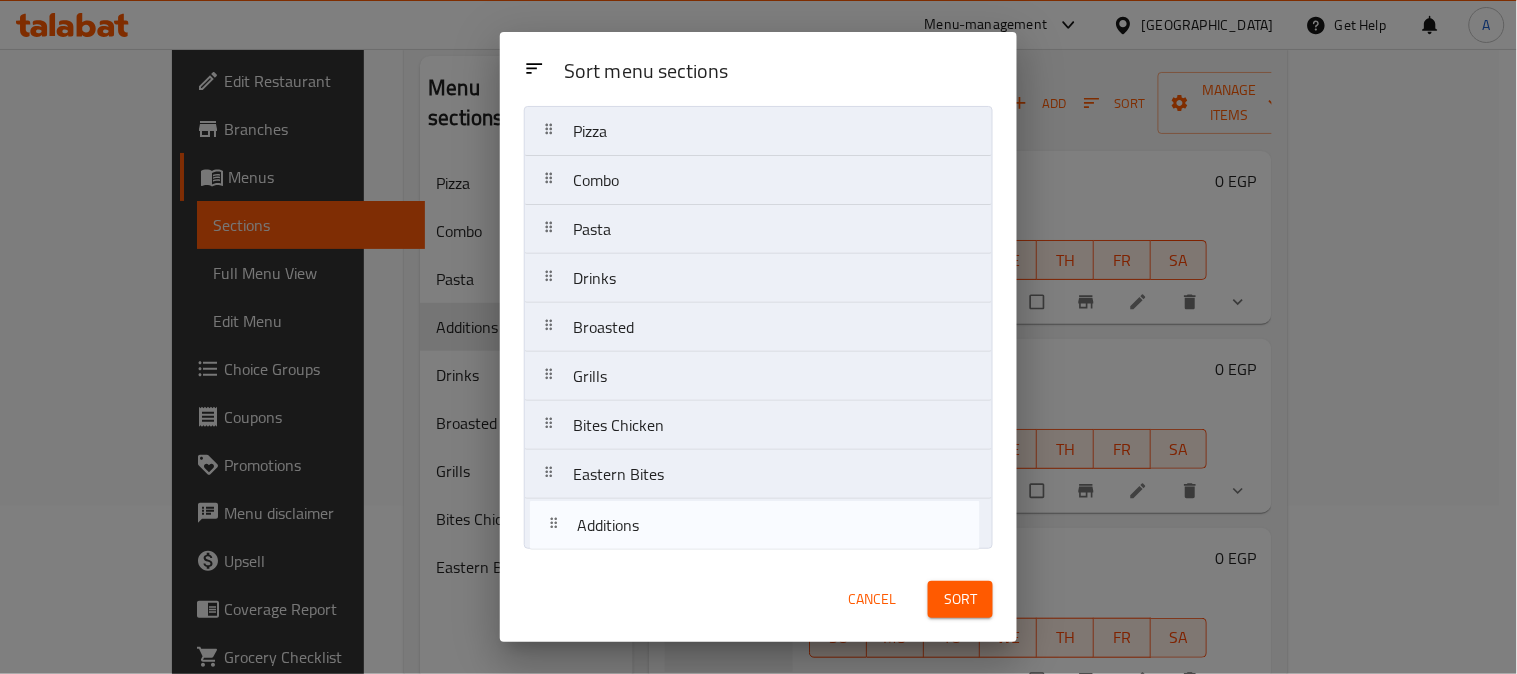 drag, startPoint x: 551, startPoint y: 336, endPoint x: 548, endPoint y: 498, distance: 162.02777 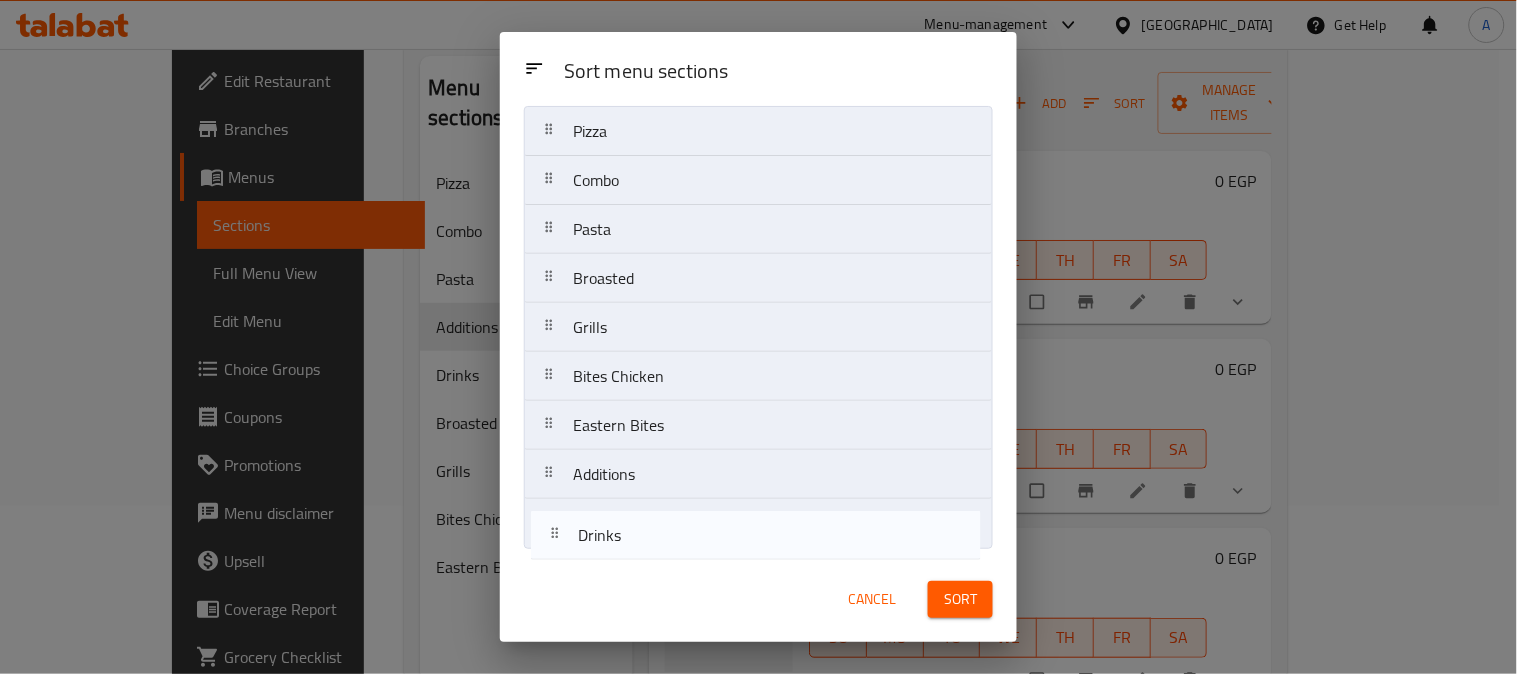 drag, startPoint x: 550, startPoint y: 281, endPoint x: 555, endPoint y: 548, distance: 267.0468 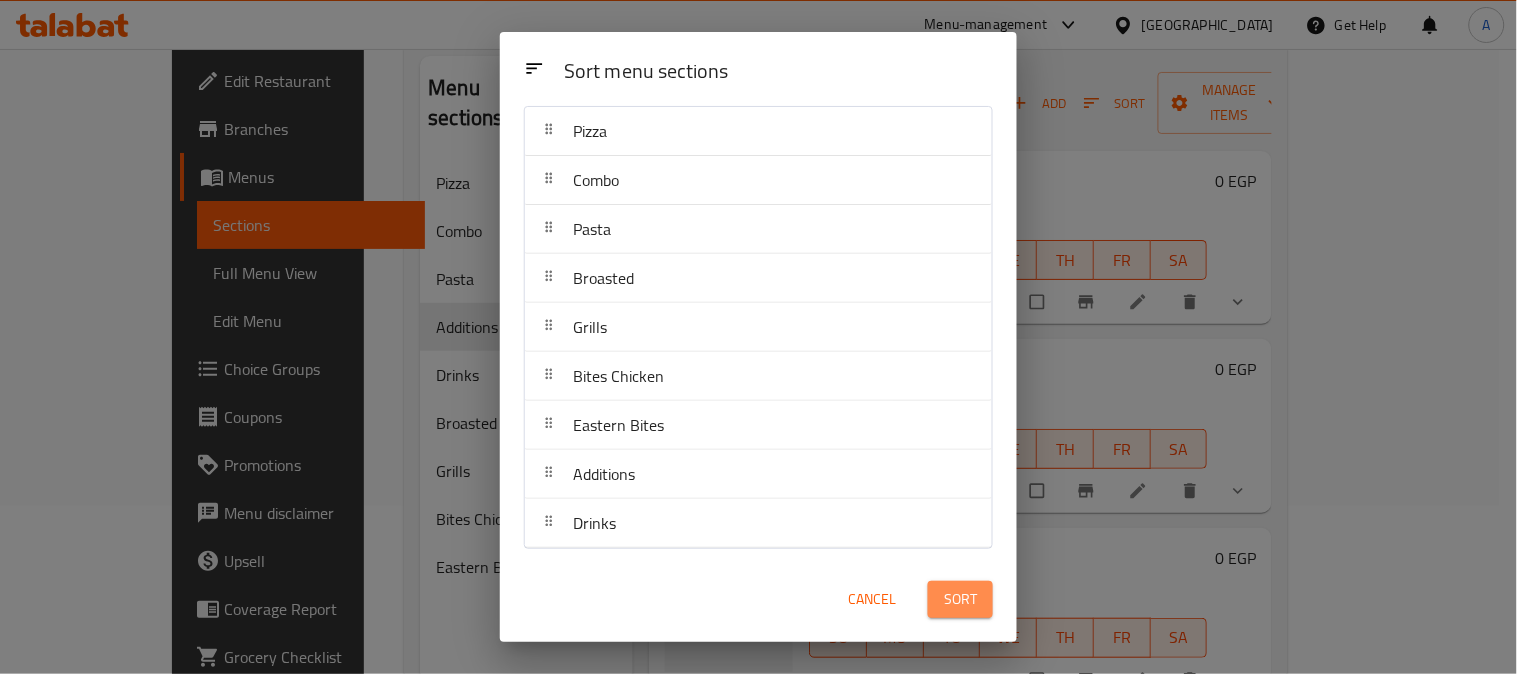 click on "Sort" at bounding box center (960, 599) 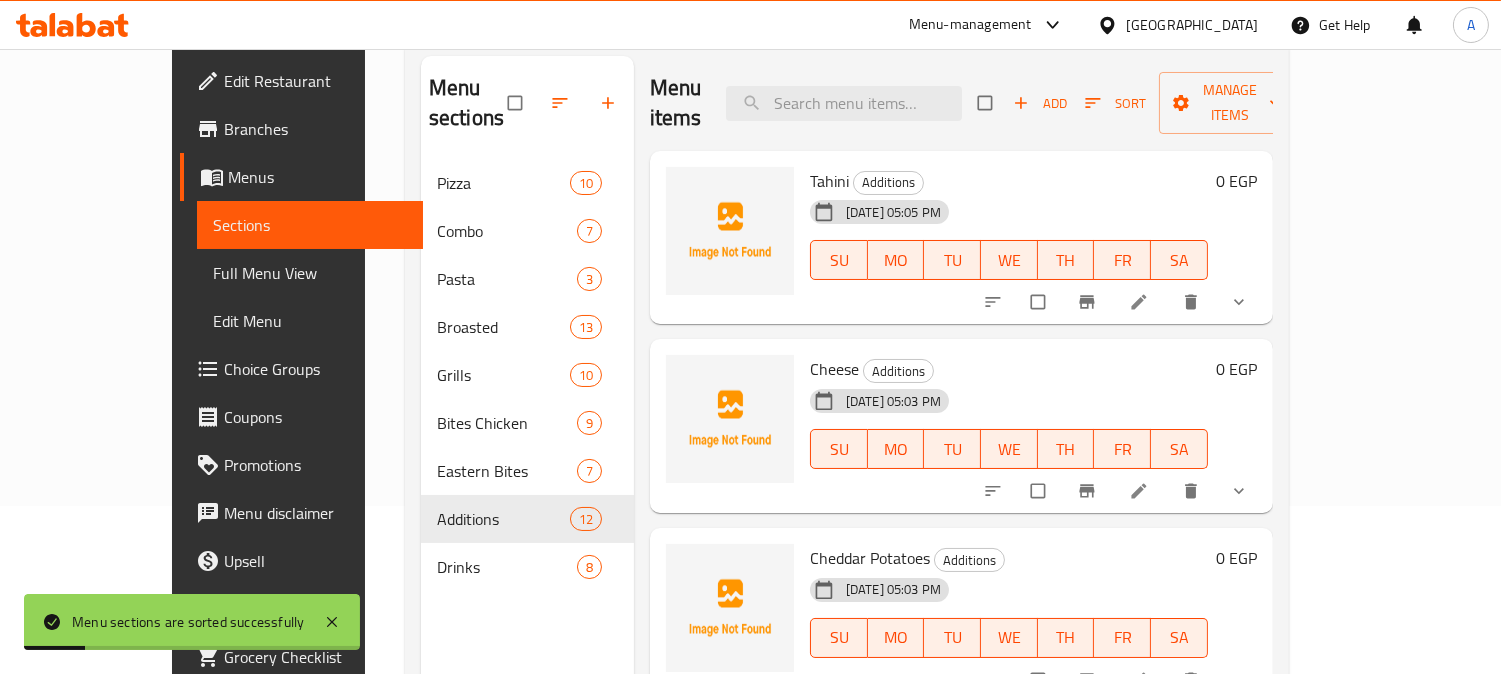 scroll, scrollTop: 0, scrollLeft: 0, axis: both 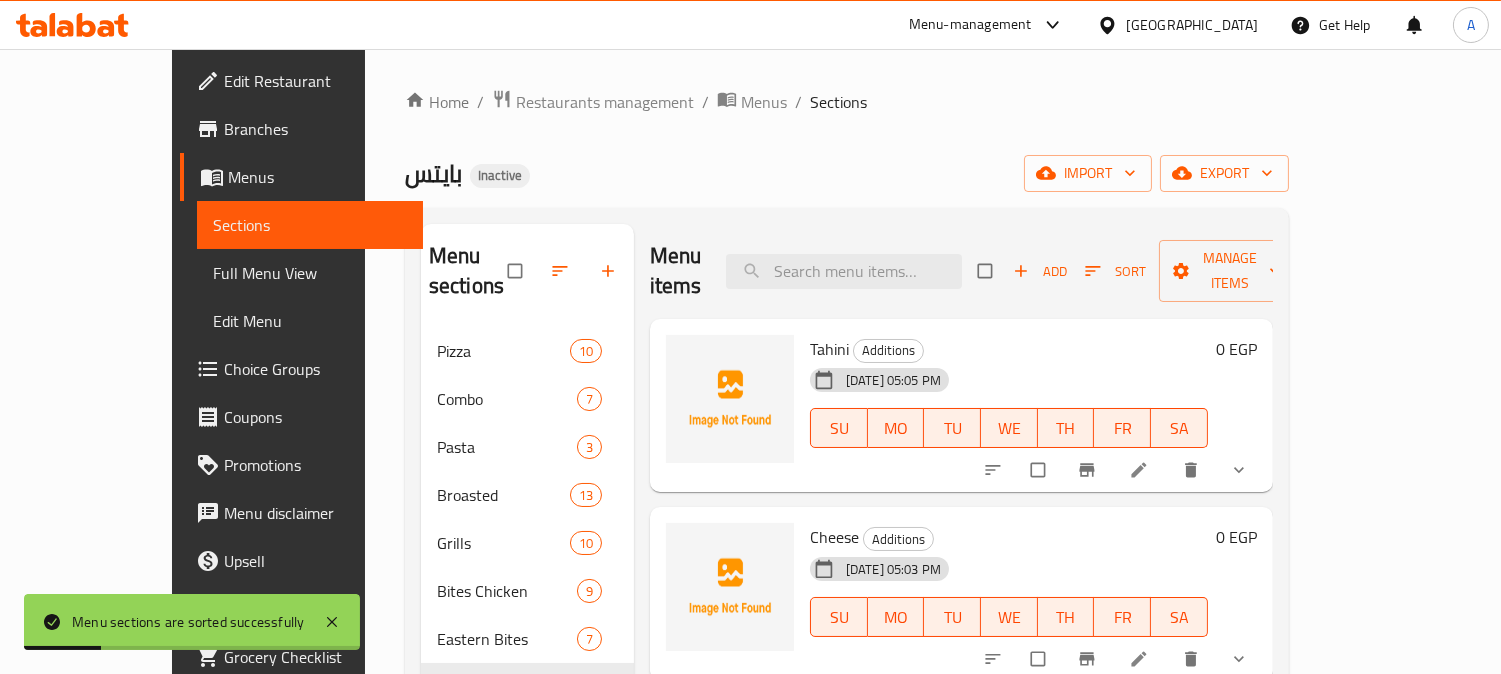 click on "بايتس Inactive import export" at bounding box center [847, 173] 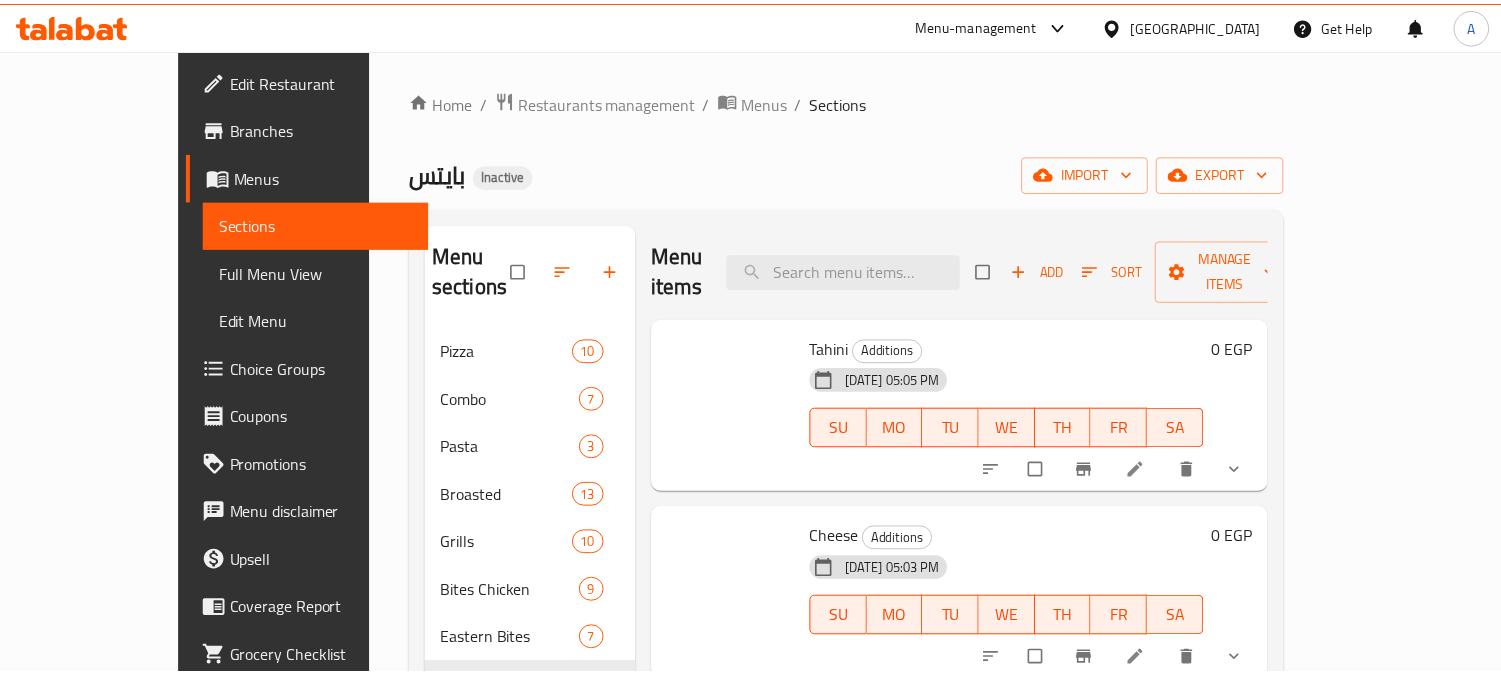 scroll, scrollTop: 0, scrollLeft: 0, axis: both 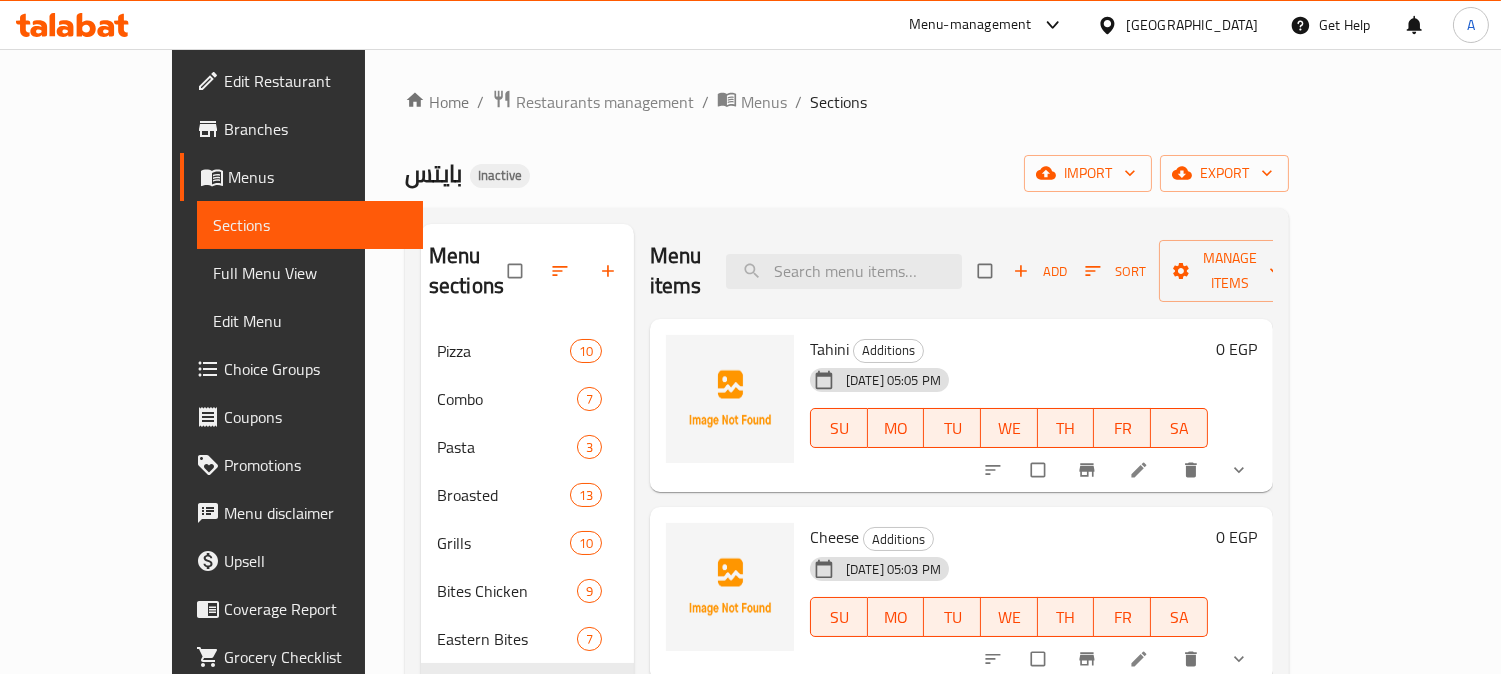 click on "Home / Restaurants management / Menus / Sections بايتس Inactive import export Menu sections Pizza 10 Combo 7 Pasta 3 Broasted 13 Grills 10 Bites Chicken 9 Eastern Bites 7 Additions 12 Drinks 8 Menu items Add Sort Manage items Tahini   Additions [DATE] 05:05 PM SU MO TU WE TH FR SA 0   EGP Cheese   Additions [DATE] 05:03 PM SU MO TU WE TH FR SA 0   EGP Cheddar Potatoes   Additions [DATE] 05:03 PM SU MO TU WE TH FR SA 0   EGP Potatoes   Additions [DATE] 05:03 PM SU MO TU WE TH FR SA 0   EGP Garlic Sauce    Additions [DATE] 05:03 PM SU MO TU WE TH FR SA 0   EGP Mozzarella Cheese   Additions [DATE] 05:03 PM SU MO TU WE TH FR SA 0   EGP [GEOGRAPHIC_DATA] (5 Pcs)   Additions [DATE] 05:03 PM SU MO TU WE TH FR SA 45   EGP rice   Additions [DATE] 05:03 PM SU MO TU WE TH FR SA 0   EGP Orzo   Additions [DATE] 05:03 PM SU MO TU WE TH FR SA 25   EGP Vegetable Tagine   Additions [DATE] 05:03 PM SU MO TU WE TH FR SA 40   EGP Ranch Sauce   Additions [DATE] 05:03 PM SU MO TU WE TH FR SA 0" at bounding box center [847, 501] 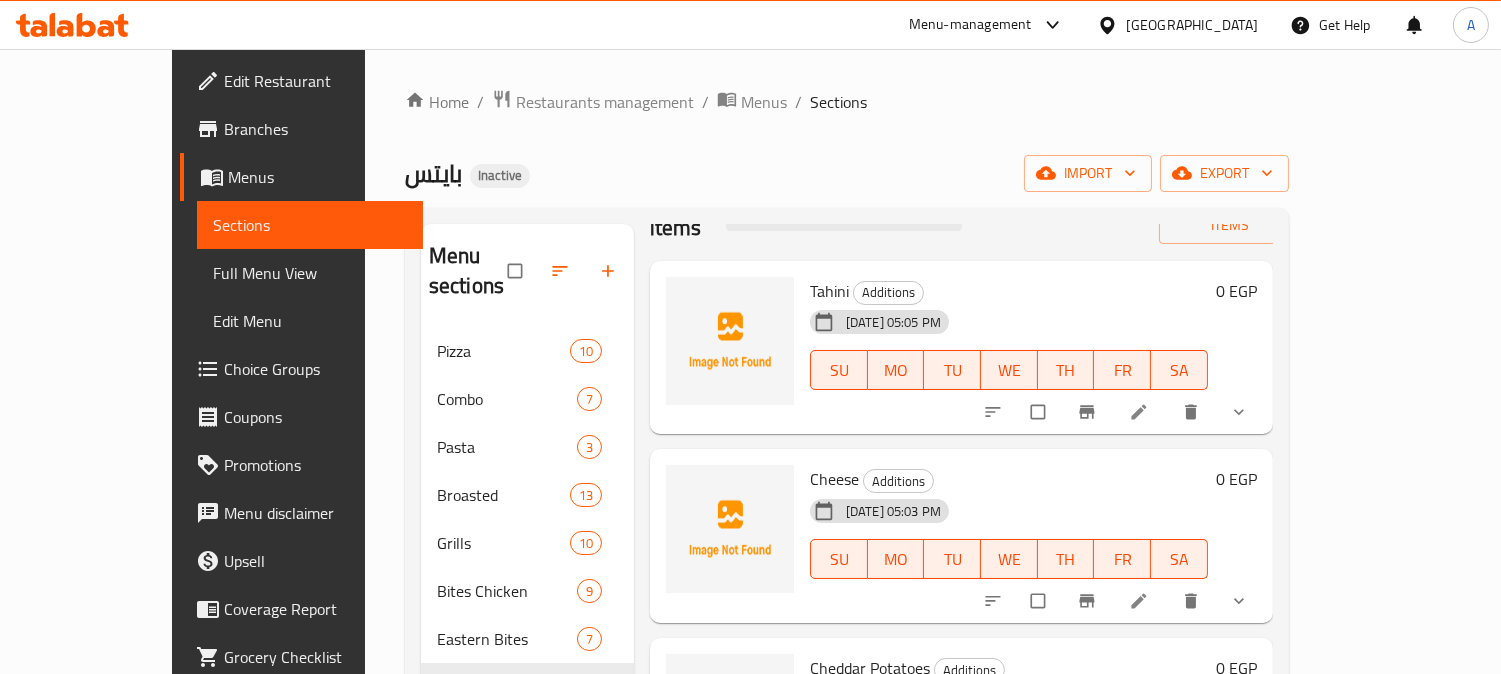 scroll, scrollTop: 0, scrollLeft: 0, axis: both 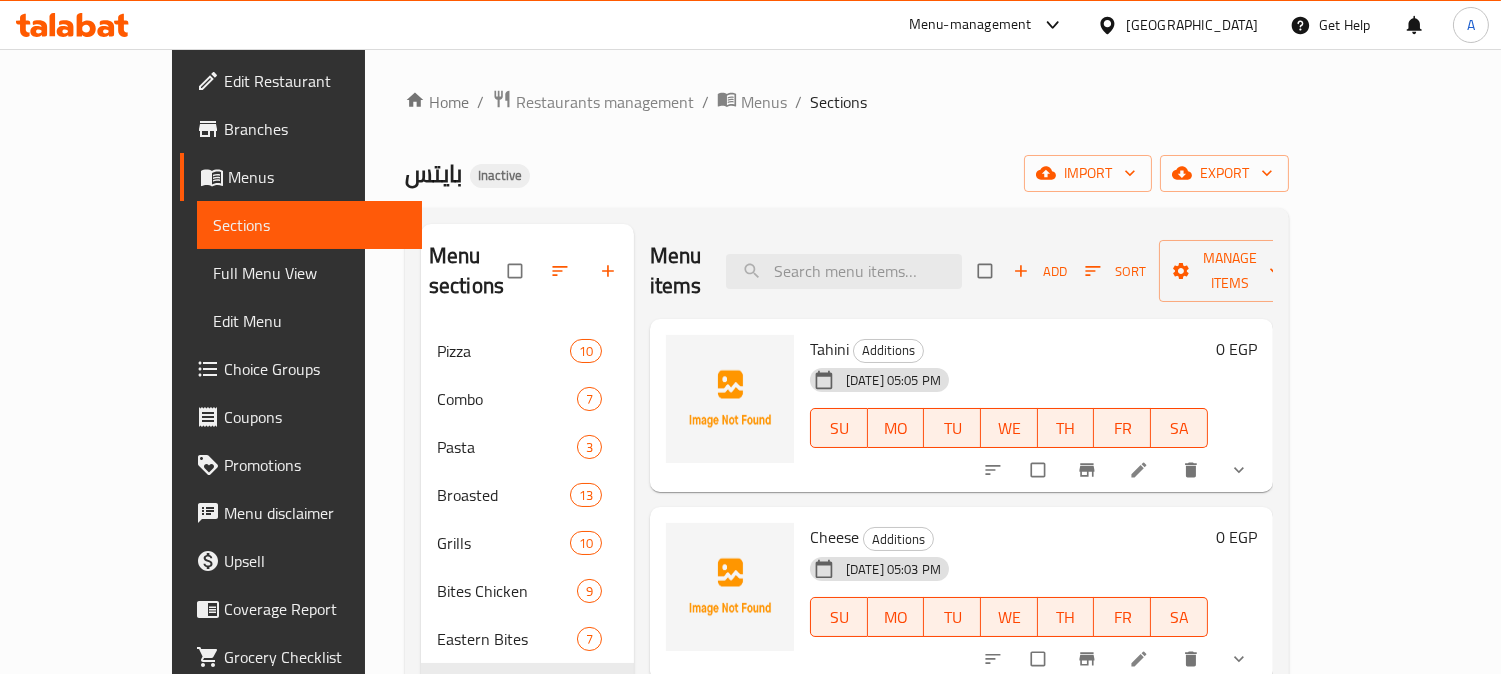 click on "بايتس Inactive import export" at bounding box center (847, 173) 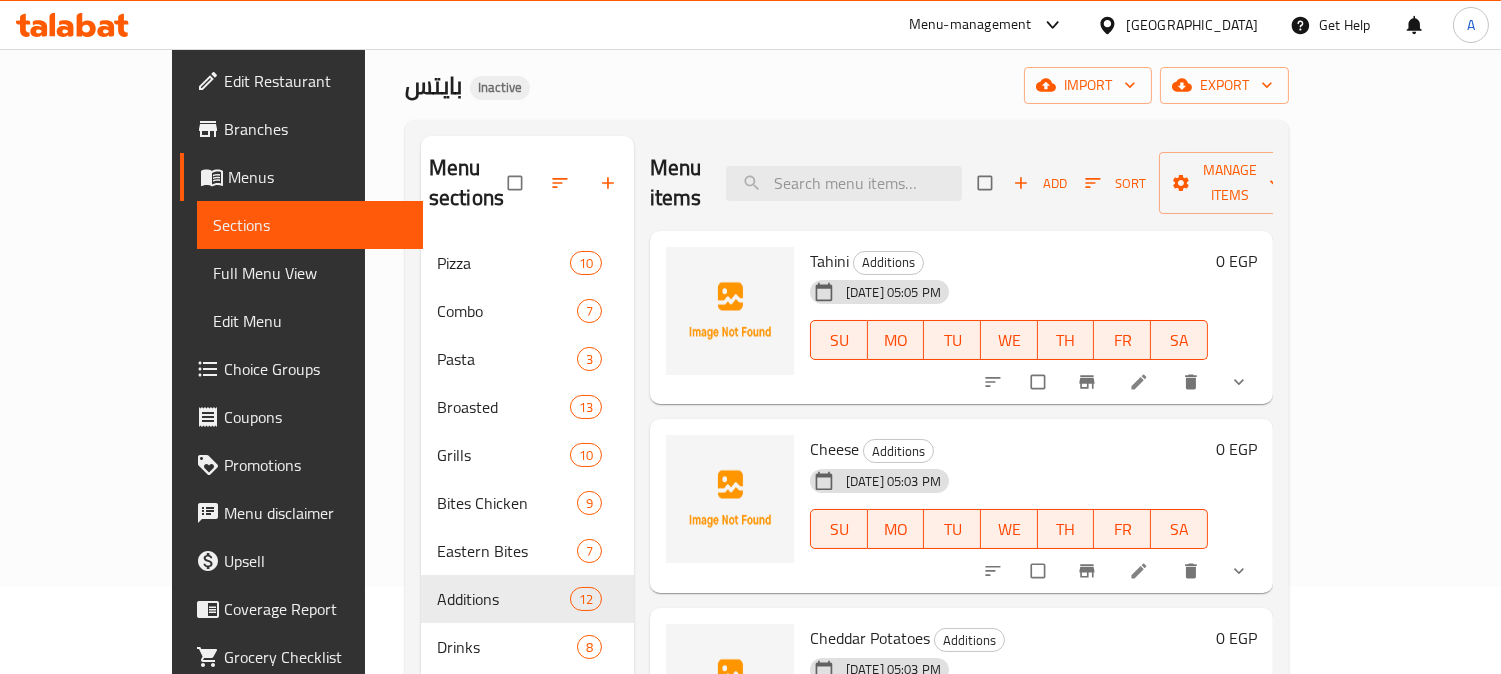 scroll, scrollTop: 222, scrollLeft: 0, axis: vertical 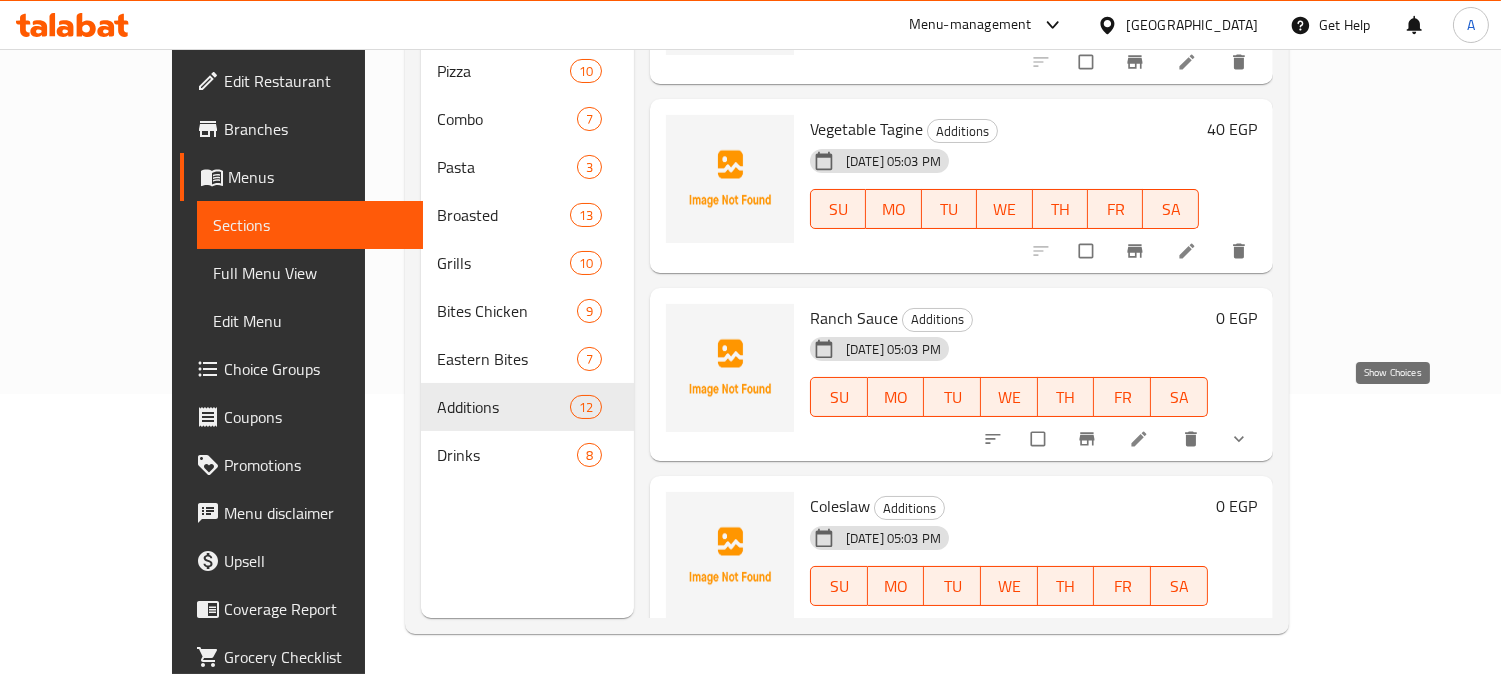 click 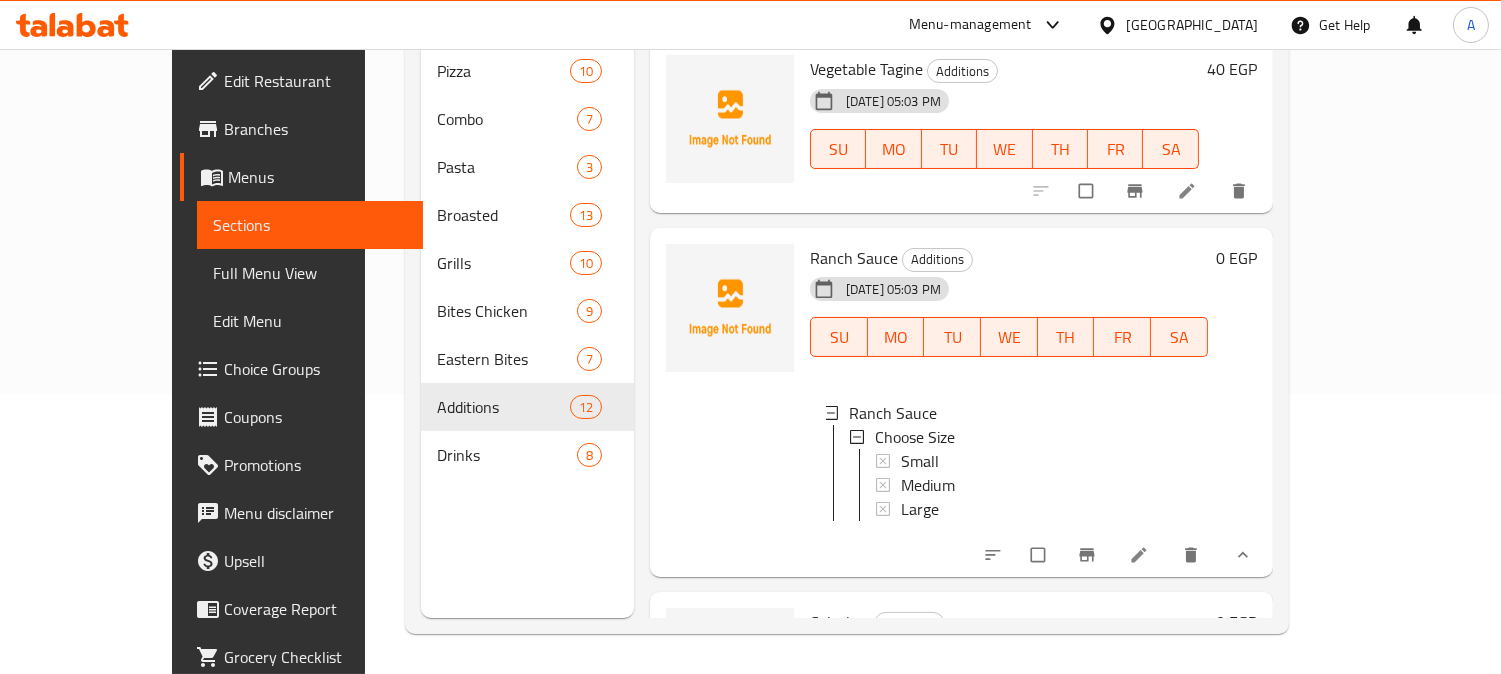 scroll, scrollTop: 1748, scrollLeft: 0, axis: vertical 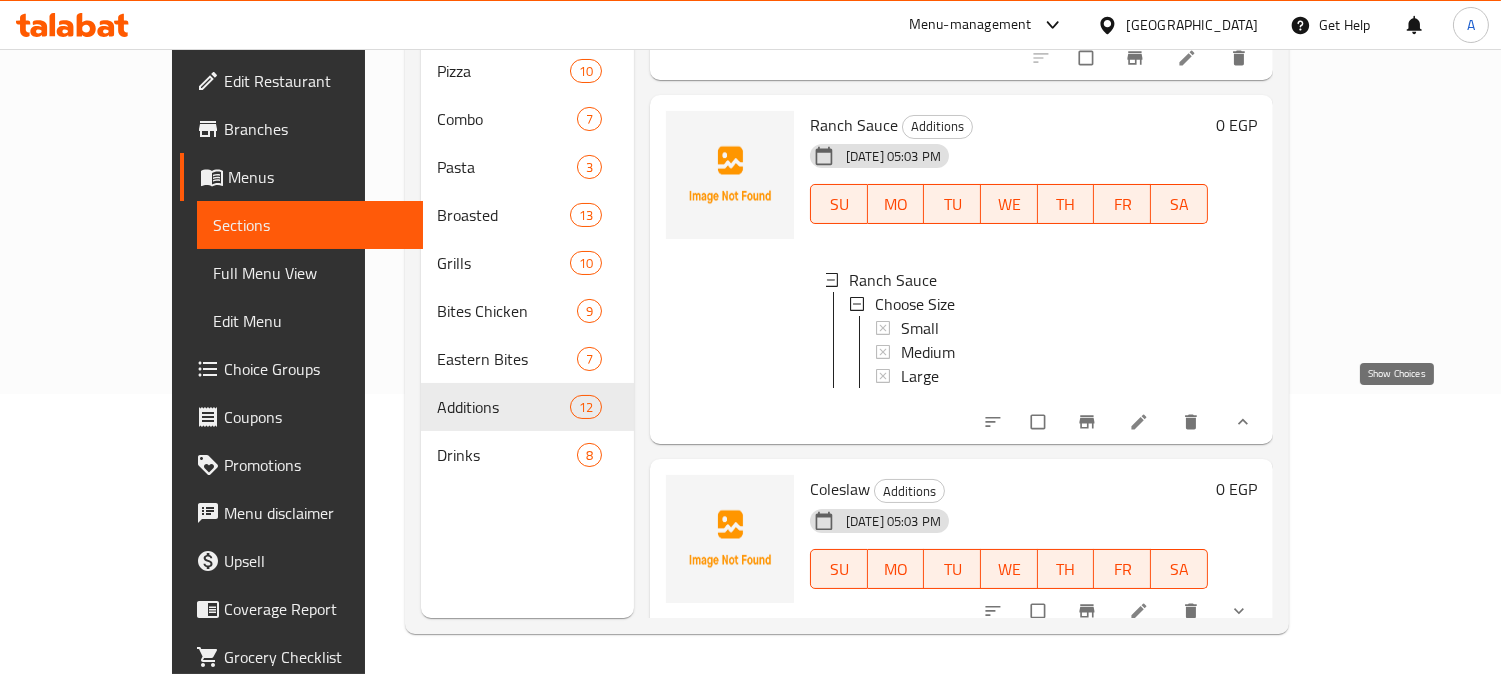 click 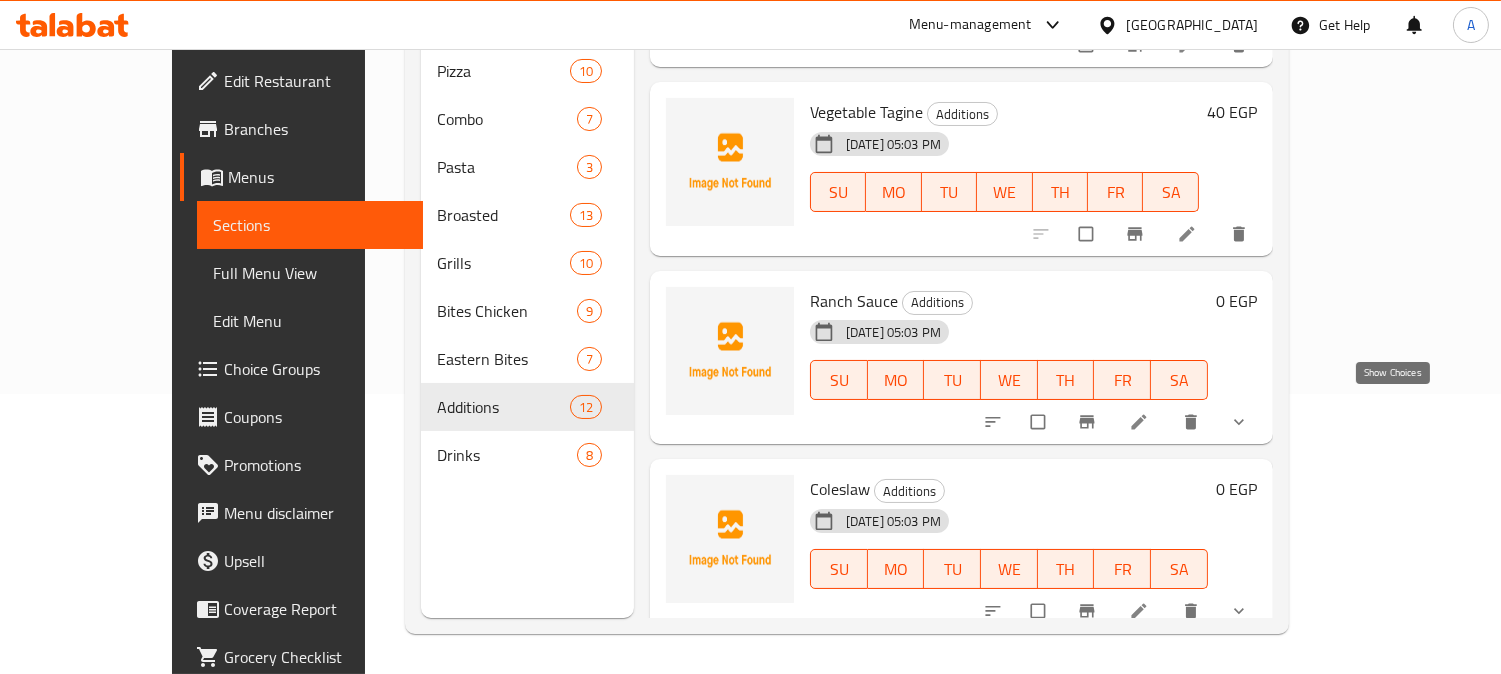 scroll, scrollTop: 1637, scrollLeft: 0, axis: vertical 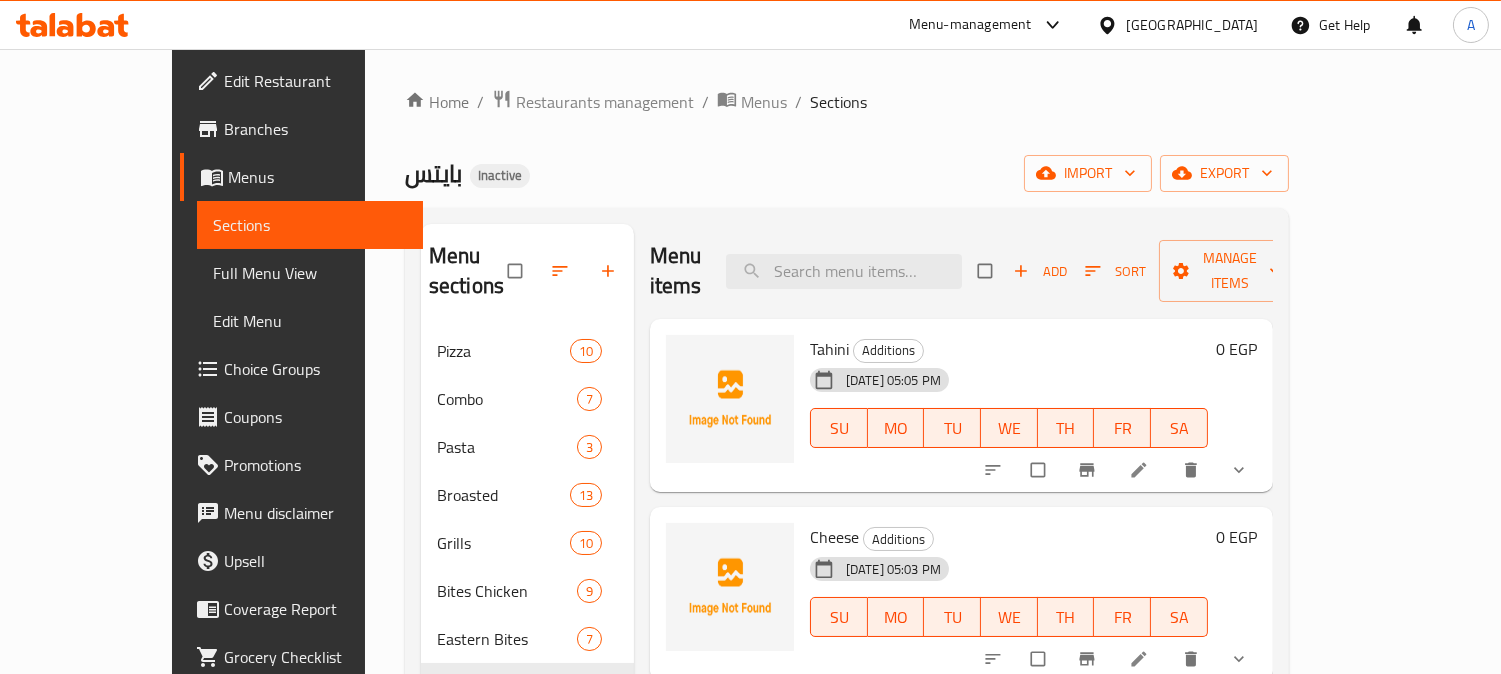 click on "Full Menu View" at bounding box center [310, 273] 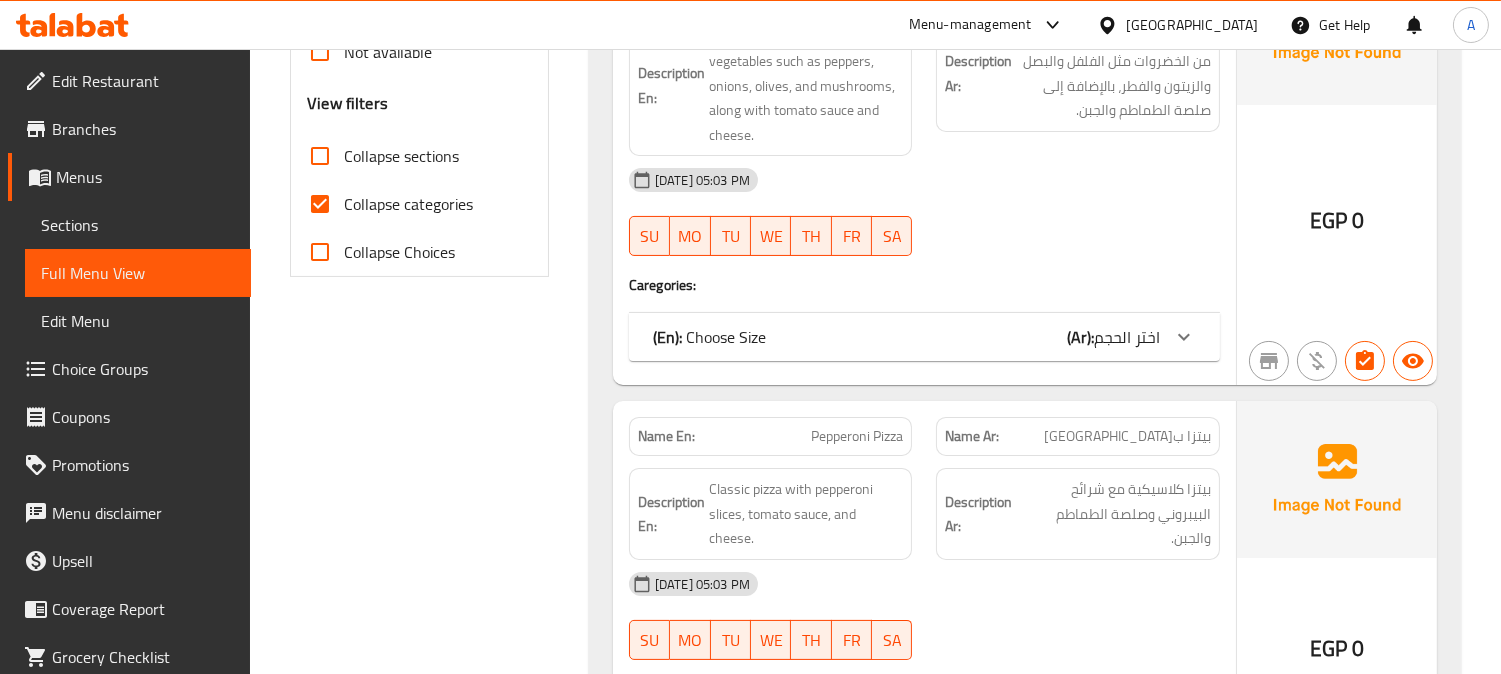 scroll, scrollTop: 777, scrollLeft: 0, axis: vertical 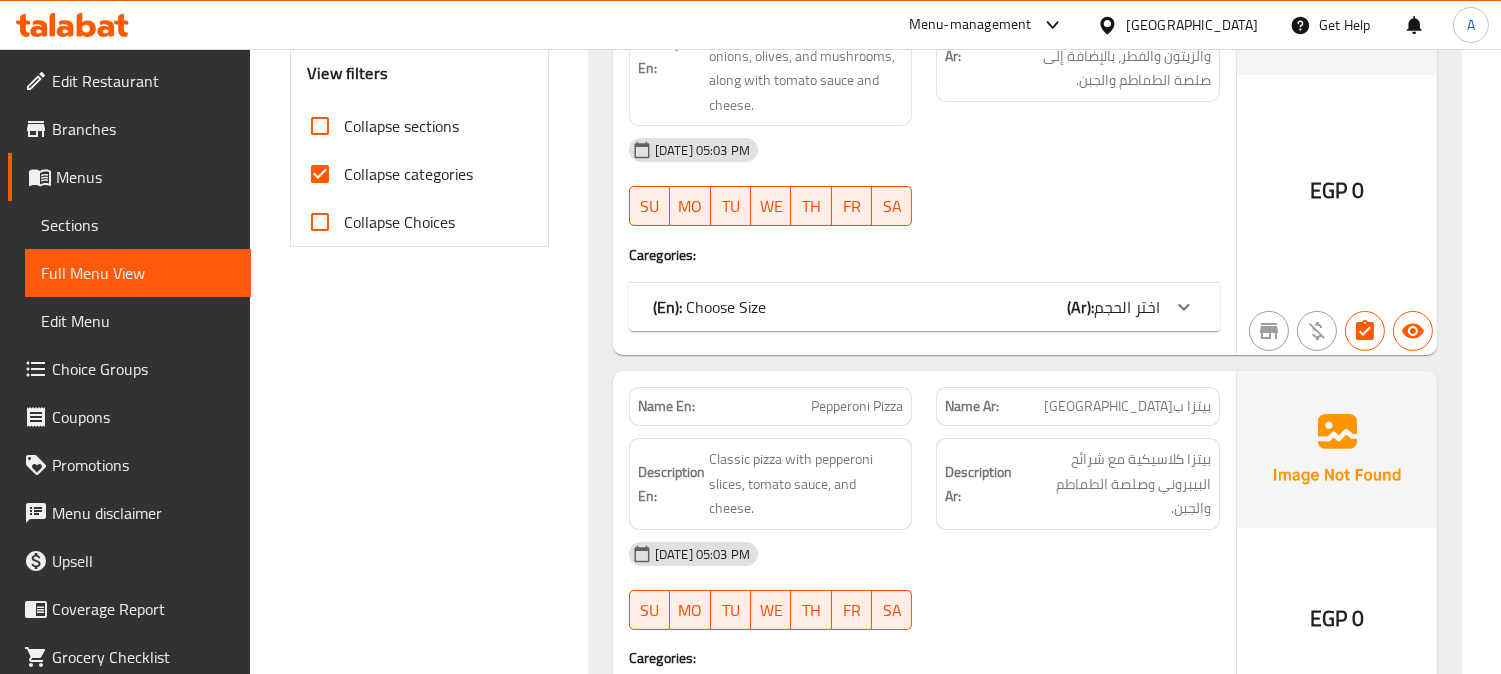 click on "Collapse categories" at bounding box center (320, 174) 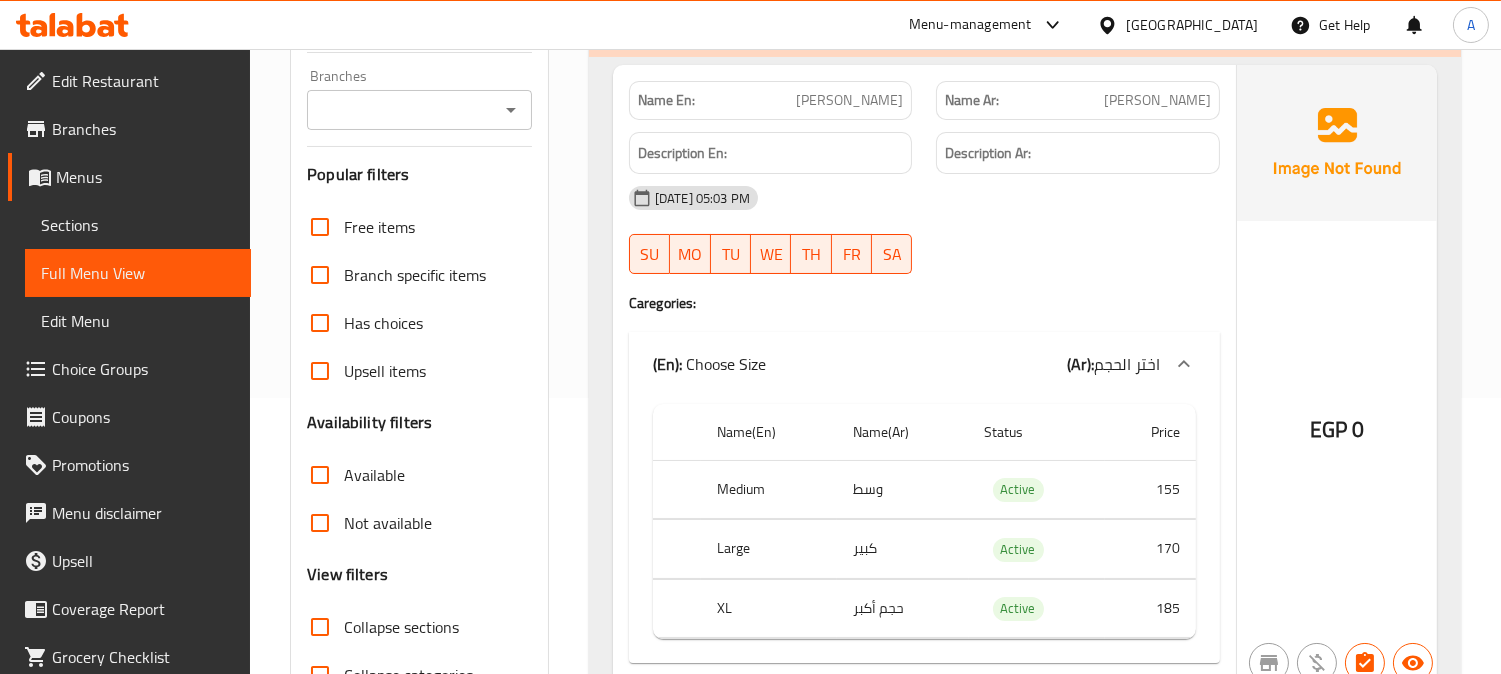 scroll, scrollTop: 0, scrollLeft: 0, axis: both 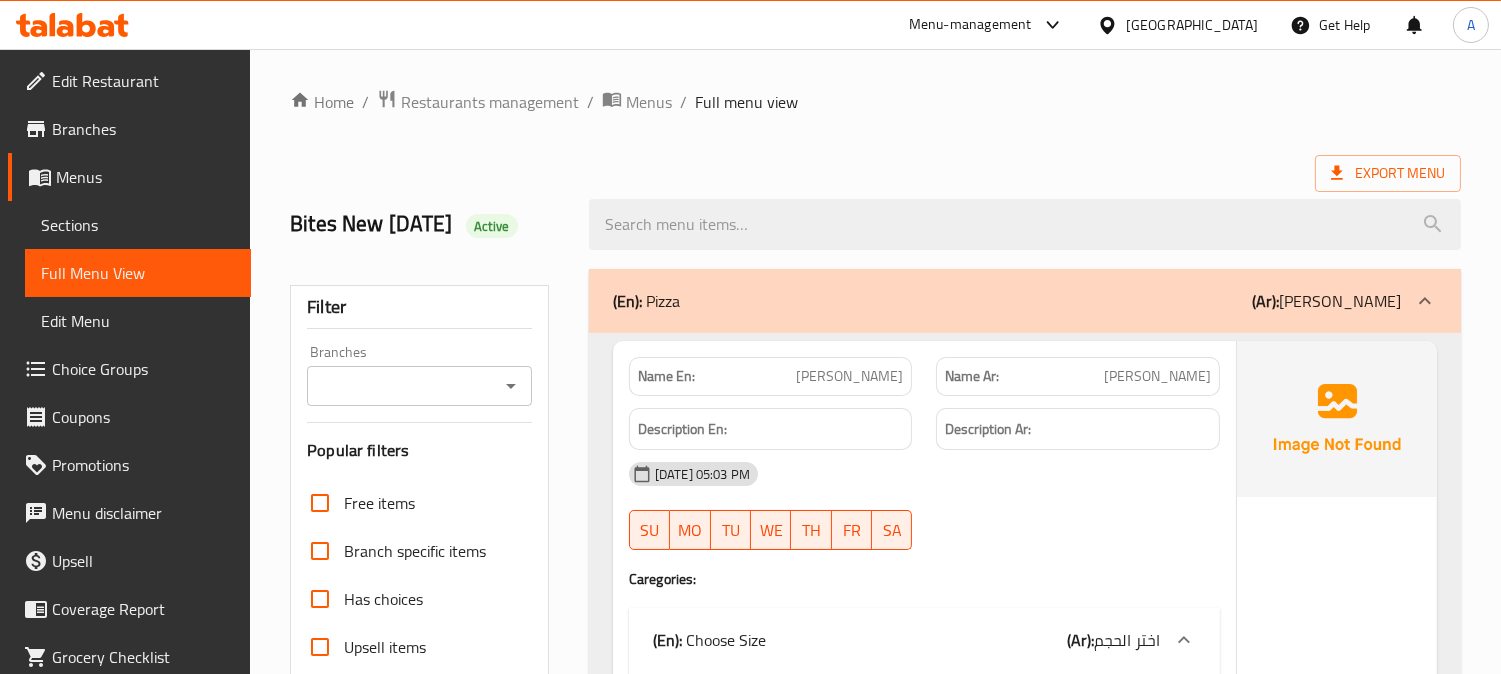 click on "Home / Restaurants management / Menus / Full menu view Export Menu Bites New 15/7/2025   Active Filter Branches Branches Popular filters Free items Branch specific items Has choices Upsell items Availability filters Available Not available View filters Collapse sections Collapse categories Collapse Choices (En):   Pizza (Ar): بيتزا Name En: Margherita Pizza Name Ar: بيتزا مارجريتا Description En: Description Ar: 15-07-2025 05:03 PM SU MO TU WE TH FR SA Caregories: (En):   Choose Size (Ar): اختر الحجم Name(En) Name(Ar) Status Price Medium وسط Active 155 Large كبير Active 170 XL حجم أكبر Active 185 EGP 0 Name En: Vegetable Pizza Name Ar: بيتزا خضراوات Description En: A pizza topped with a variety of vegetables such as peppers, onions, olives, and mushrooms, along with tomato sauce and cheese. Description Ar: 15-07-2025 05:03 PM SU MO TU WE TH FR SA Caregories: (En):   Choose Size (Ar): اختر الحجم Name(En) Name(Ar) Status Price Medium وسط Active XL" at bounding box center (875, 16294) 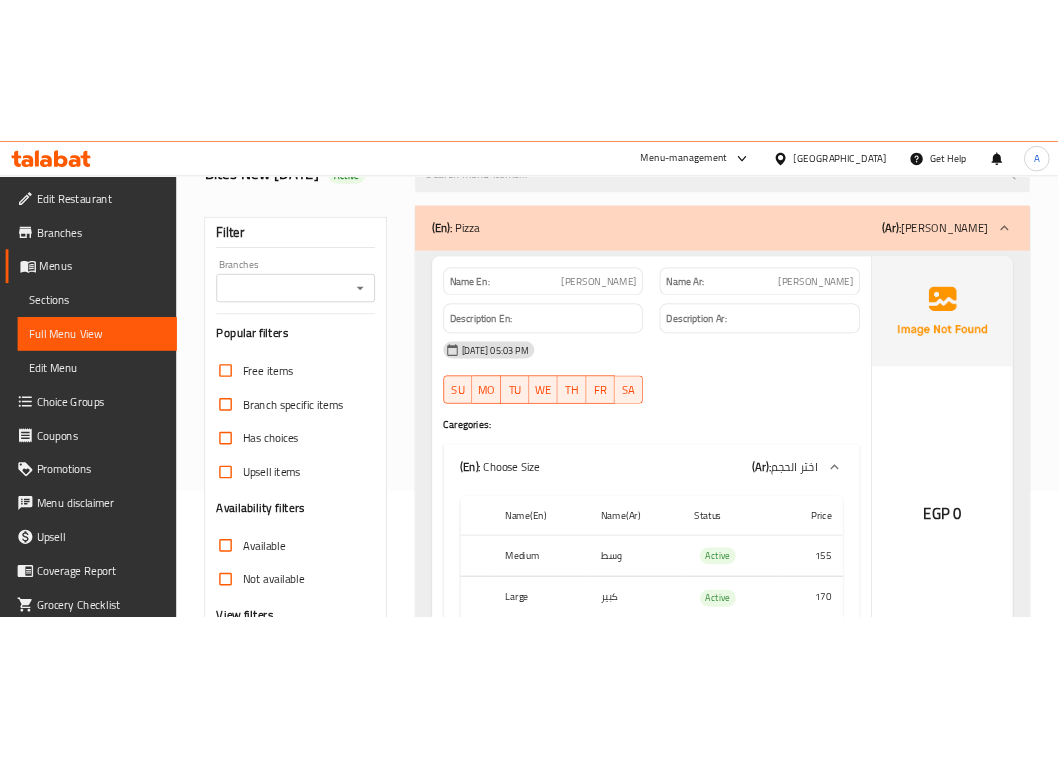scroll, scrollTop: 0, scrollLeft: 0, axis: both 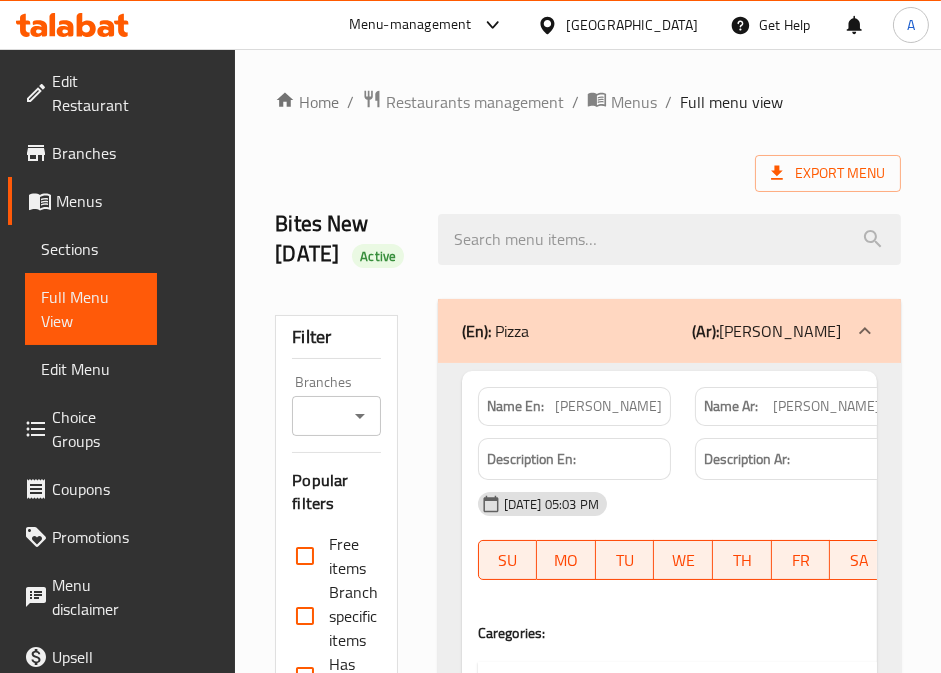 click on "Home / Restaurants management / Menus / Full menu view Export Menu Bites New 15/7/2025   Active Filter Branches Branches Popular filters Free items Branch specific items Has choices Upsell items Availability filters Available Not available View filters Collapse sections Collapse categories Collapse Choices (En):   Pizza (Ar): بيتزا Name En: Margherita Pizza Name Ar: بيتزا مارجريتا Description En: Description Ar: 15-07-2025 05:03 PM SU MO TU WE TH FR SA Caregories: (En):   Choose Size (Ar): اختر الحجم Name(En) Name(Ar) Status Price Medium وسط Active 155 Large كبير Active 170 XL حجم أكبر Active 185 EGP 0 Name En: Vegetable Pizza Name Ar: بيتزا خضراوات Description En: A pizza topped with a variety of vegetables such as peppers, onions, olives, and mushrooms, along with tomato sauce and cheese. Description Ar: 15-07-2025 05:03 PM SU MO TU WE TH FR SA Caregories: (En):   Choose Size (Ar): اختر الحجم Name(En) Name(Ar) Status Price Medium وسط Active XL" at bounding box center [588, 19990] 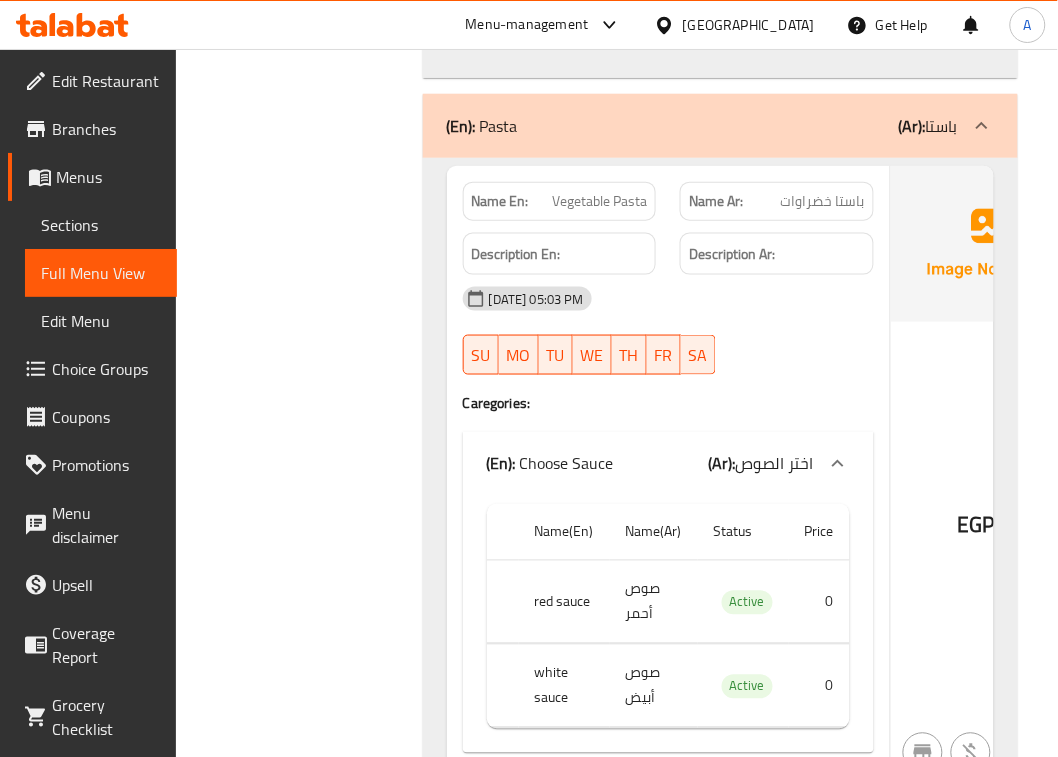 scroll, scrollTop: 10250, scrollLeft: 0, axis: vertical 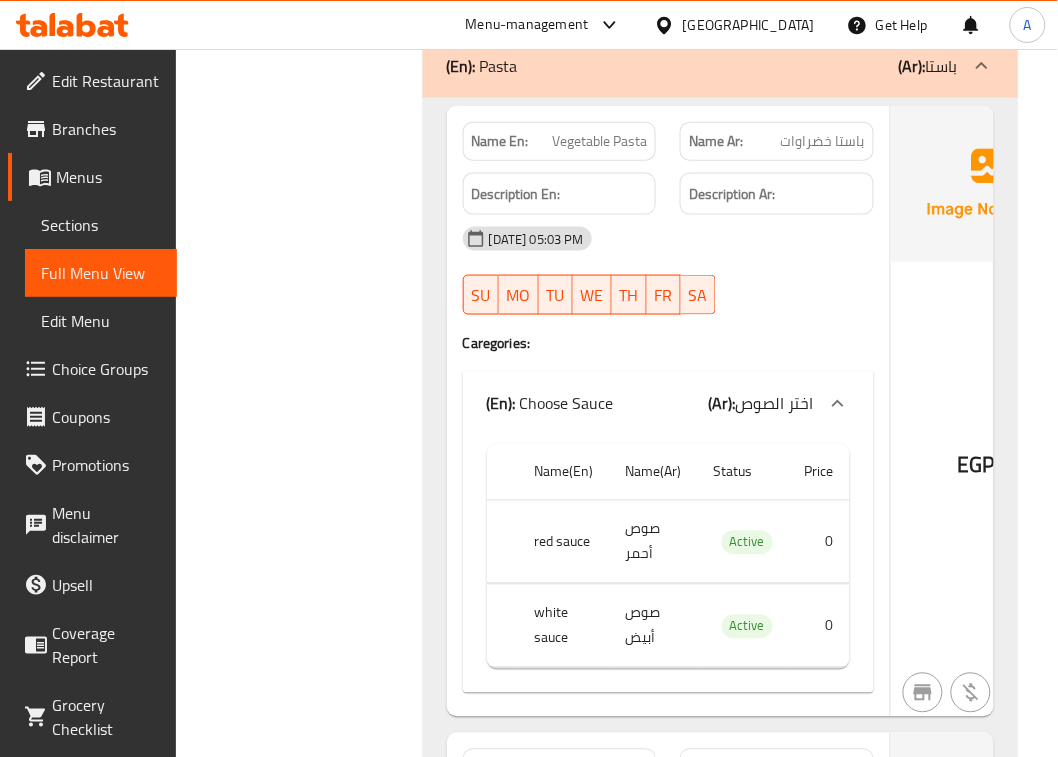 drag, startPoint x: 831, startPoint y: 361, endPoint x: 717, endPoint y: 360, distance: 114.00439 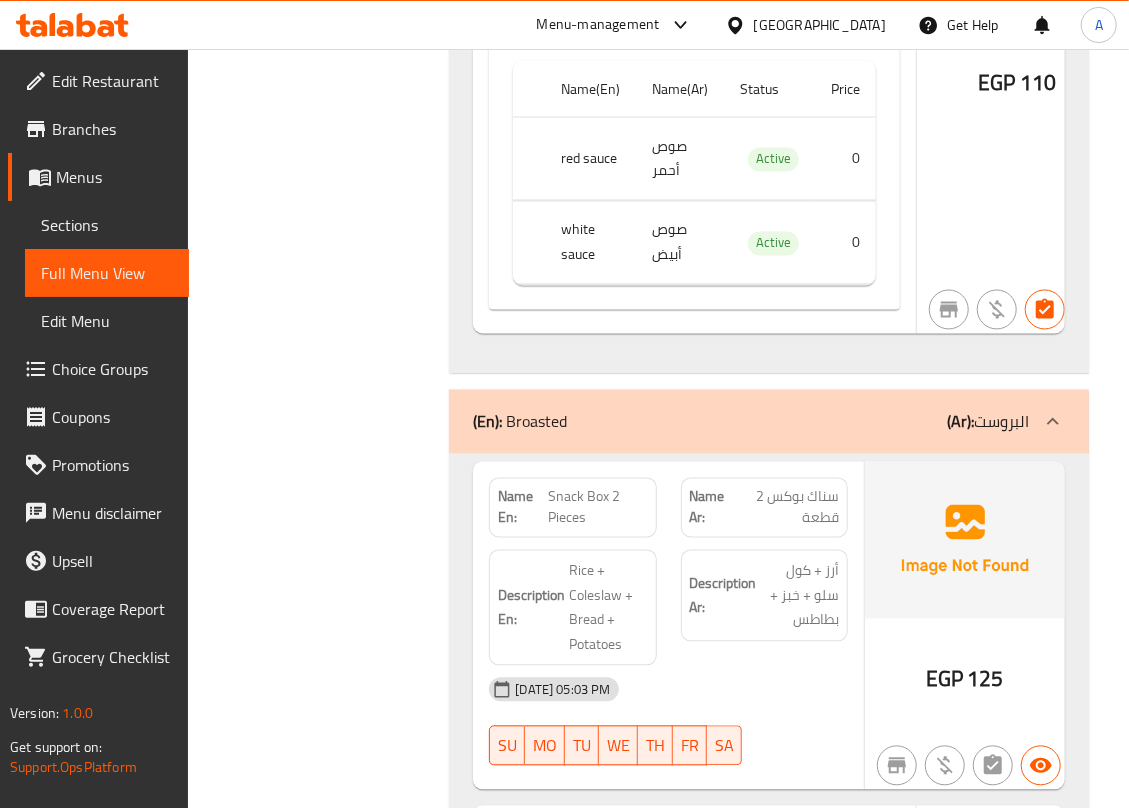 scroll, scrollTop: 11717, scrollLeft: 0, axis: vertical 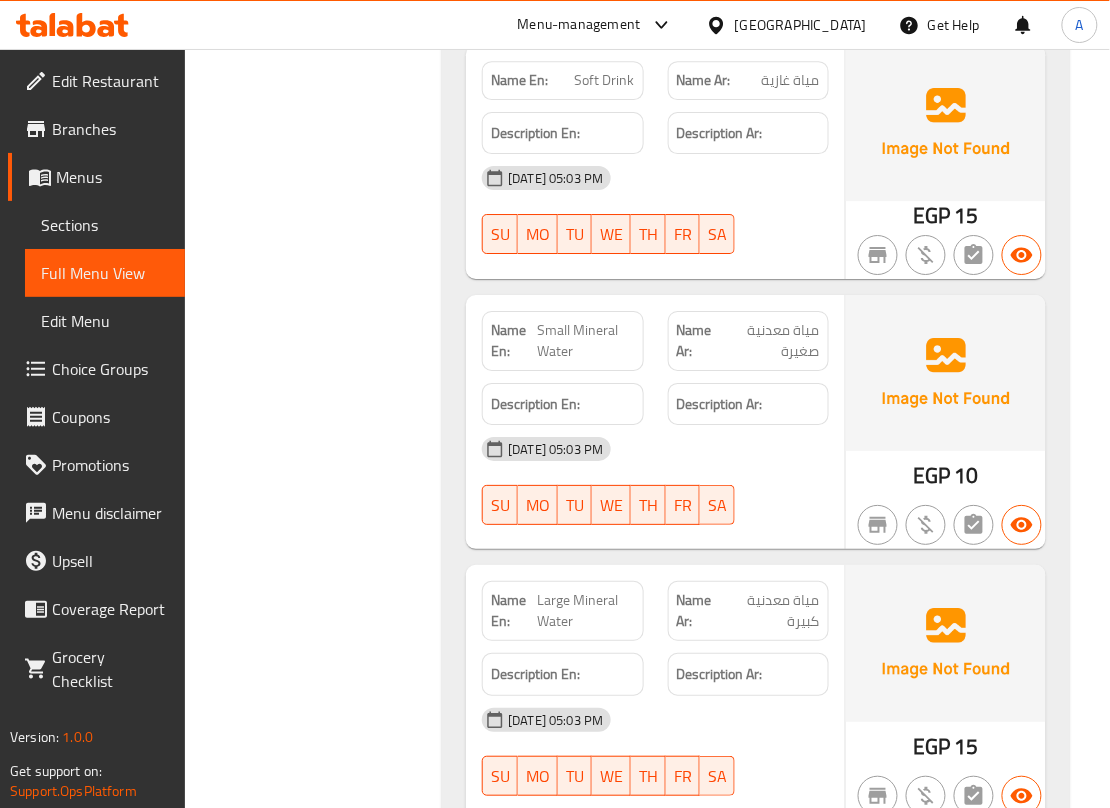click on "Filter Branches Branches Popular filters Free items Branch specific items Has choices Upsell items Availability filters Available Not available View filters Collapse sections Collapse categories Collapse Choices" at bounding box center (321, -16779) 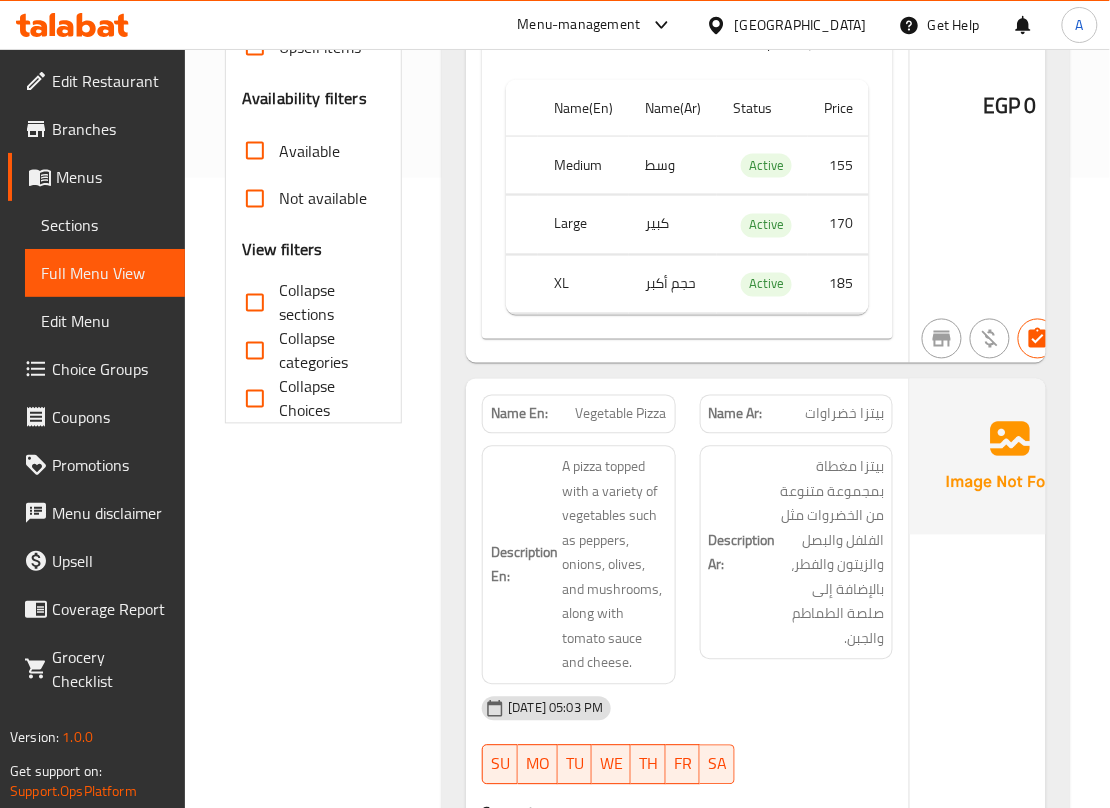 scroll, scrollTop: 0, scrollLeft: 0, axis: both 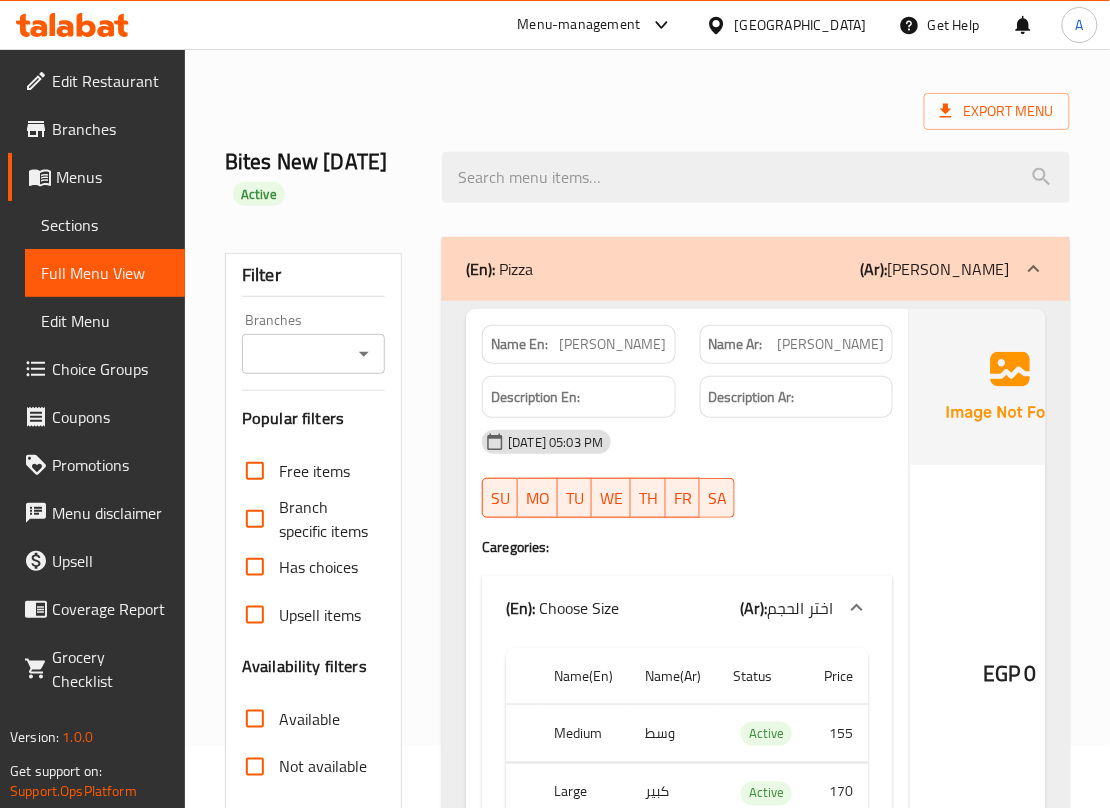 click on "(En):   Pizza (Ar): بيتزا" at bounding box center (738, 269) 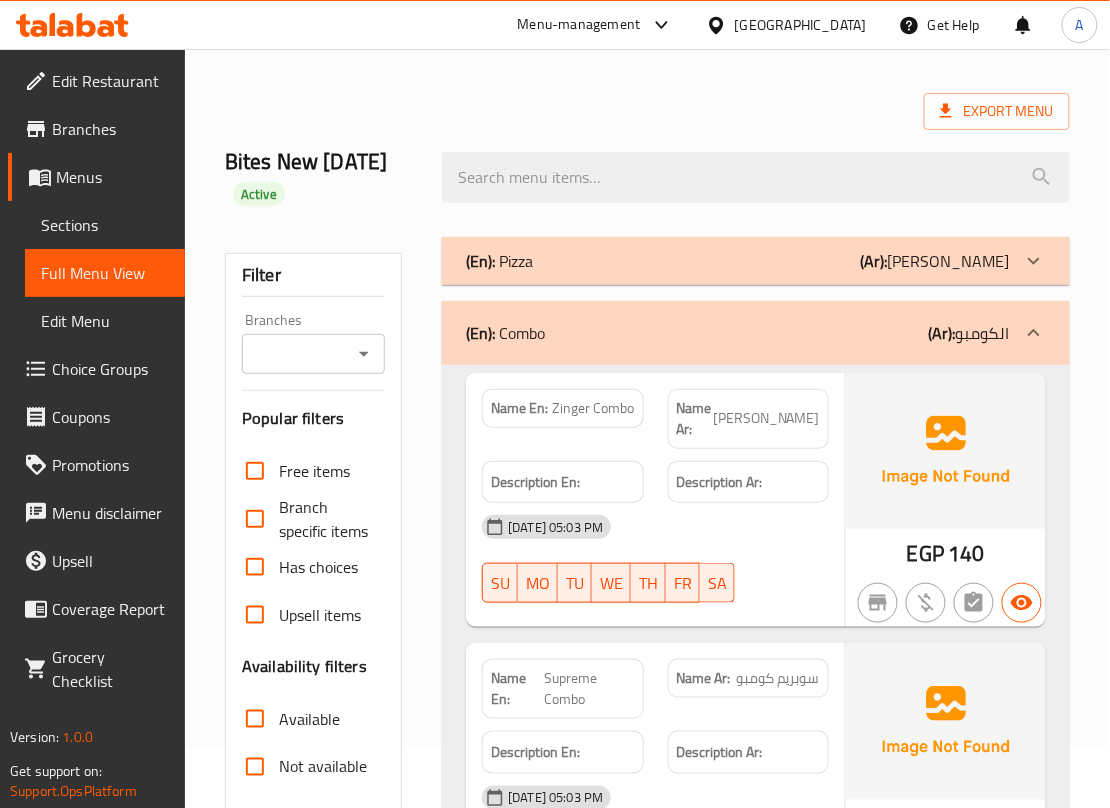 click on "(En):   Combo (Ar): الكومبو" at bounding box center [738, 333] 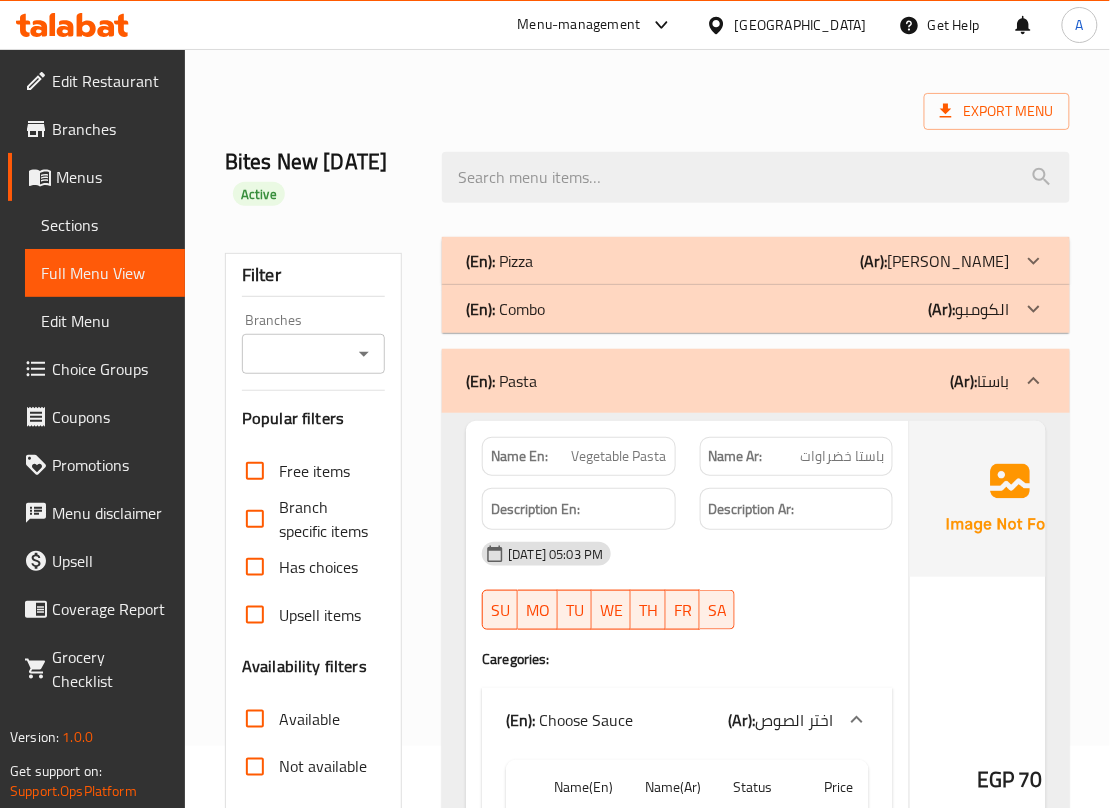 click on "(En):   Pasta (Ar): باستا" at bounding box center (738, 381) 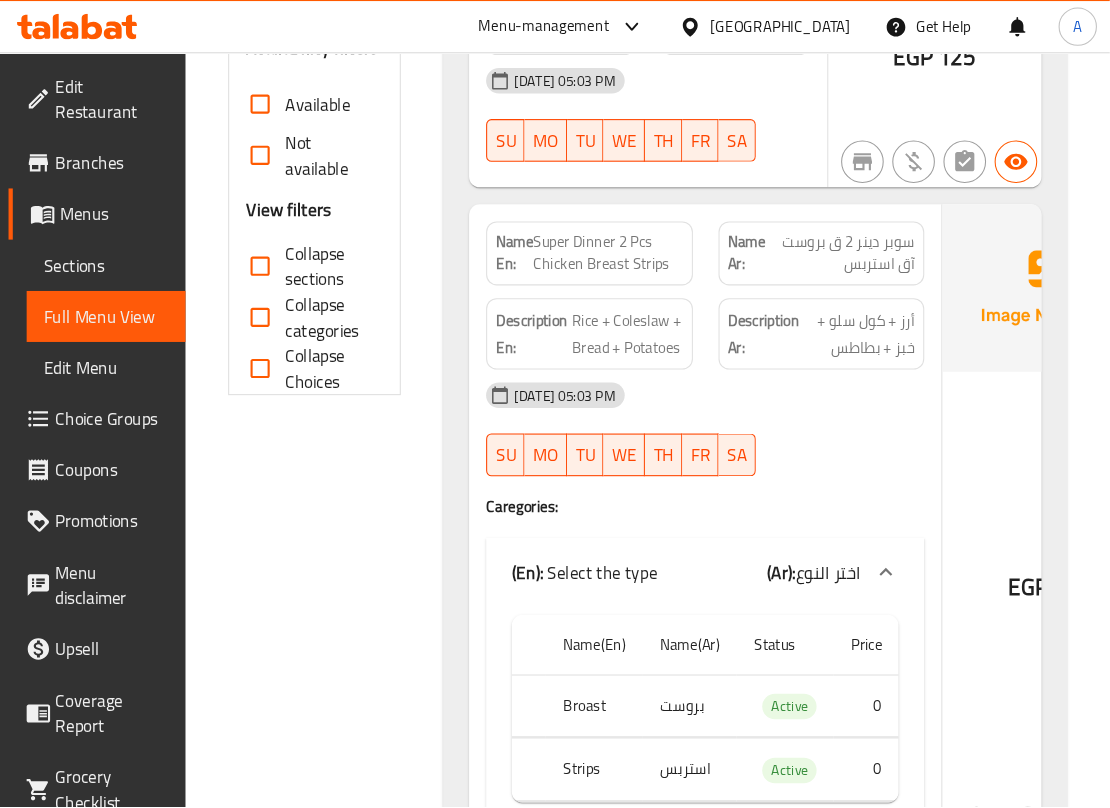 scroll, scrollTop: 708, scrollLeft: 0, axis: vertical 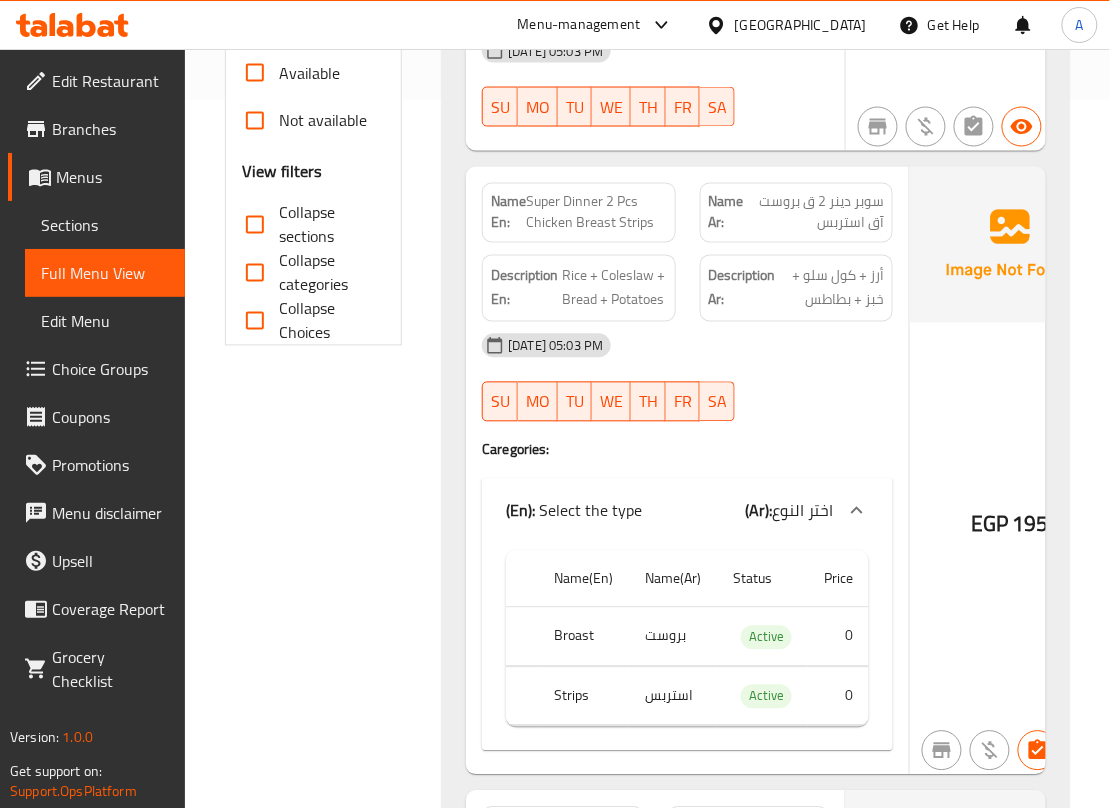 click on "Super Dinner 2 Pcs Chicken Breast Strips" at bounding box center (596, 213) 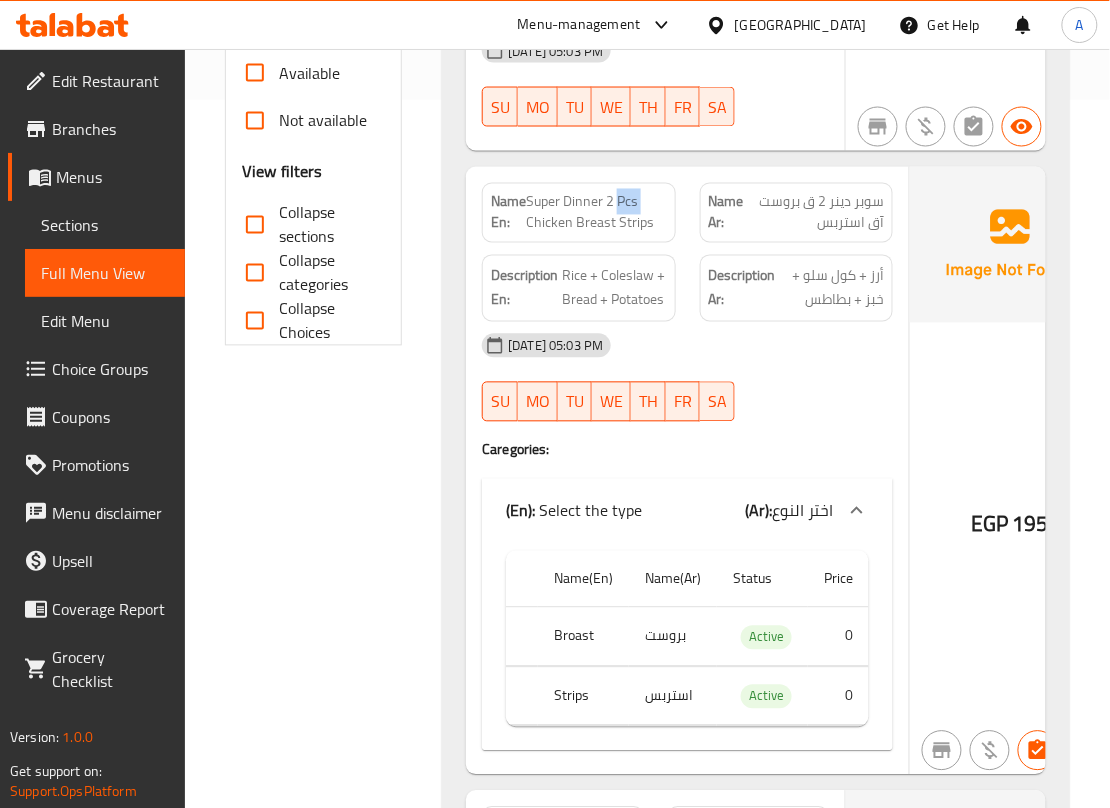 click on "Super Dinner 2 Pcs Chicken Breast Strips" at bounding box center [596, 213] 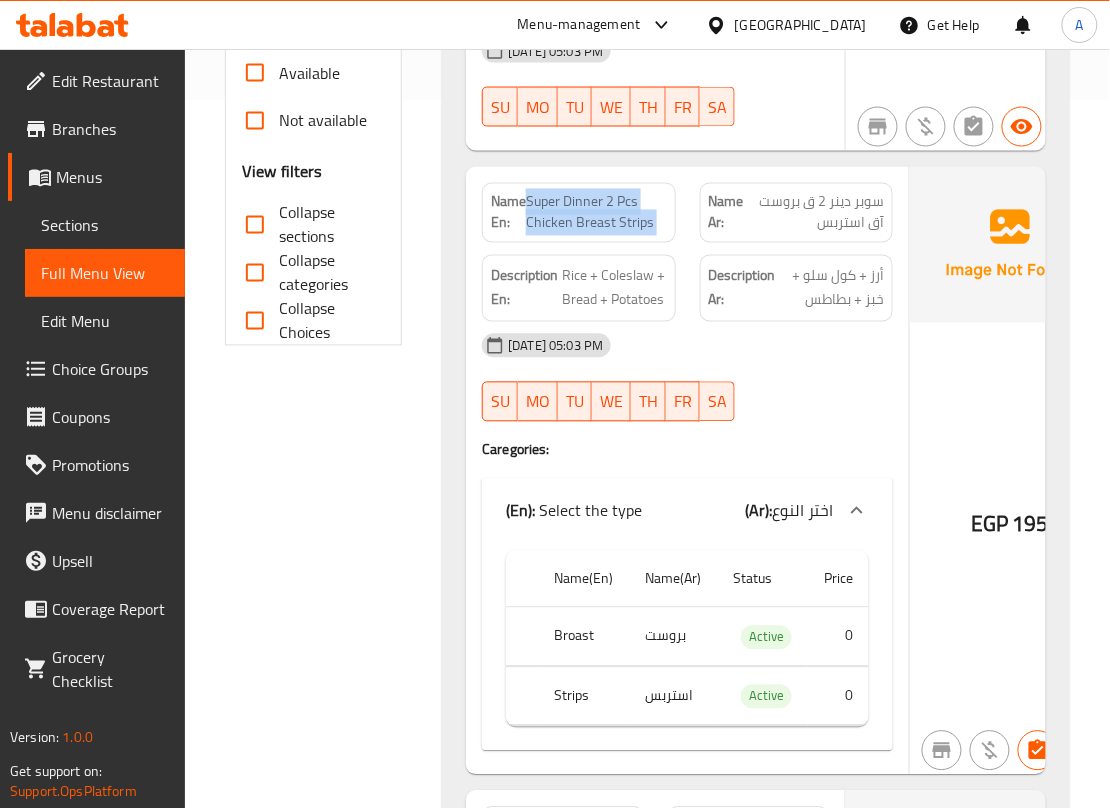 click on "Super Dinner 2 Pcs Chicken Breast Strips" at bounding box center (596, 213) 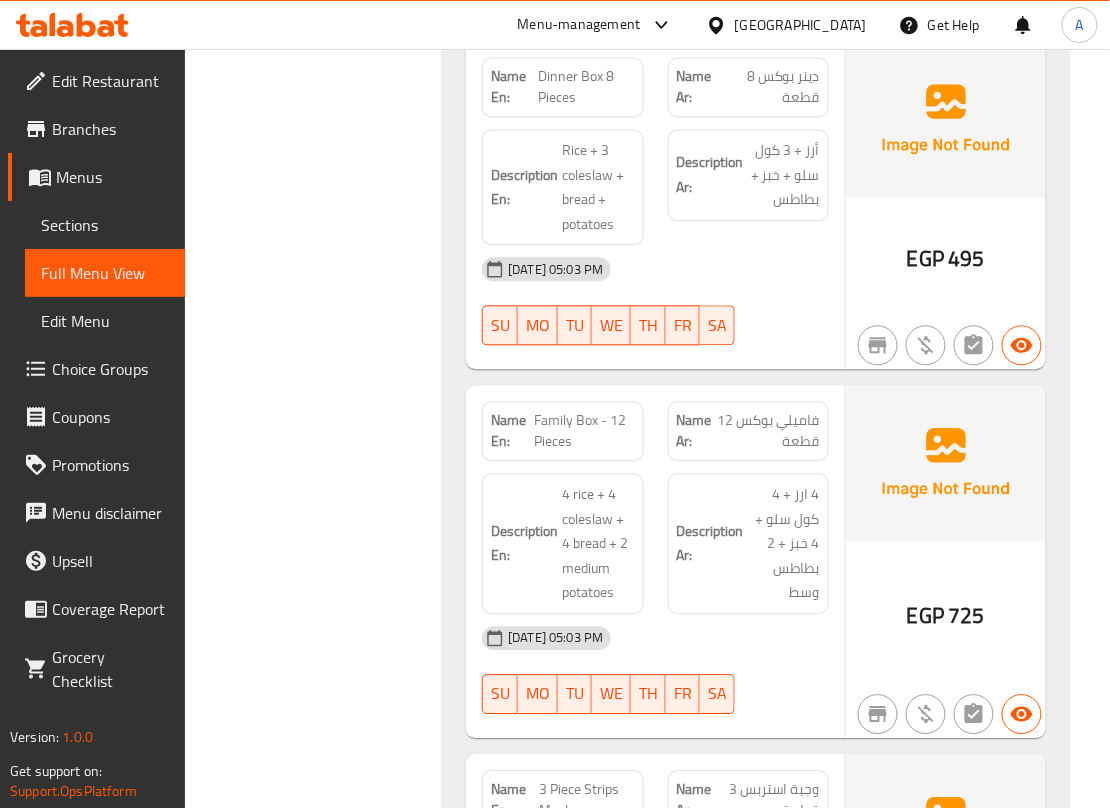 scroll, scrollTop: 2441, scrollLeft: 0, axis: vertical 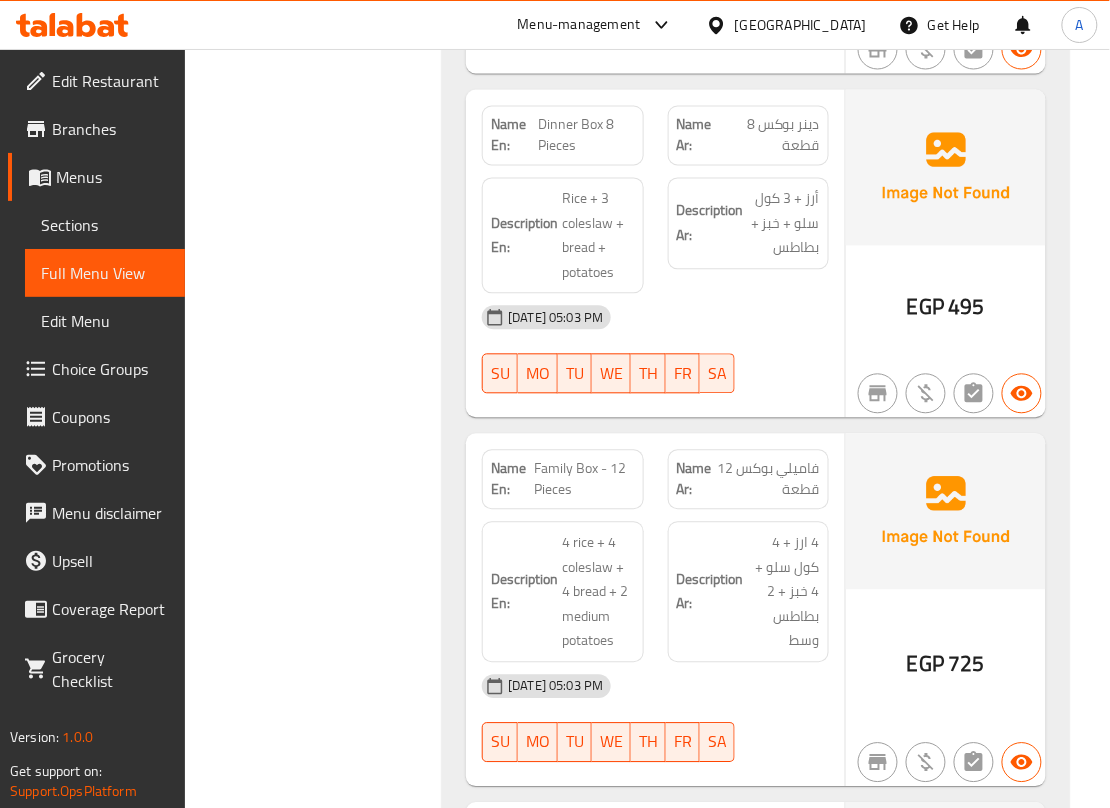click on "Dinner Box 8 Pieces" at bounding box center (586, 136) 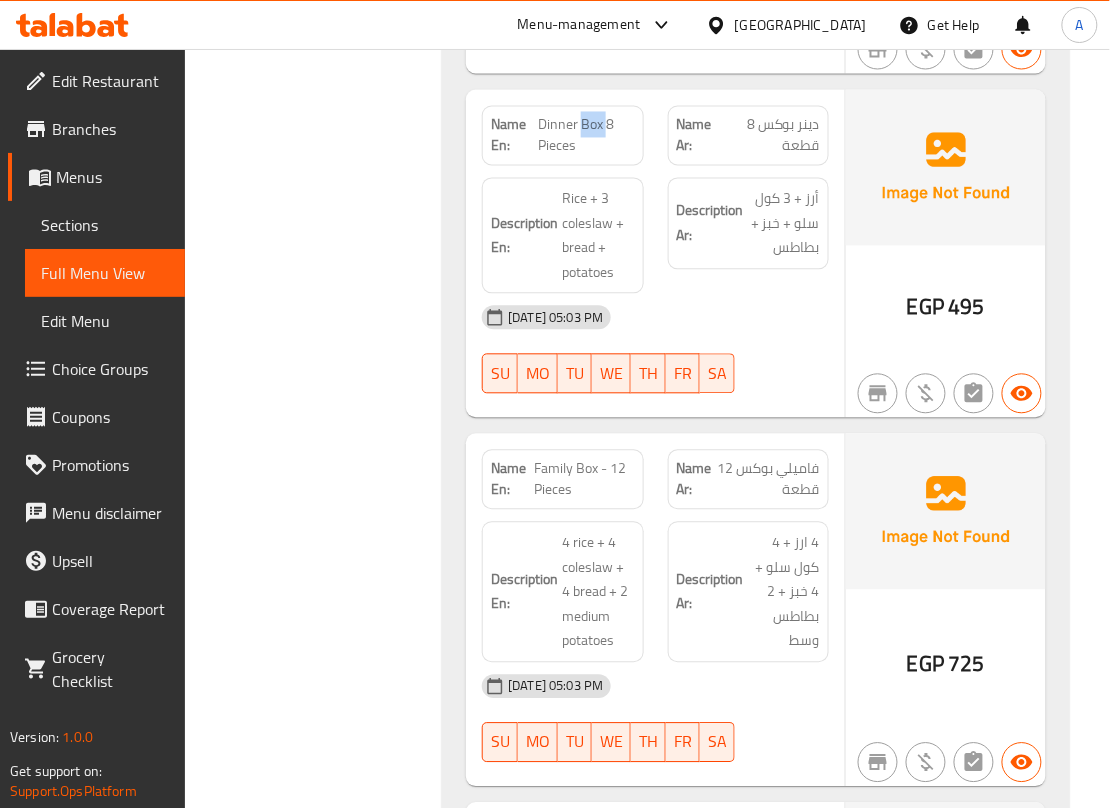 click on "Dinner Box 8 Pieces" at bounding box center (586, 136) 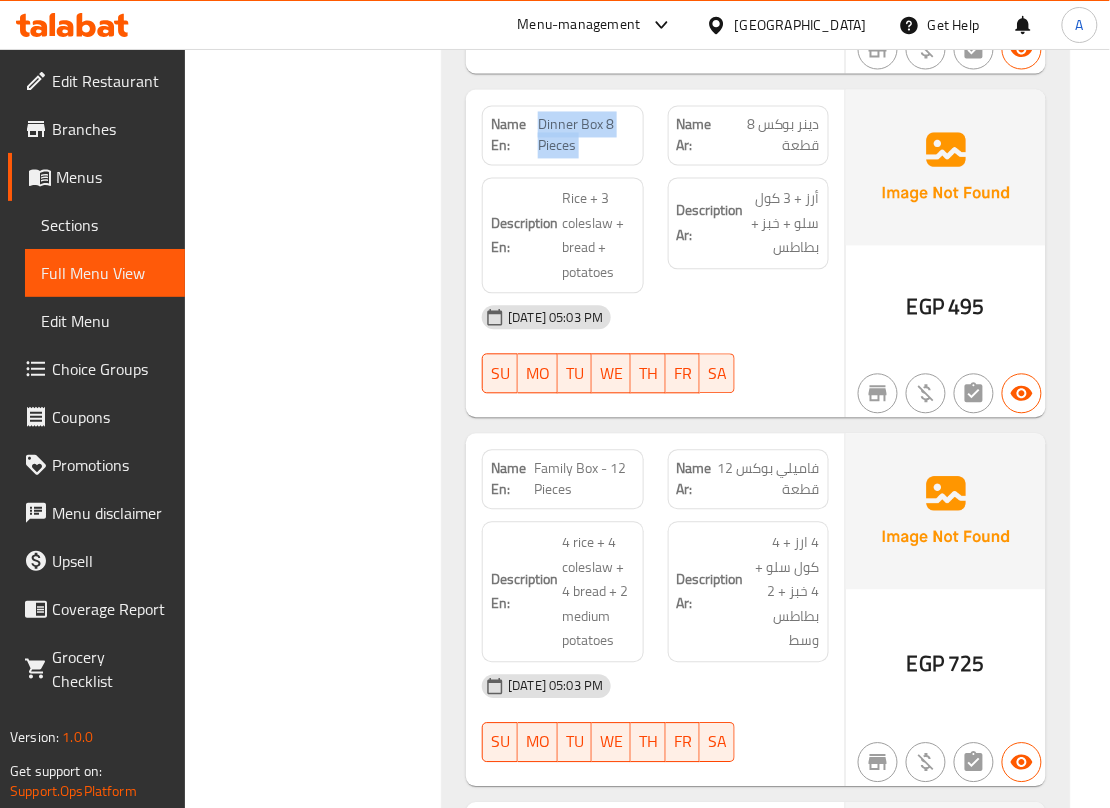 click on "Dinner Box 8 Pieces" at bounding box center [586, 136] 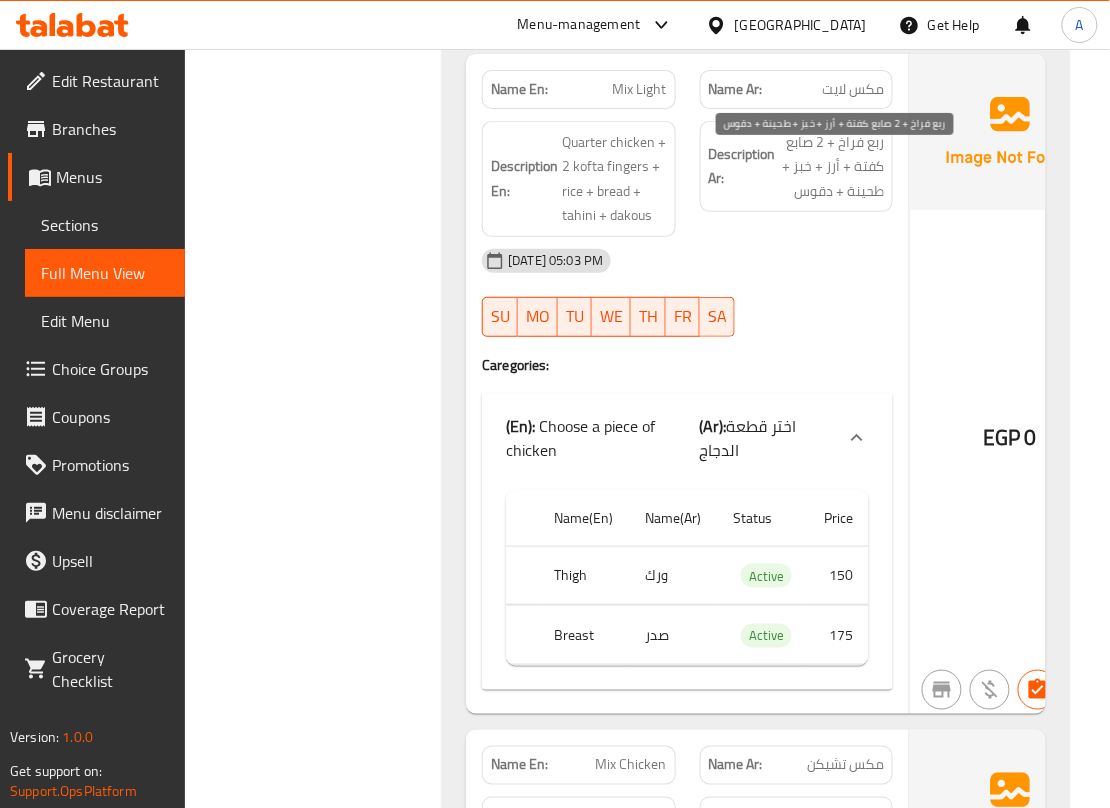 scroll, scrollTop: 5108, scrollLeft: 0, axis: vertical 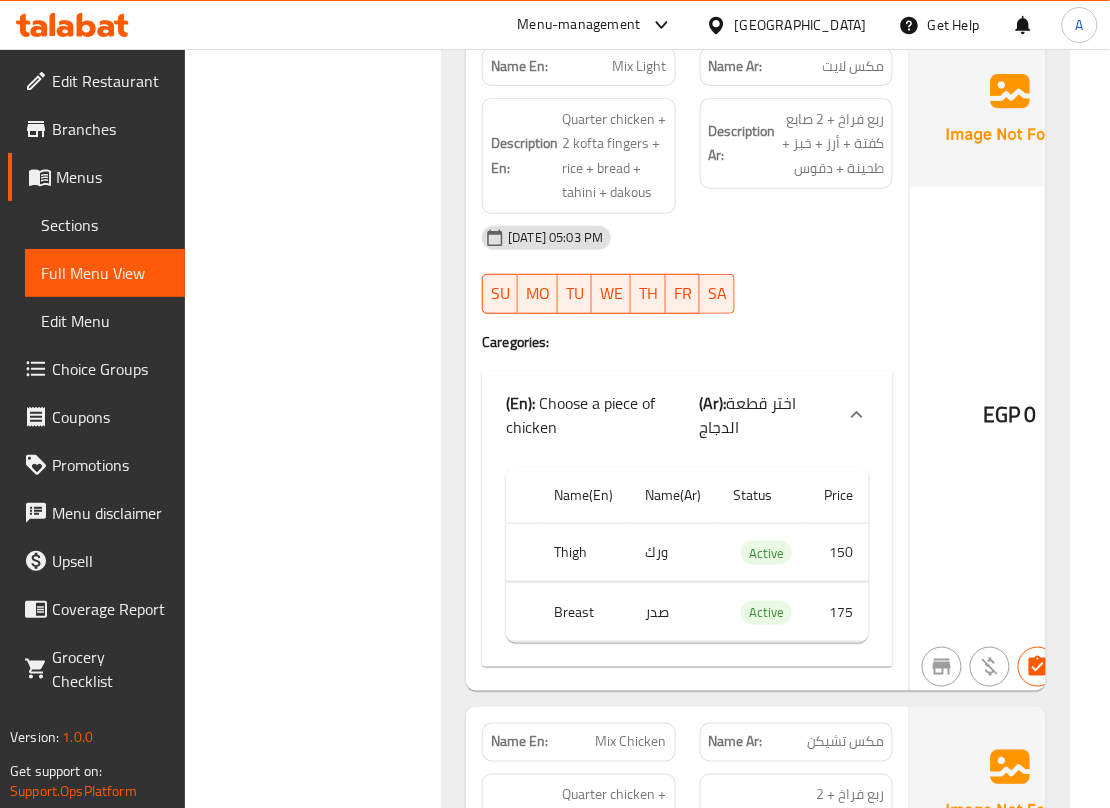 click on "Mix Light" at bounding box center [586, -4531] 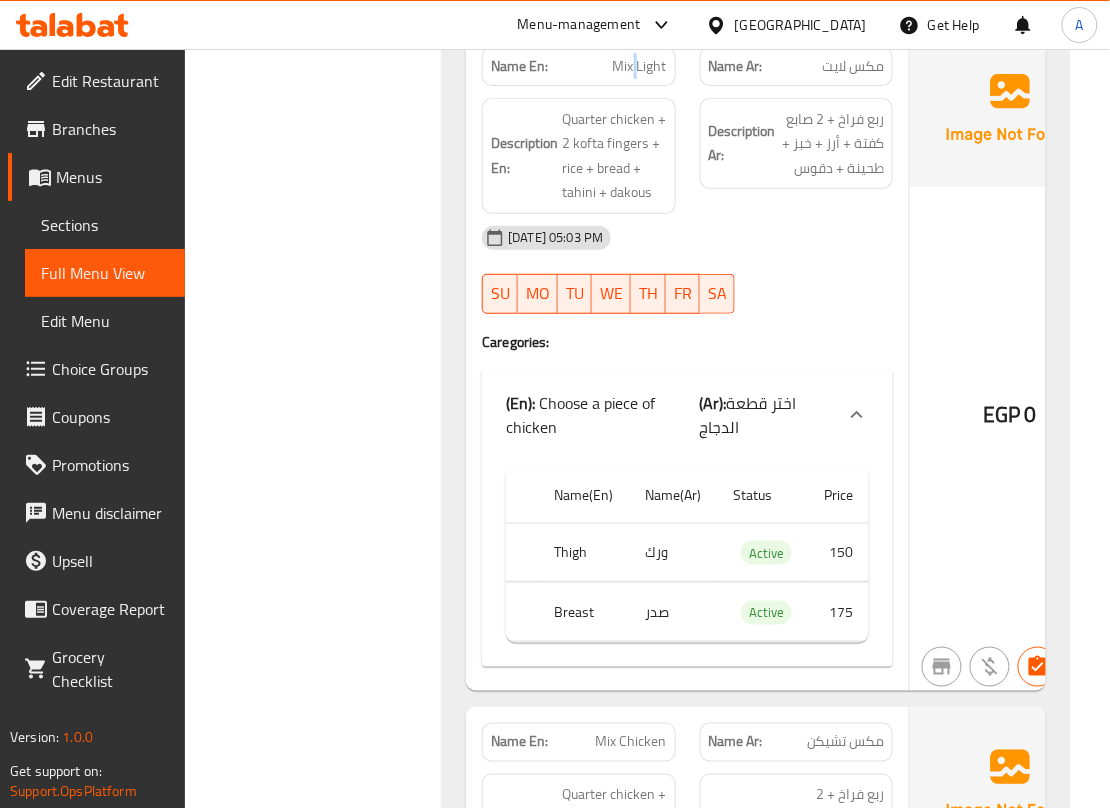 click on "Mix Light" at bounding box center (586, -4531) 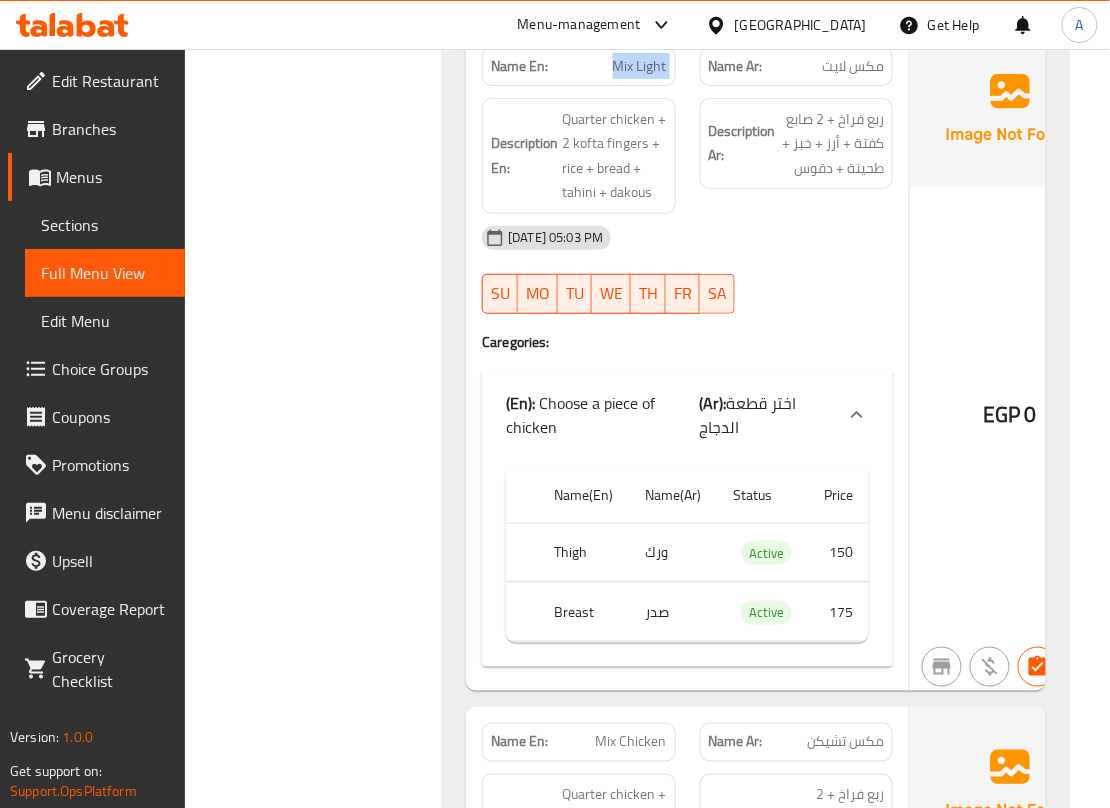 click on "Mix Light" at bounding box center (586, -4531) 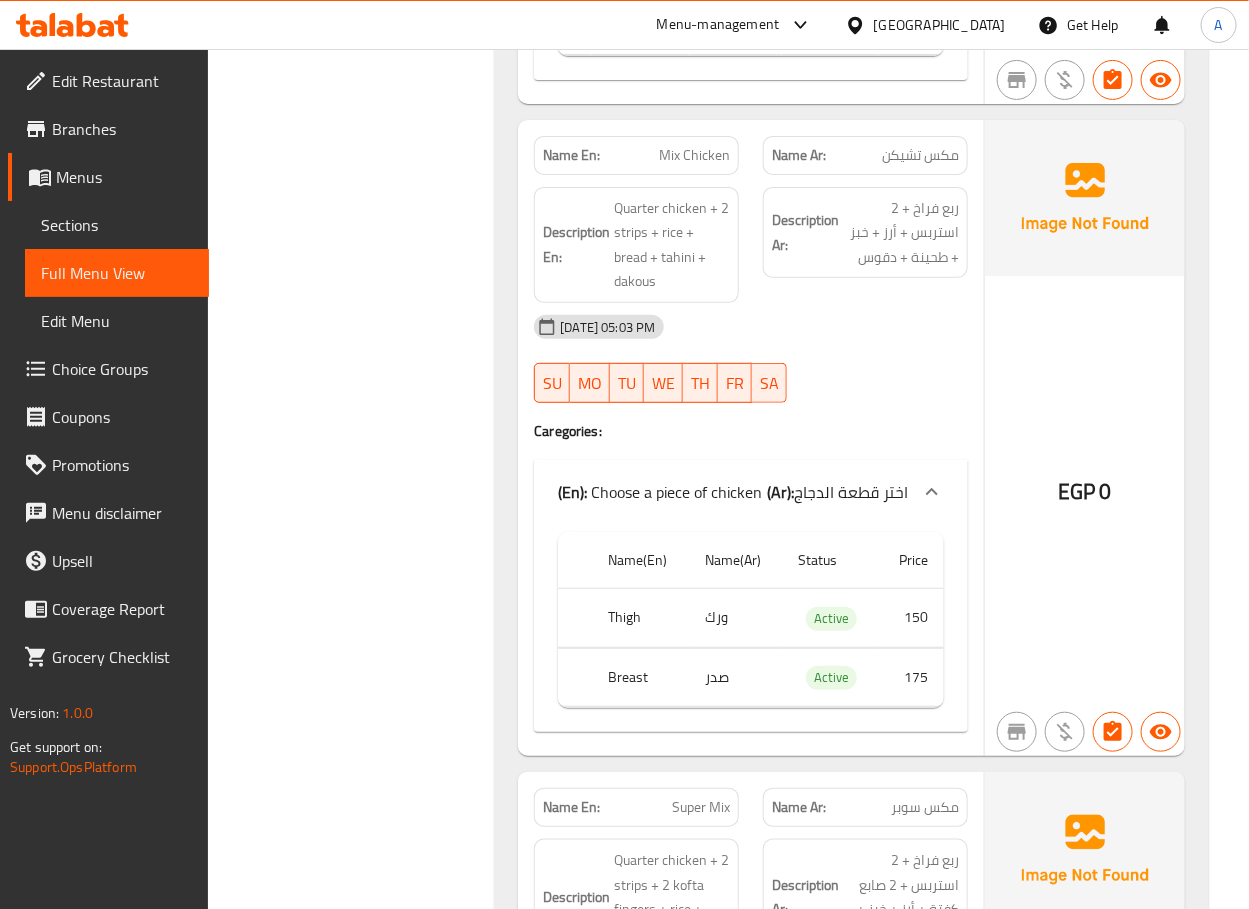 scroll, scrollTop: 5107, scrollLeft: 0, axis: vertical 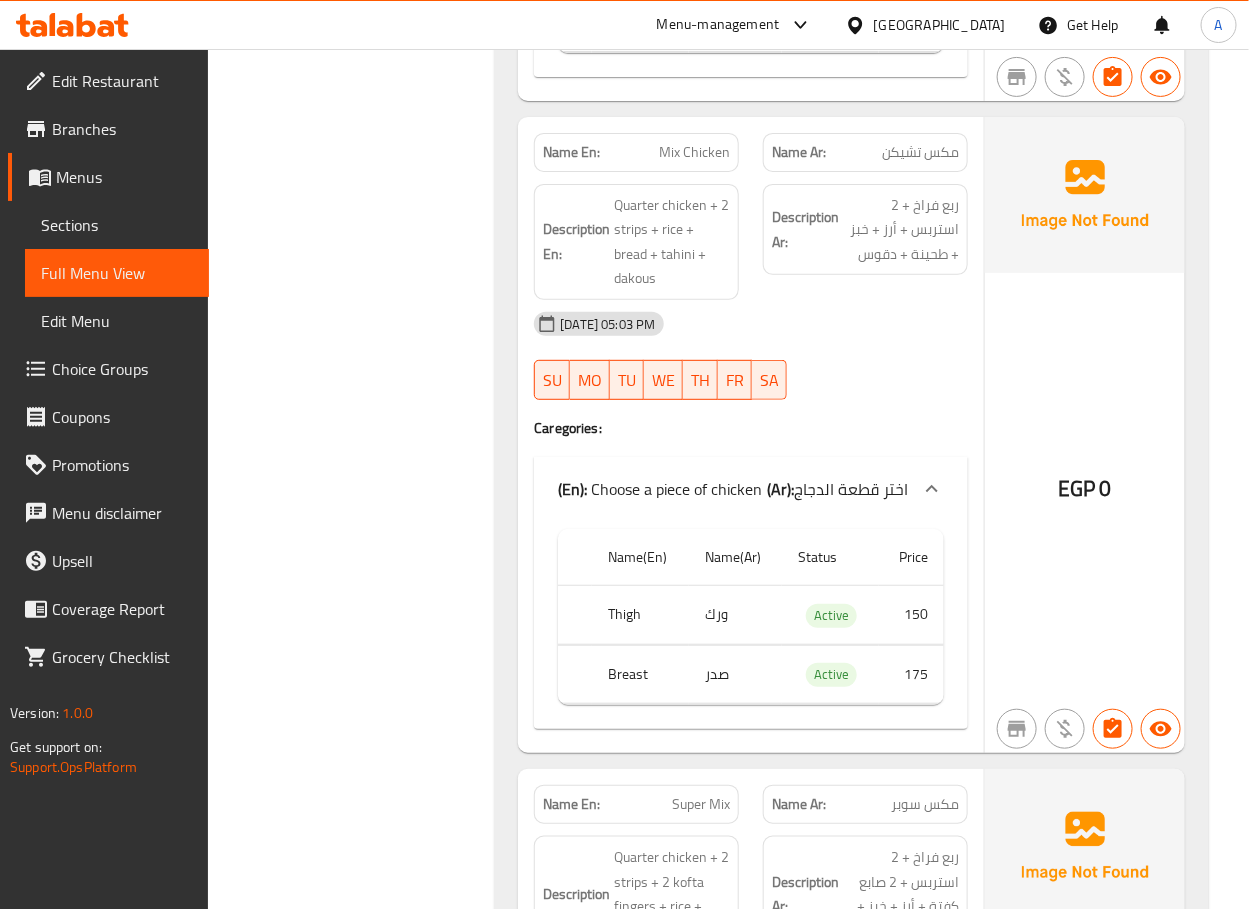 drag, startPoint x: 478, startPoint y: 318, endPoint x: 483, endPoint y: 411, distance: 93.13431 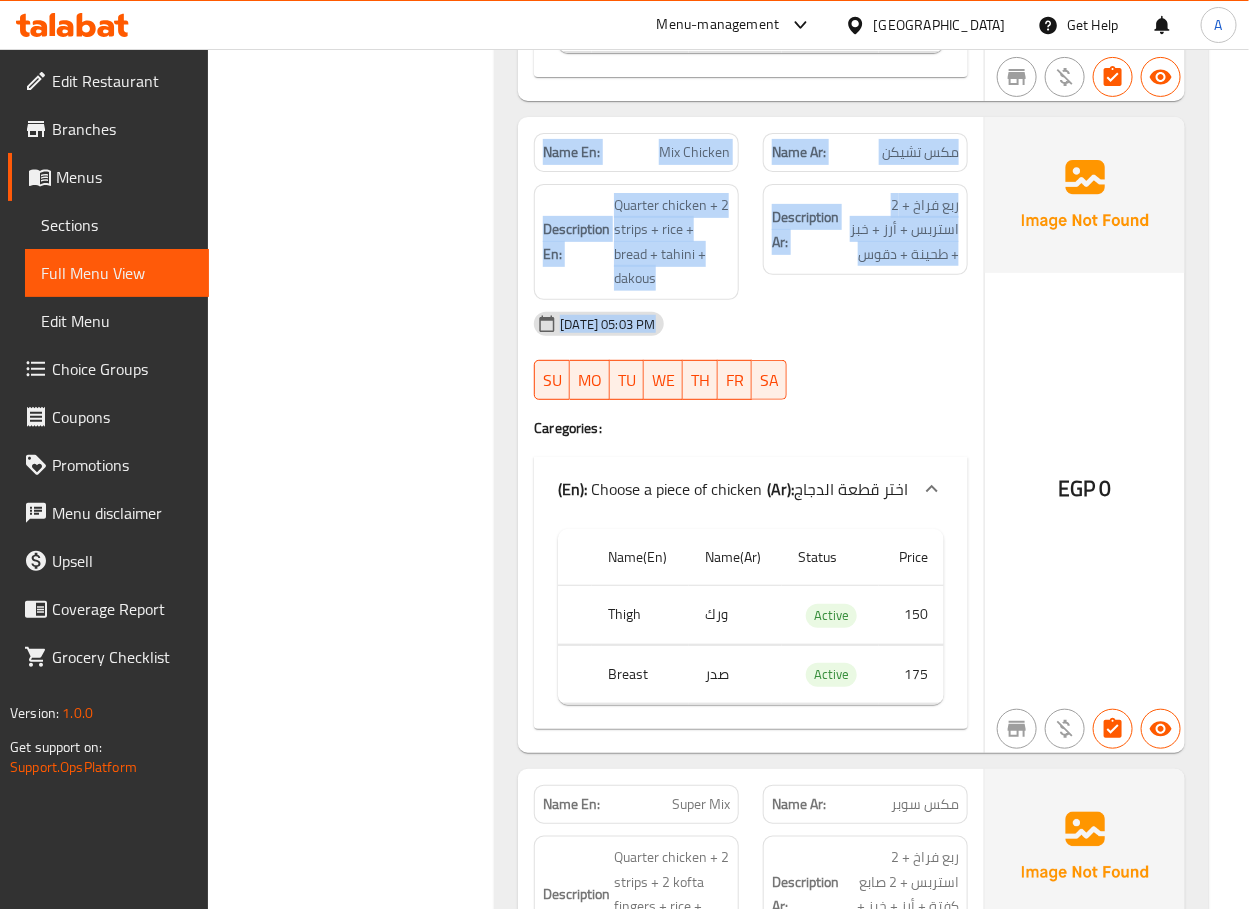 click on "Filter Branches Branches Popular filters Free items Branch specific items Has choices Upsell items Availability filters Available Not available View filters Collapse sections Collapse categories Collapse Choices" at bounding box center [359, 6271] 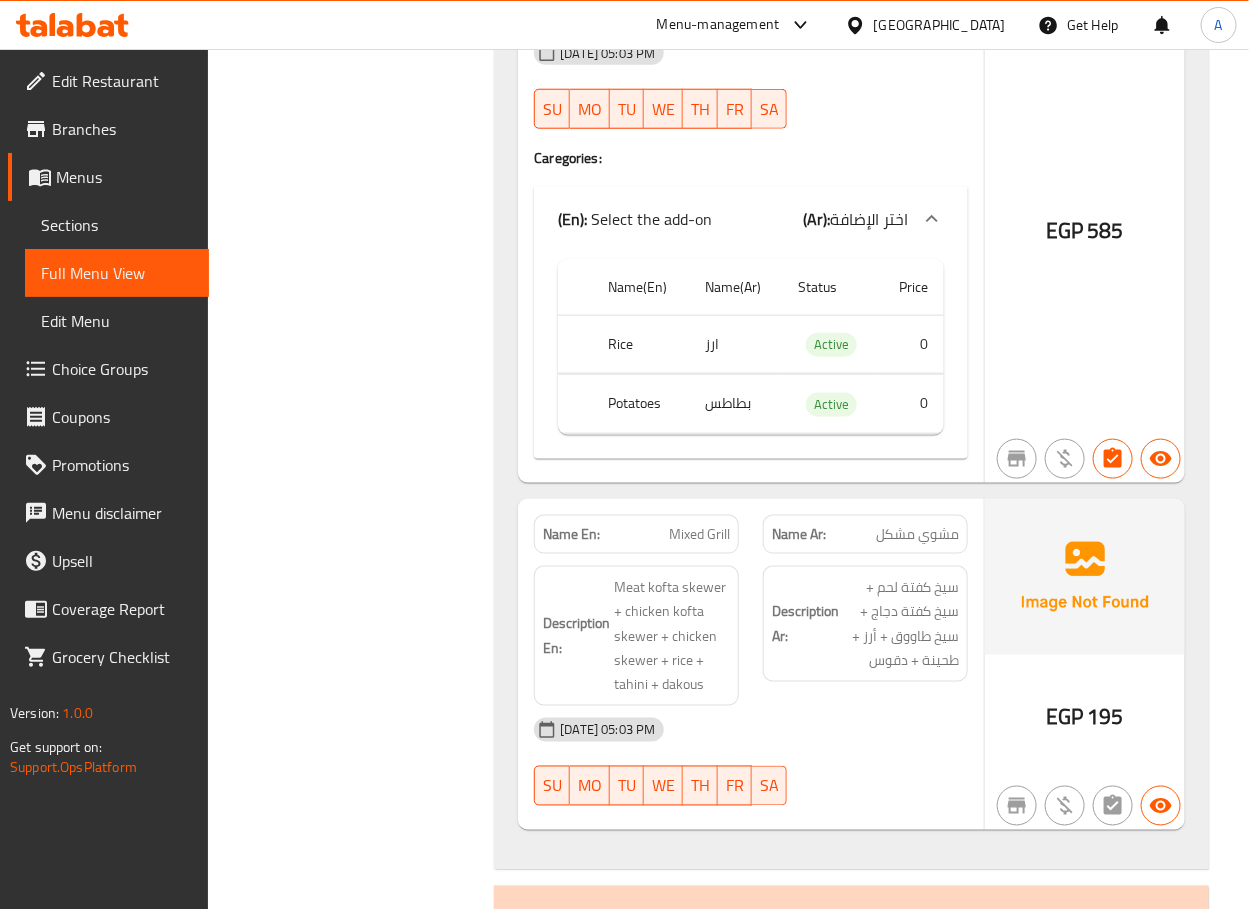 scroll, scrollTop: 8257, scrollLeft: 0, axis: vertical 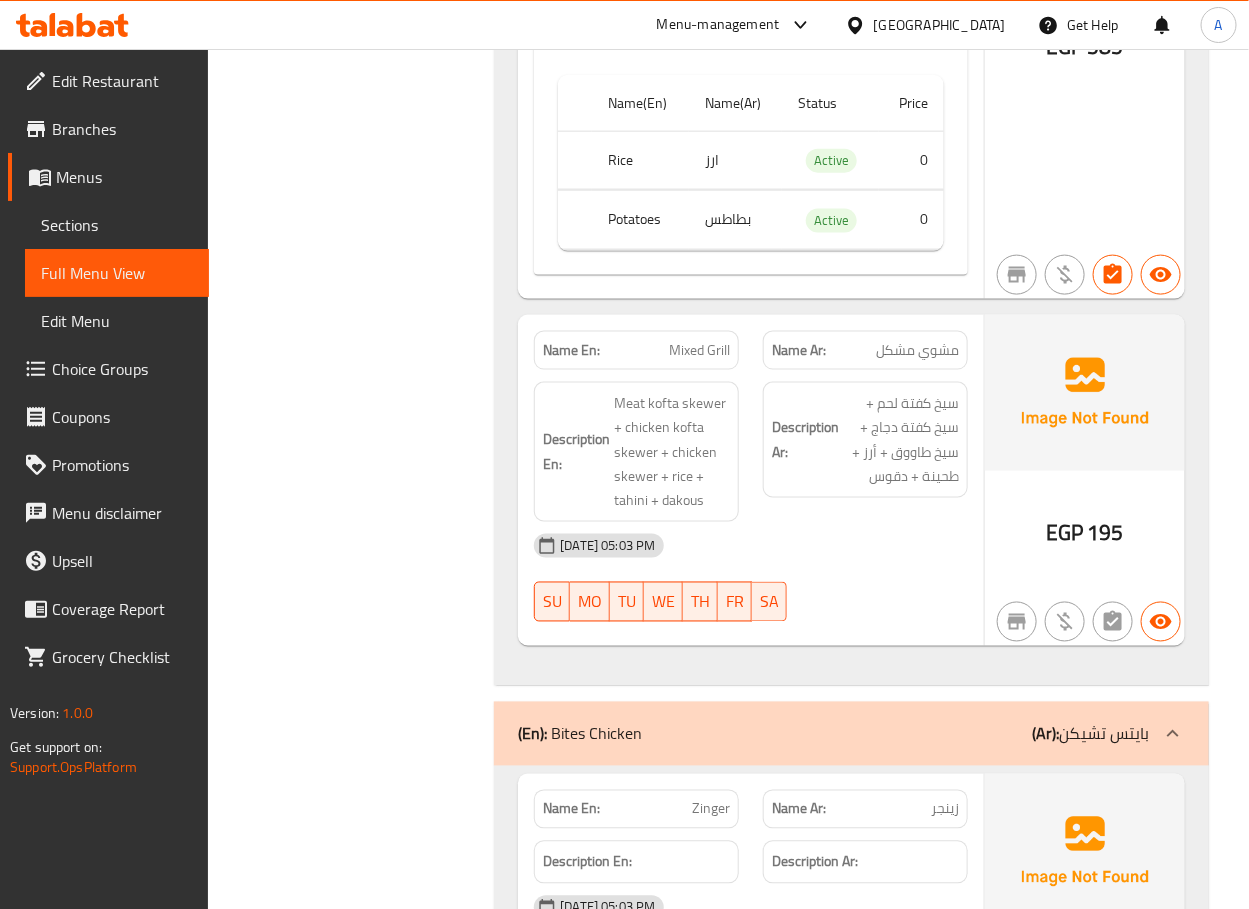 click on "Mixed Grill" at bounding box center [690, -4808] 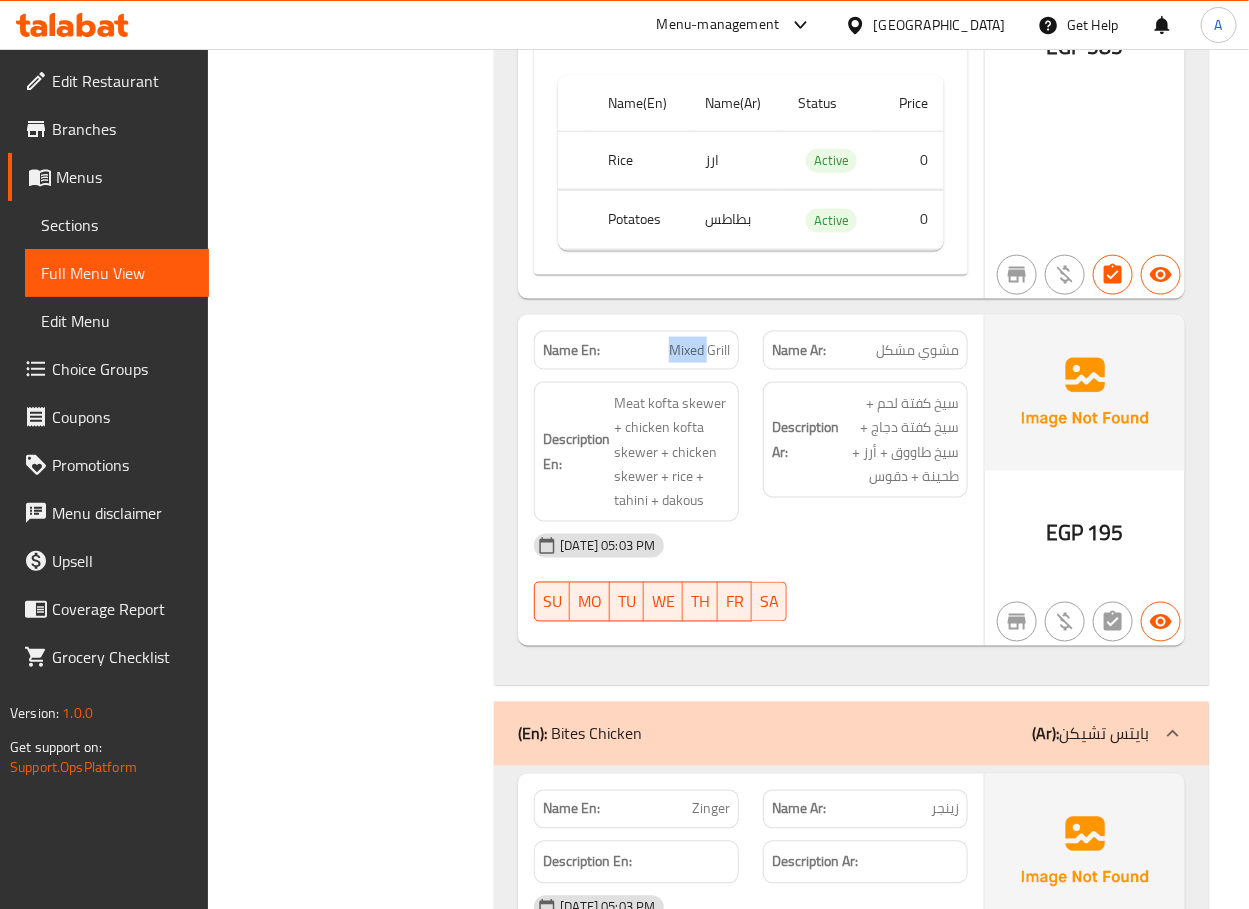 click on "Mixed Grill" at bounding box center [690, -4808] 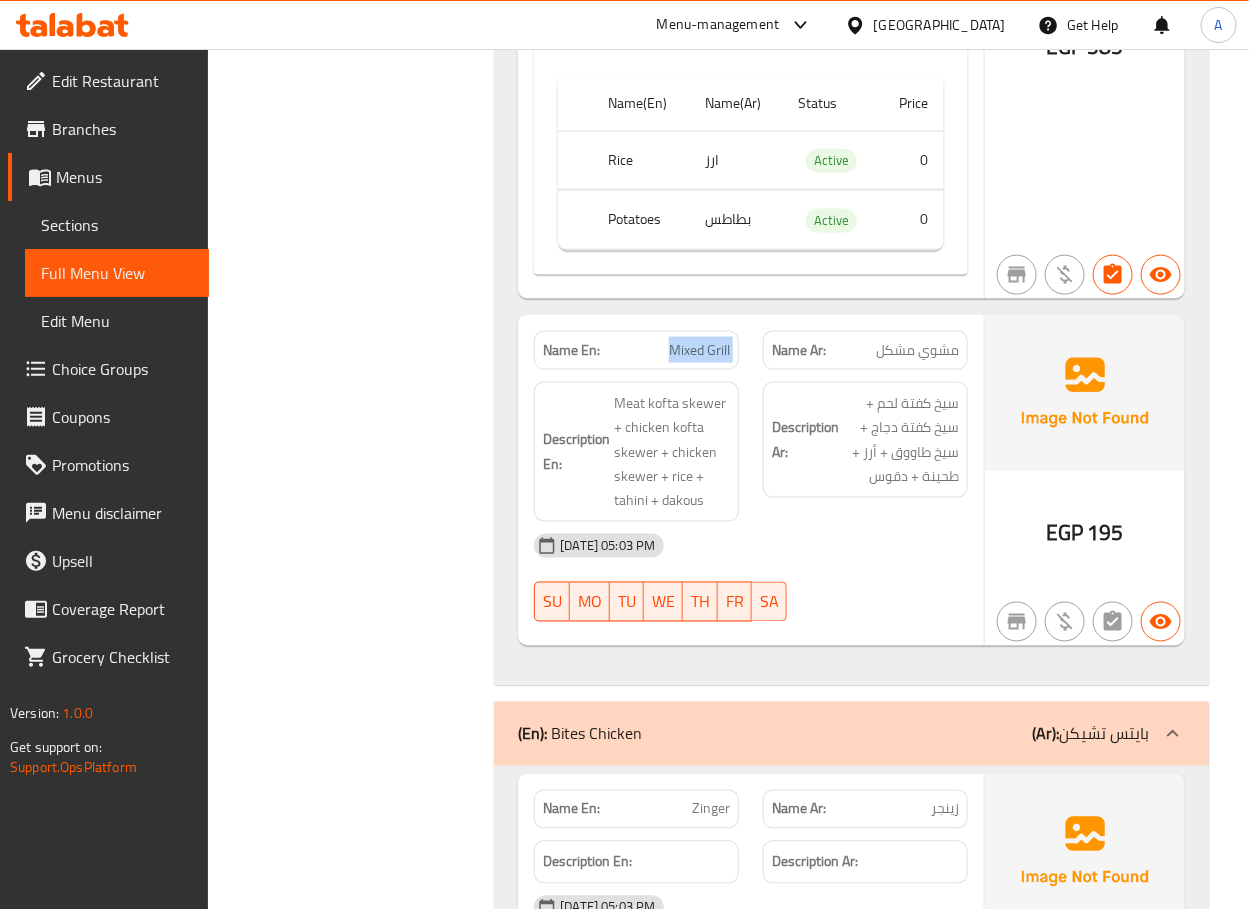 click on "Mixed Grill" at bounding box center (690, -4808) 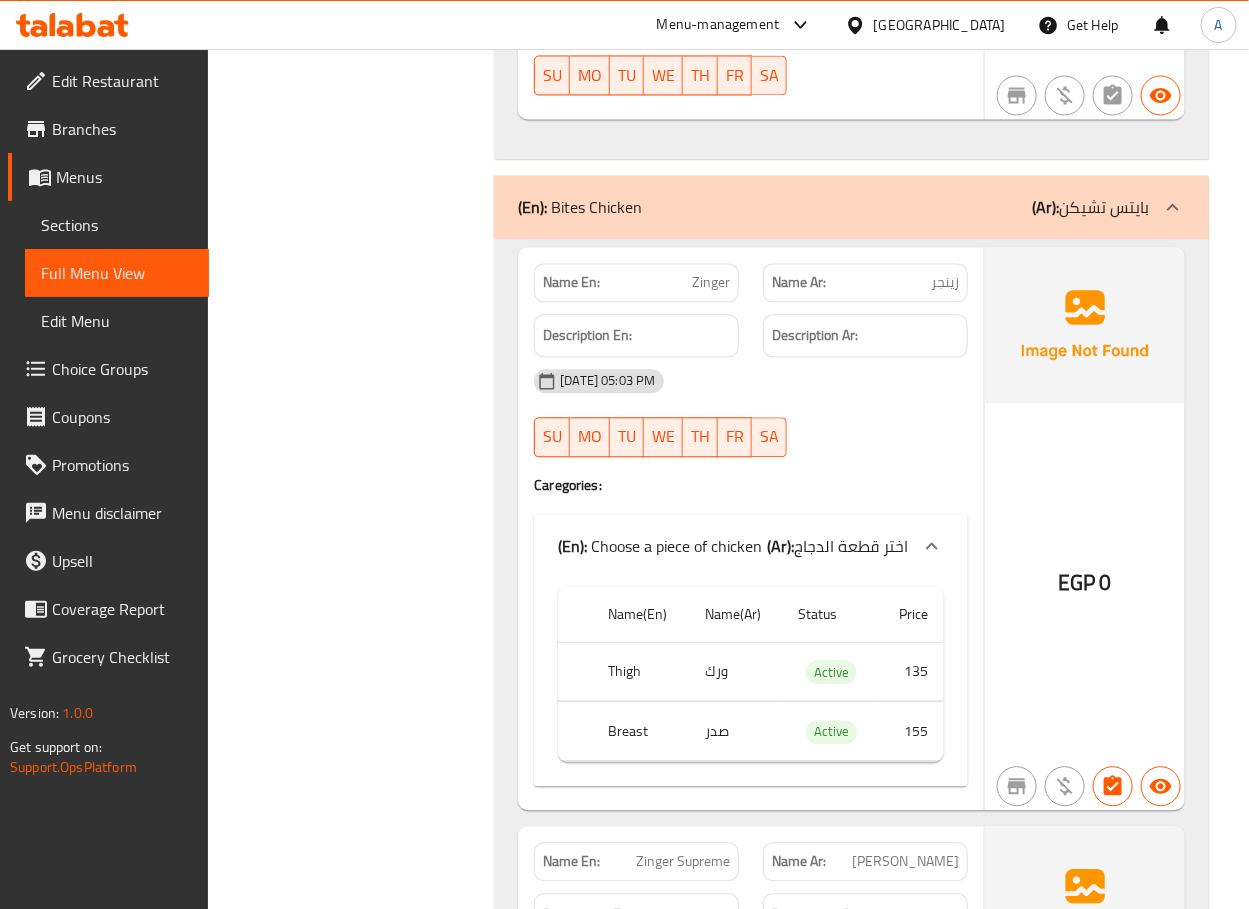 scroll, scrollTop: 8857, scrollLeft: 0, axis: vertical 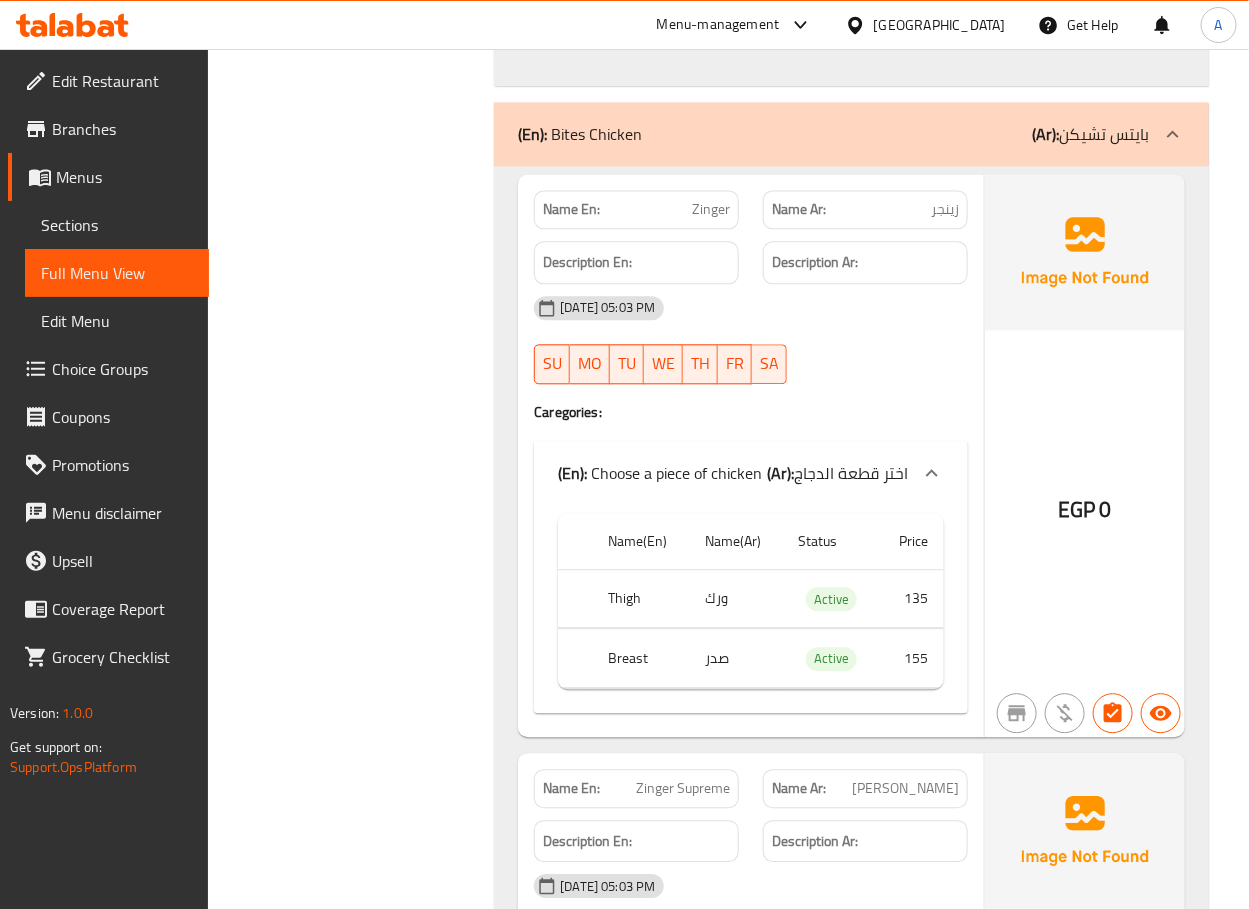 click on "Zinger" at bounding box center (673, -8291) 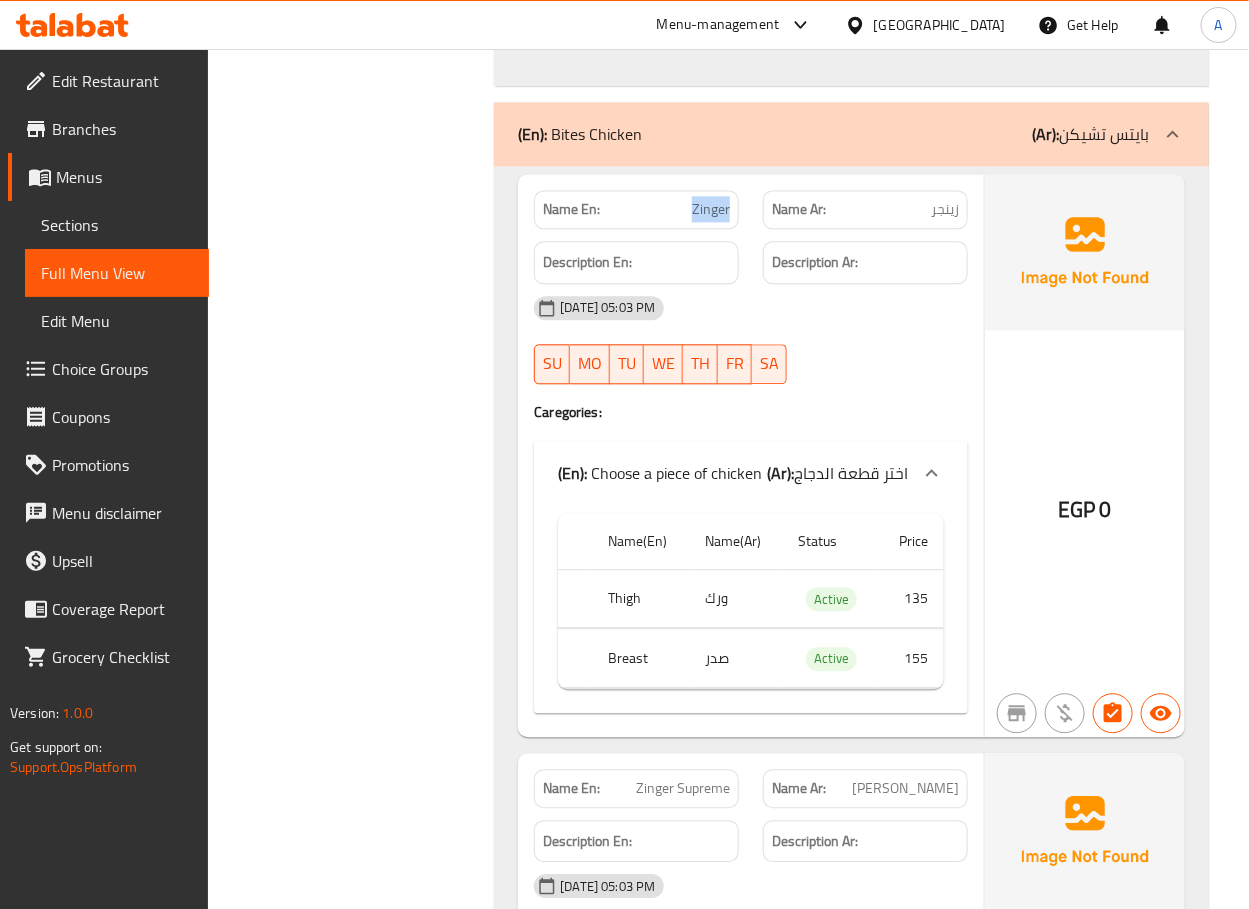 click on "Zinger" at bounding box center [673, -8291] 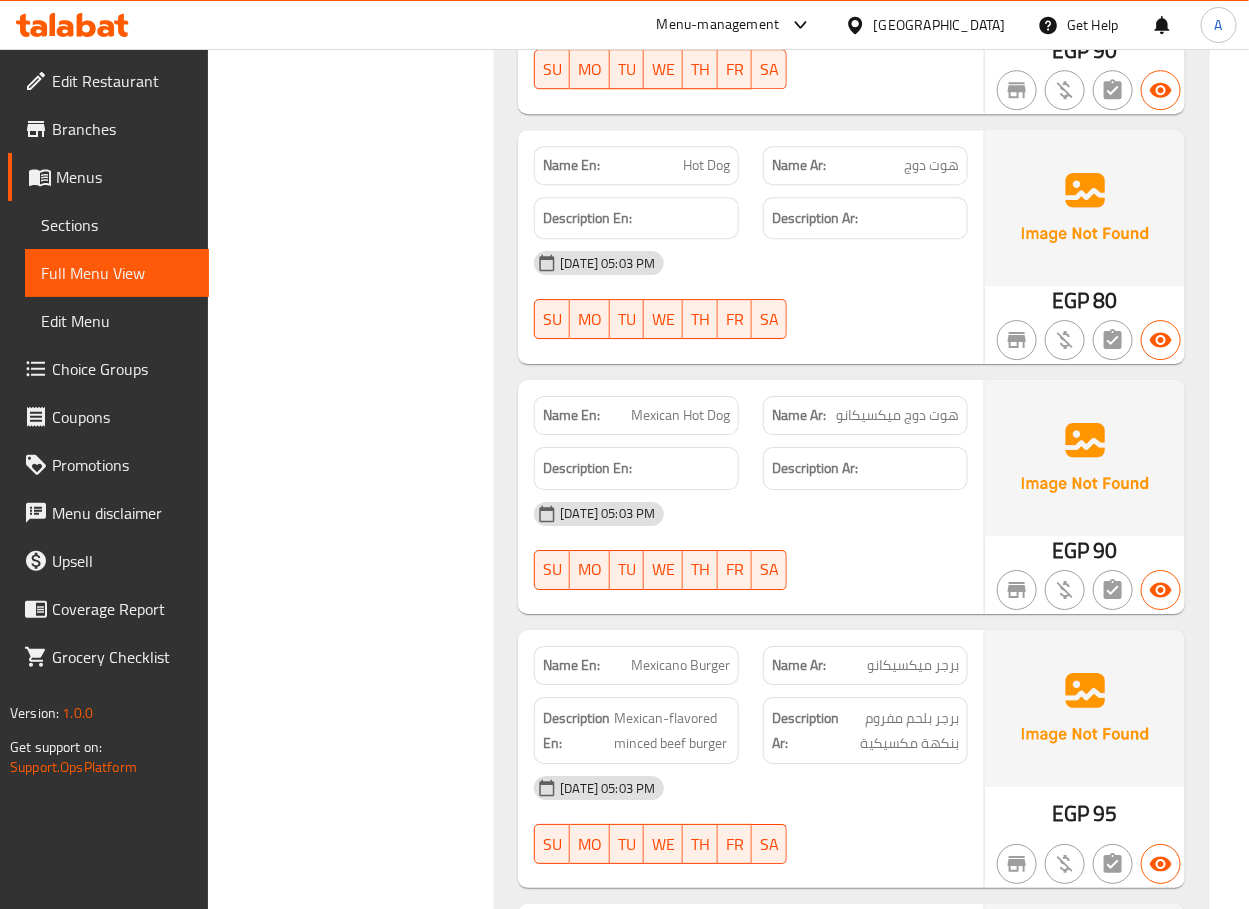 scroll, scrollTop: 12007, scrollLeft: 0, axis: vertical 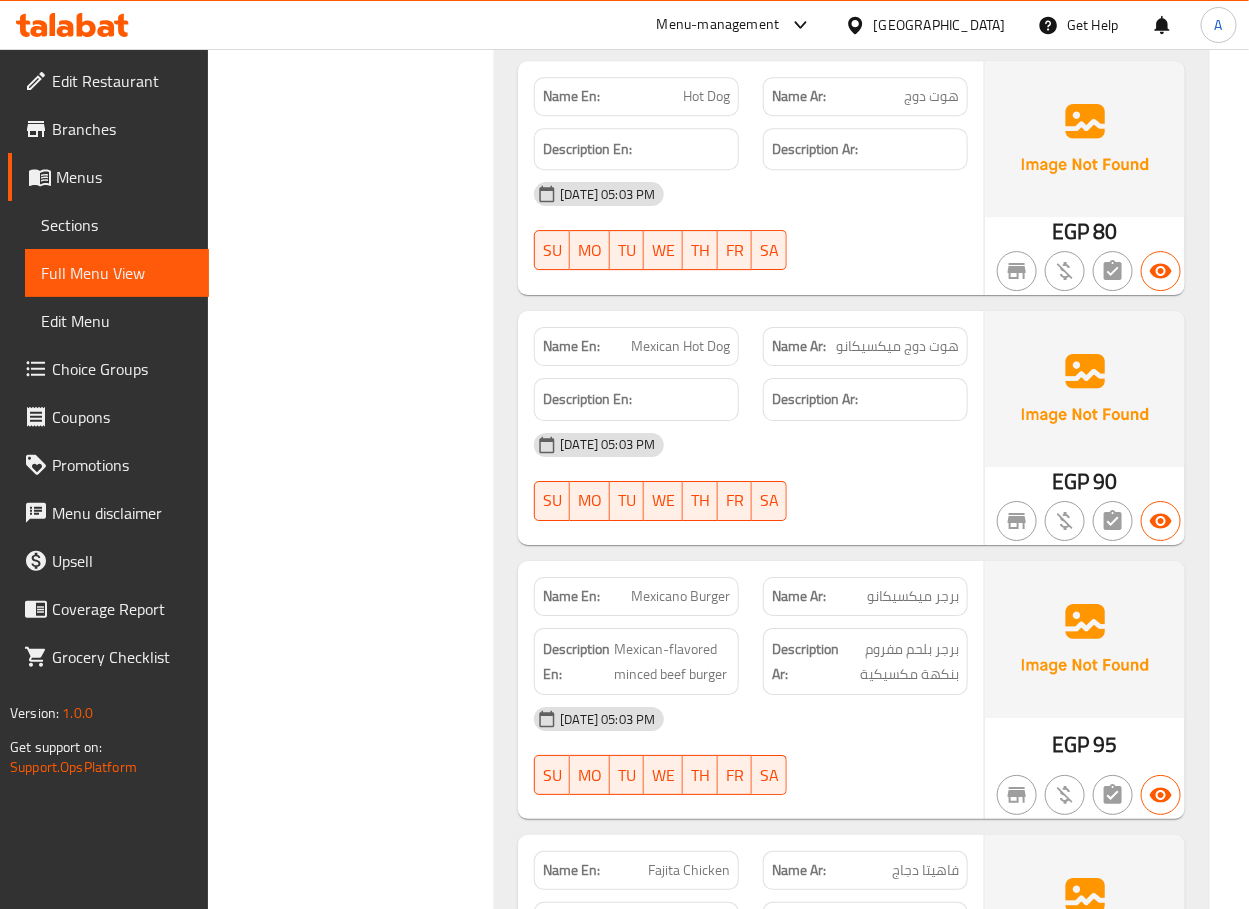 click on "Mexican Hot Dog" at bounding box center (671, -10543) 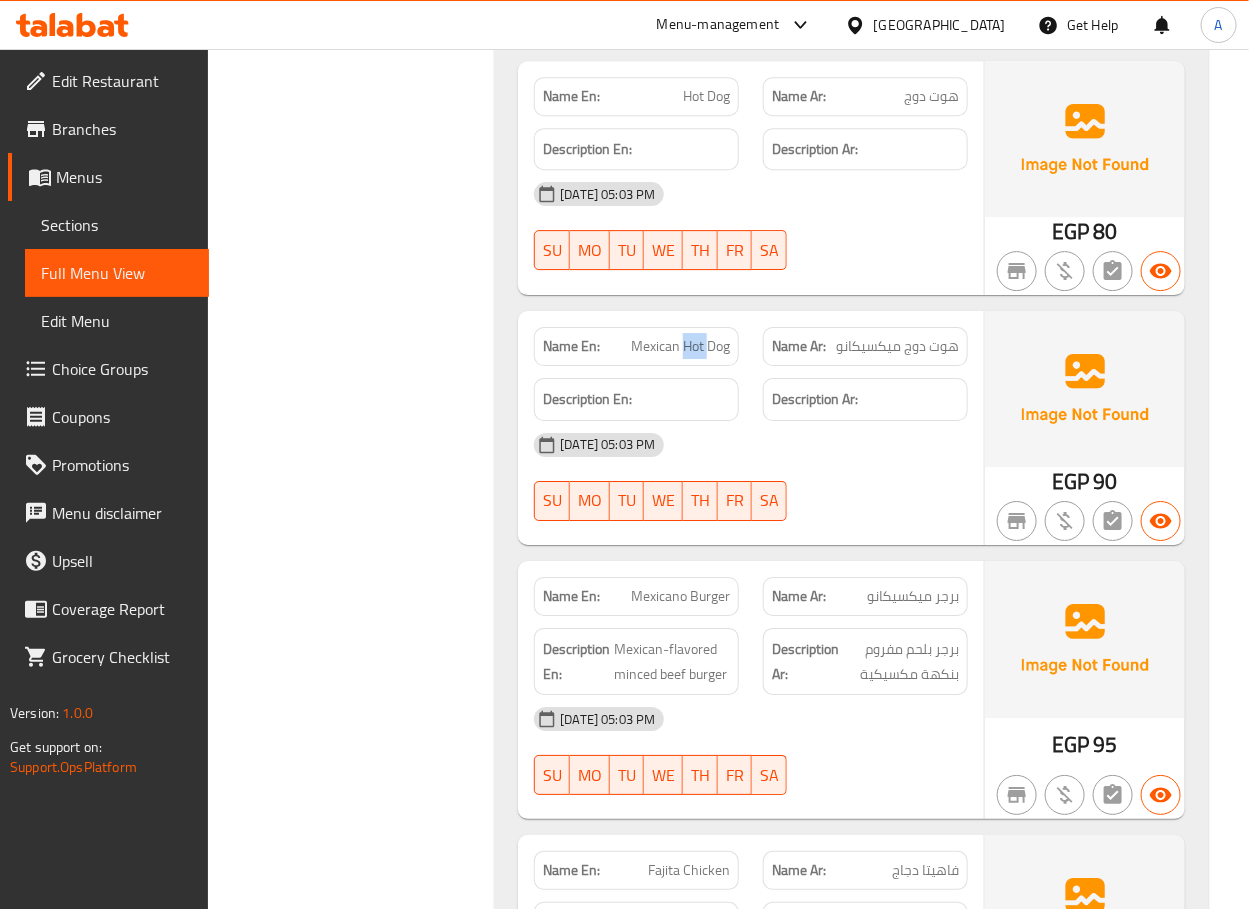 click on "Mexican Hot Dog" at bounding box center (671, -10543) 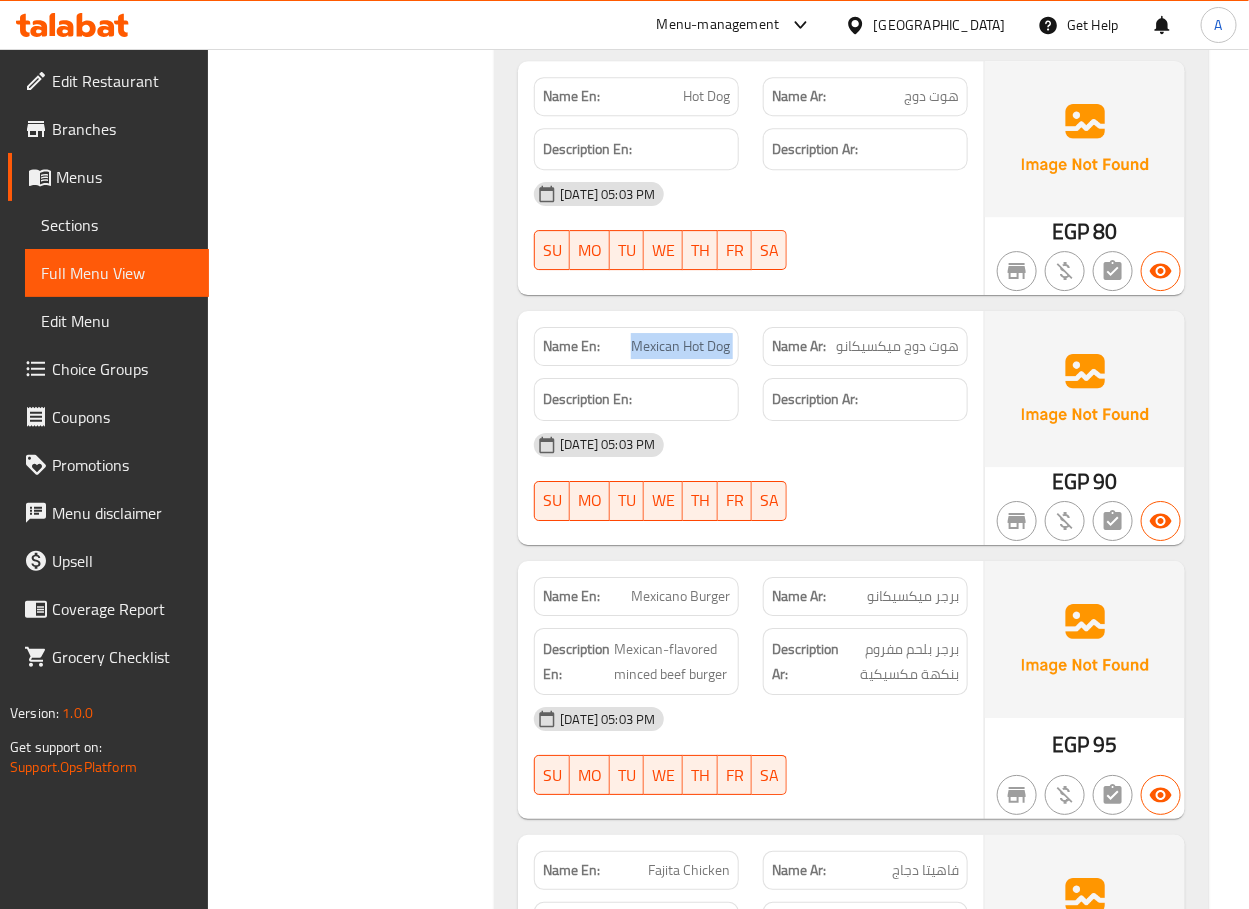 click on "Mexican Hot Dog" at bounding box center (671, -10543) 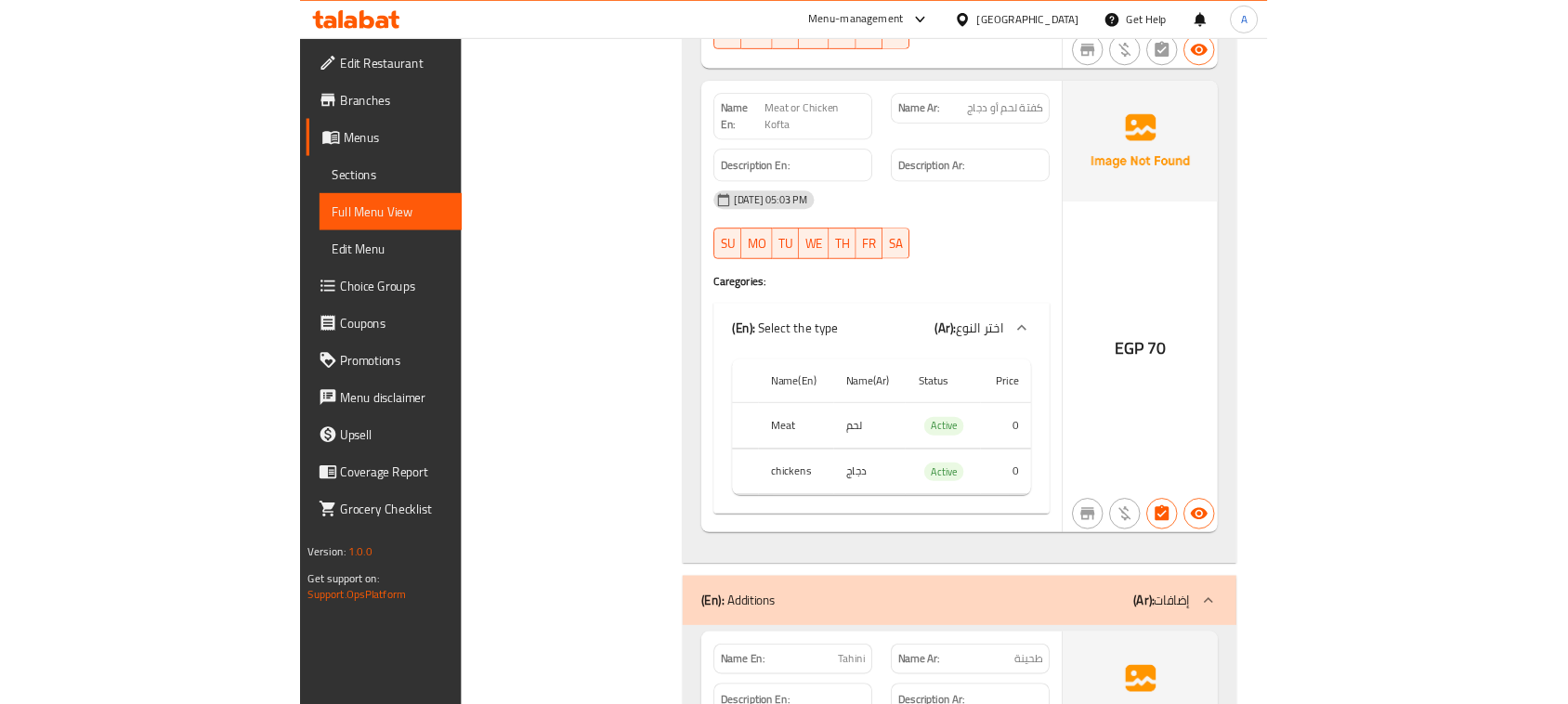 scroll, scrollTop: 12405, scrollLeft: 0, axis: vertical 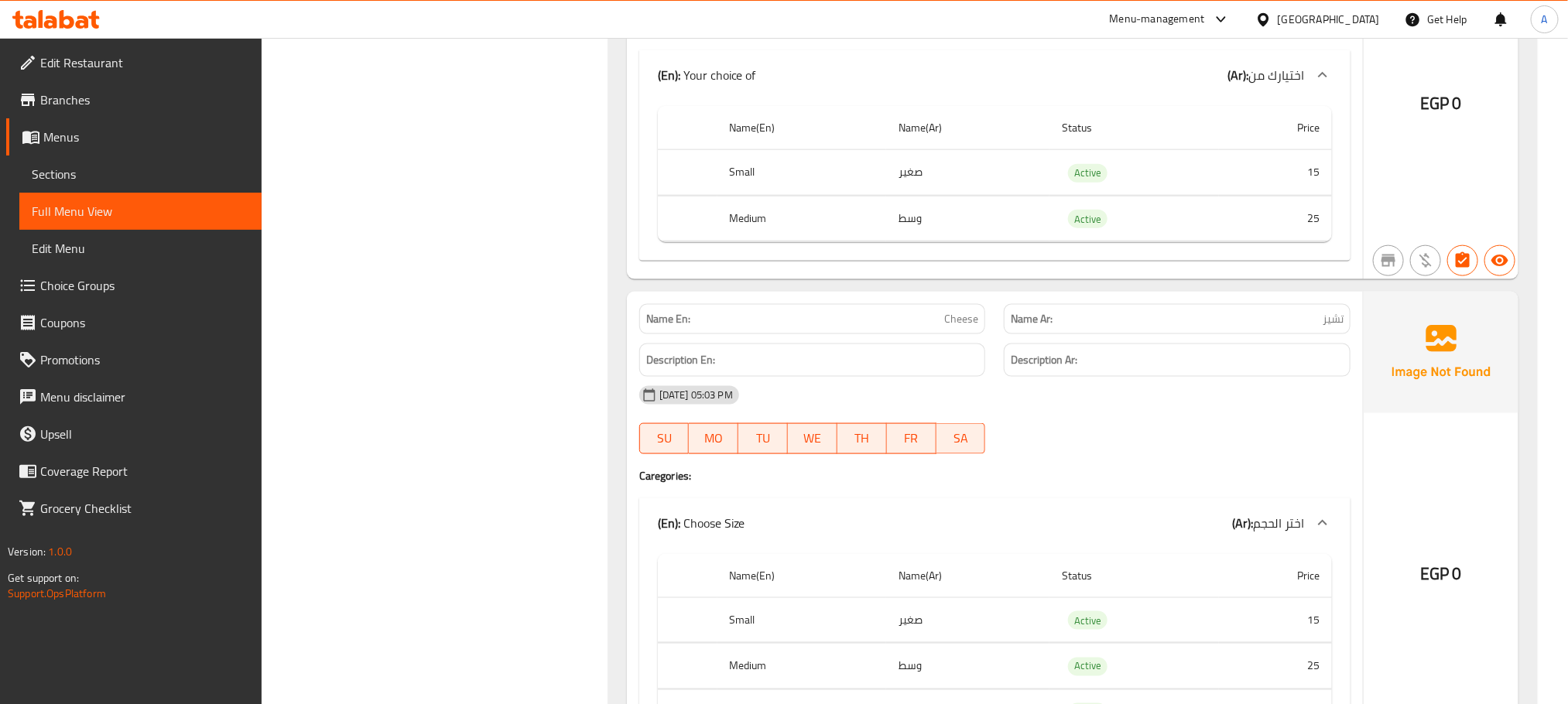 click on "Filter Branches Branches Popular filters Free items Branch specific items Has choices Upsell items Availability filters Available Not available View filters Collapse sections Collapse categories Collapse Choices" at bounding box center [441, -1916] 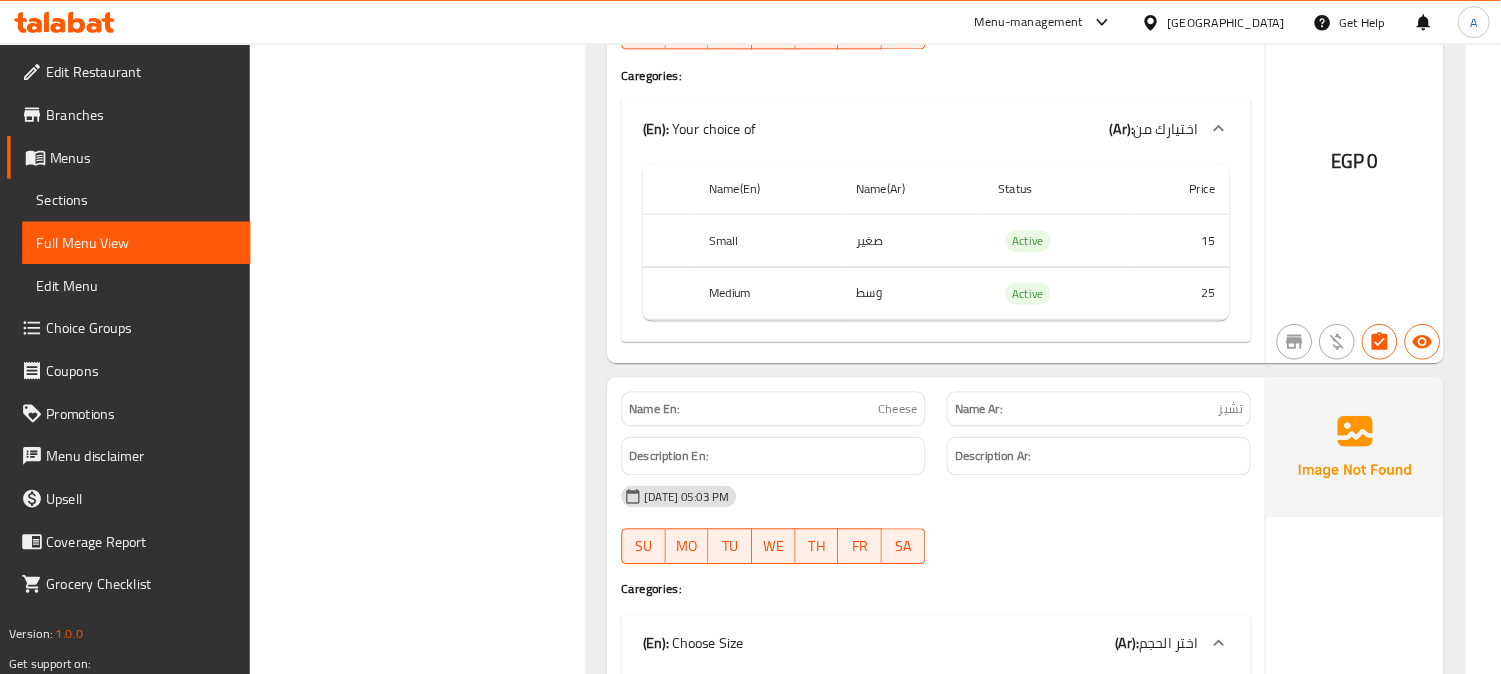 scroll, scrollTop: 13357, scrollLeft: 0, axis: vertical 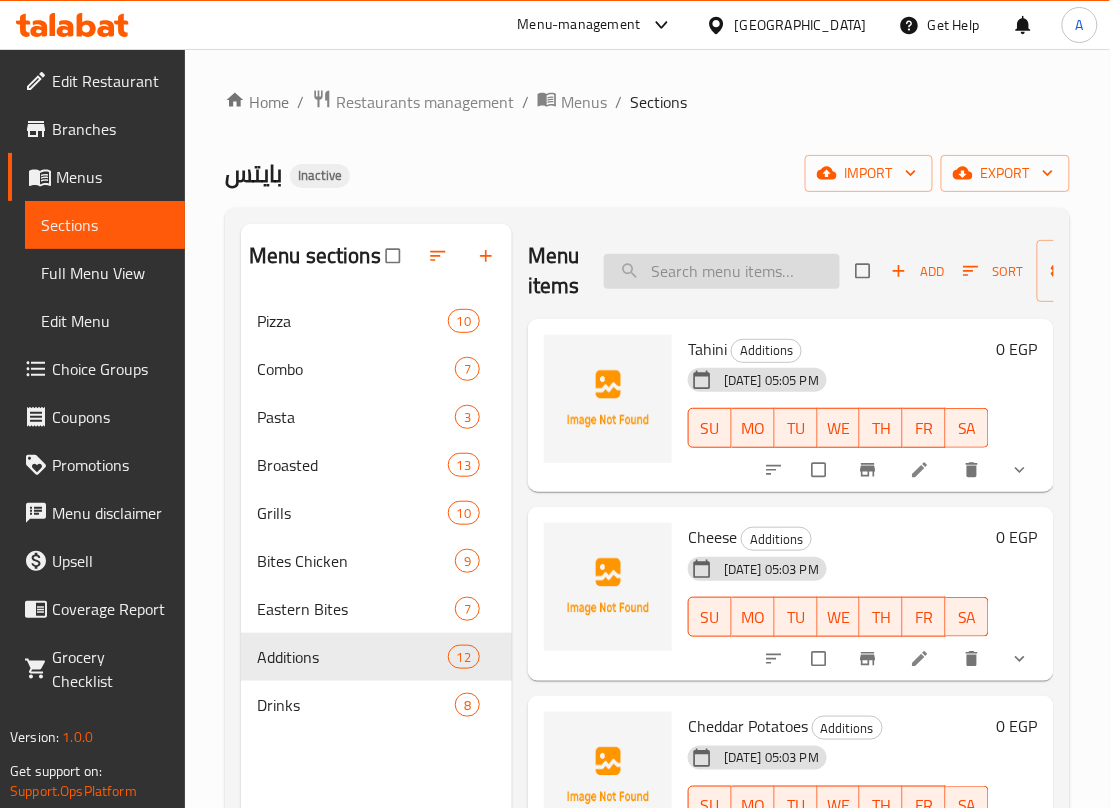 click at bounding box center (722, 271) 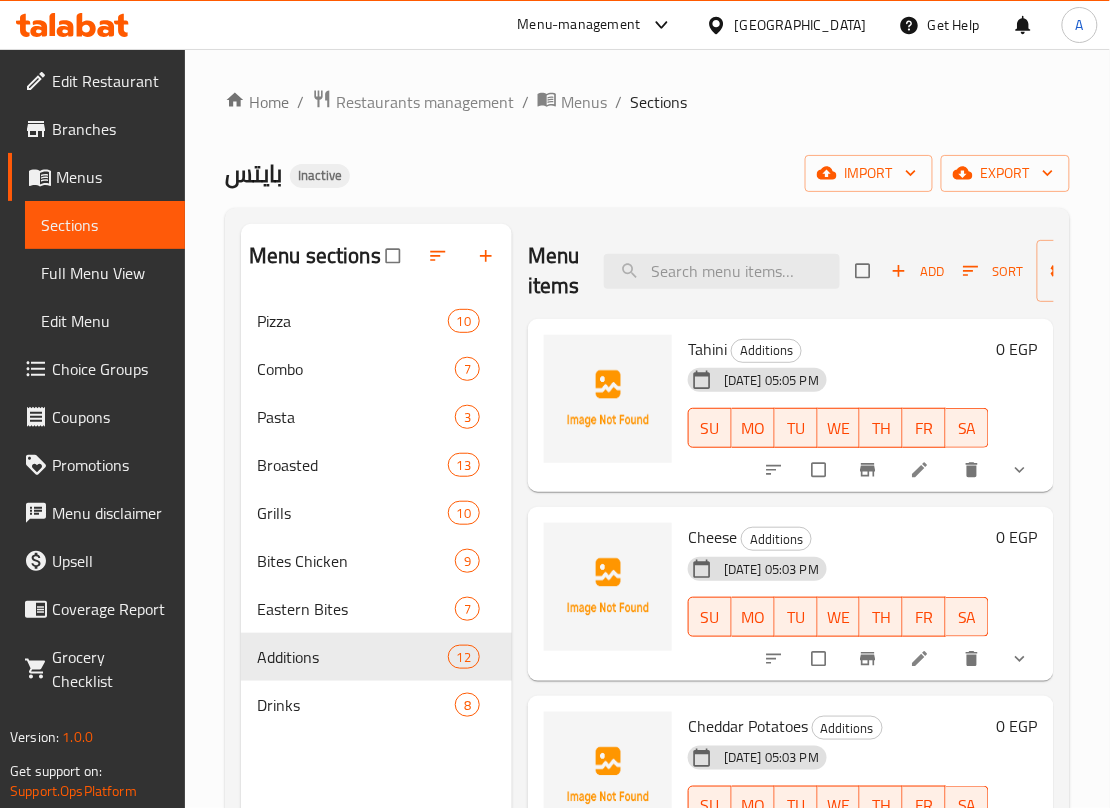 paste on "Super Dinner 2 Pcs Chicken Breast Strips" 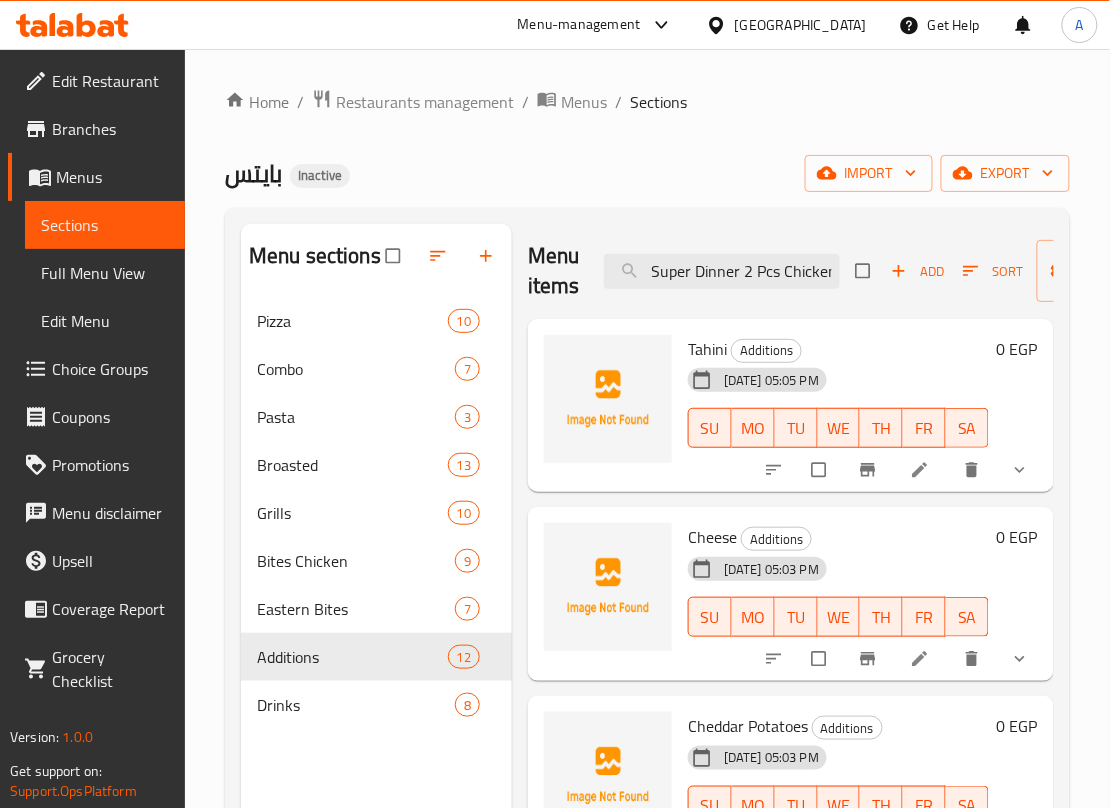scroll, scrollTop: 0, scrollLeft: 93, axis: horizontal 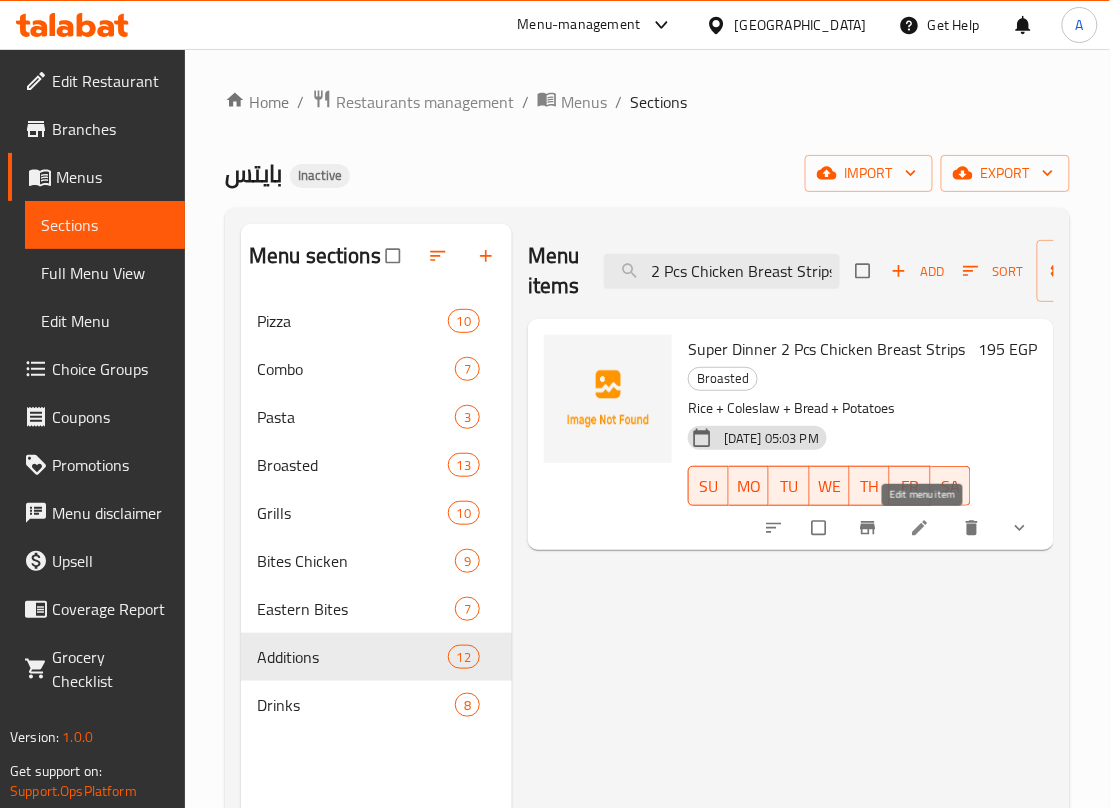type on "Super Dinner 2 Pcs Chicken Breast Strips" 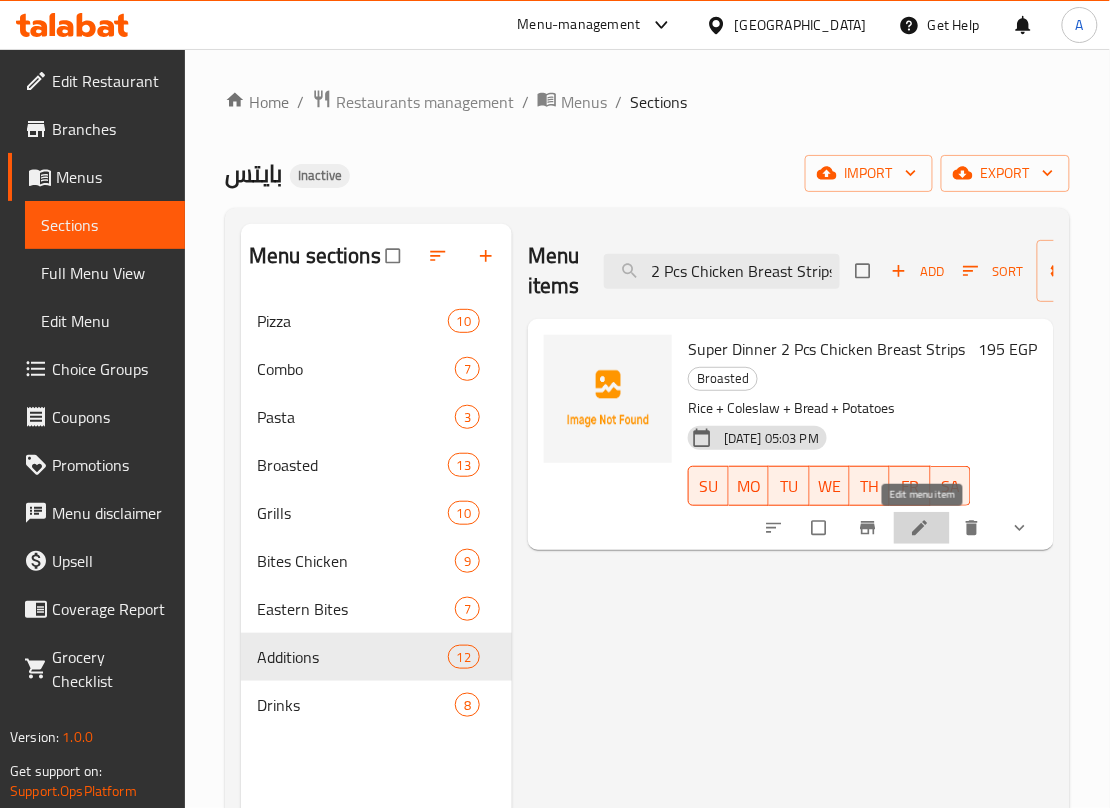 scroll, scrollTop: 0, scrollLeft: 0, axis: both 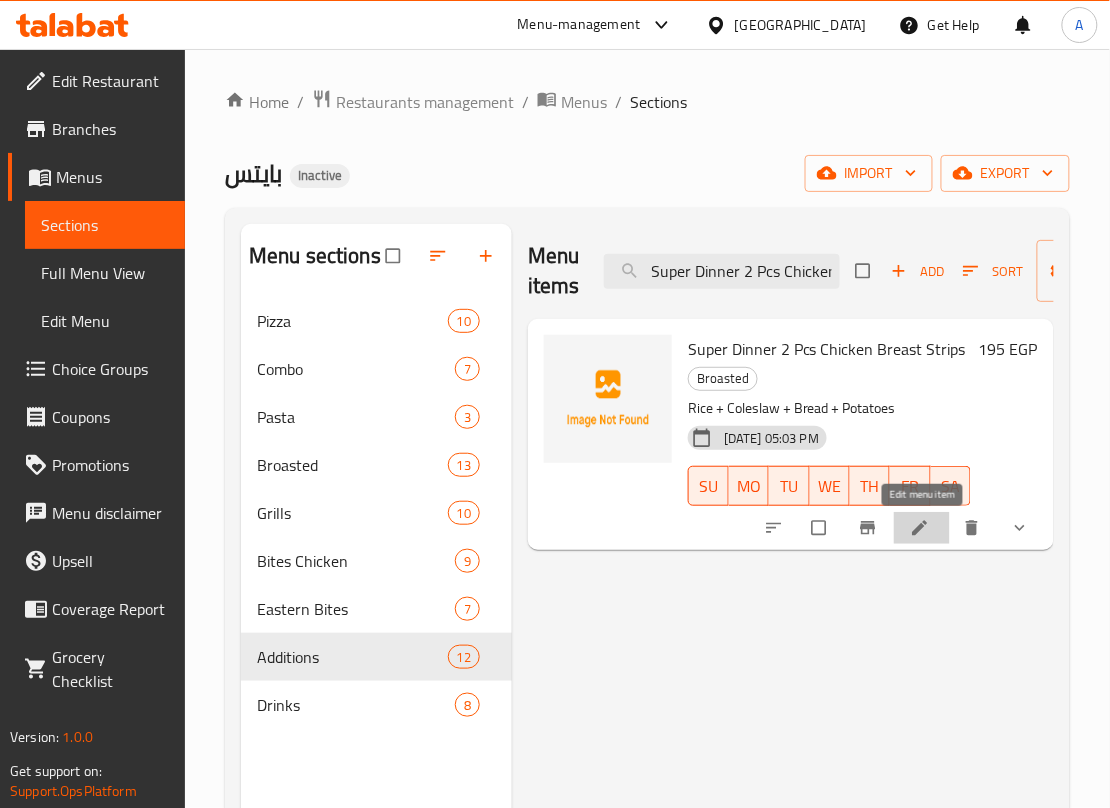 click at bounding box center (922, 528) 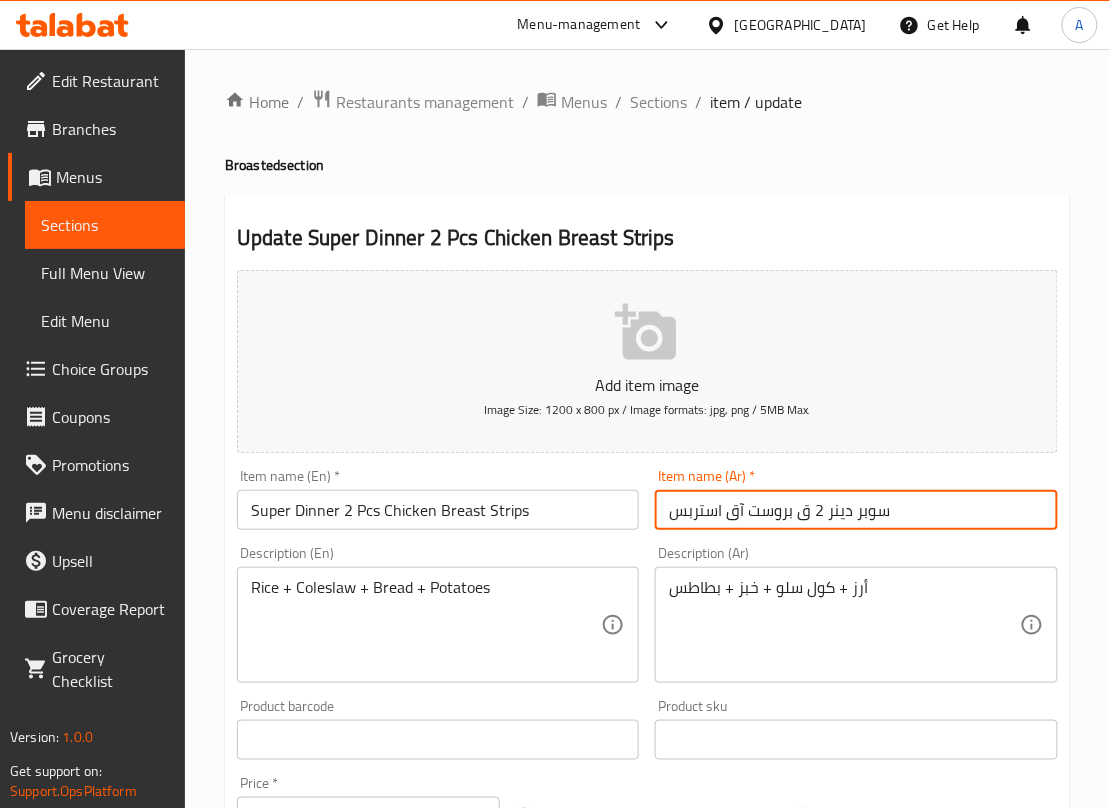click on "سوبر دينر 2 ق بروست آق استربس" at bounding box center [856, 510] 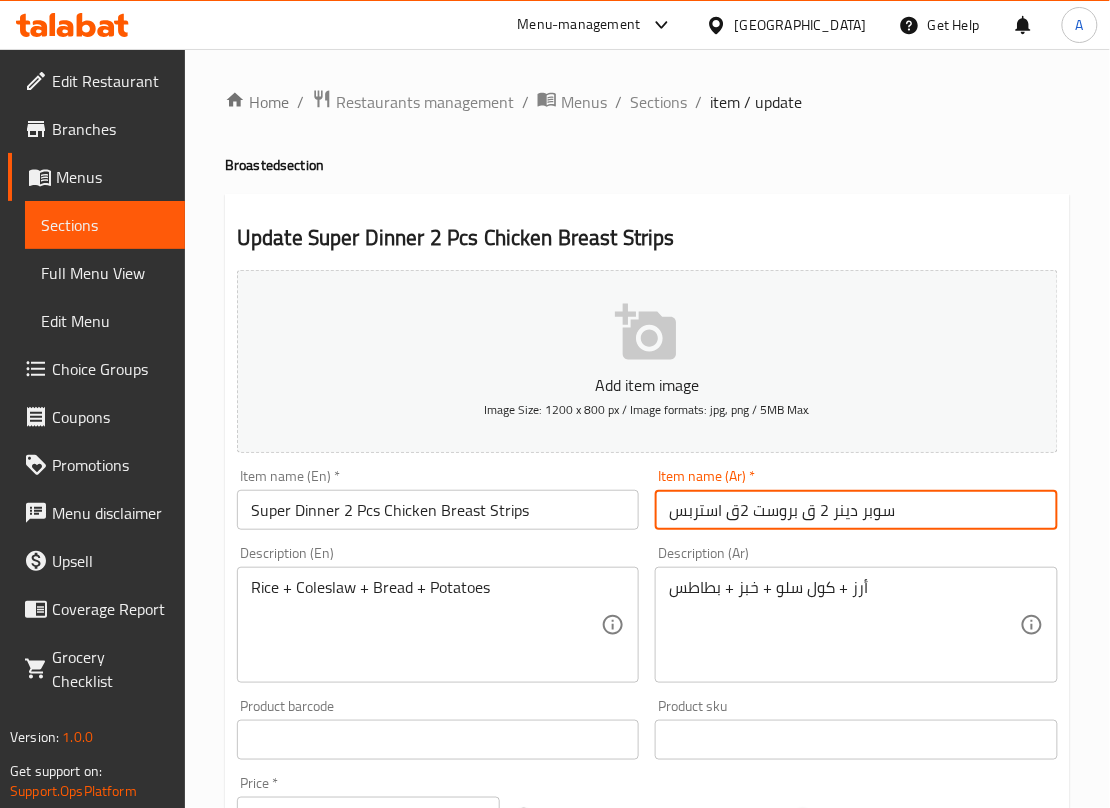 type on "سوبر دينر 2 ق بروست 2ق استربس" 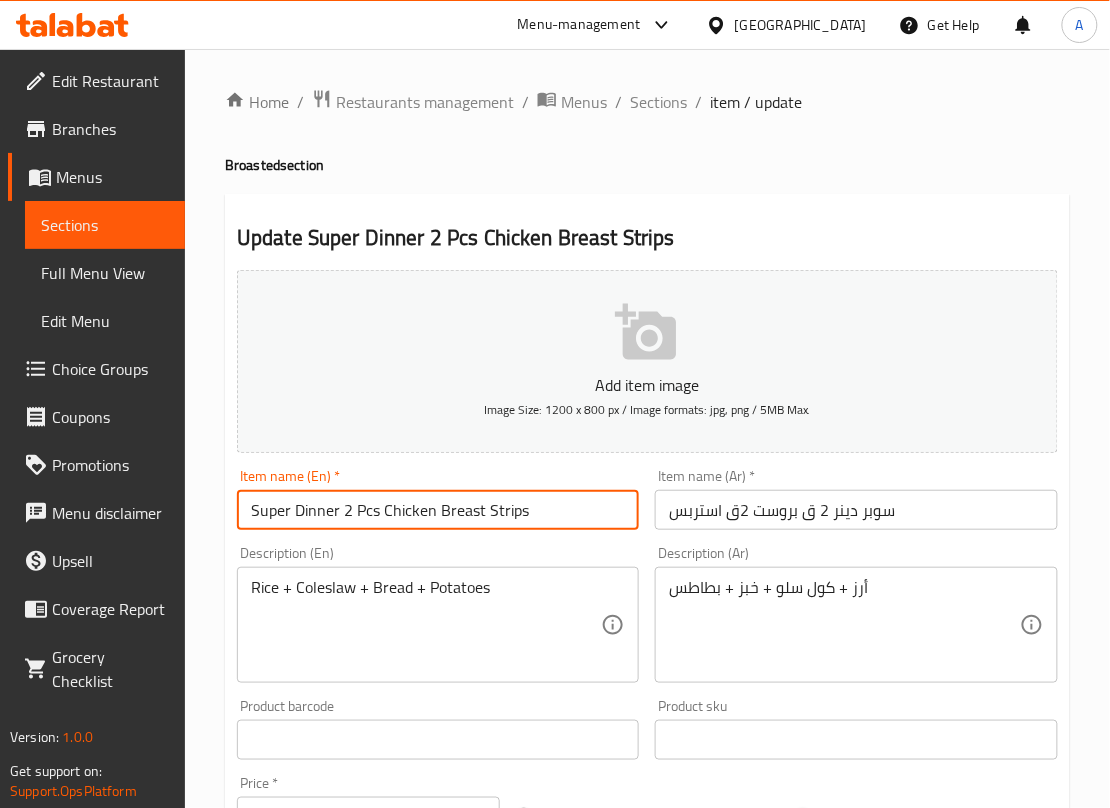 click on "Super Dinner 2 Pcs Chicken Breast Strips" at bounding box center [438, 510] 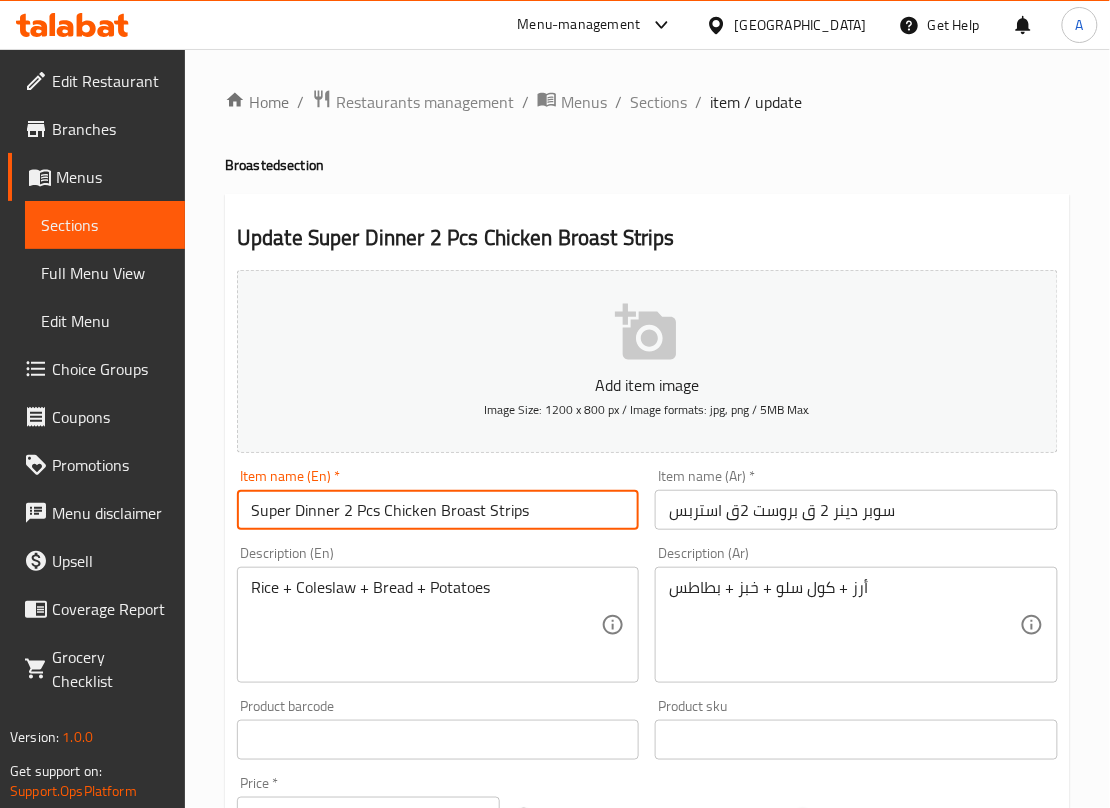 drag, startPoint x: 345, startPoint y: 512, endPoint x: 381, endPoint y: 509, distance: 36.124783 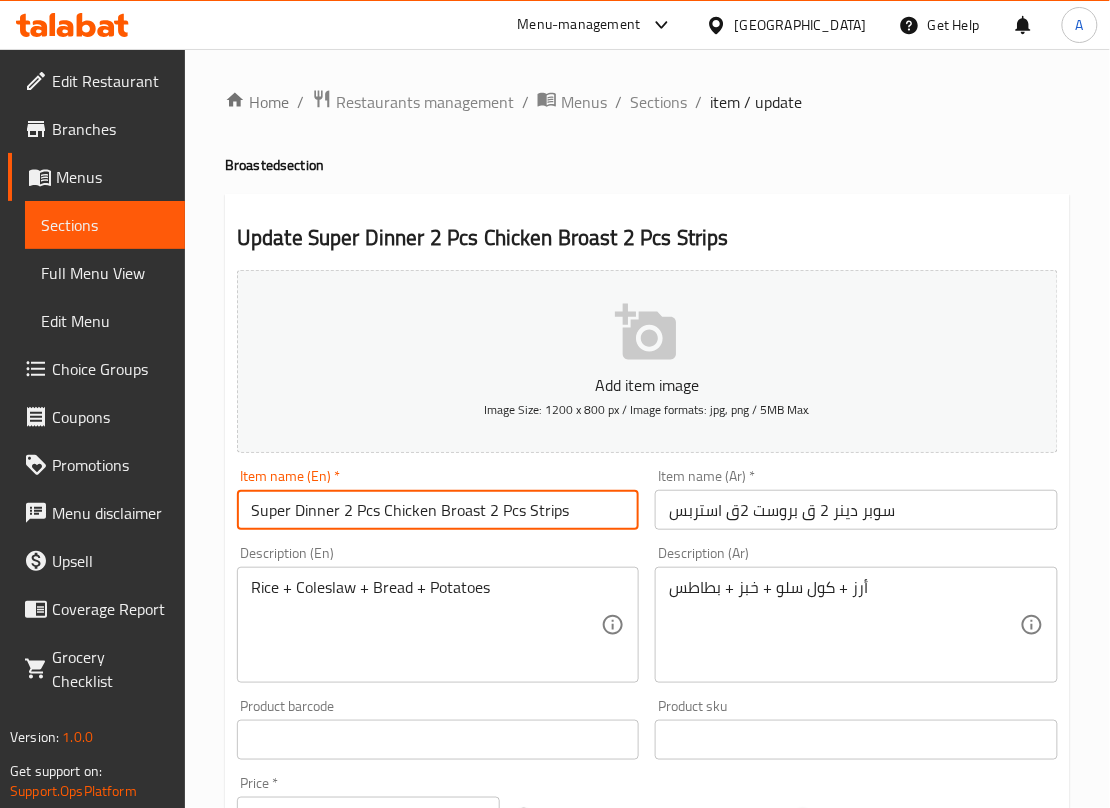 click on "Super Dinner 2 Pcs Chicken Broast 2 Pcs Strips" at bounding box center [438, 510] 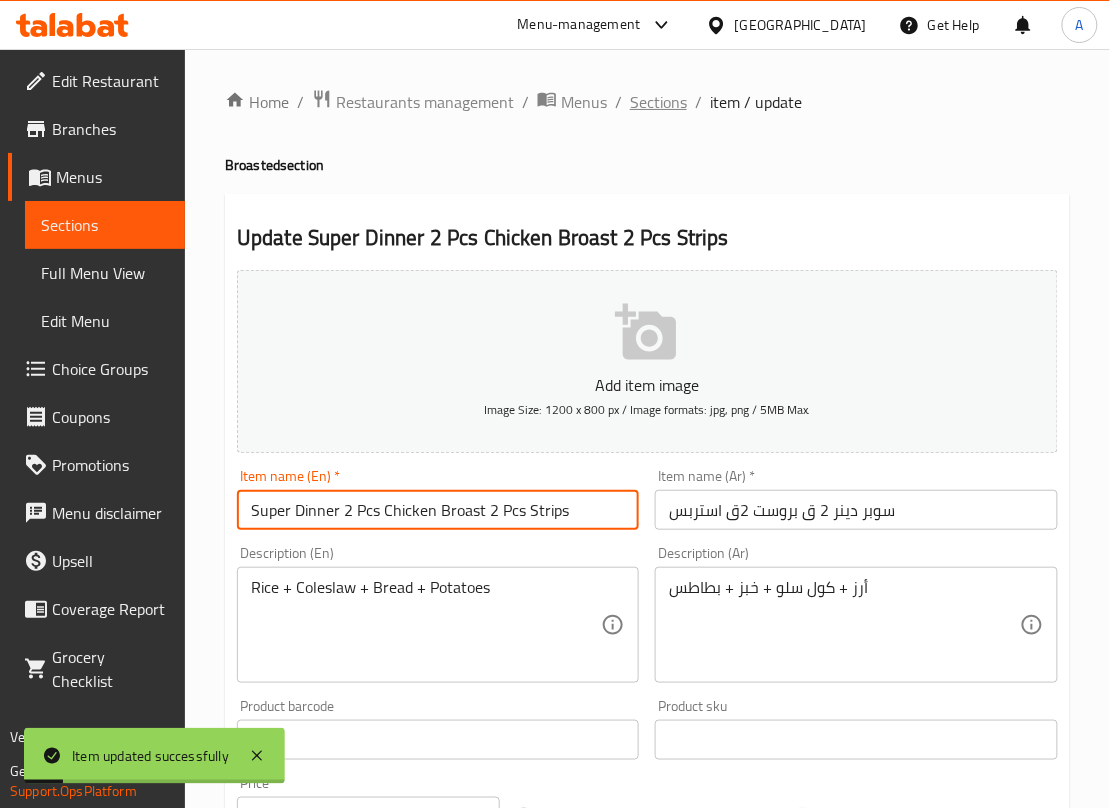 click on "Sections" at bounding box center (658, 102) 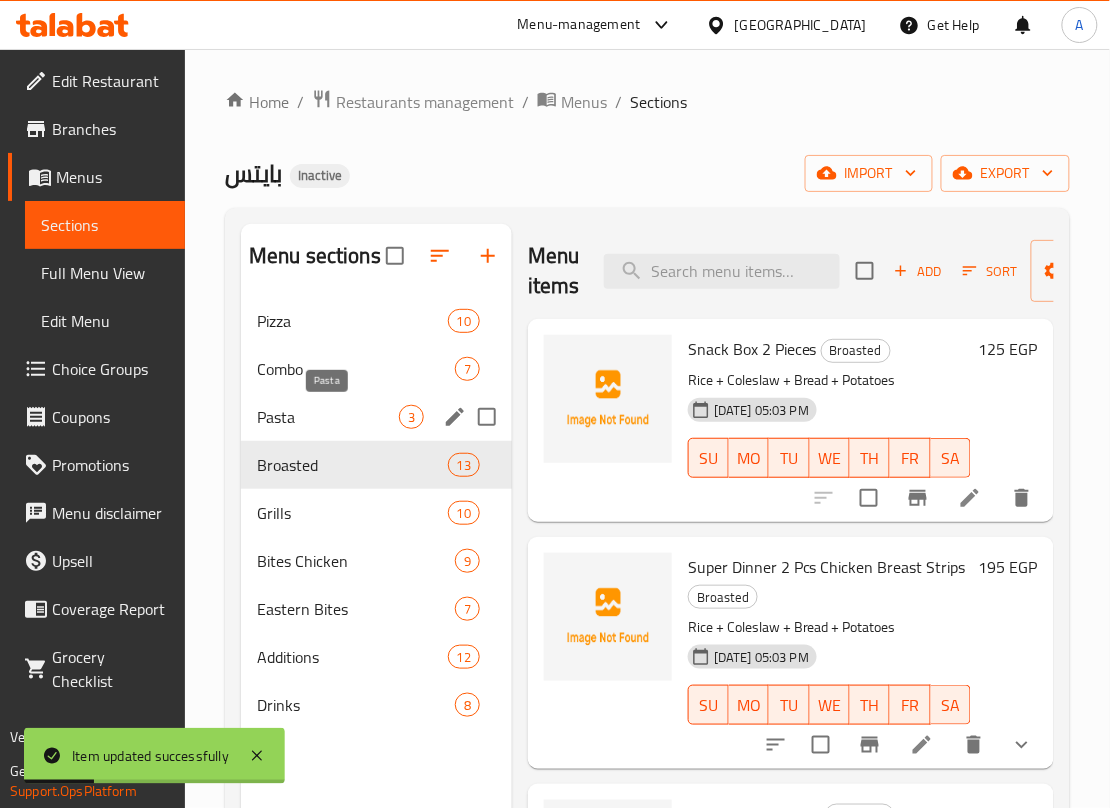 click on "Pasta" at bounding box center (328, 417) 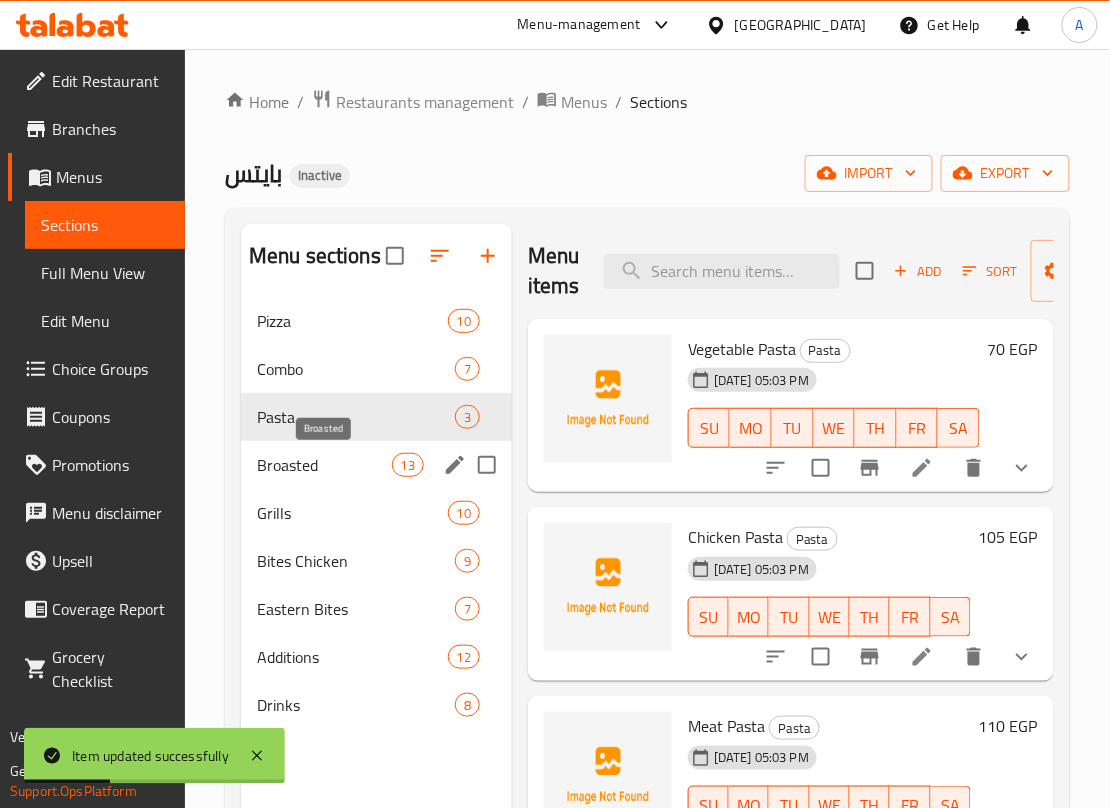 drag, startPoint x: 296, startPoint y: 476, endPoint x: 433, endPoint y: 480, distance: 137.05838 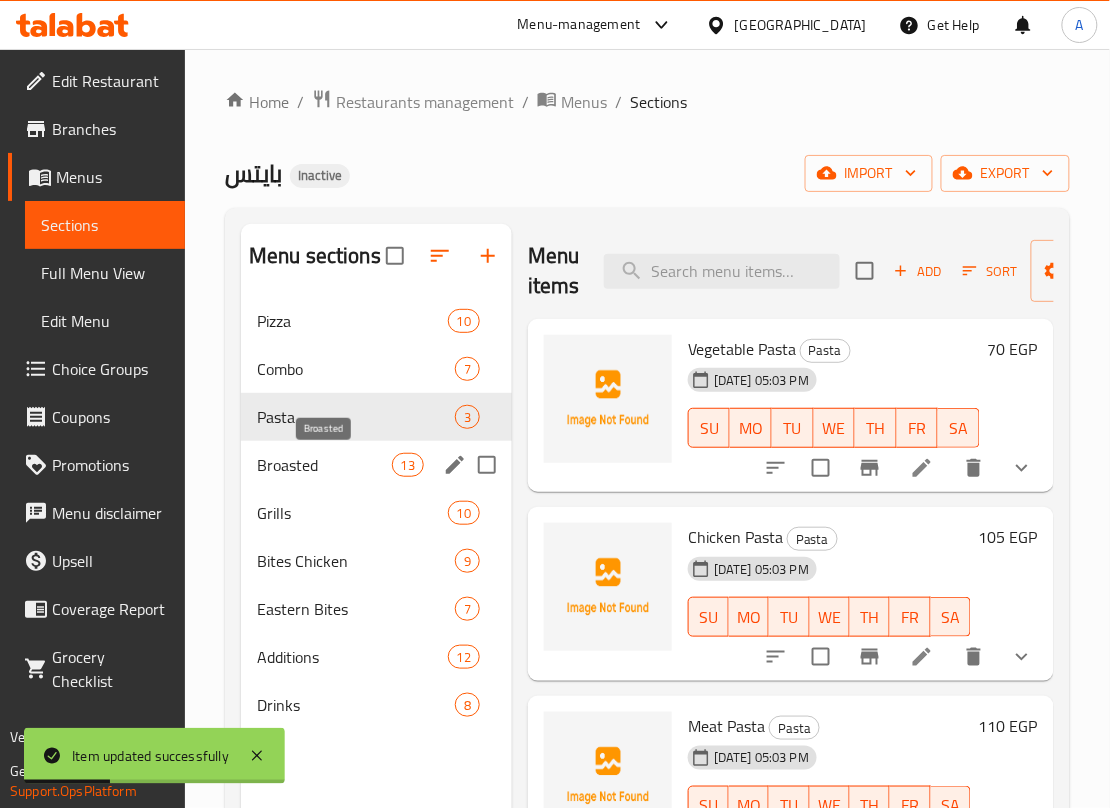 click on "Broasted" at bounding box center (324, 465) 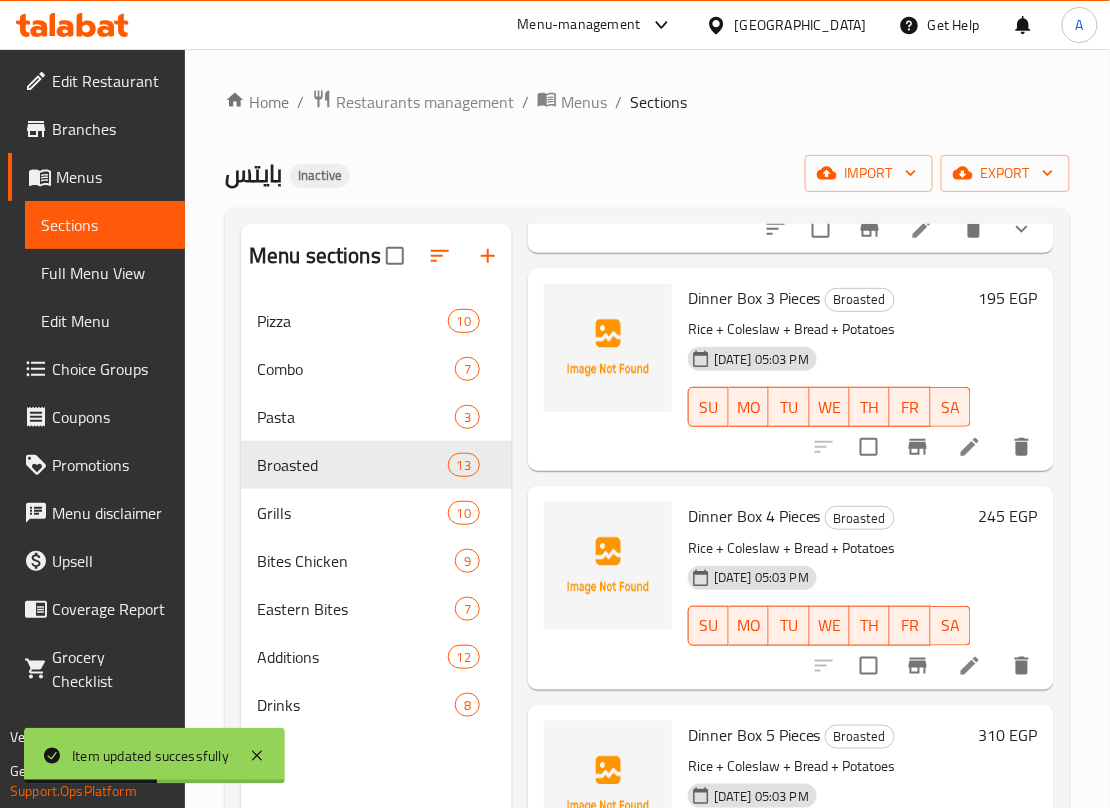 scroll, scrollTop: 533, scrollLeft: 0, axis: vertical 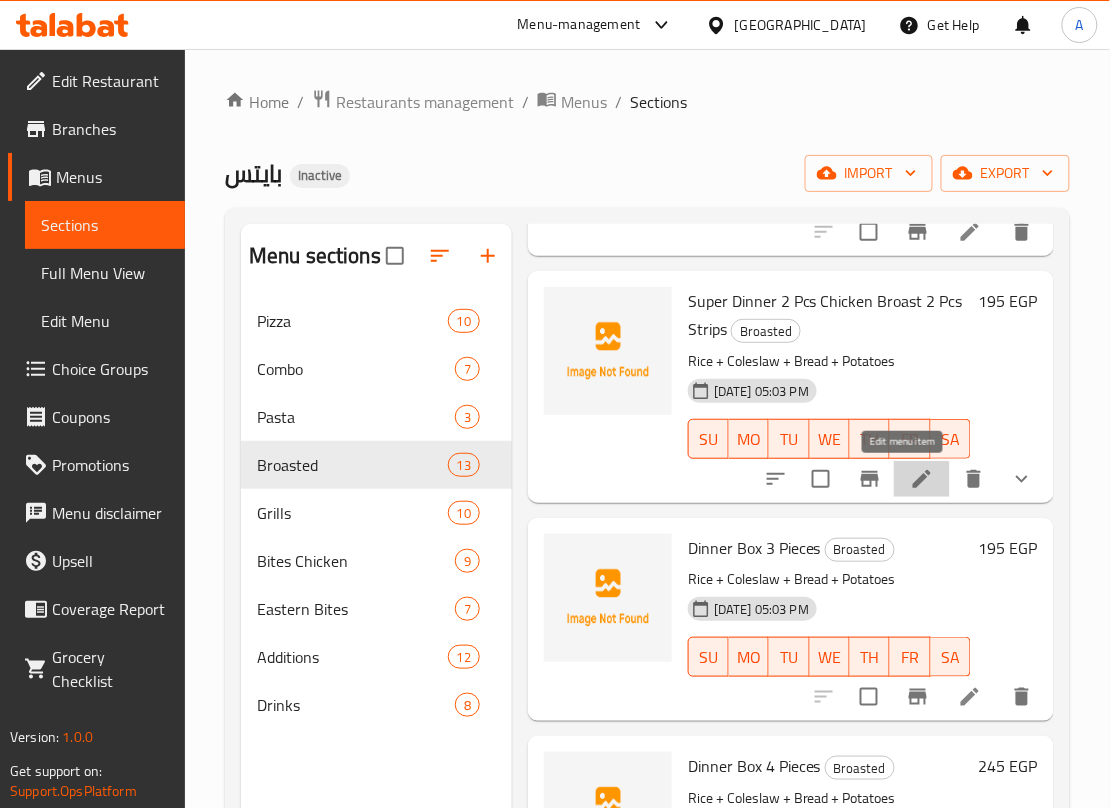 click 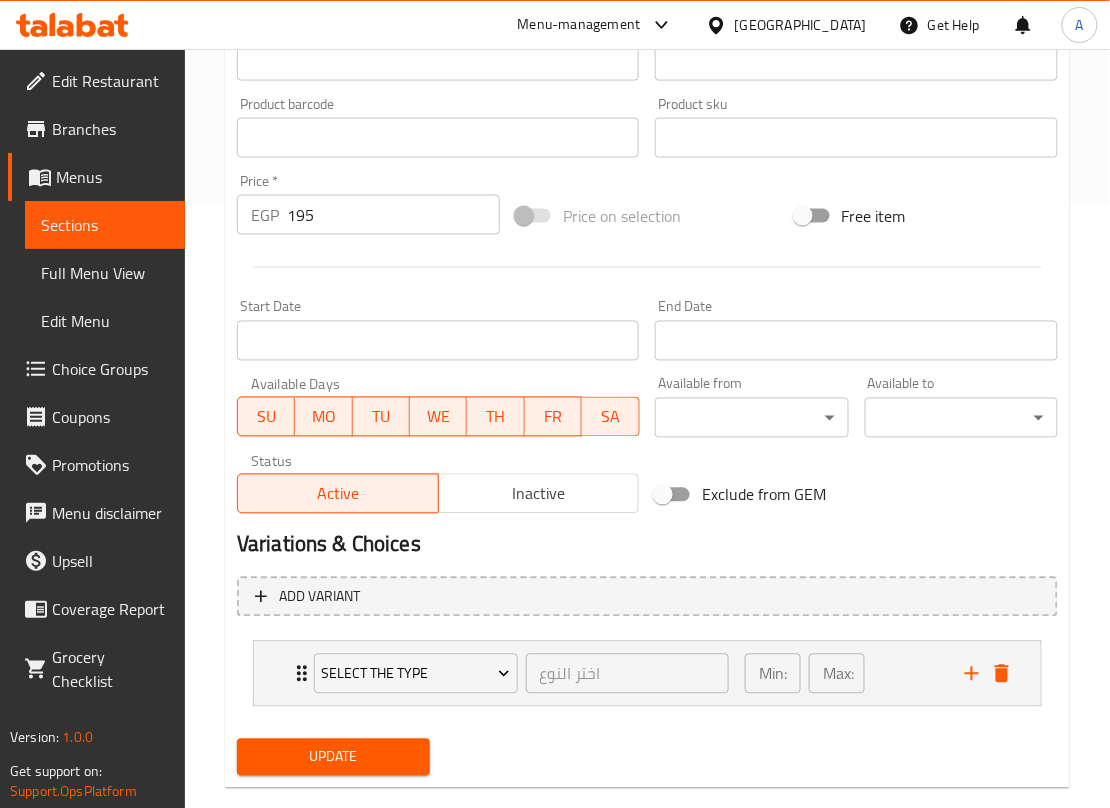 scroll, scrollTop: 640, scrollLeft: 0, axis: vertical 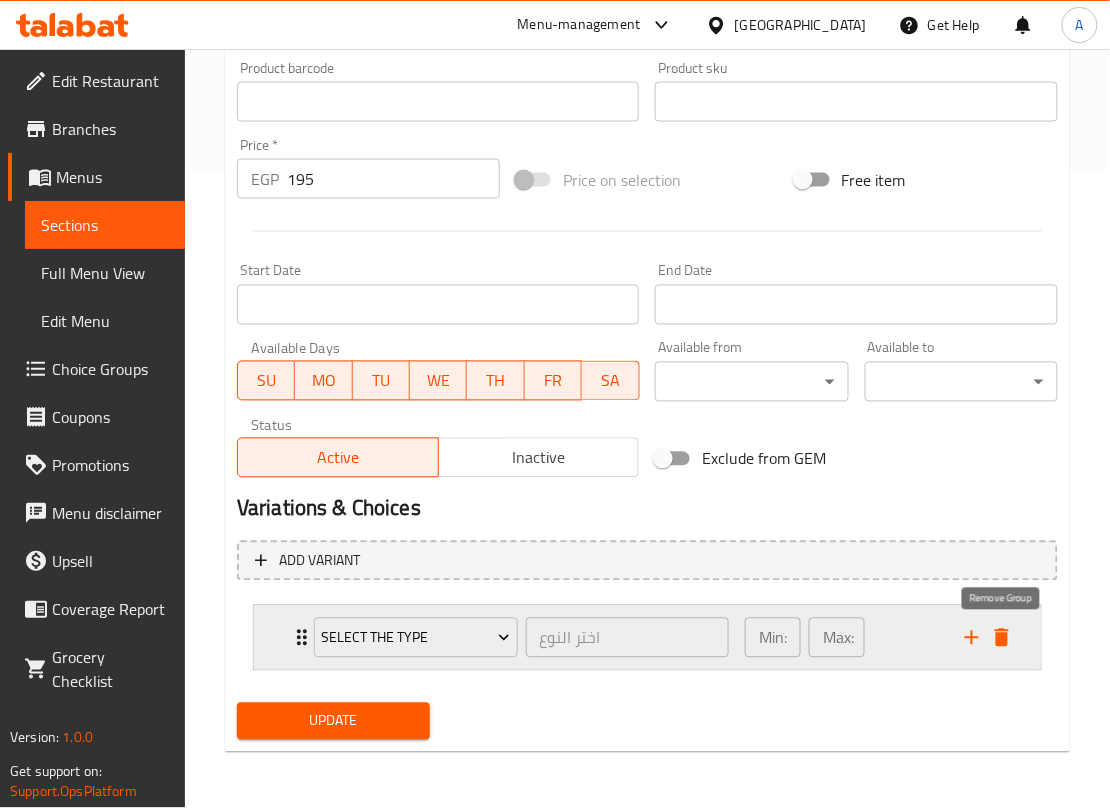 click 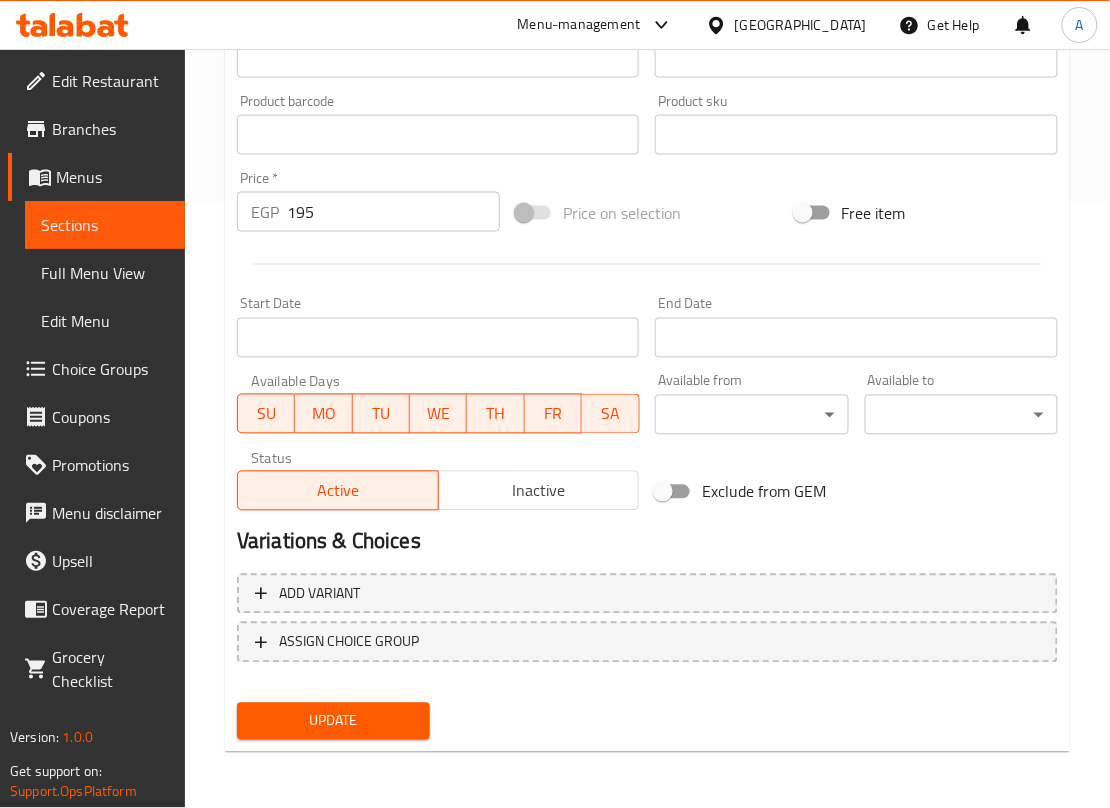 scroll, scrollTop: 604, scrollLeft: 0, axis: vertical 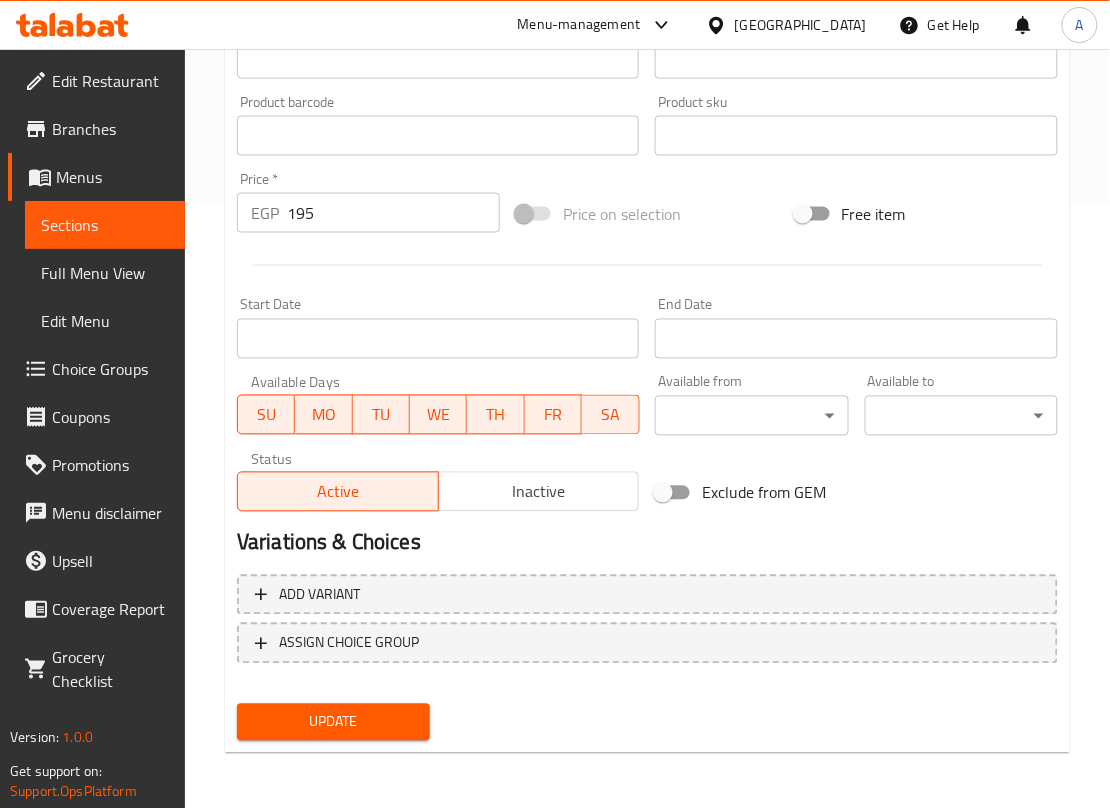 click on "Update" at bounding box center (333, 722) 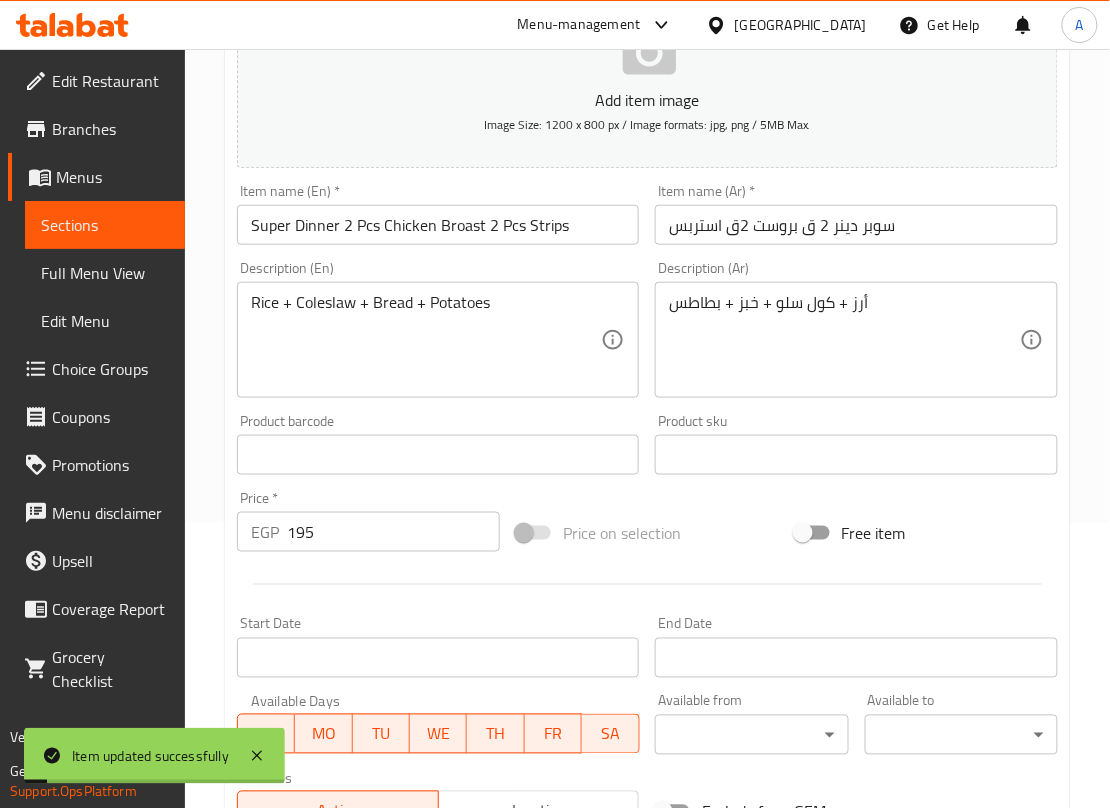 scroll, scrollTop: 0, scrollLeft: 0, axis: both 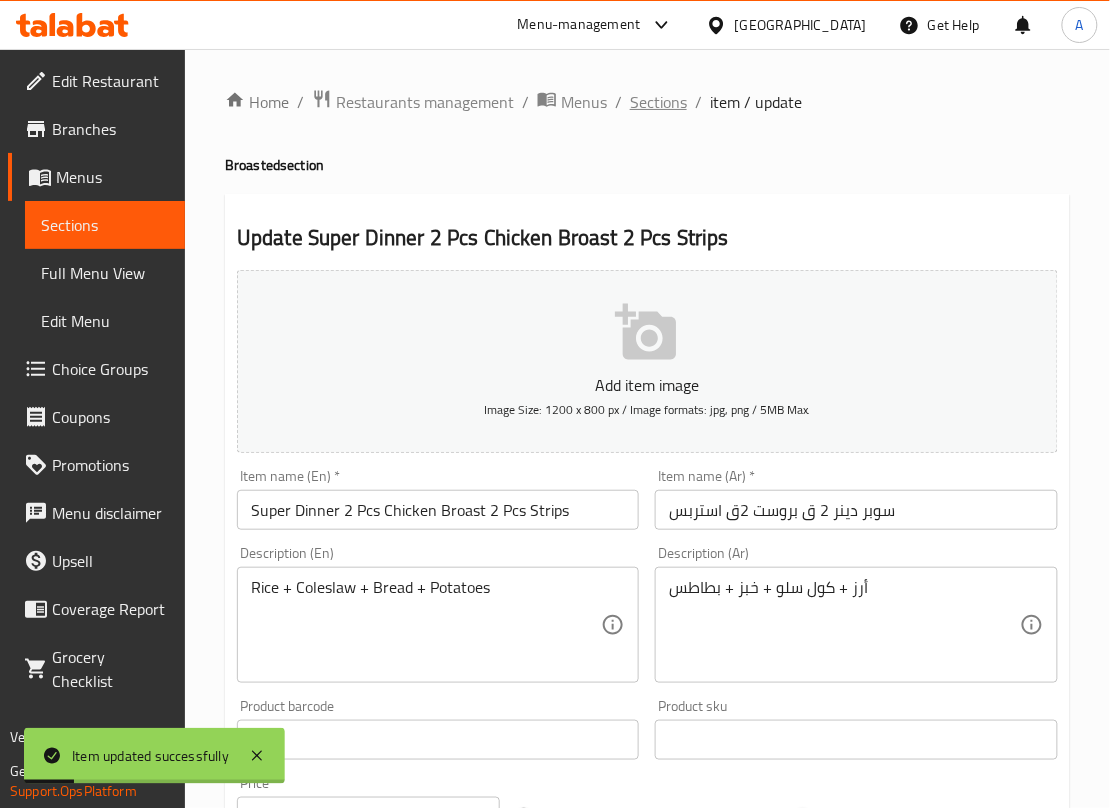 click on "Sections" at bounding box center [658, 102] 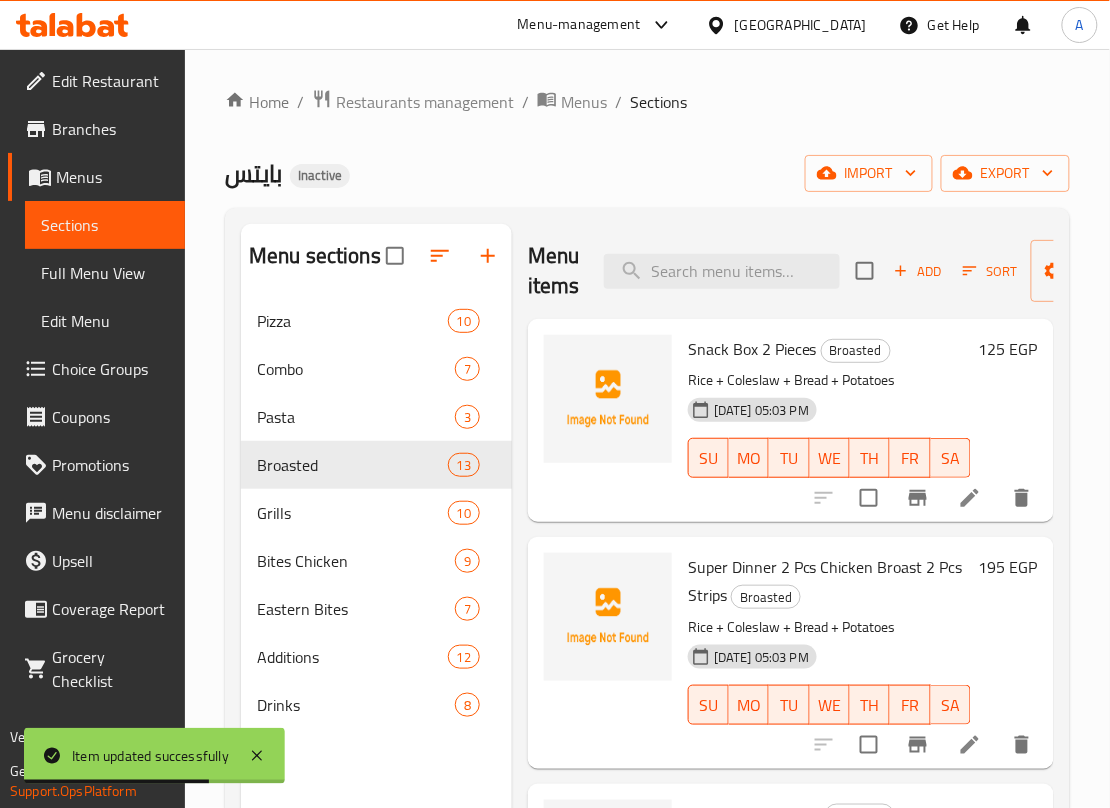 click on "بايتس Inactive import export" at bounding box center (647, 173) 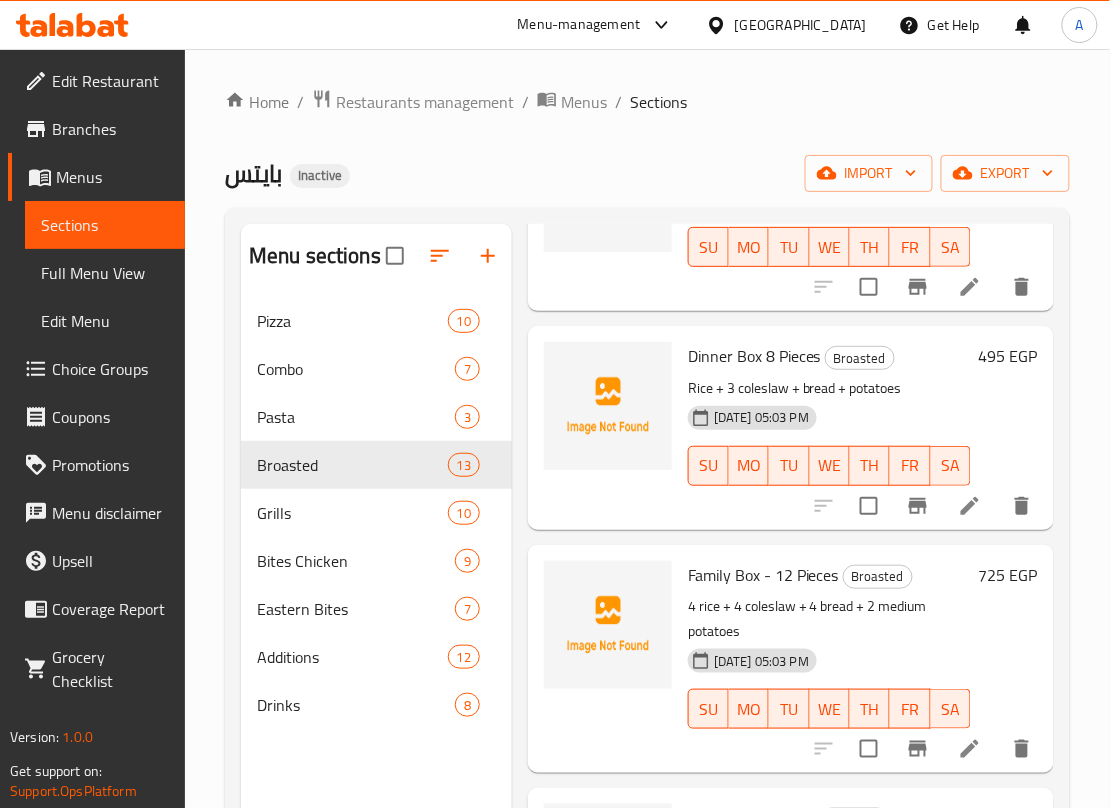 scroll, scrollTop: 1118, scrollLeft: 0, axis: vertical 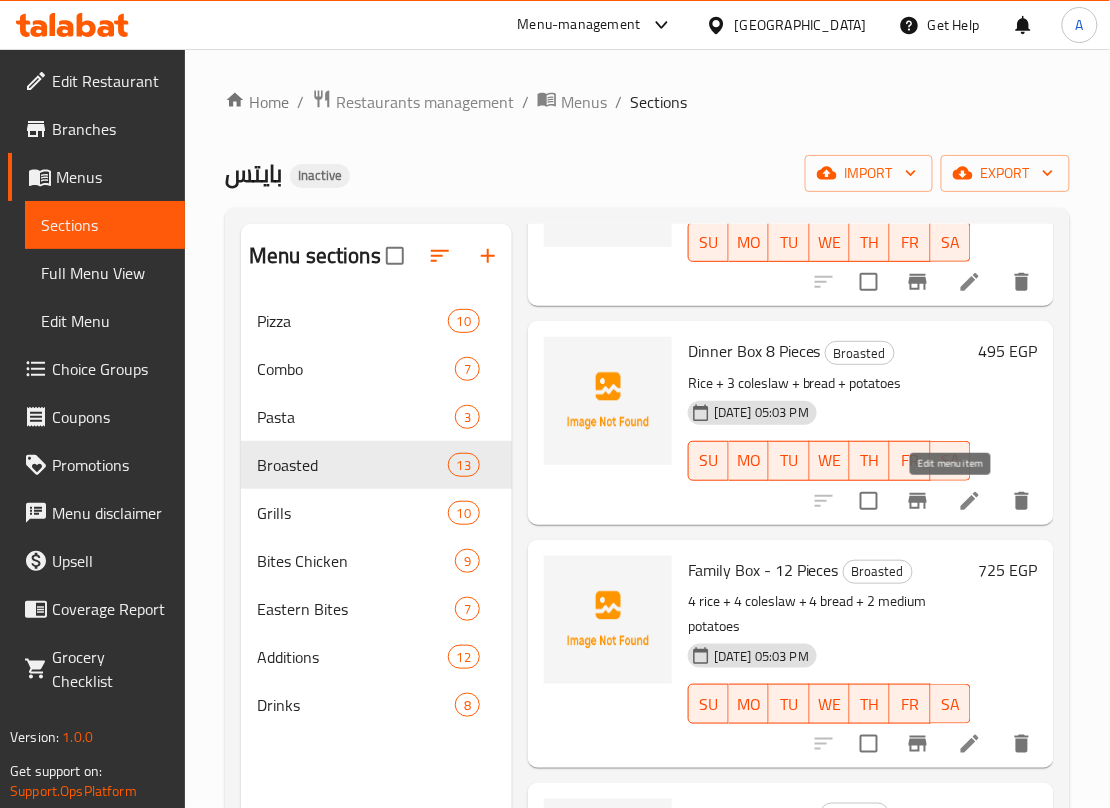 click 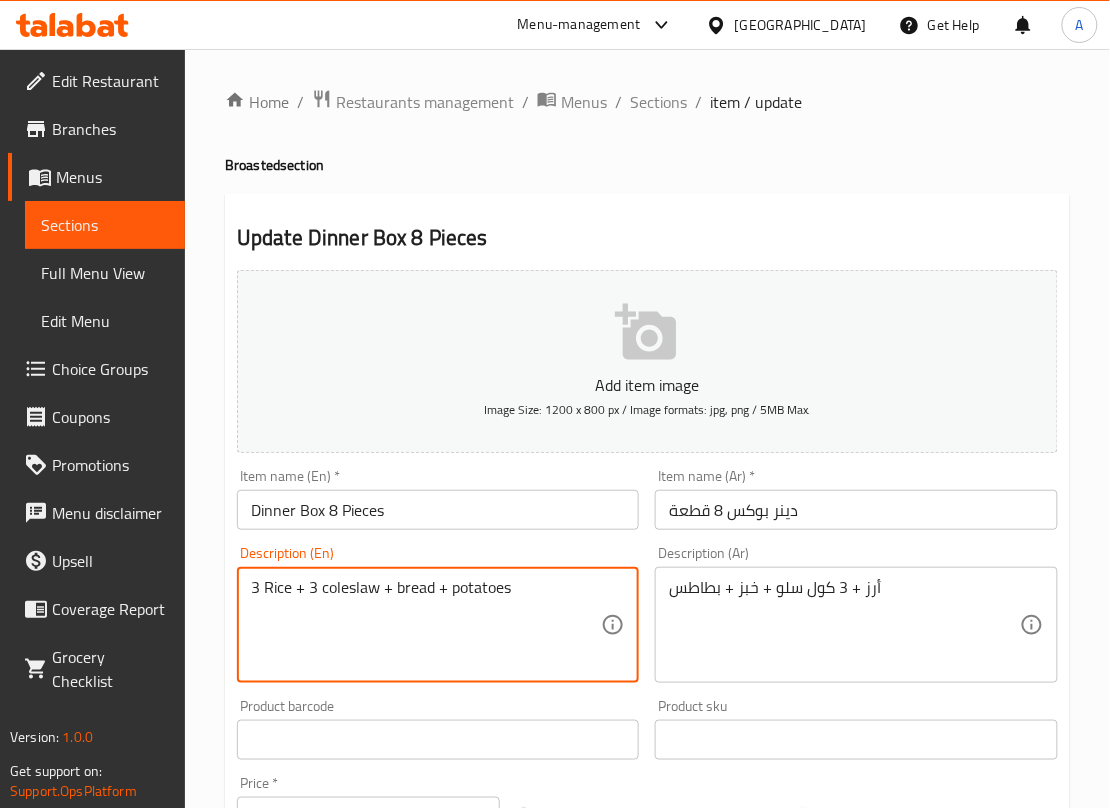 type on "3 Rice + 3 coleslaw + bread + potatoes" 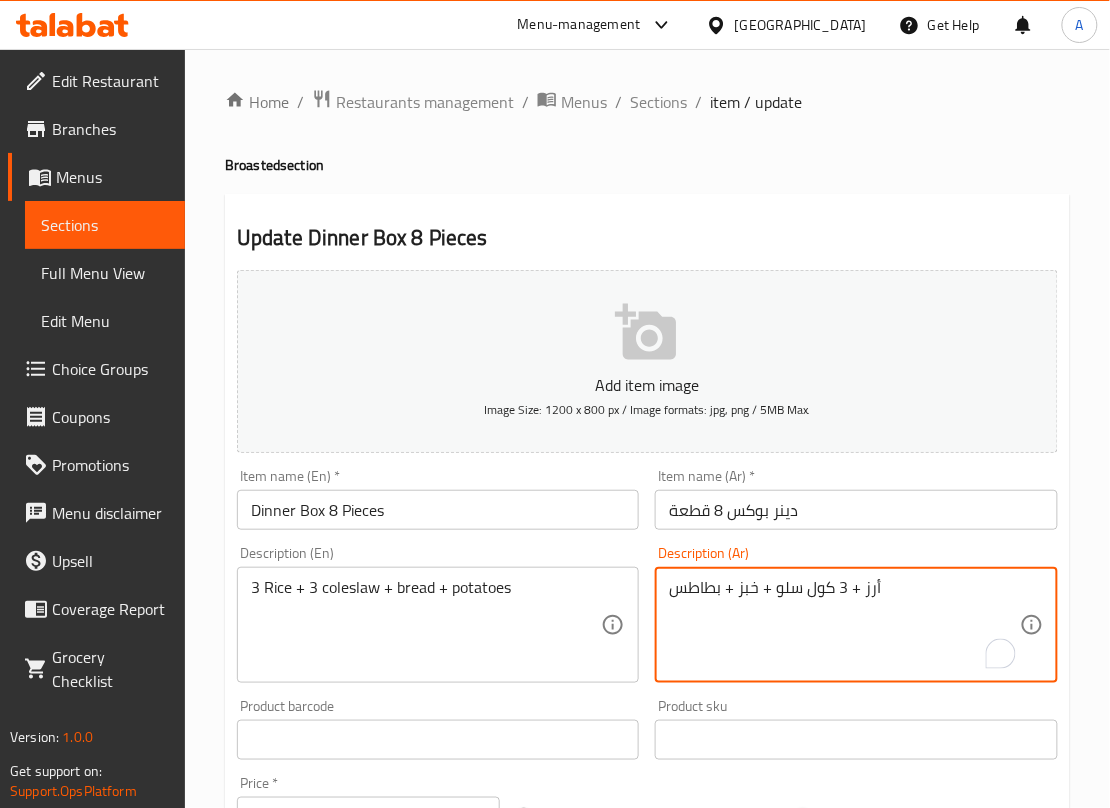 click on "أرز + 3 كول سلو + خبز + بطاطس" at bounding box center [844, 625] 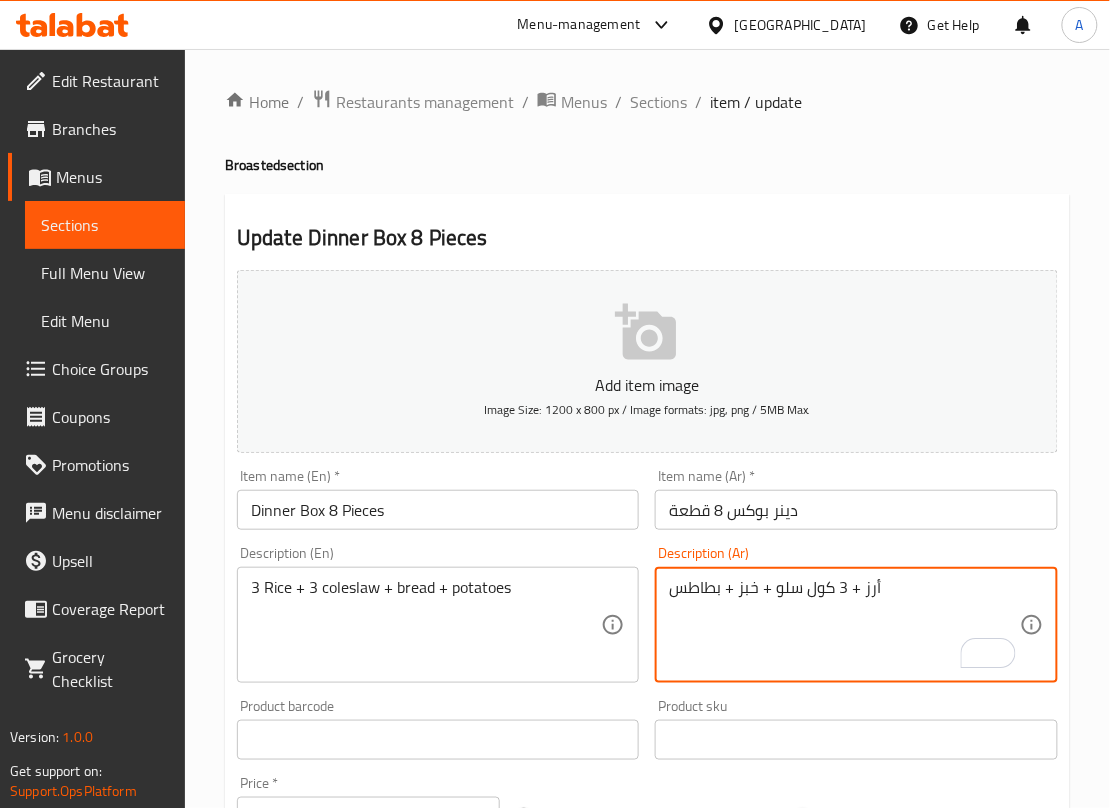 click on "أرز + 3 كول سلو + خبز + بطاطس" at bounding box center [844, 625] 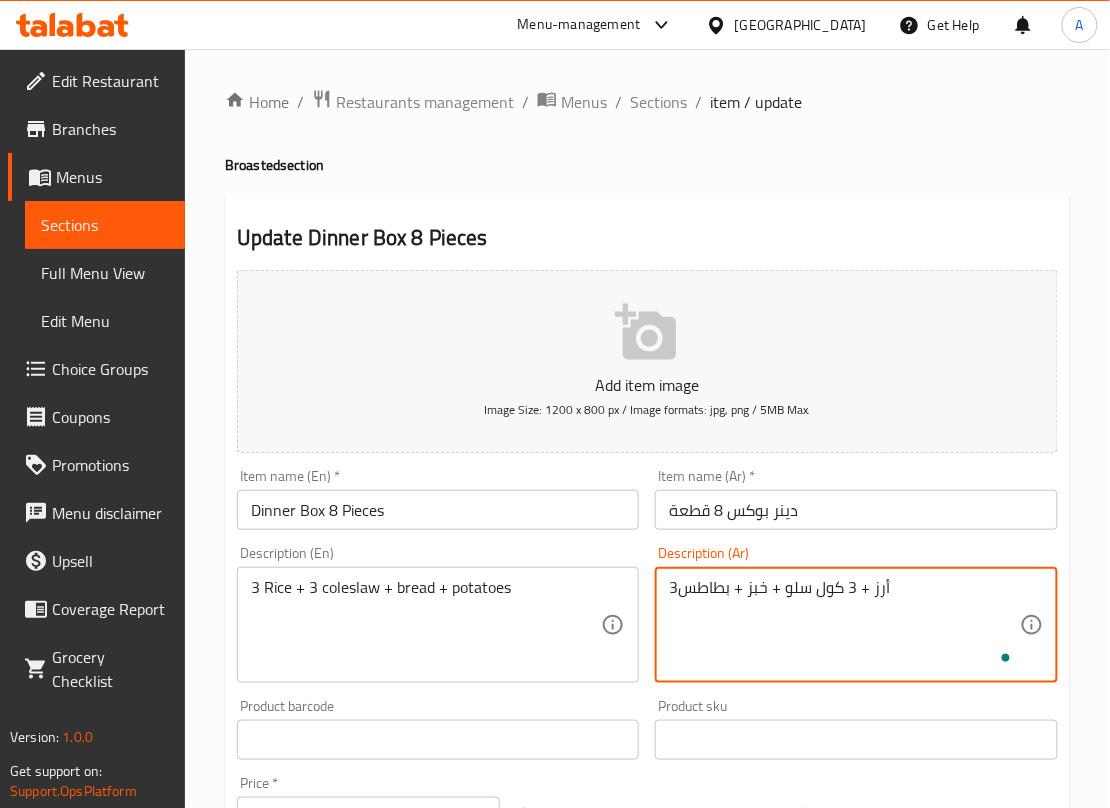 click on "أرز + 3 كول سلو + خبز + بطاطس3" at bounding box center [844, 625] 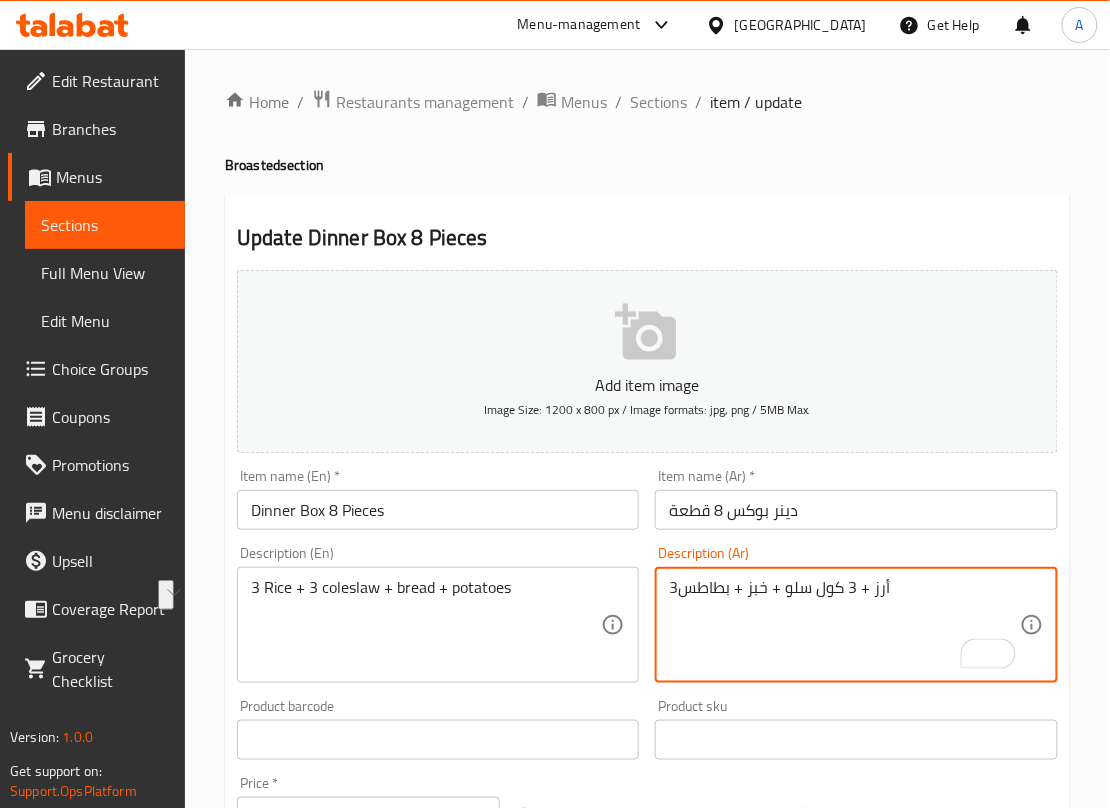click on "أرز + 3 كول سلو + خبز + بطاطس3" at bounding box center (844, 625) 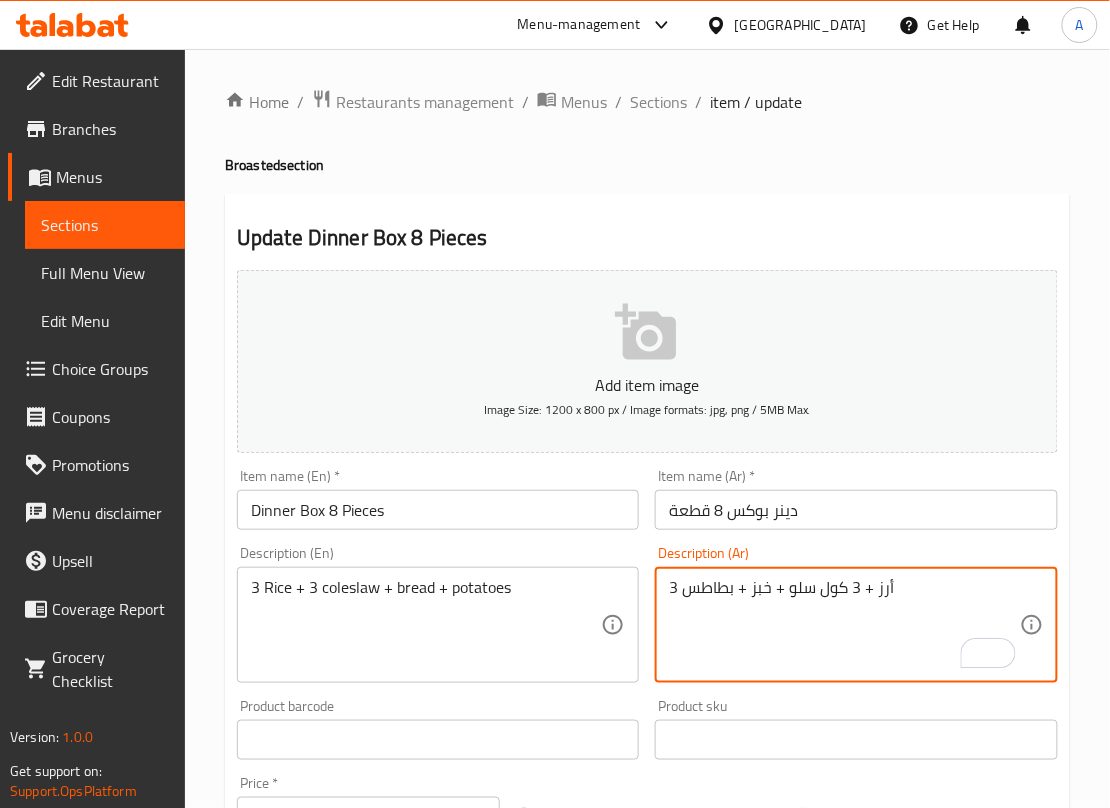 type on "3 أرز + 3 كول سلو + خبز + بطاطس" 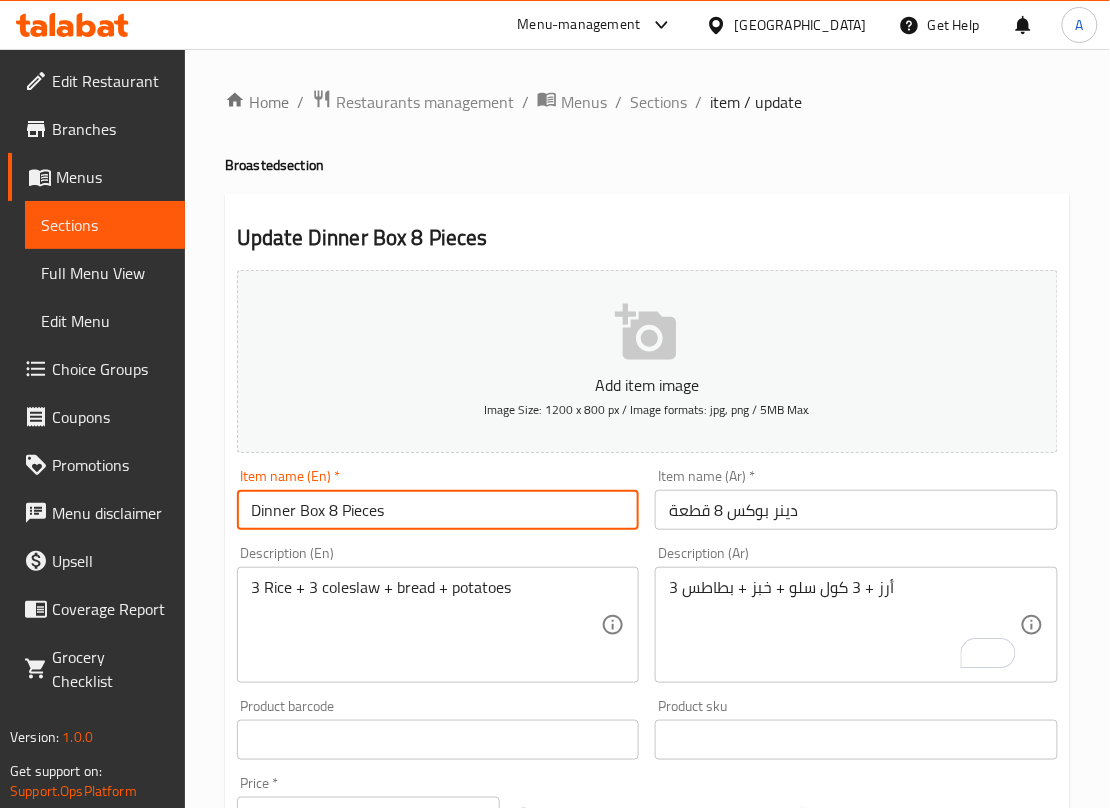 click on "Dinner Box 8 Pieces" at bounding box center [438, 510] 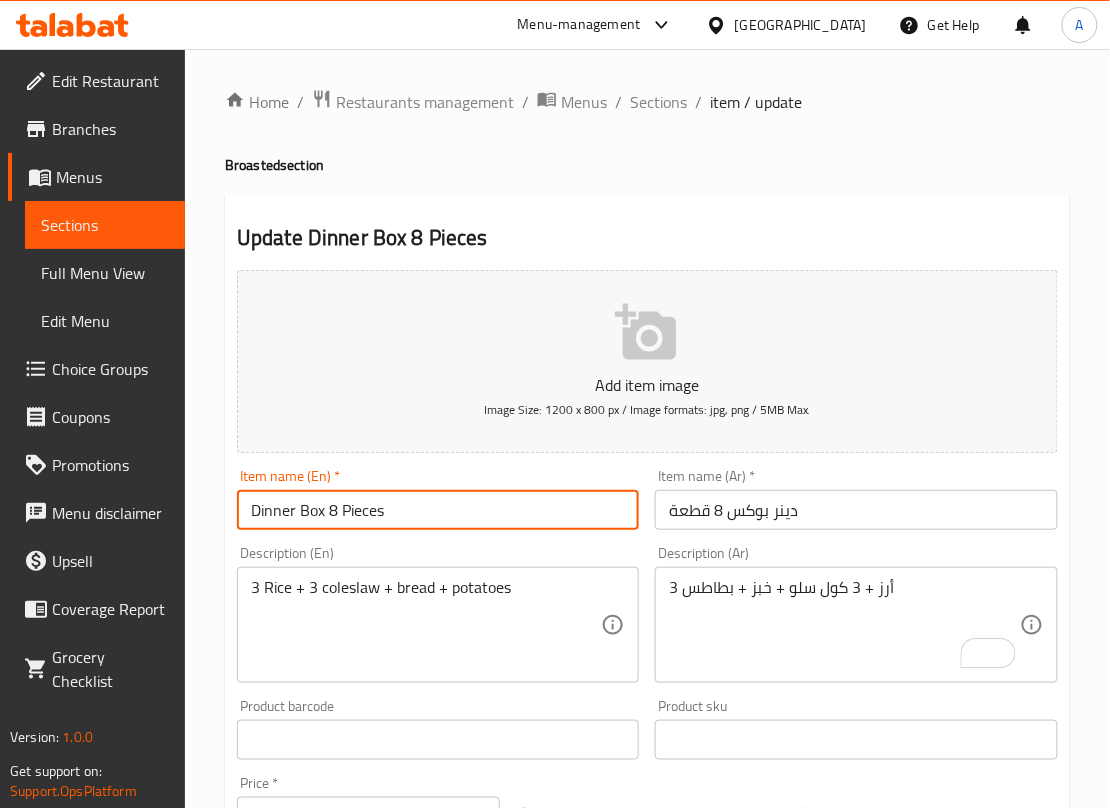 click on "Update" at bounding box center [333, 1326] 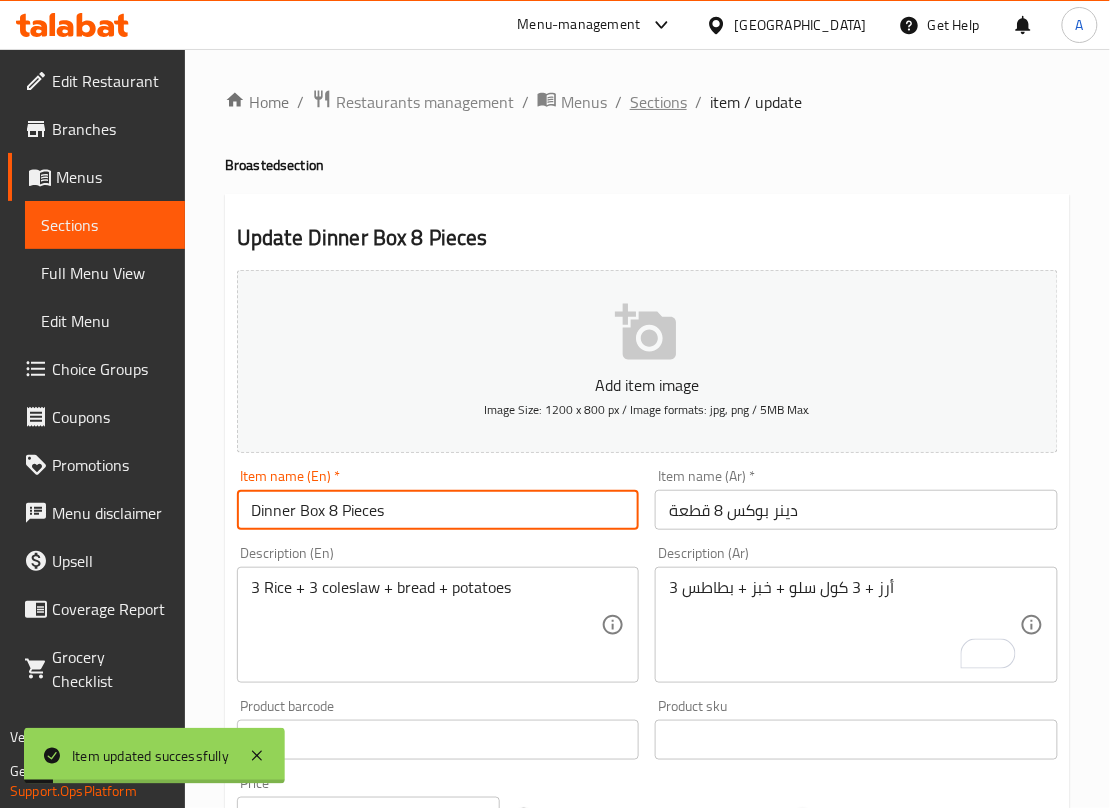 click on "Sections" at bounding box center (658, 102) 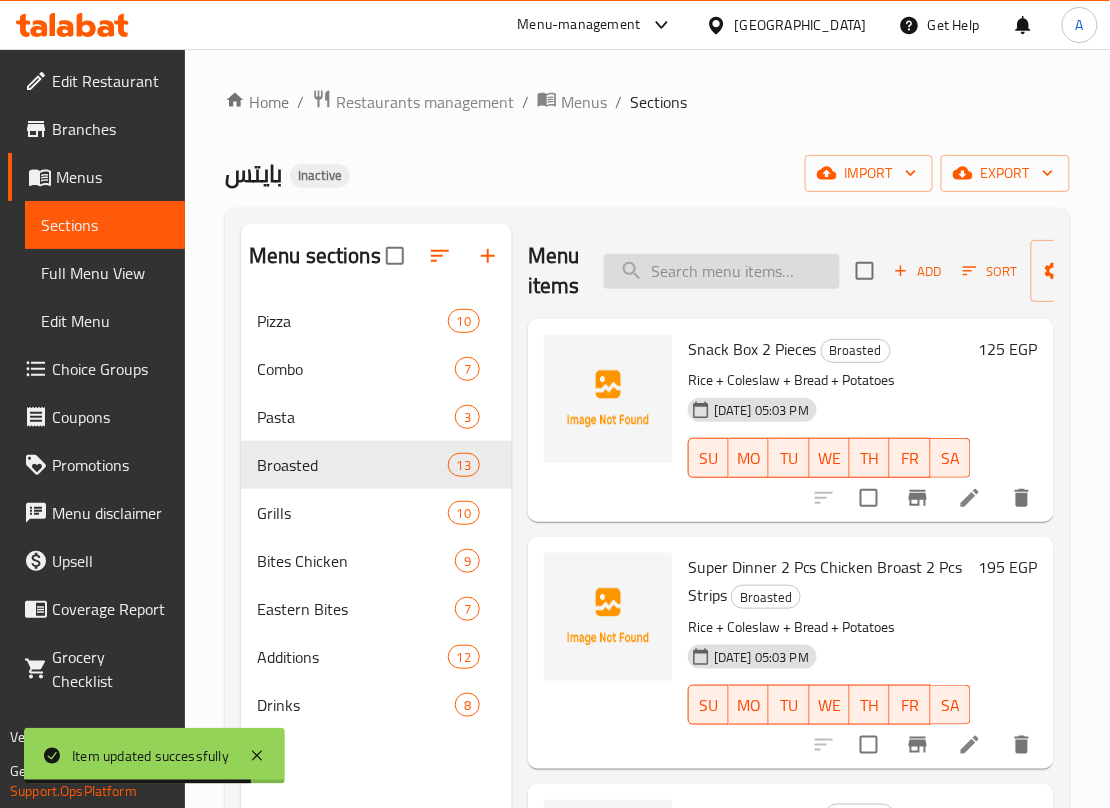 click at bounding box center (722, 271) 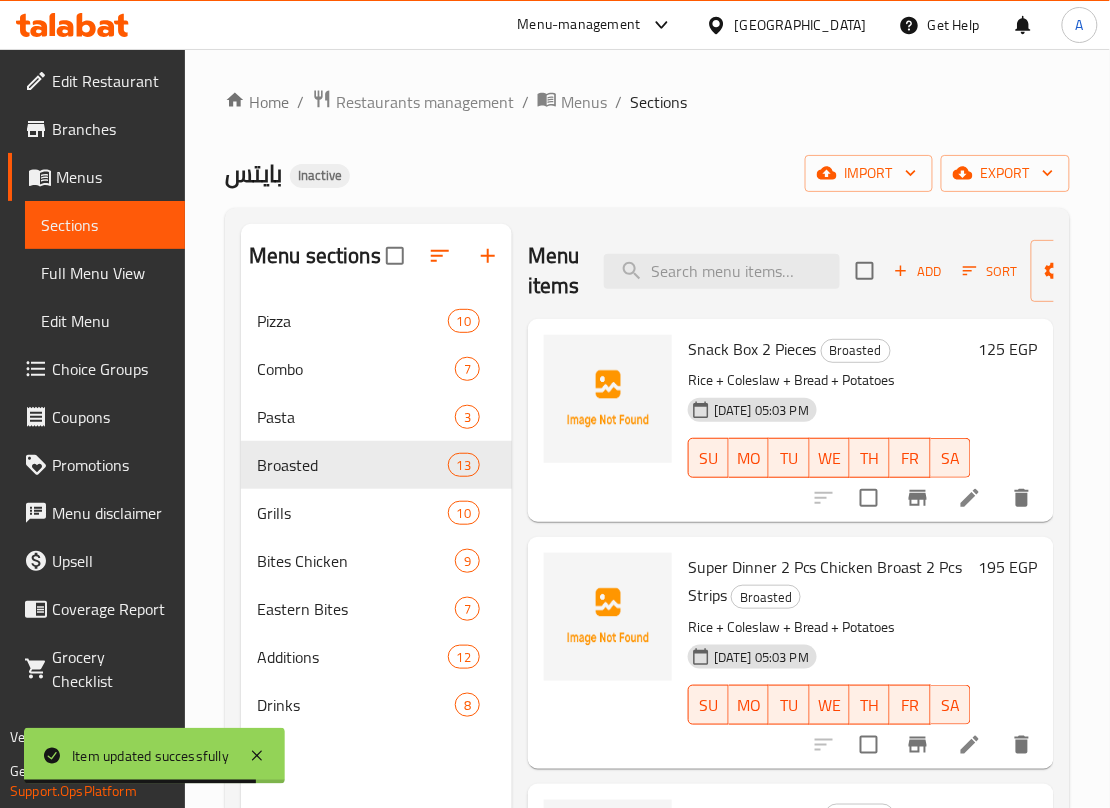 paste on "Mix Light" 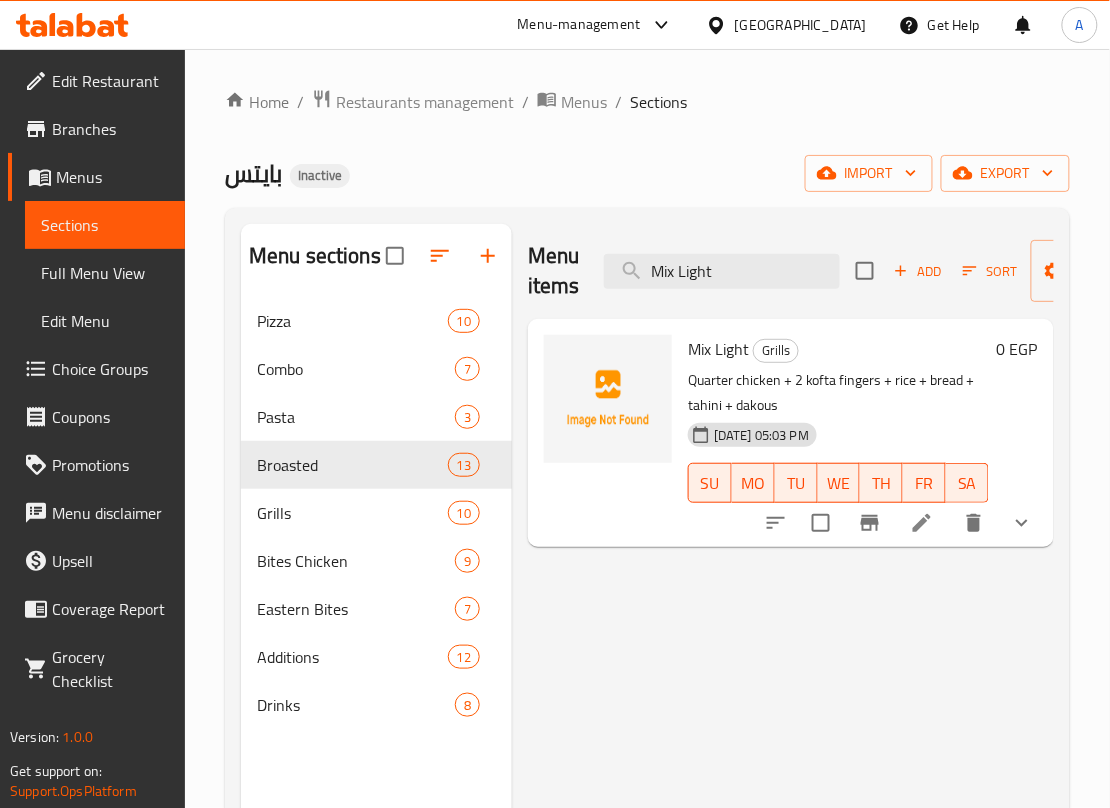 type on "Mix Light" 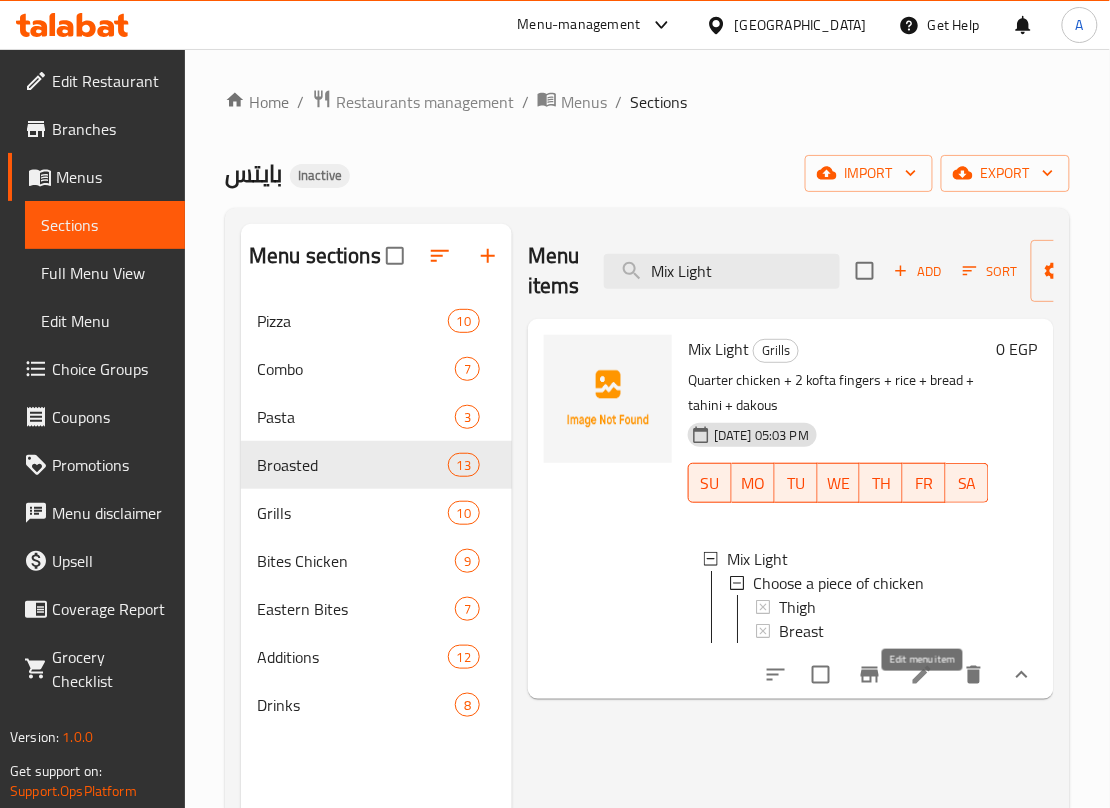 click 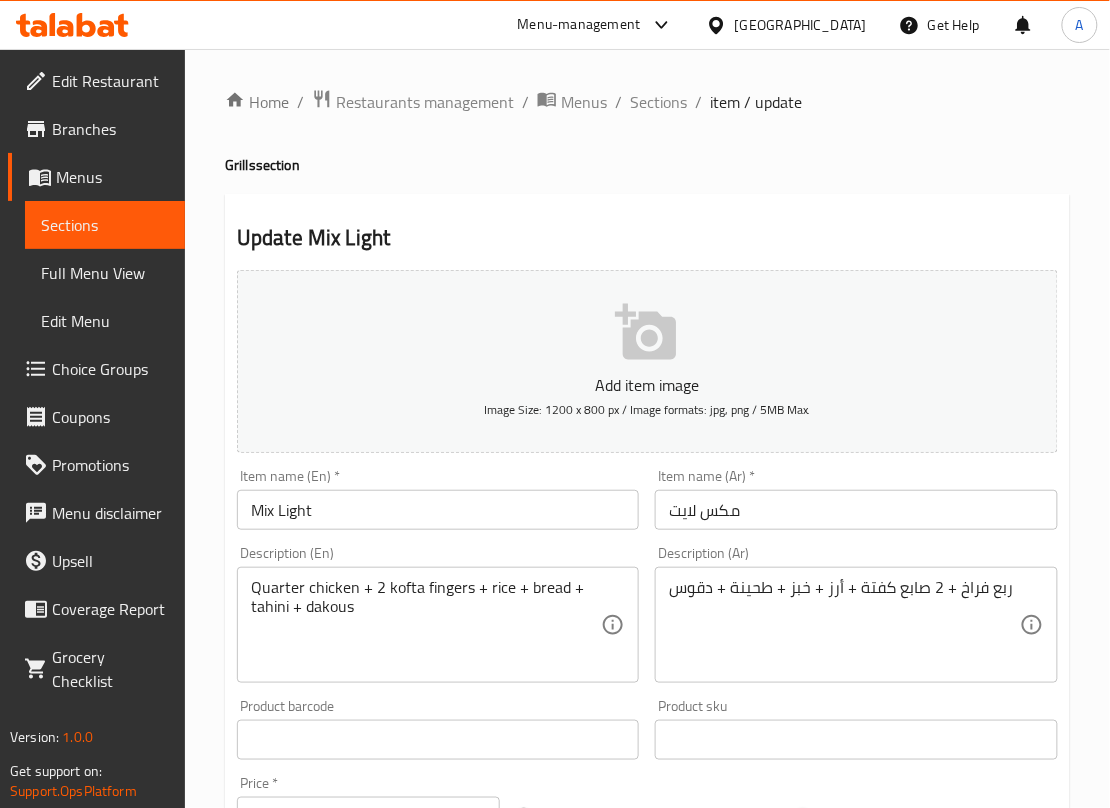 scroll, scrollTop: 653, scrollLeft: 0, axis: vertical 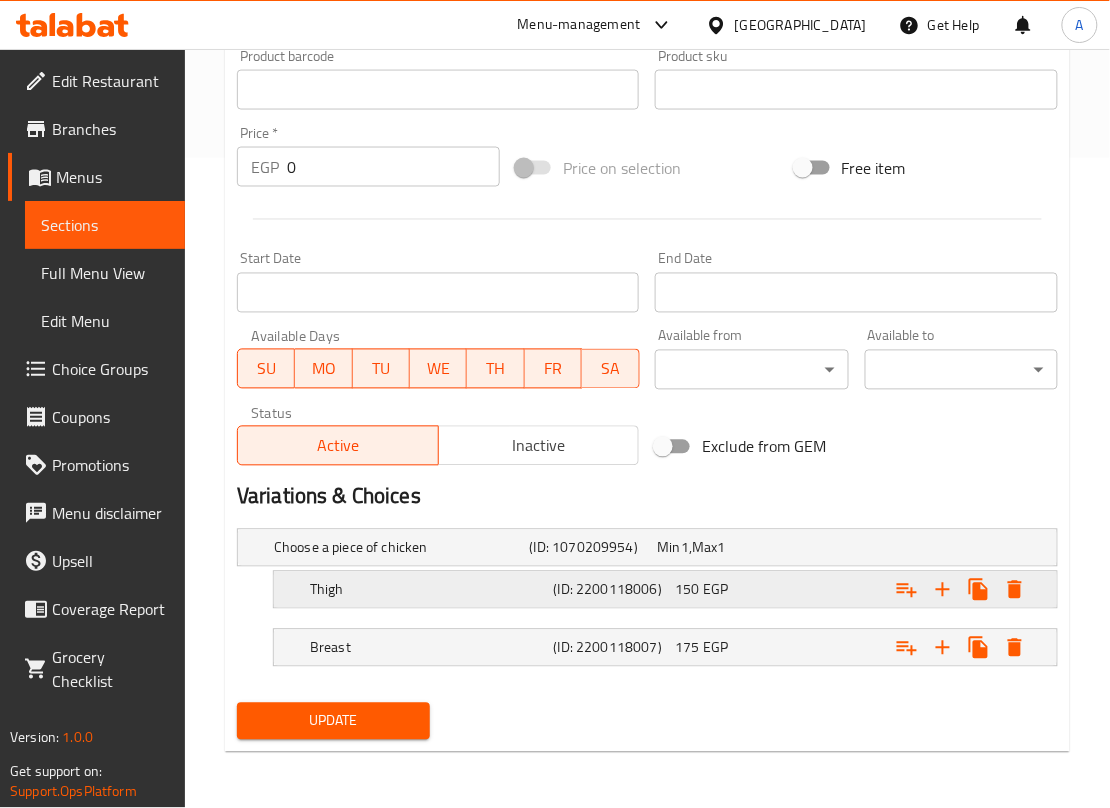 click on "150   EGP" at bounding box center (717, 548) 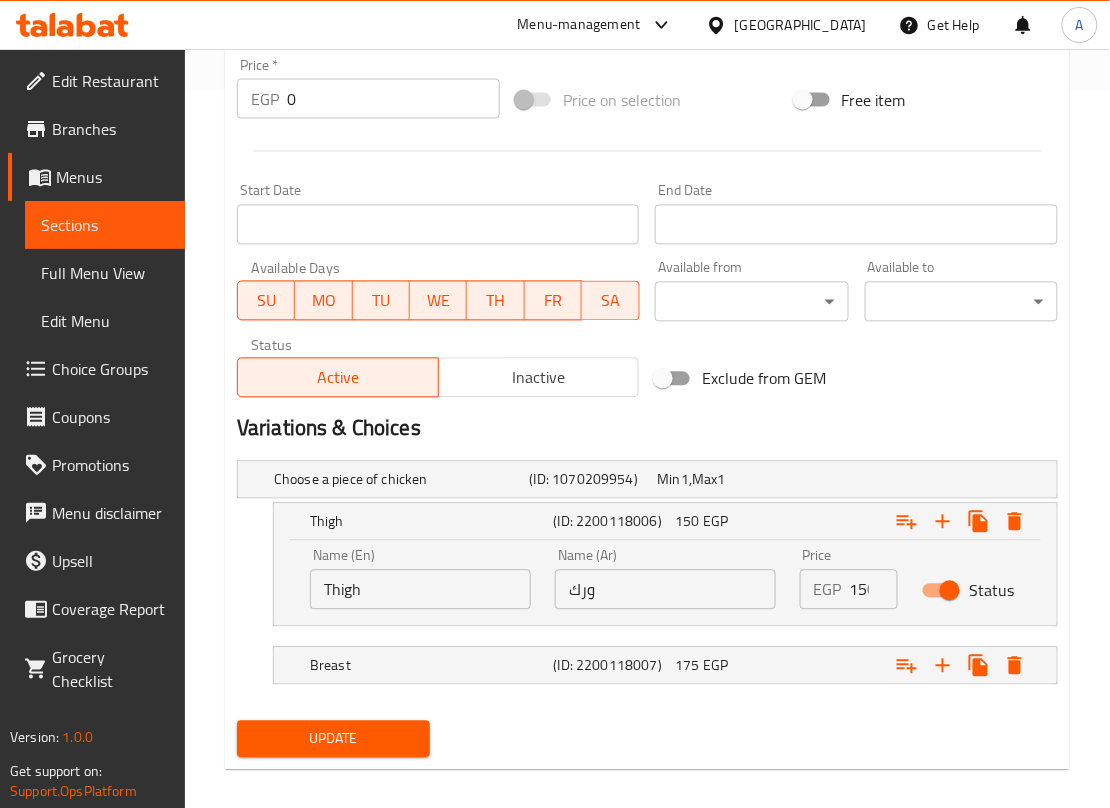 scroll, scrollTop: 738, scrollLeft: 0, axis: vertical 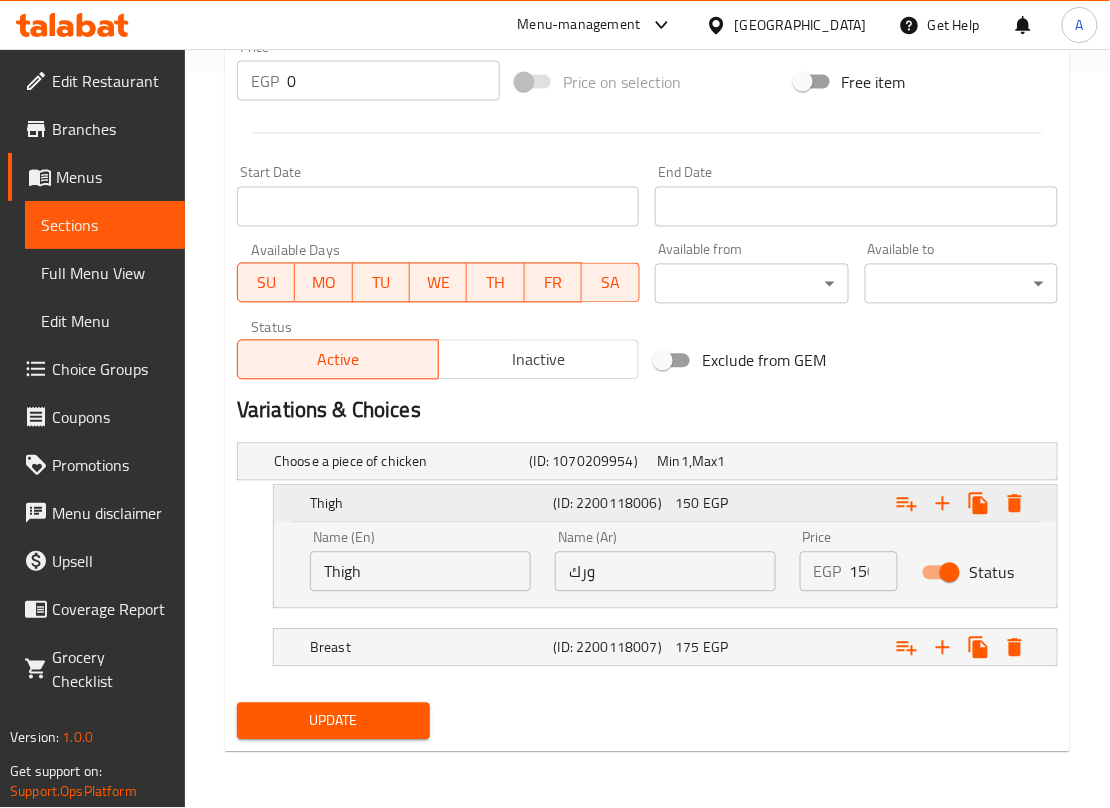 click at bounding box center (915, 504) 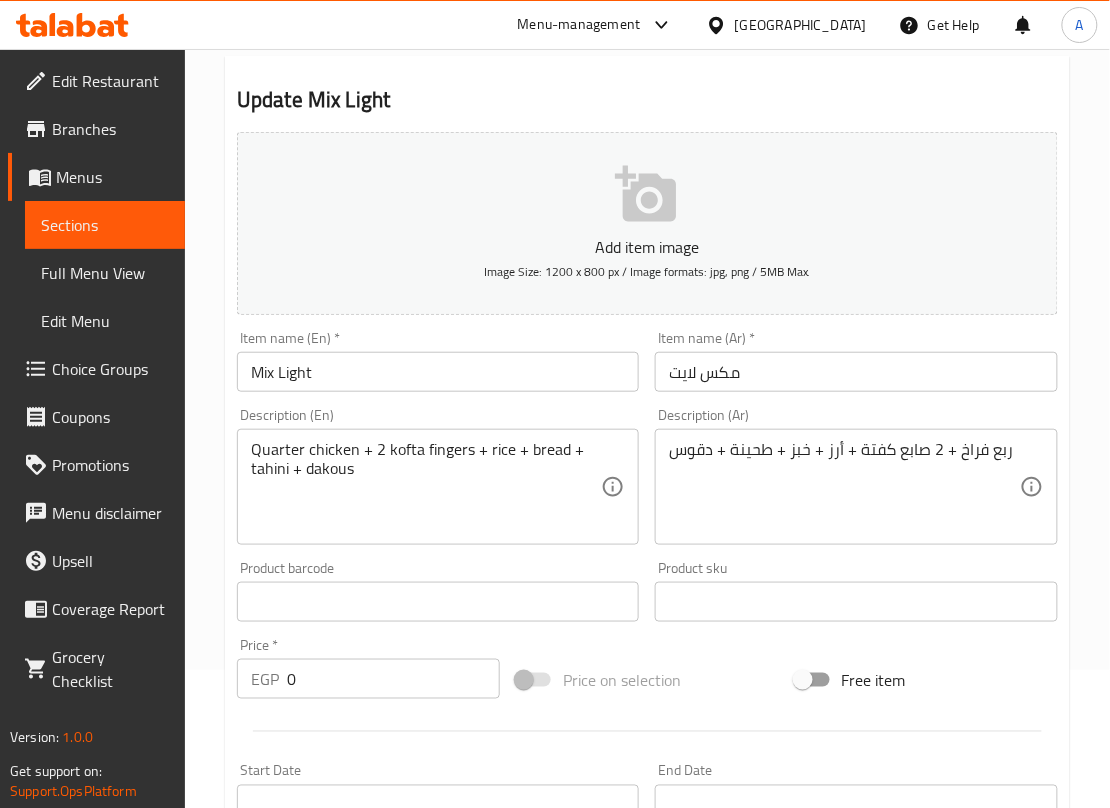 scroll, scrollTop: 120, scrollLeft: 0, axis: vertical 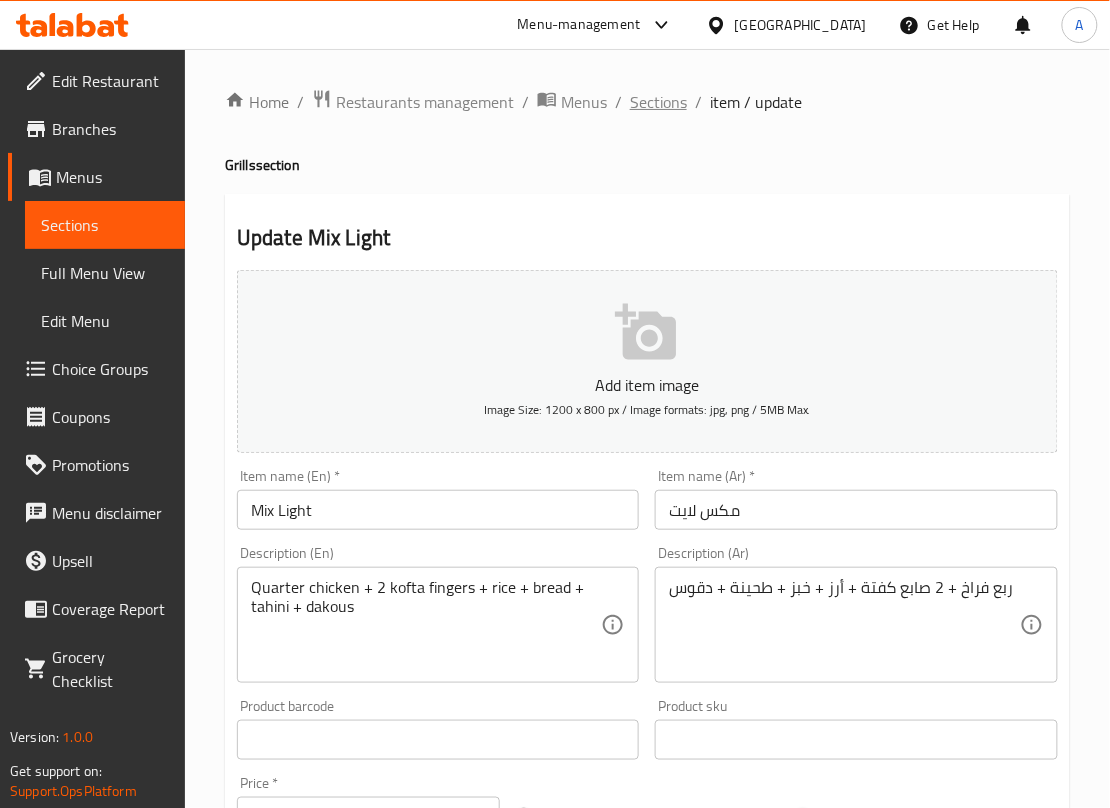 click on "Sections" at bounding box center (658, 102) 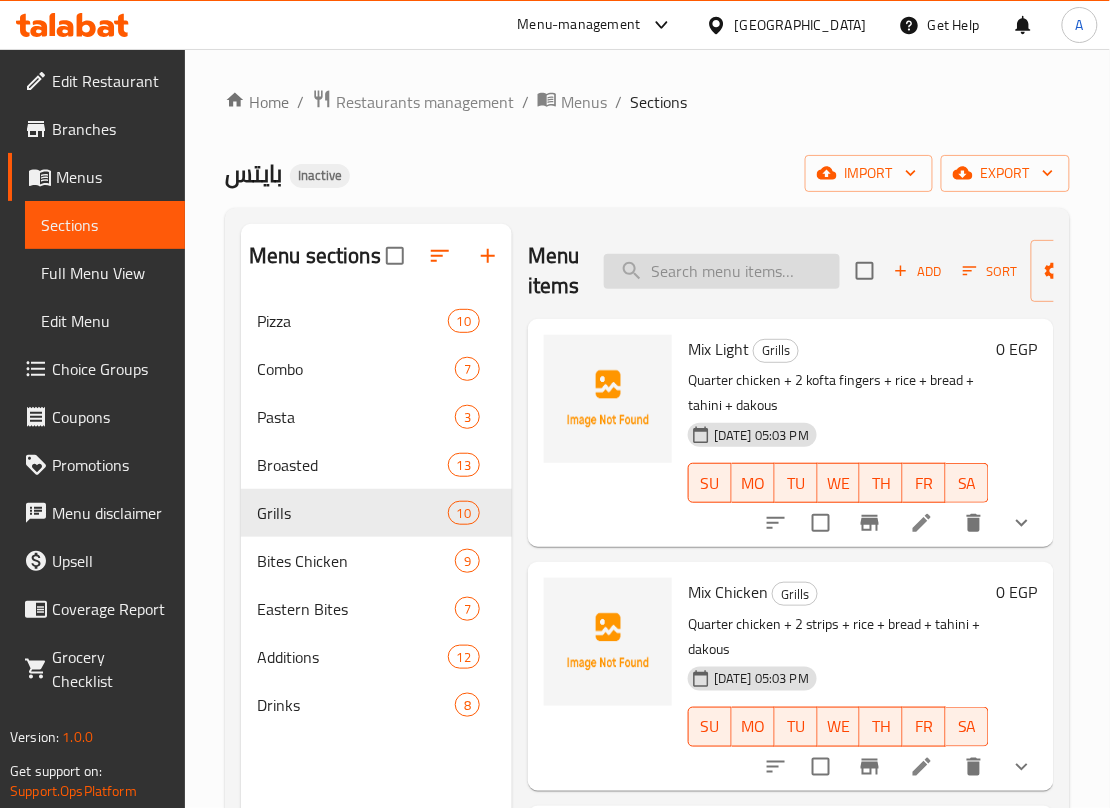 click at bounding box center [722, 271] 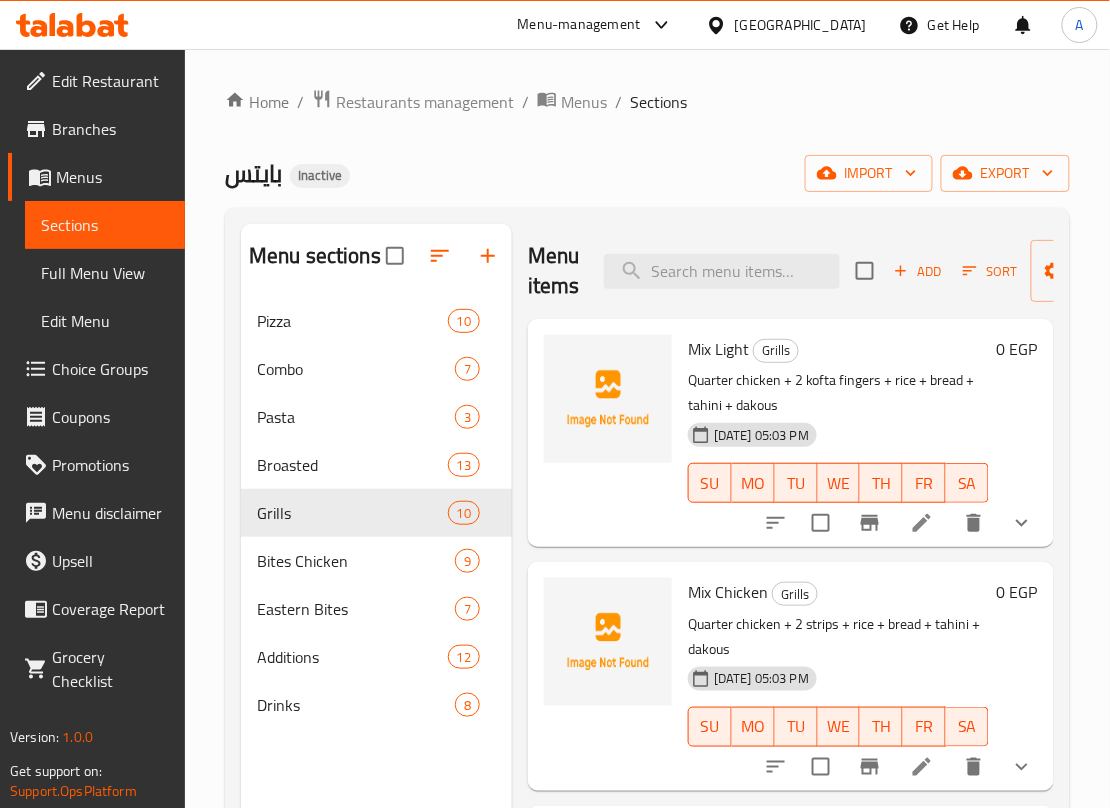 paste on "Mix Light" 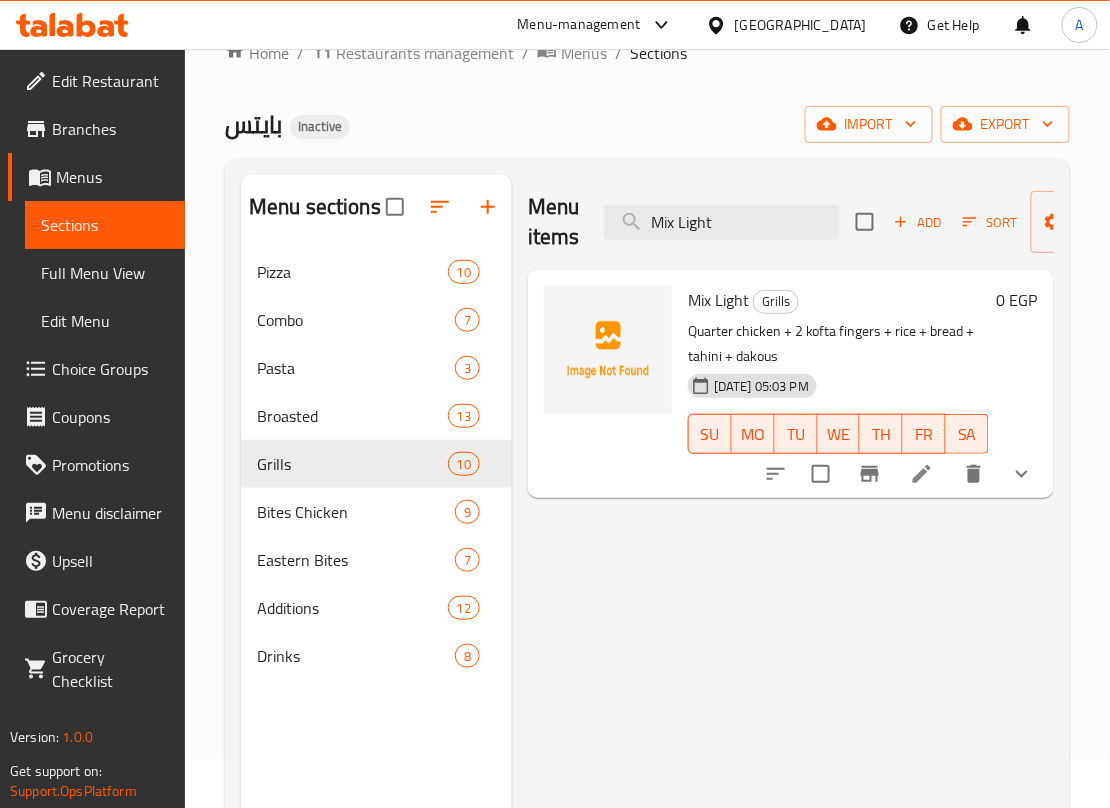 scroll, scrollTop: 133, scrollLeft: 0, axis: vertical 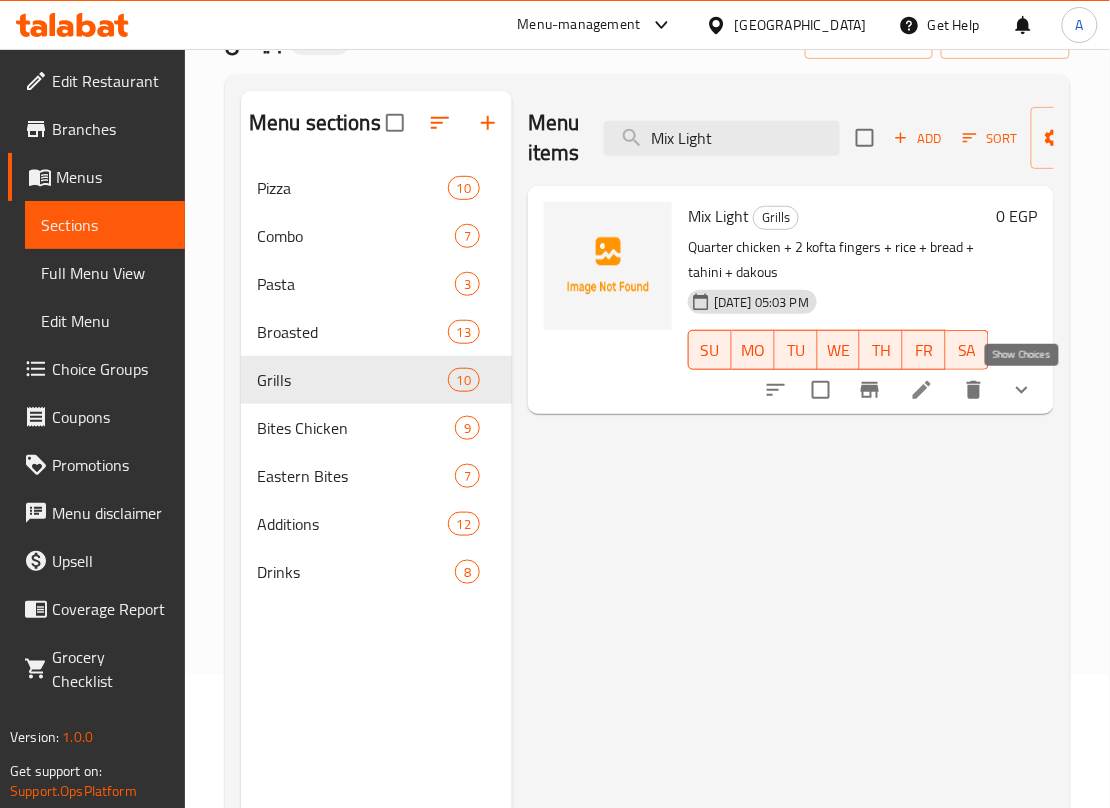 type on "Mix Light" 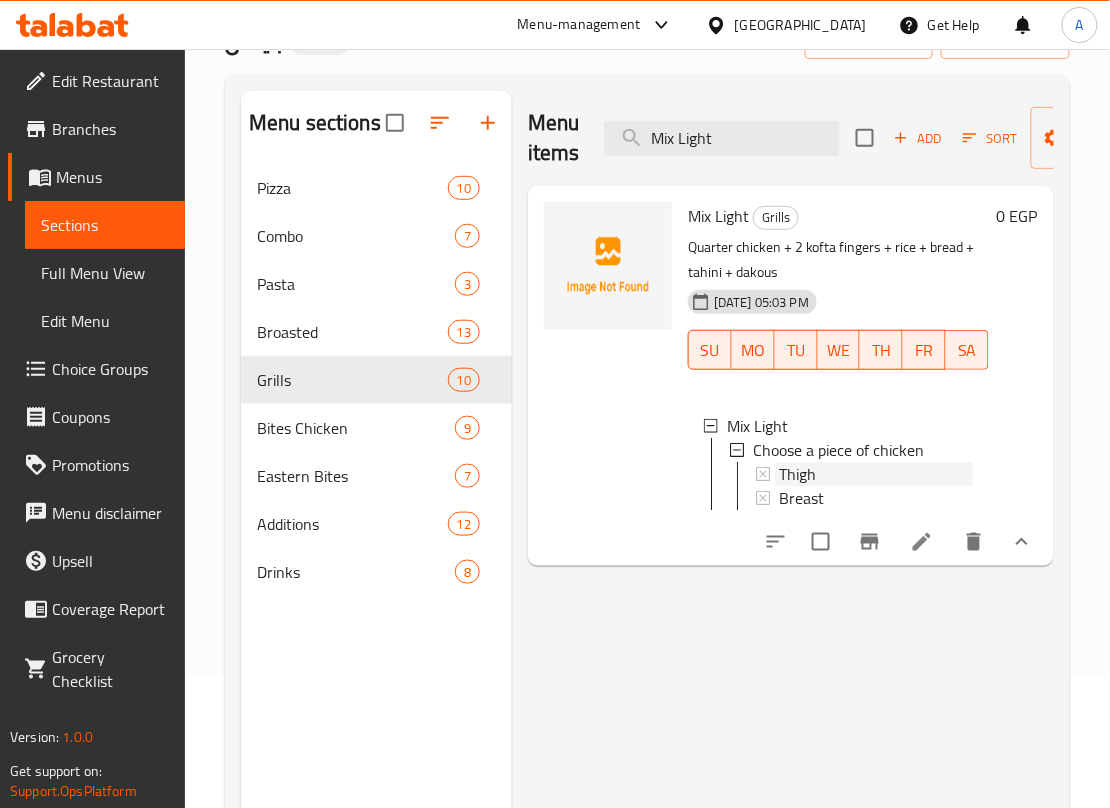 click on "Thigh" at bounding box center [797, 474] 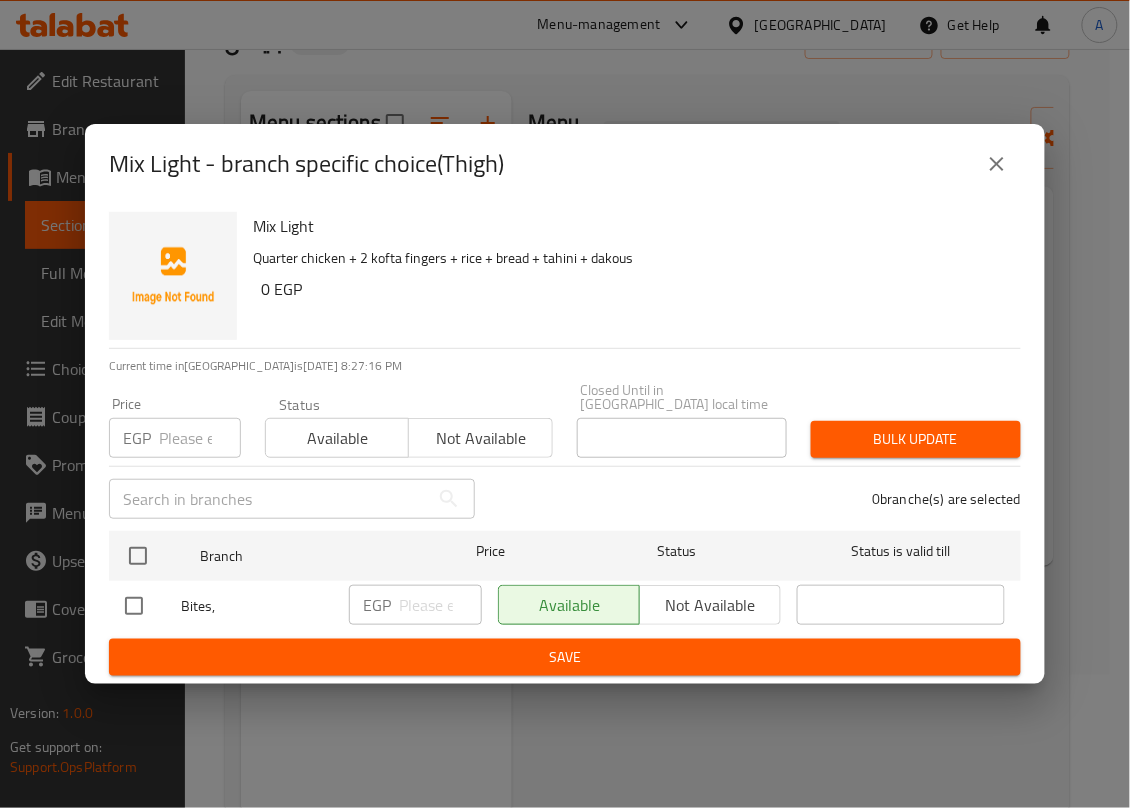 click 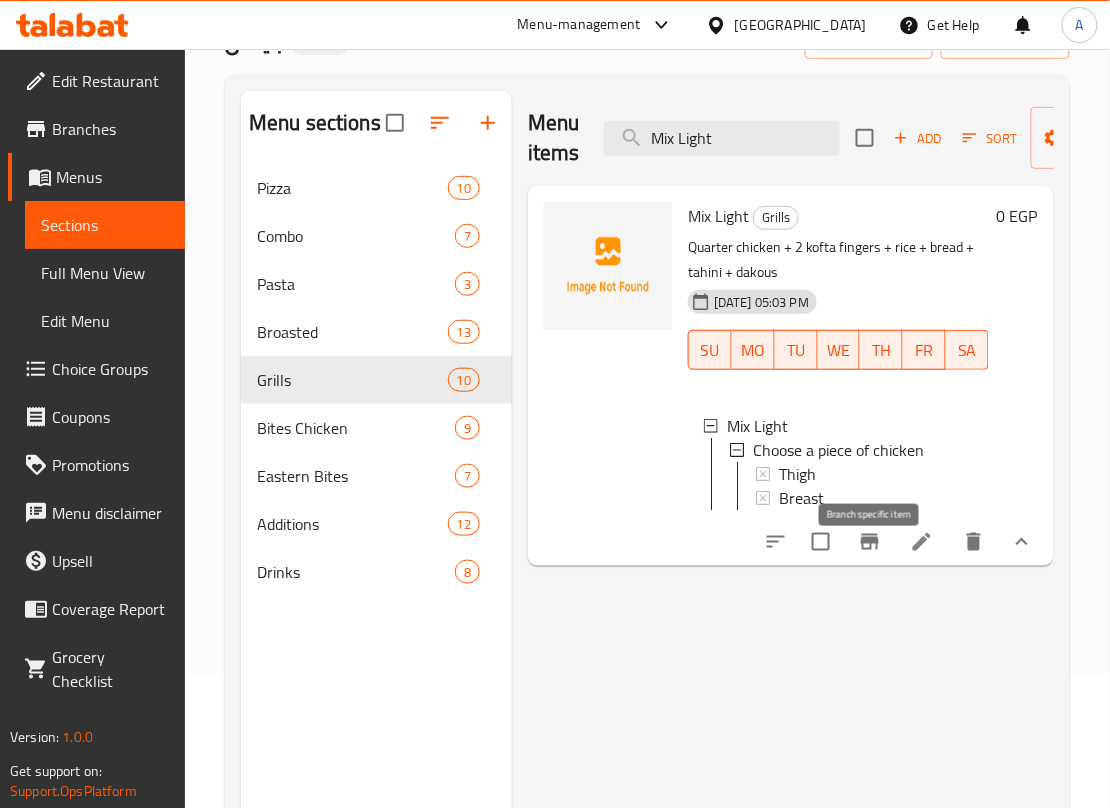 click 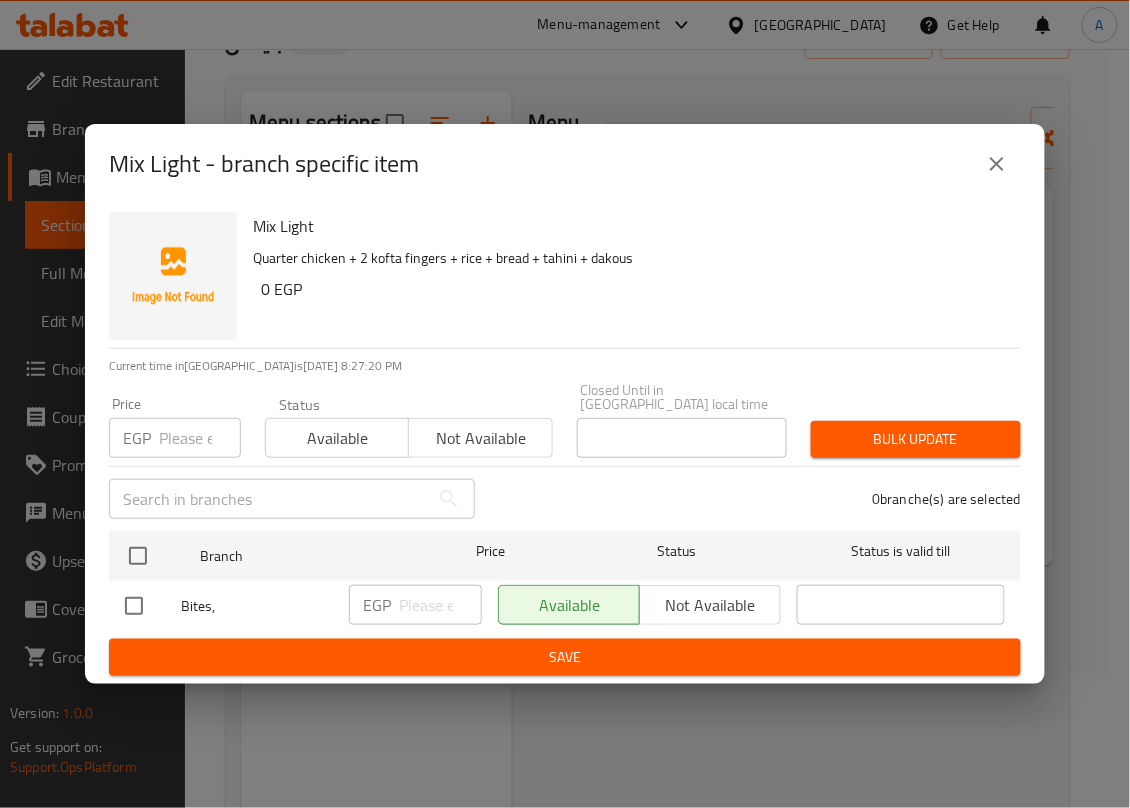 click 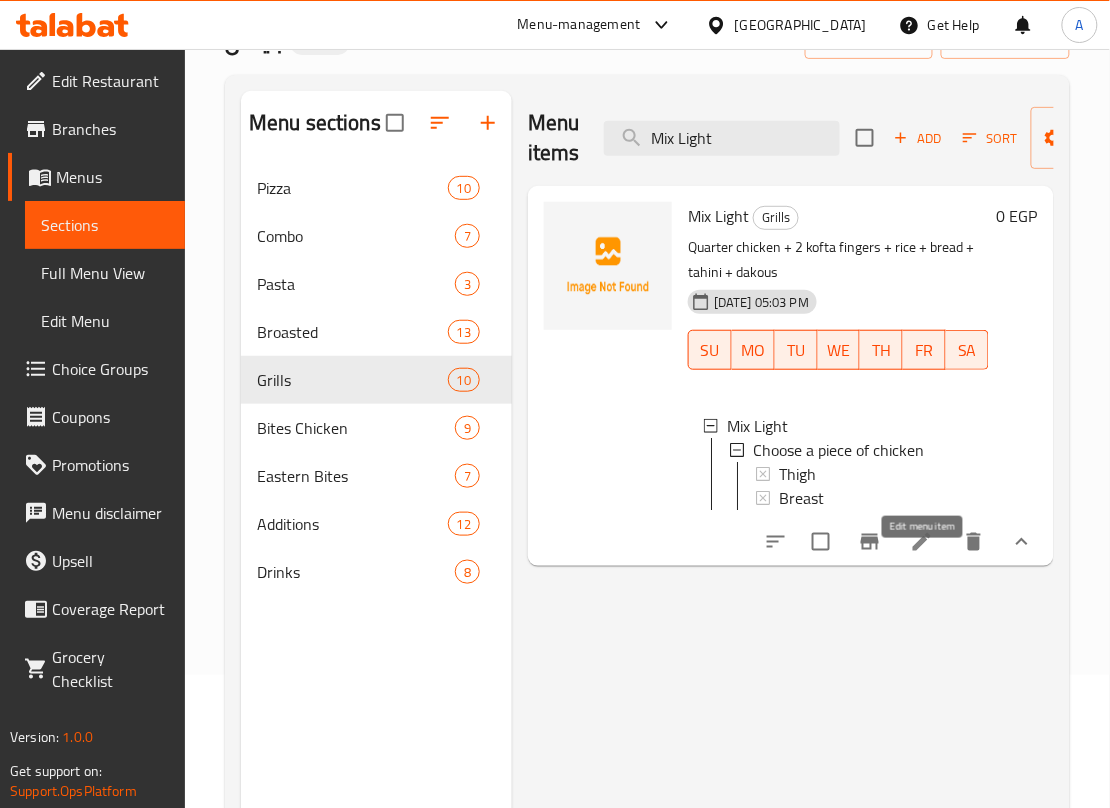 click 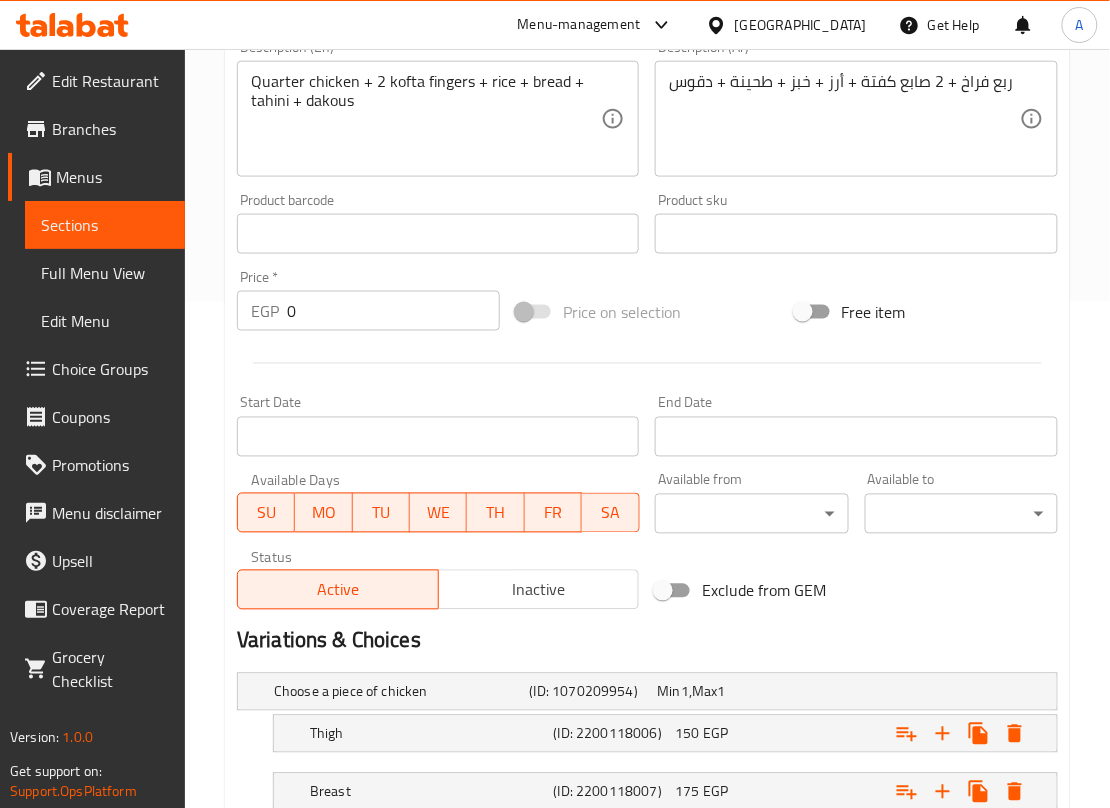 scroll, scrollTop: 653, scrollLeft: 0, axis: vertical 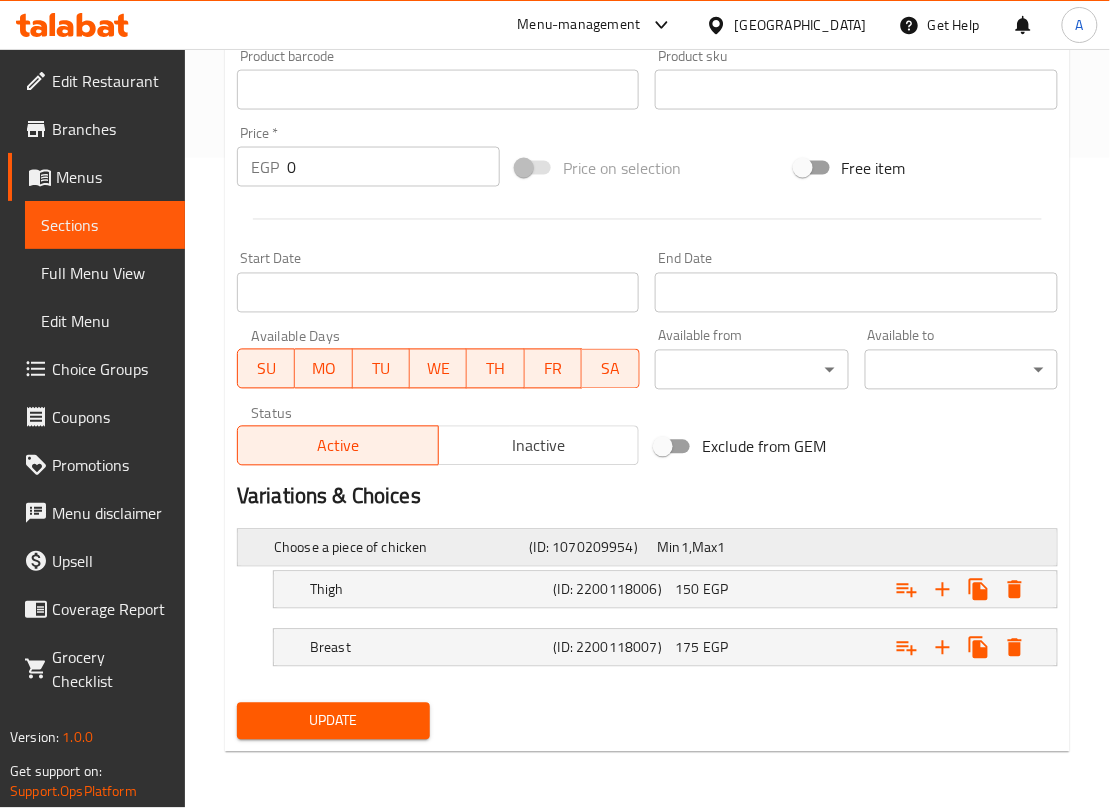 click on "Min 1  ,  Max 1" at bounding box center [717, 548] 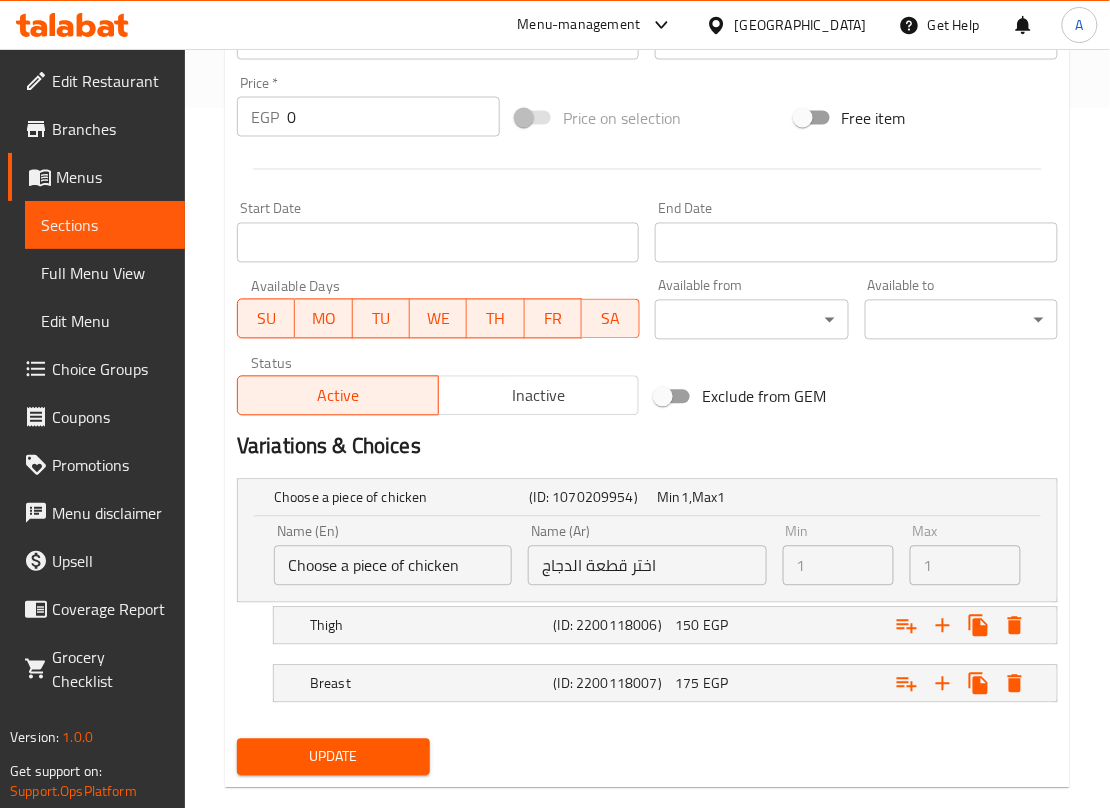 scroll, scrollTop: 738, scrollLeft: 0, axis: vertical 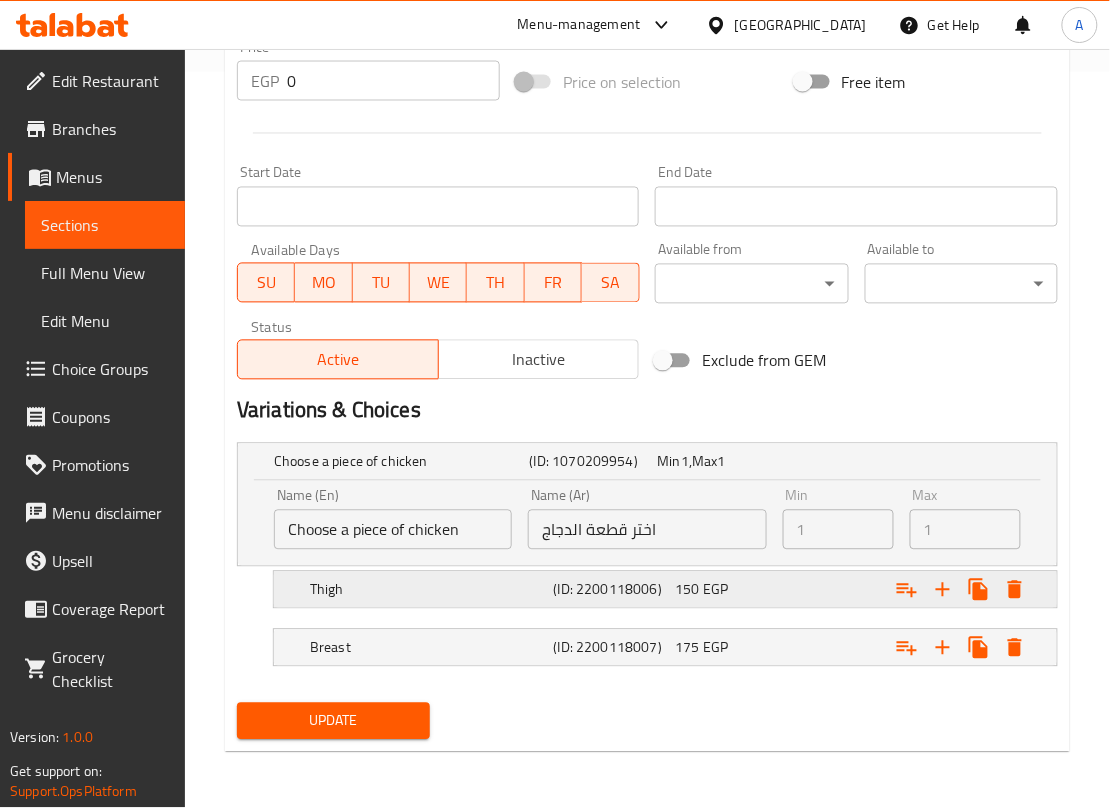 click at bounding box center [909, 462] 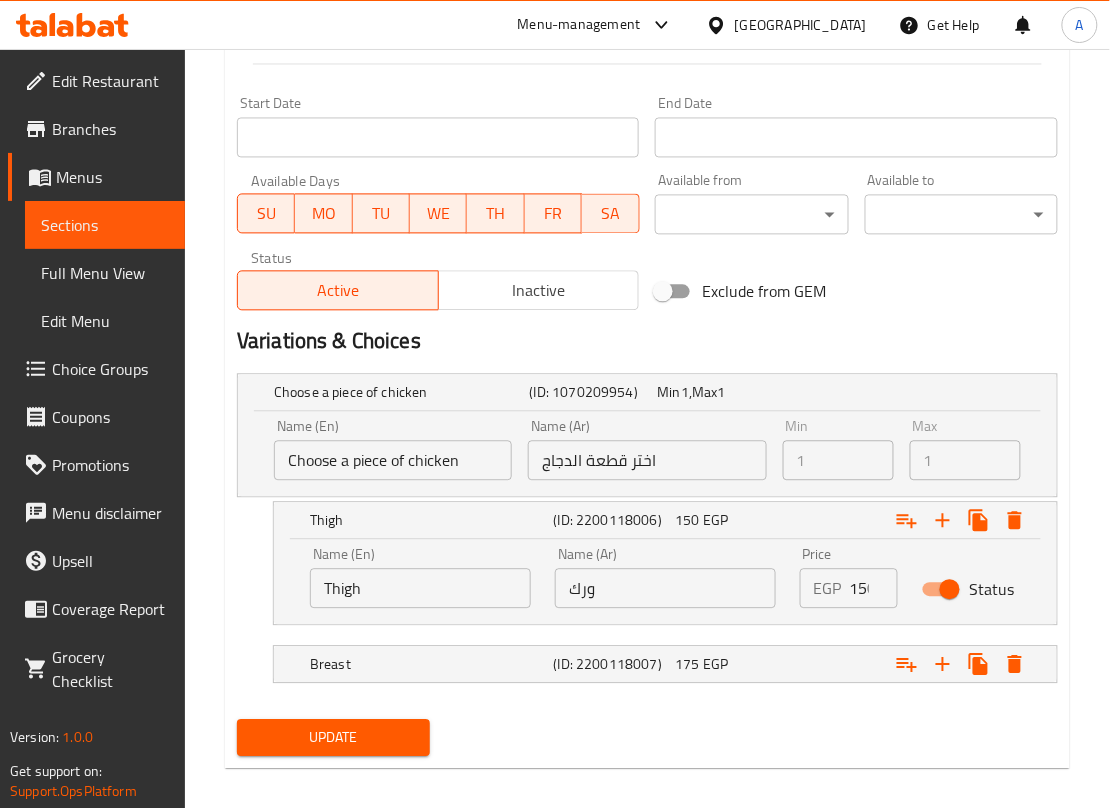 scroll, scrollTop: 825, scrollLeft: 0, axis: vertical 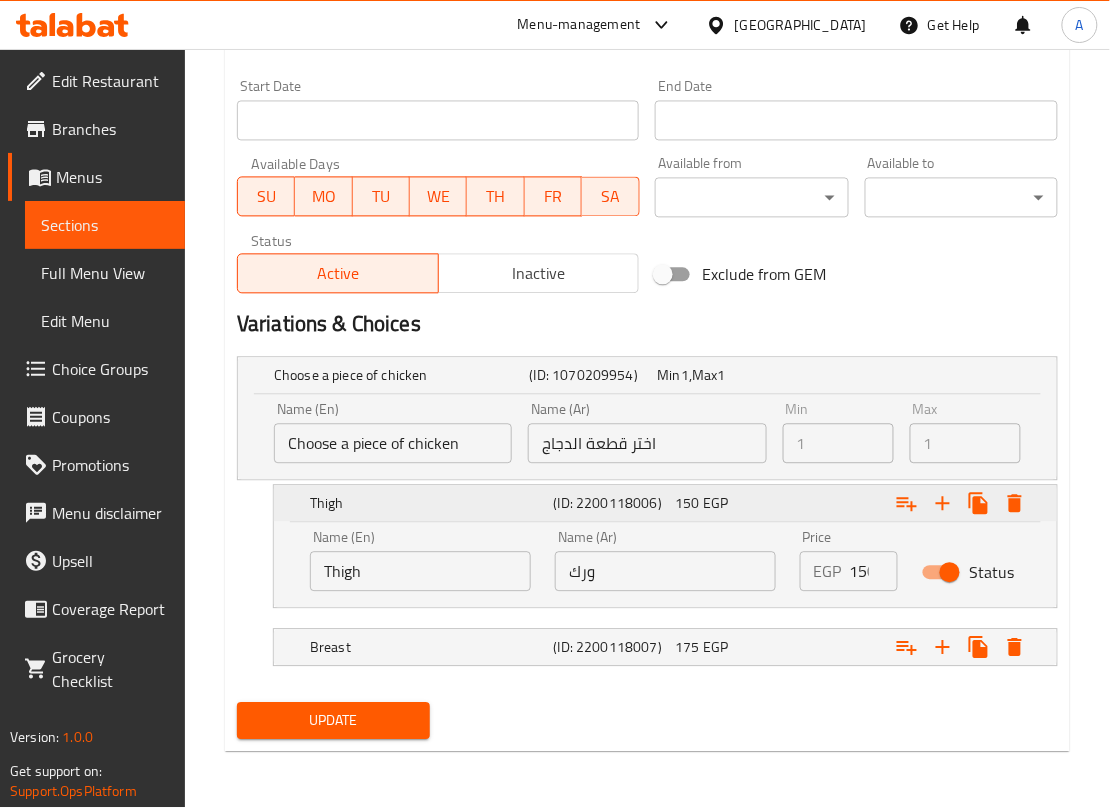 click on "150   EGP" at bounding box center (717, 376) 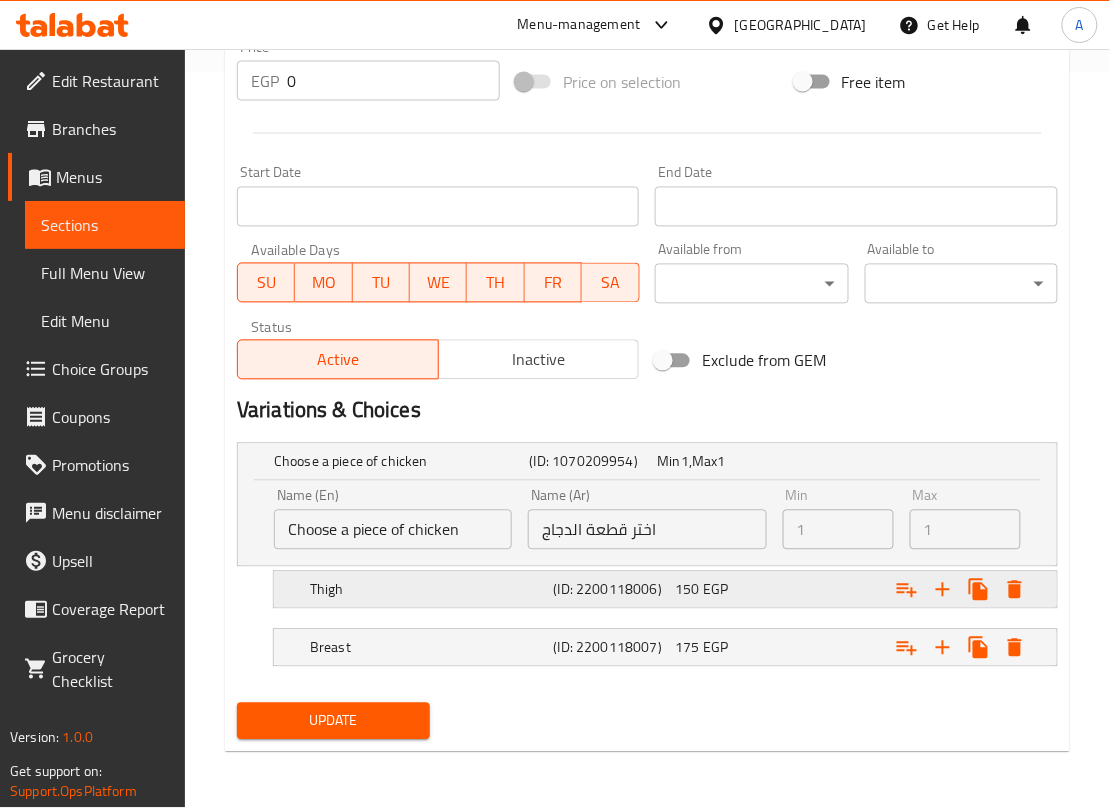 scroll, scrollTop: 738, scrollLeft: 0, axis: vertical 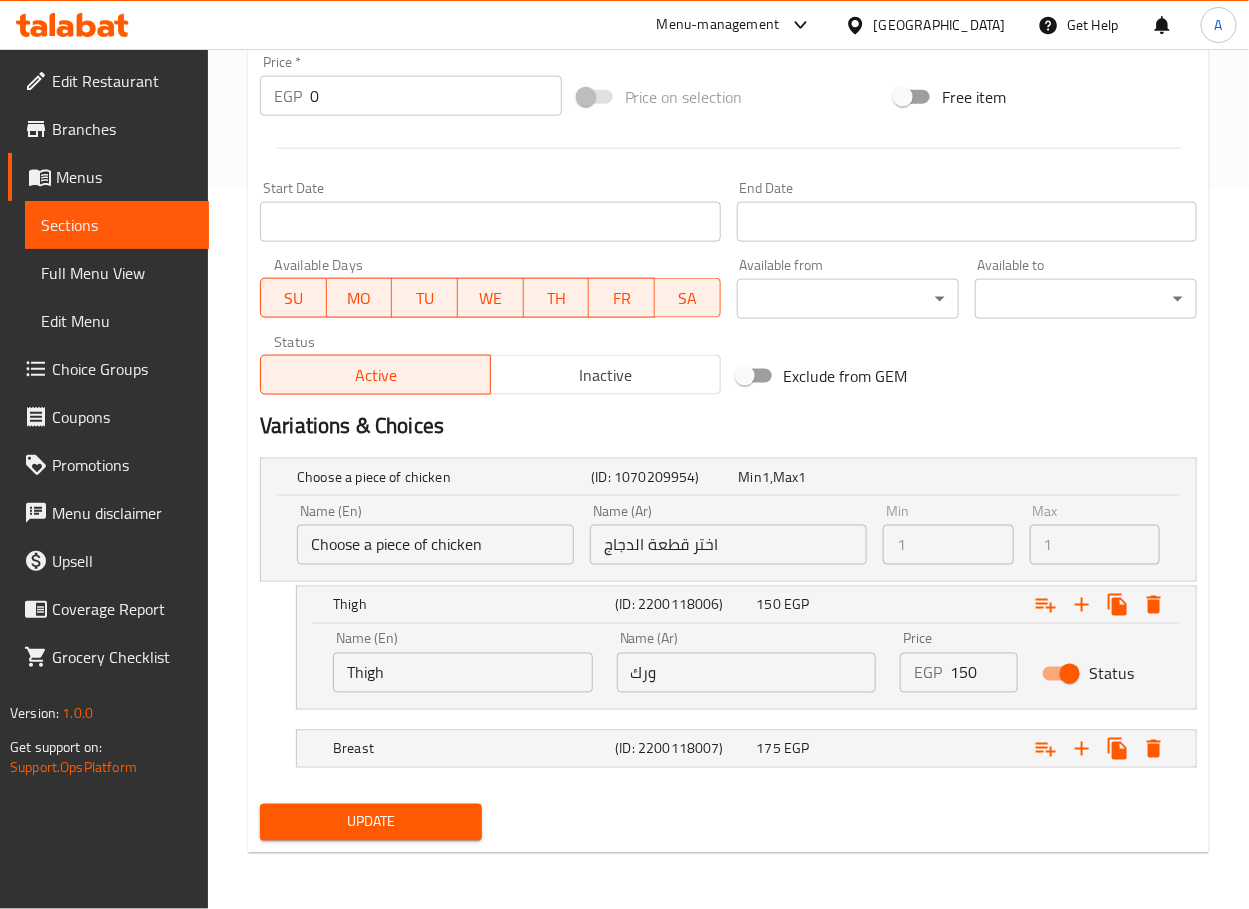 click on "150" at bounding box center [984, 673] 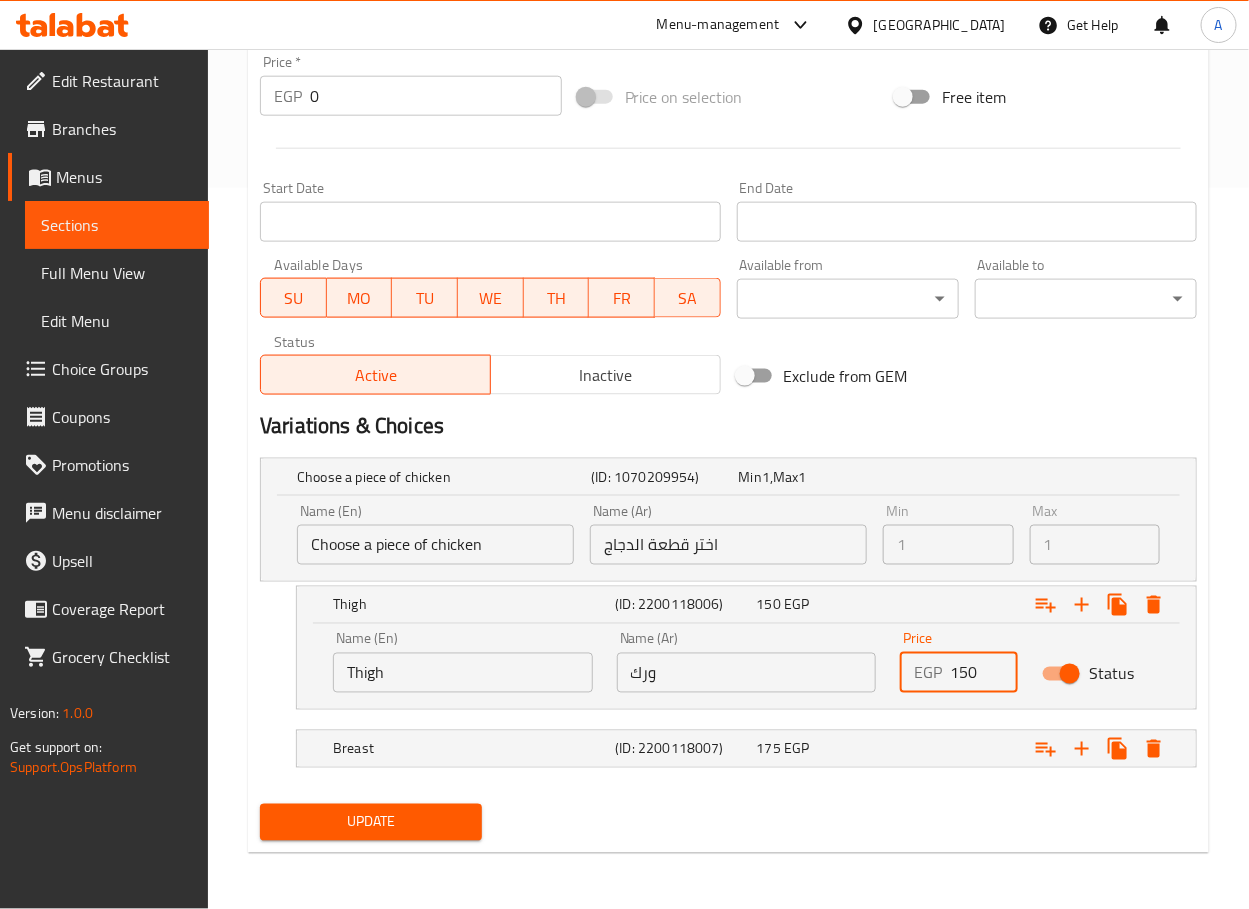 click on "150" at bounding box center (984, 673) 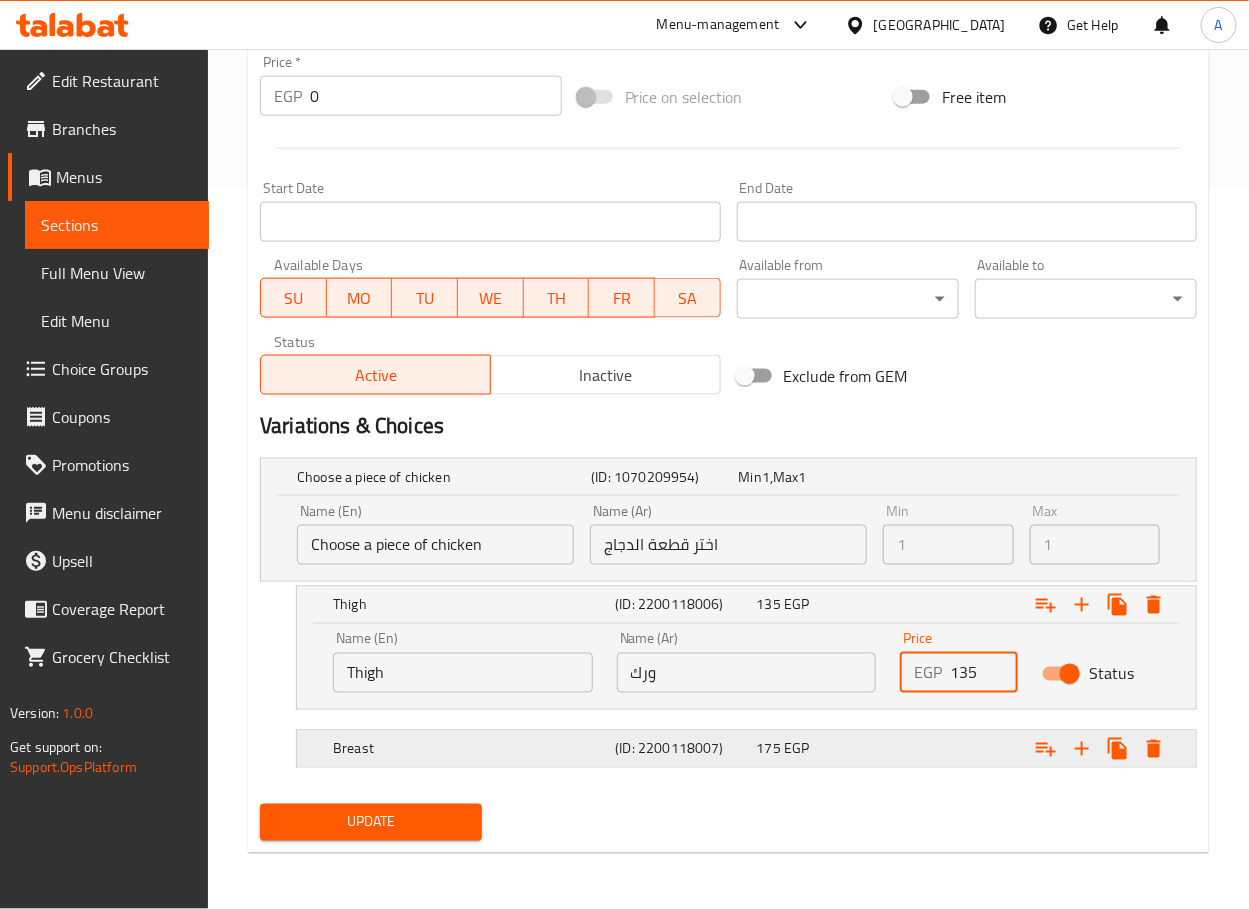 type on "135" 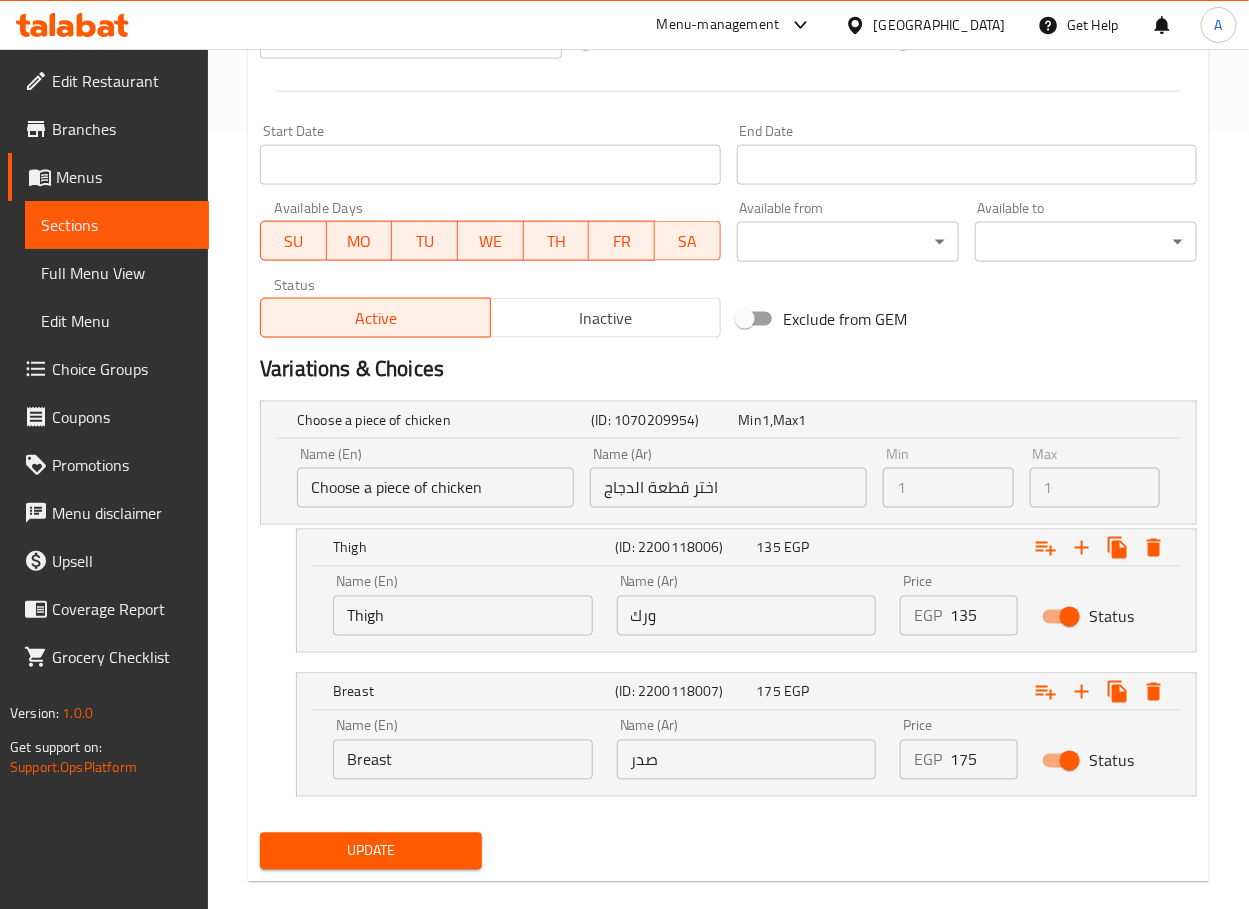 scroll, scrollTop: 810, scrollLeft: 0, axis: vertical 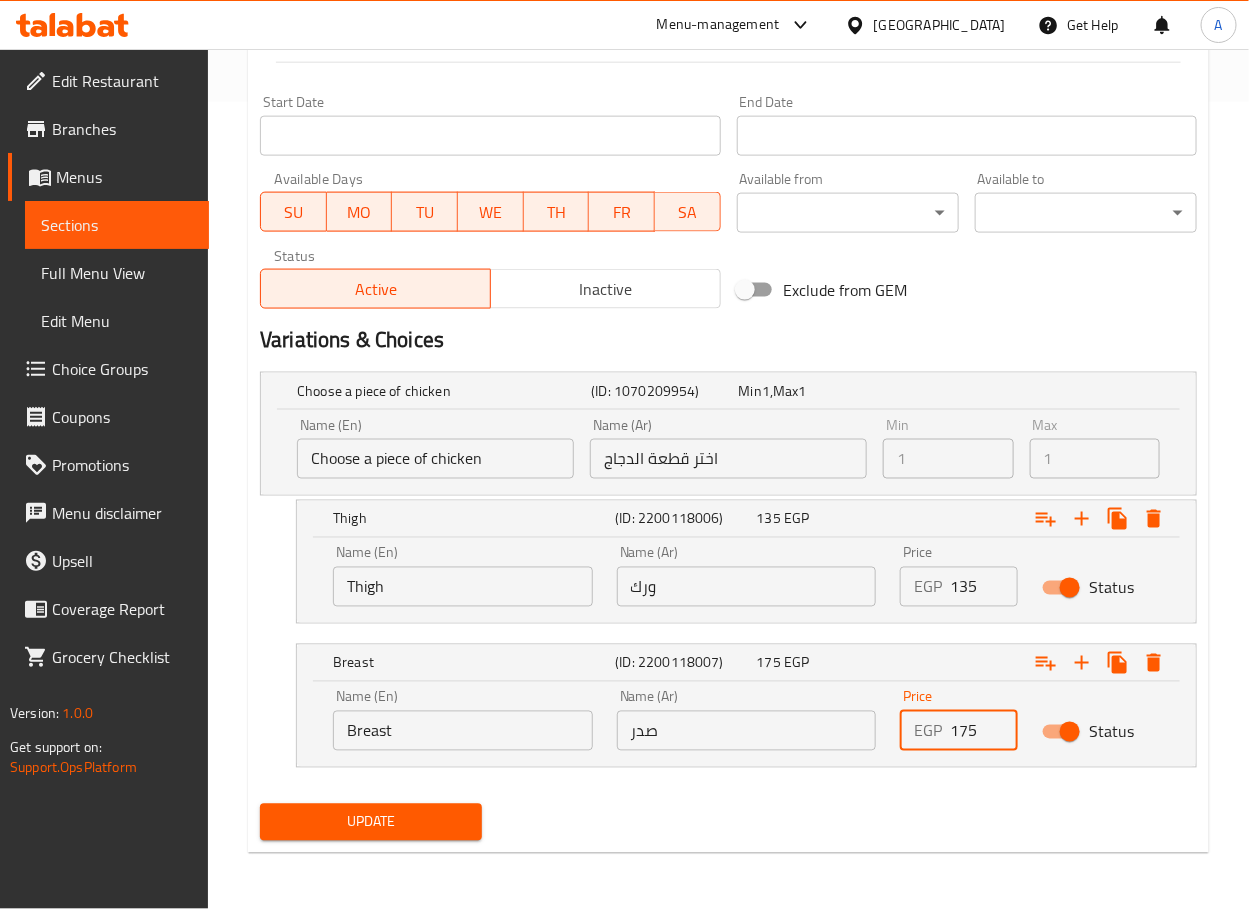 click on "175" at bounding box center [984, 731] 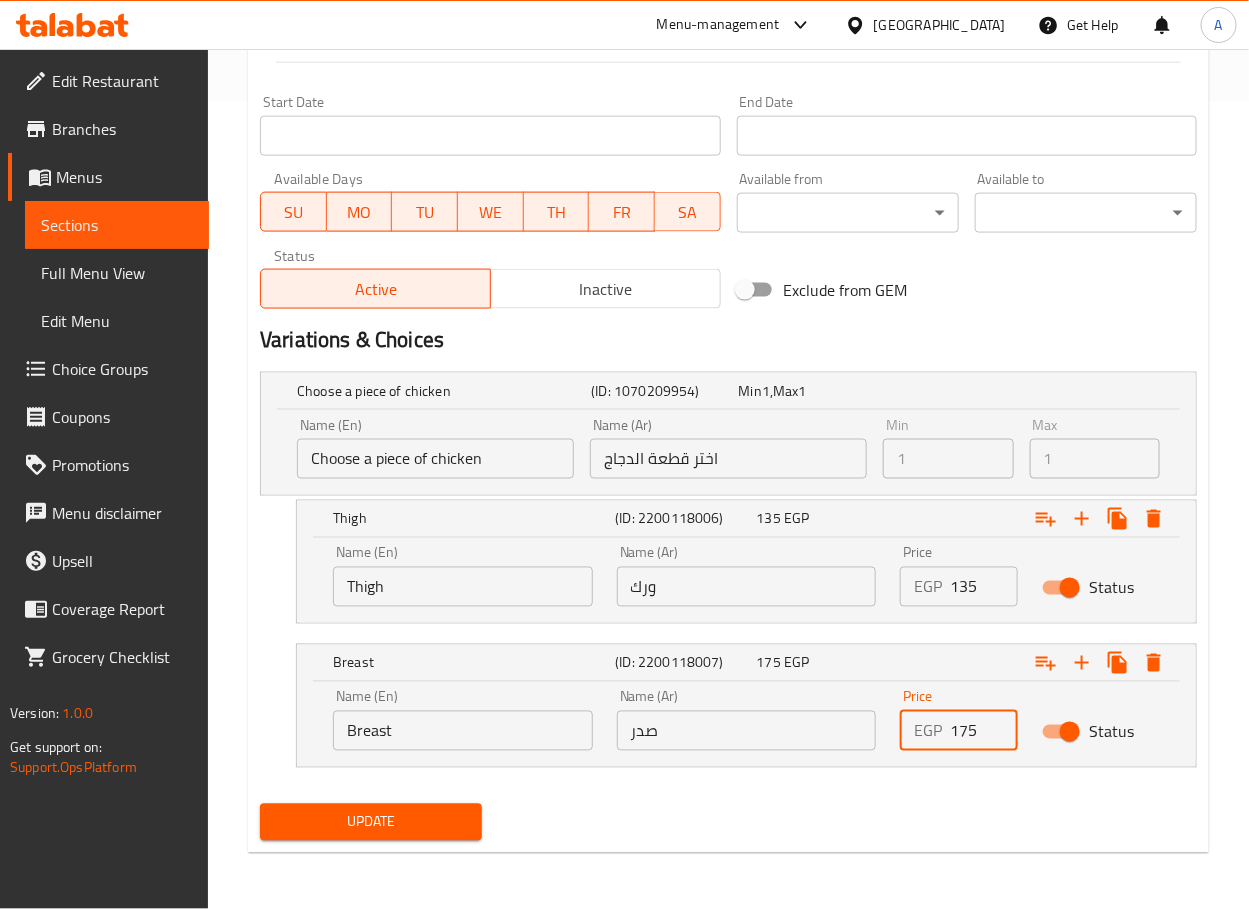 click on "175" at bounding box center (984, 731) 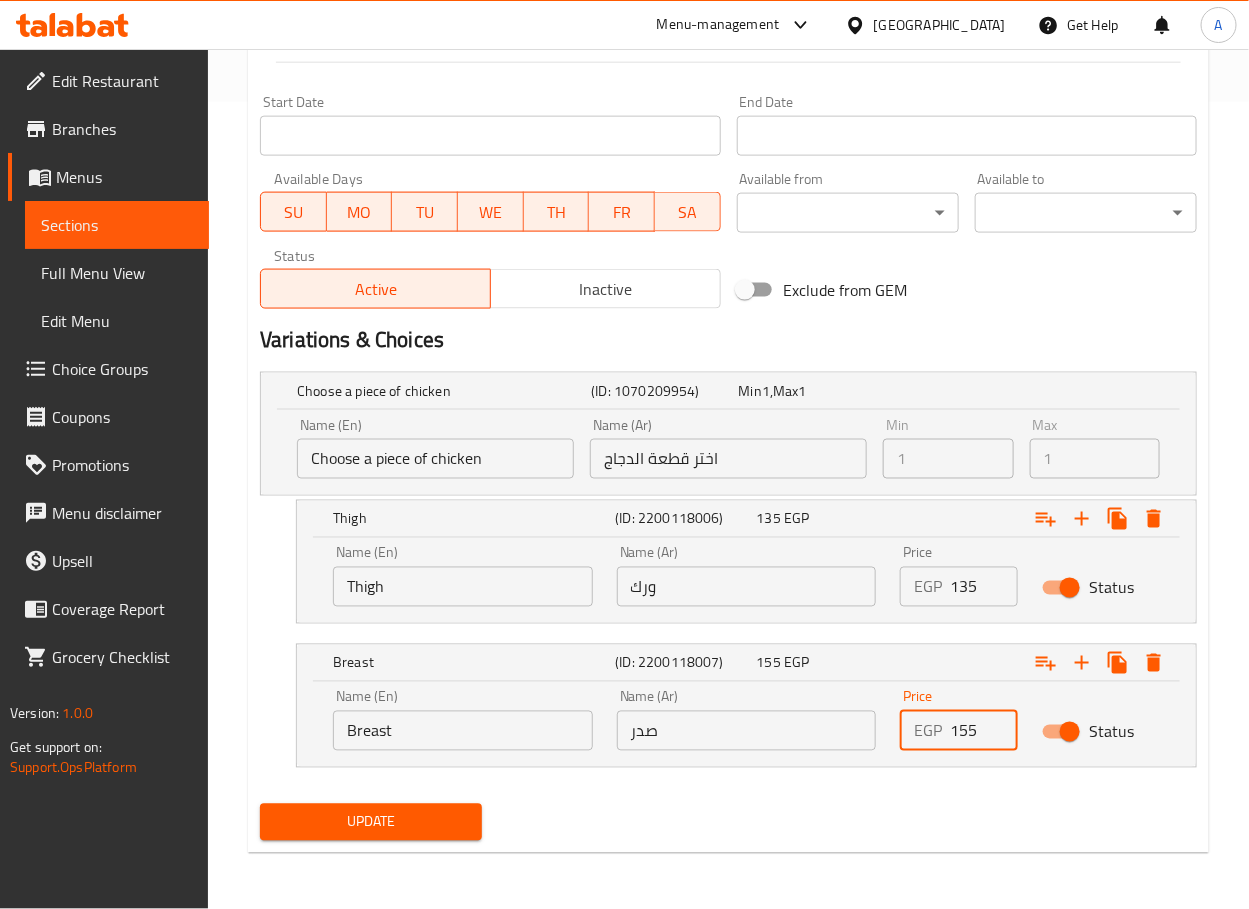 type on "155" 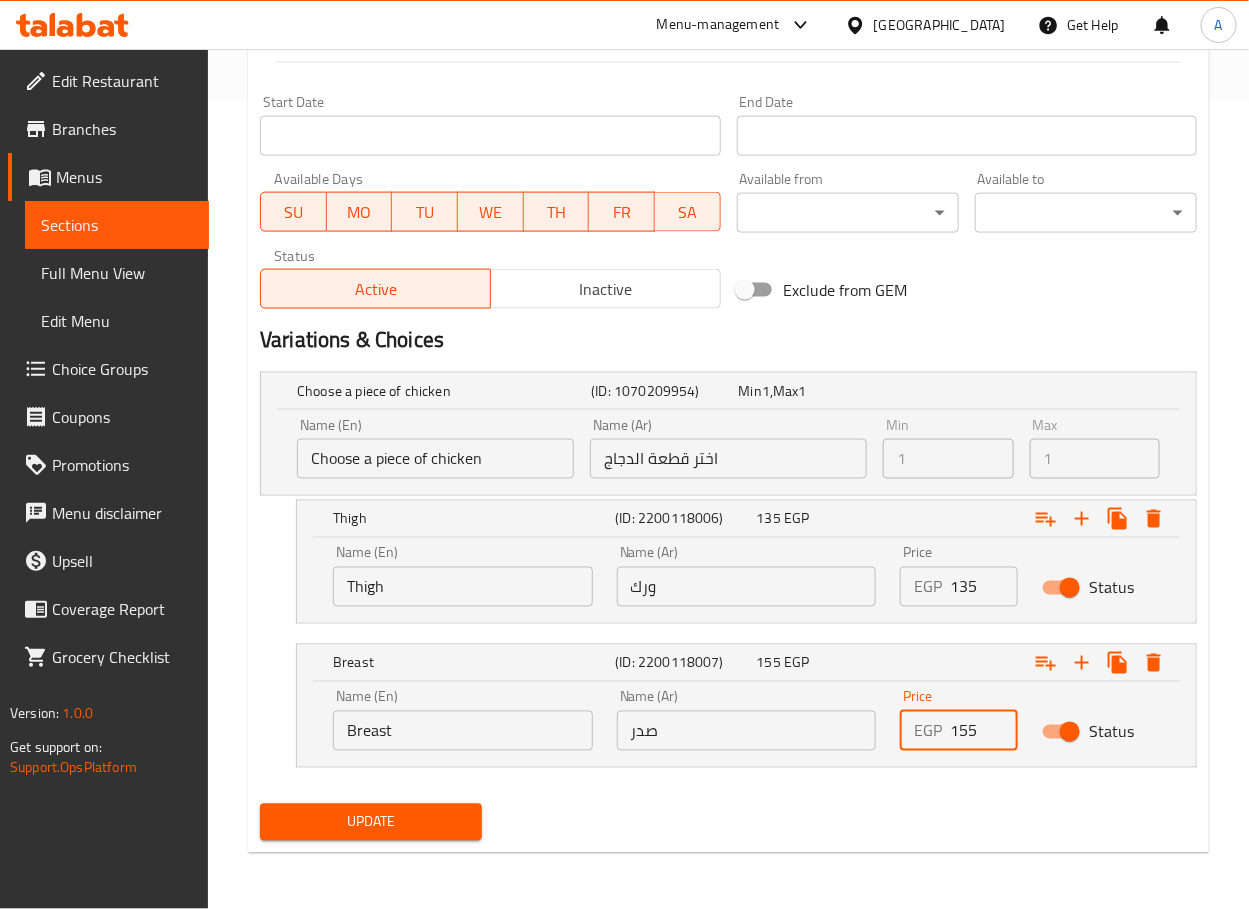 drag, startPoint x: 412, startPoint y: 816, endPoint x: 616, endPoint y: 831, distance: 204.55072 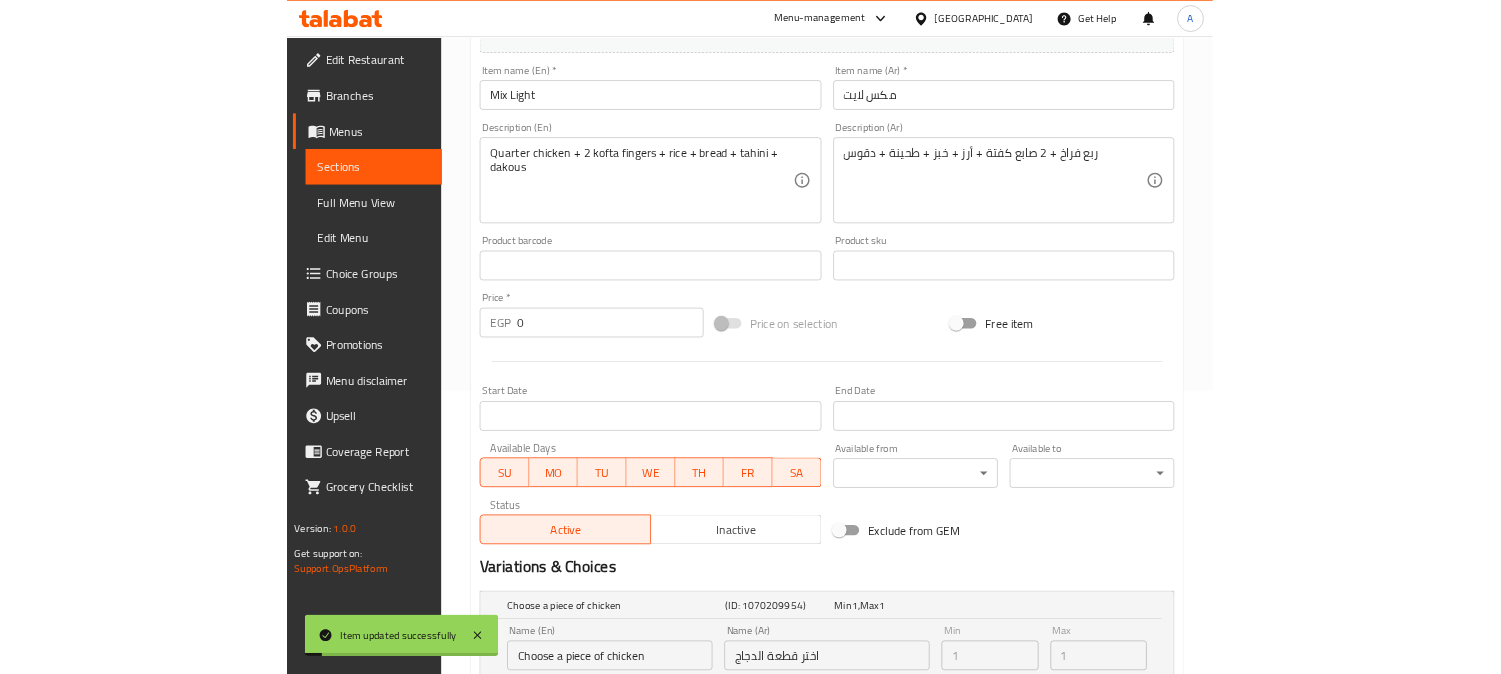 scroll, scrollTop: 0, scrollLeft: 0, axis: both 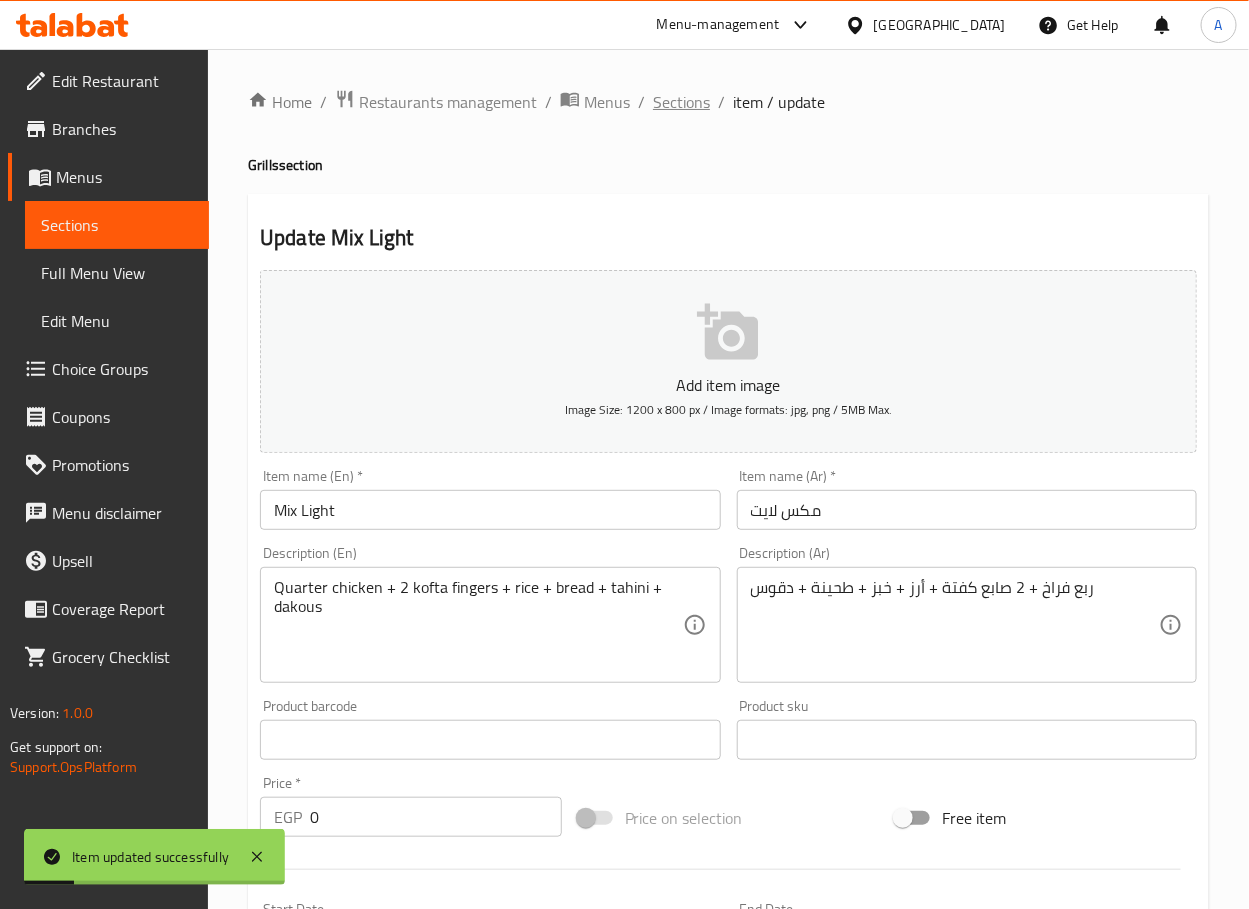 click on "Sections" at bounding box center [681, 102] 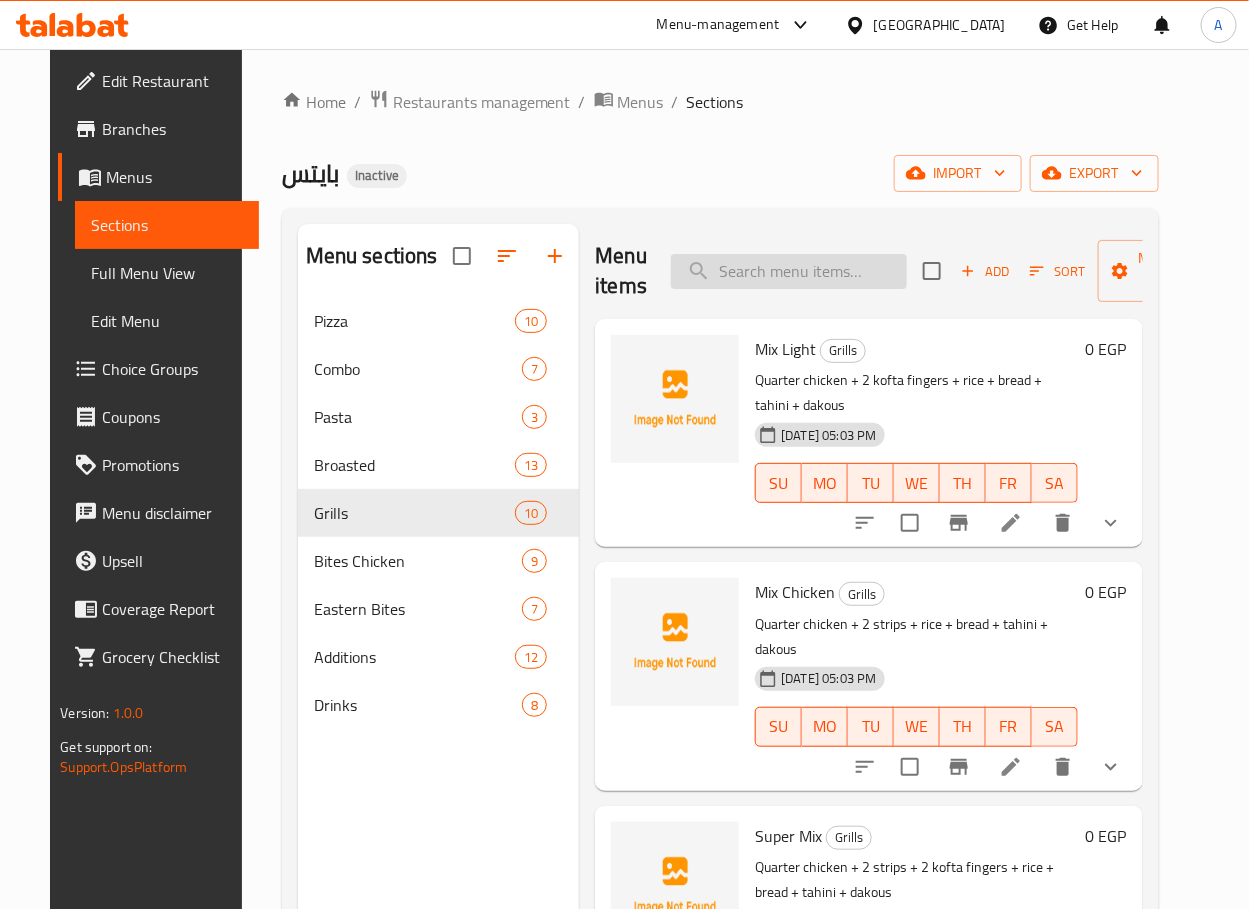 click at bounding box center (789, 271) 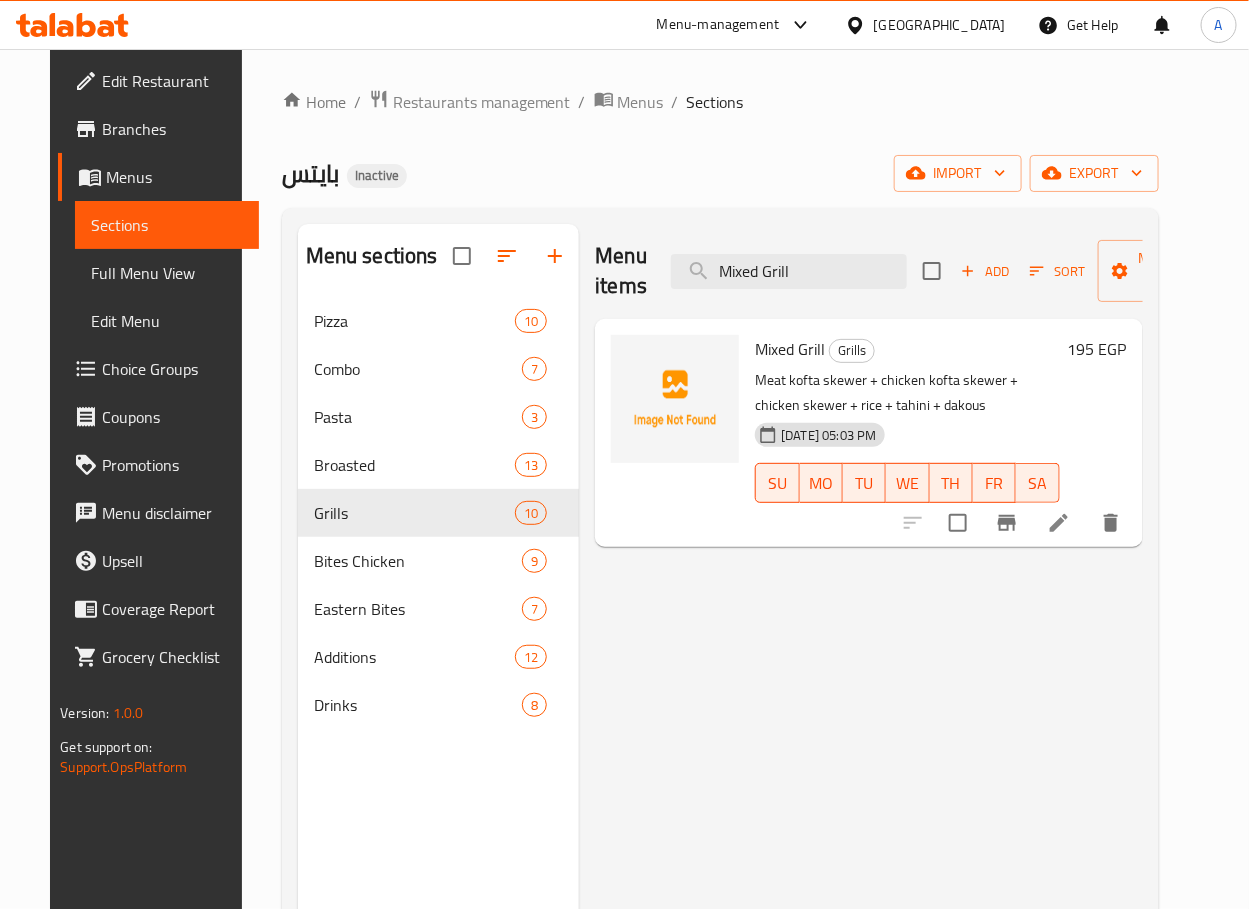type on "Mixed Grill" 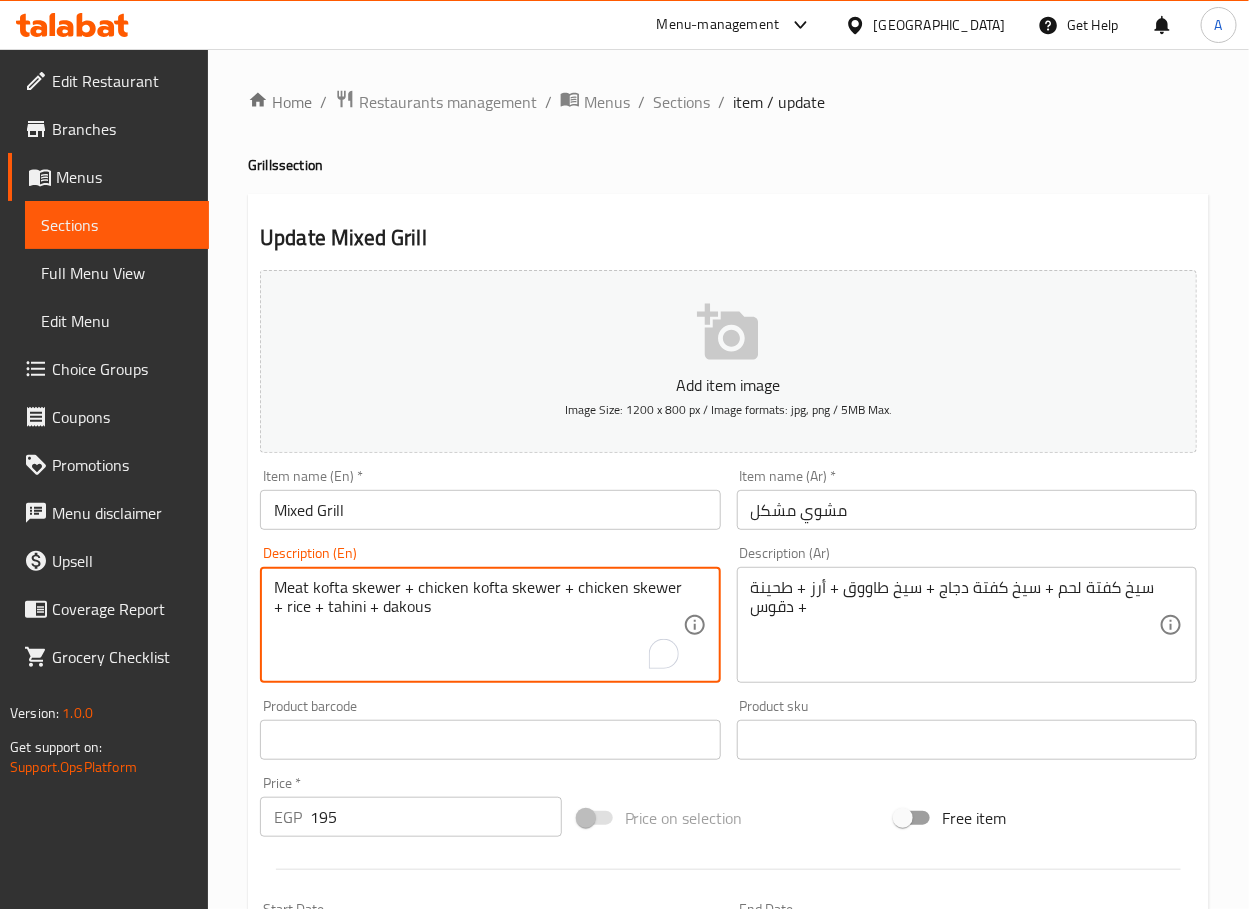 click on "Meat kofta skewer + chicken kofta skewer + chicken skewer + rice + tahini + dakous" at bounding box center (478, 625) 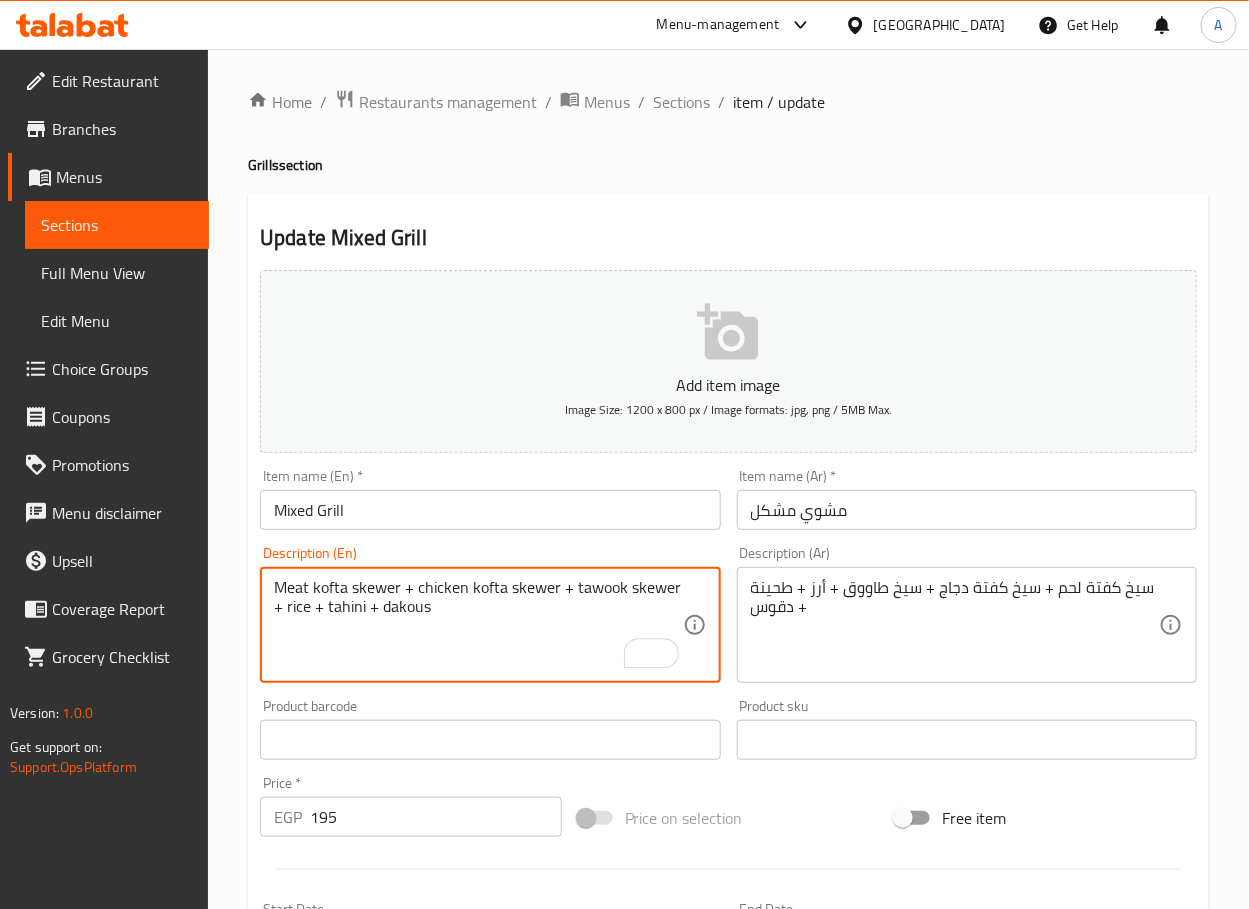 type on "Meat kofta skewer + chicken kofta skewer + tawook skewer + rice + tahini + dakous" 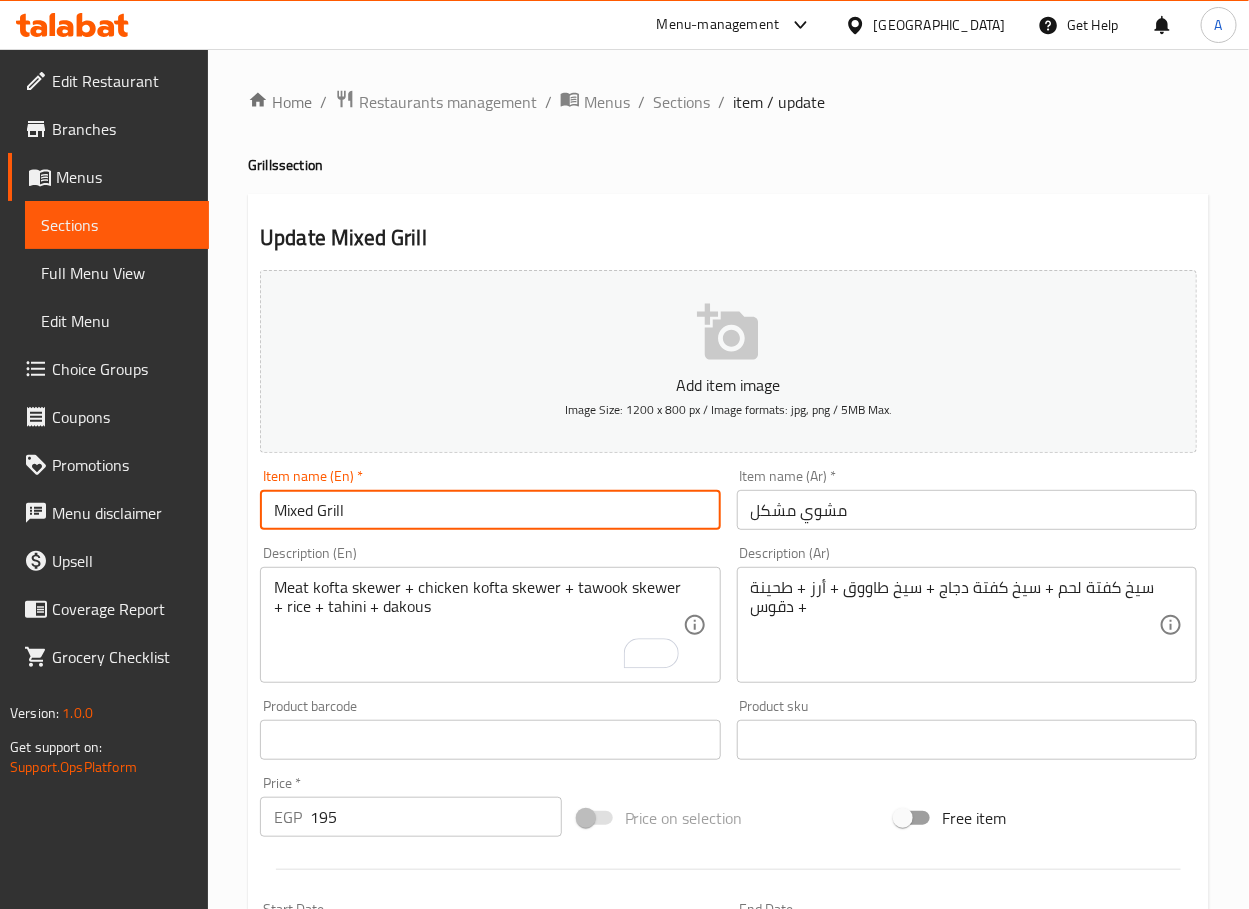 click on "Mixed Grill" at bounding box center (490, 510) 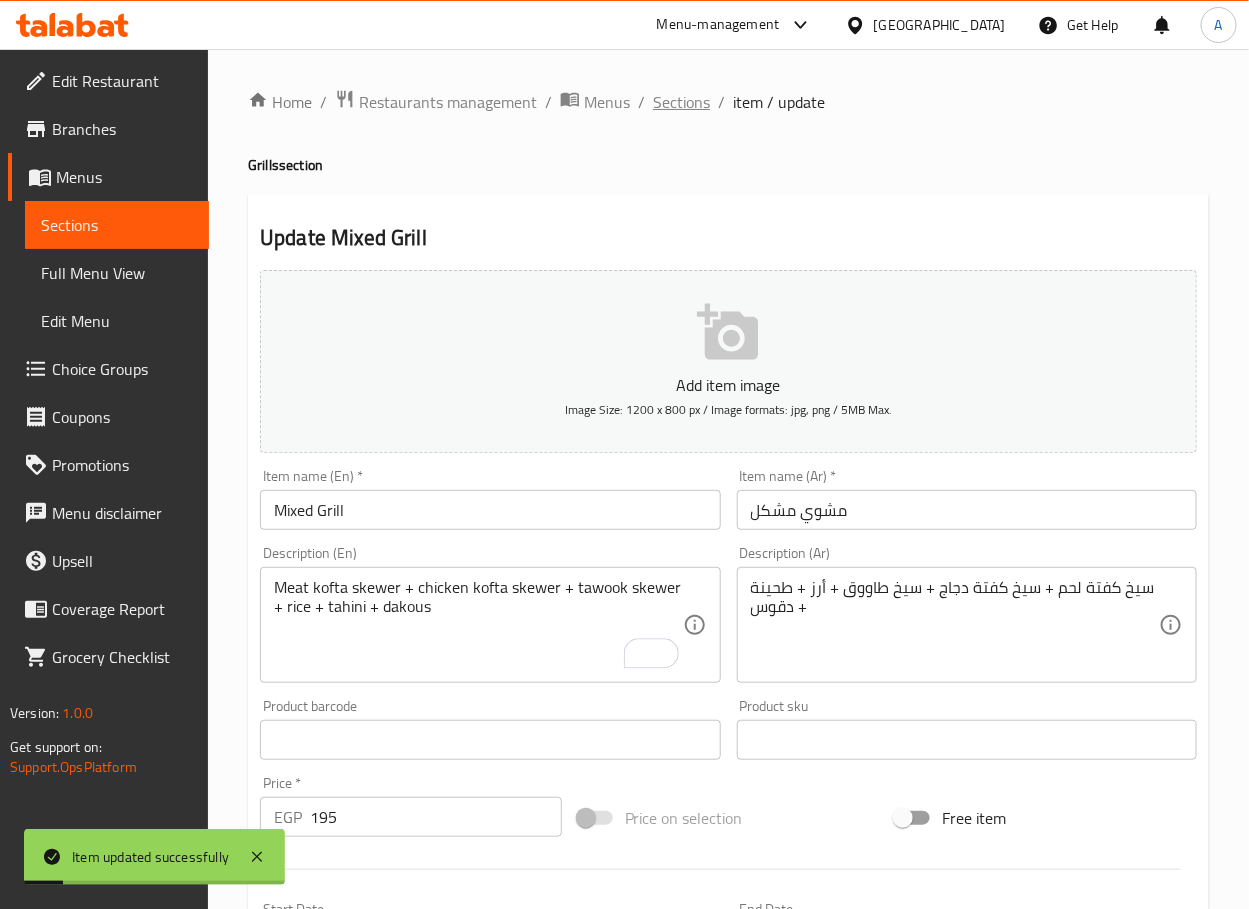 click on "Sections" at bounding box center (681, 102) 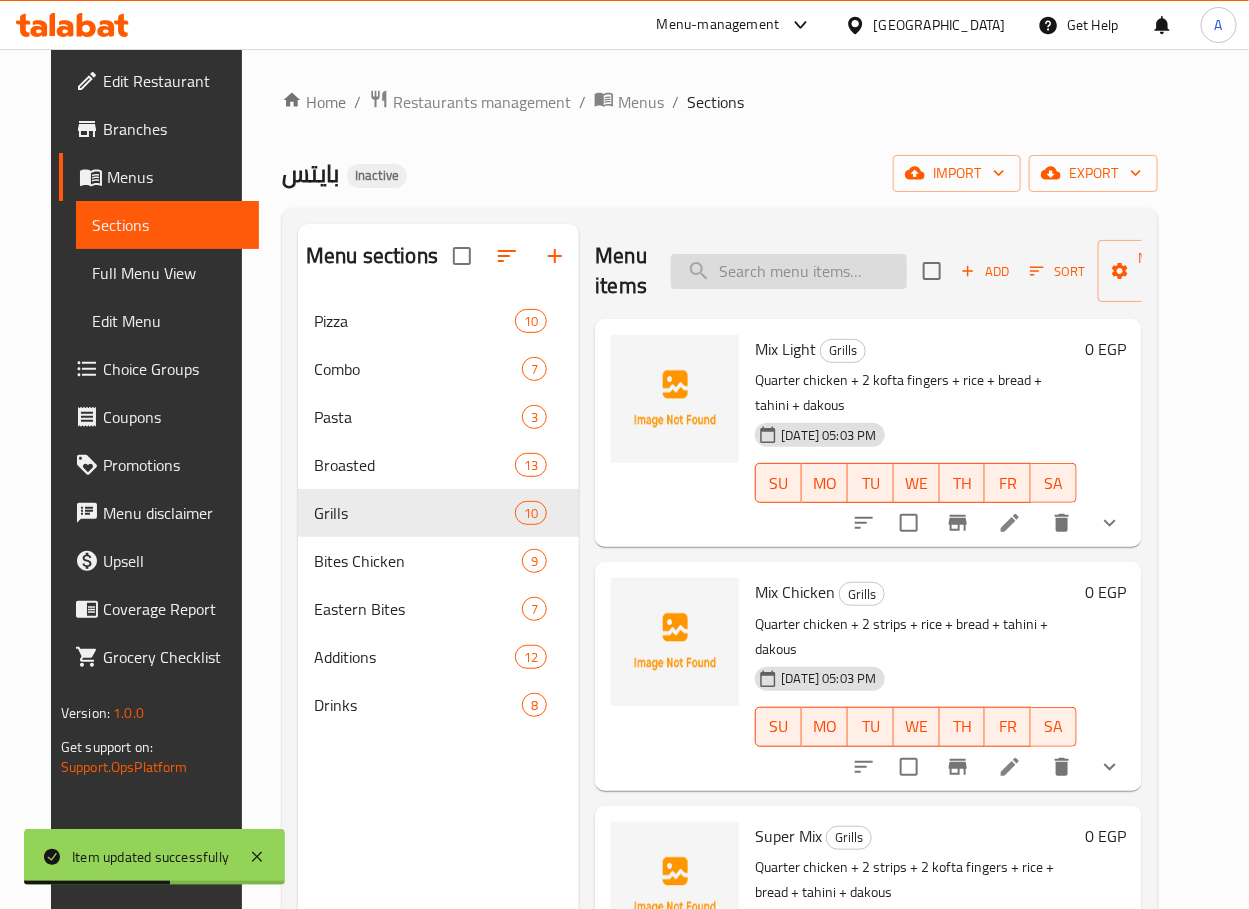 click at bounding box center (789, 271) 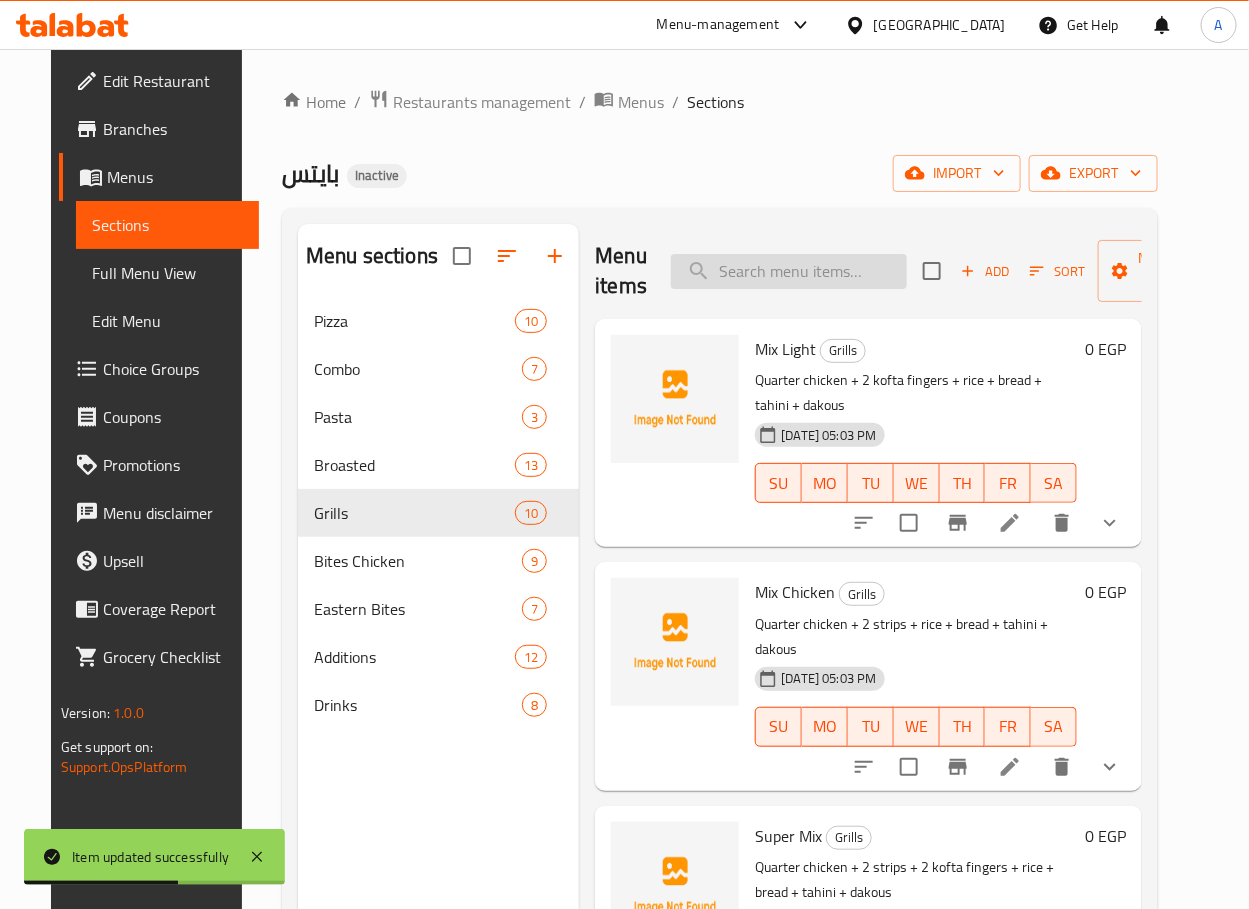 paste on "Zinger" 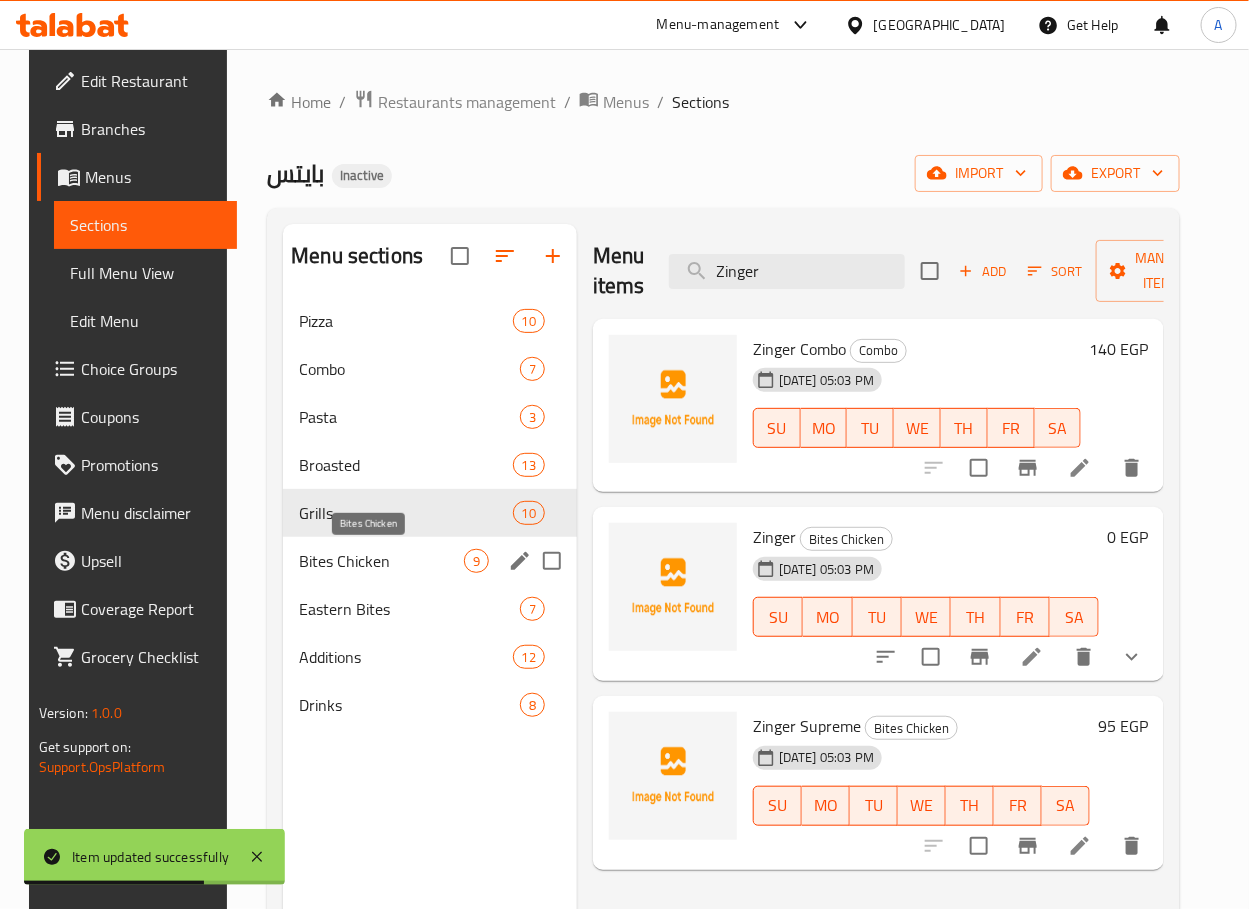 click on "Bites Chicken" at bounding box center (381, 561) 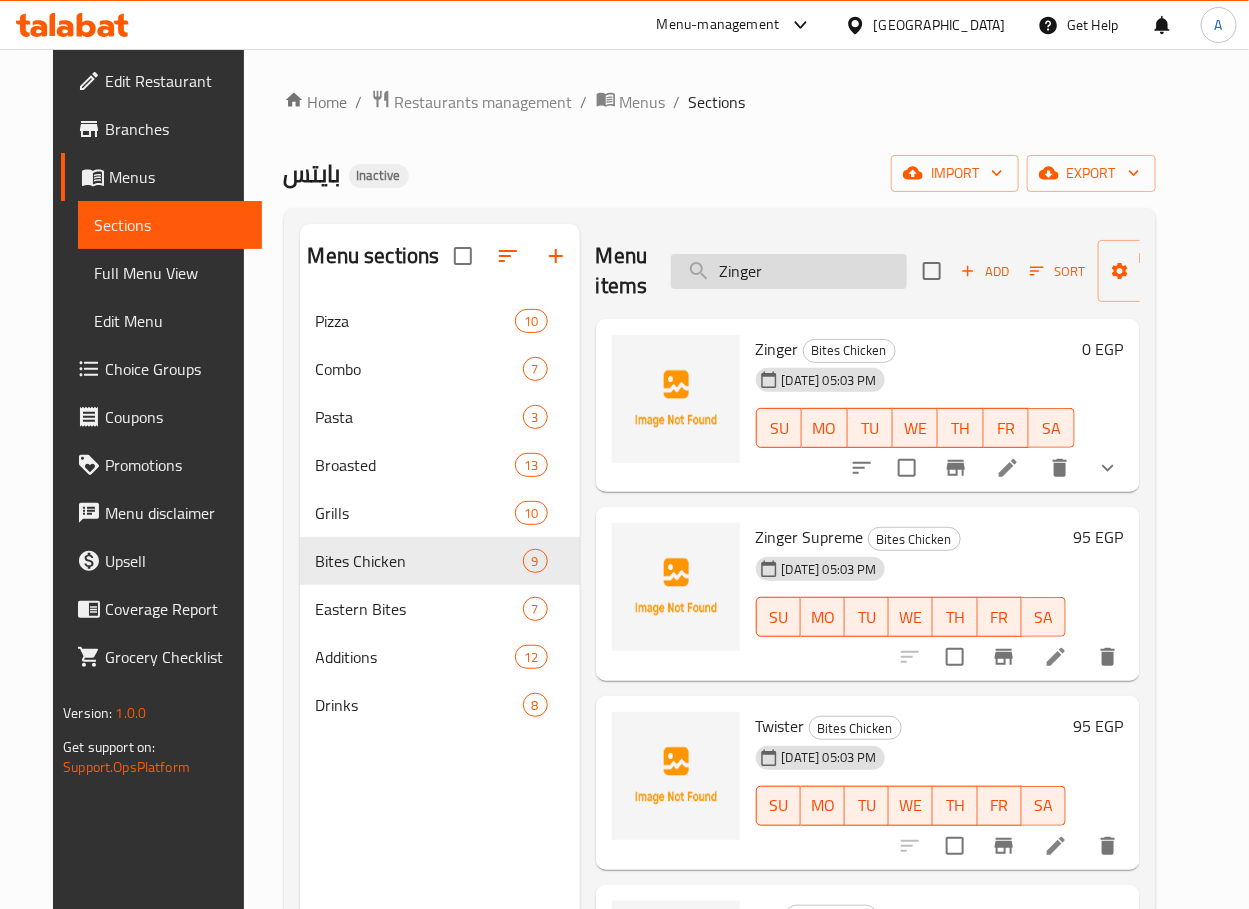 click on "Zinger" at bounding box center [789, 271] 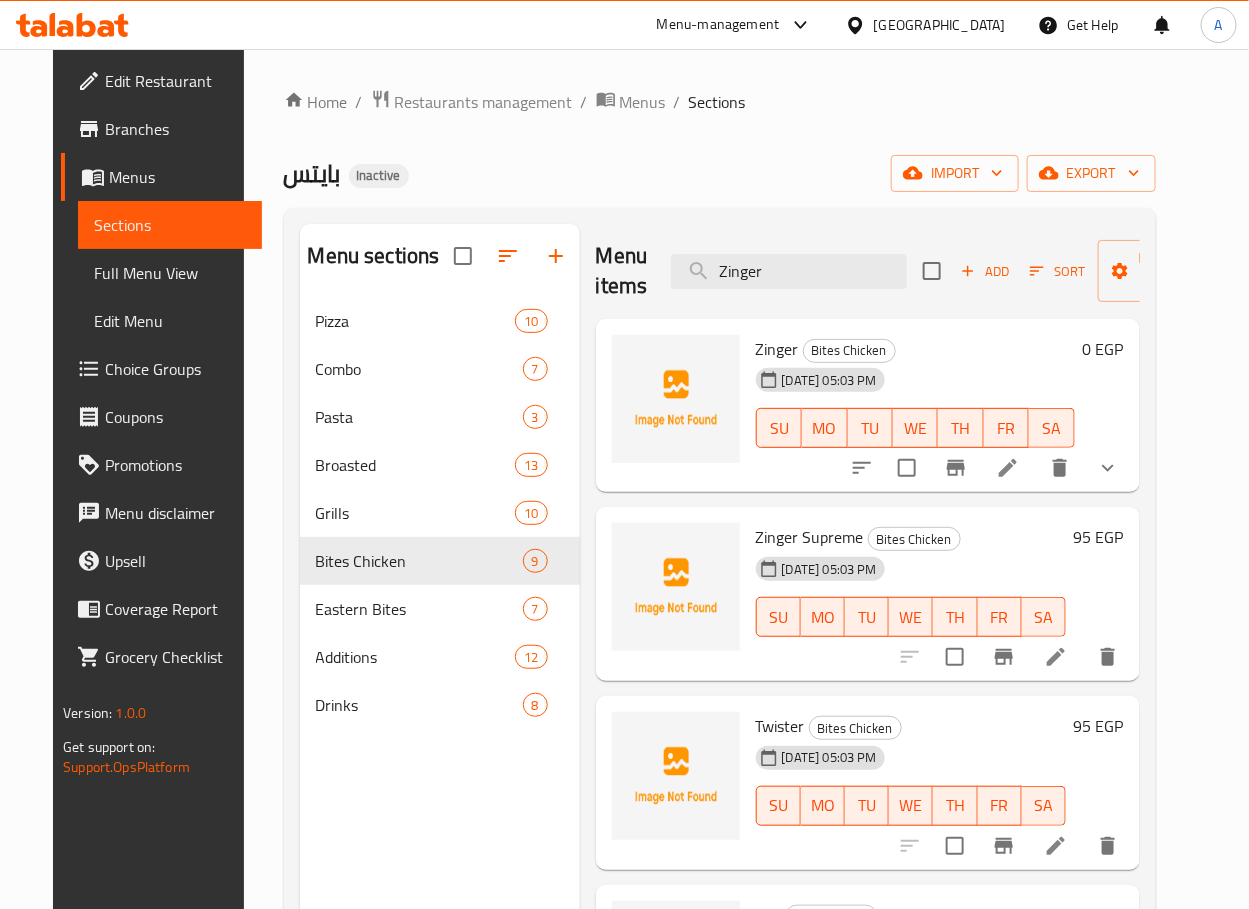 paste on "Mexican Hot Dog" 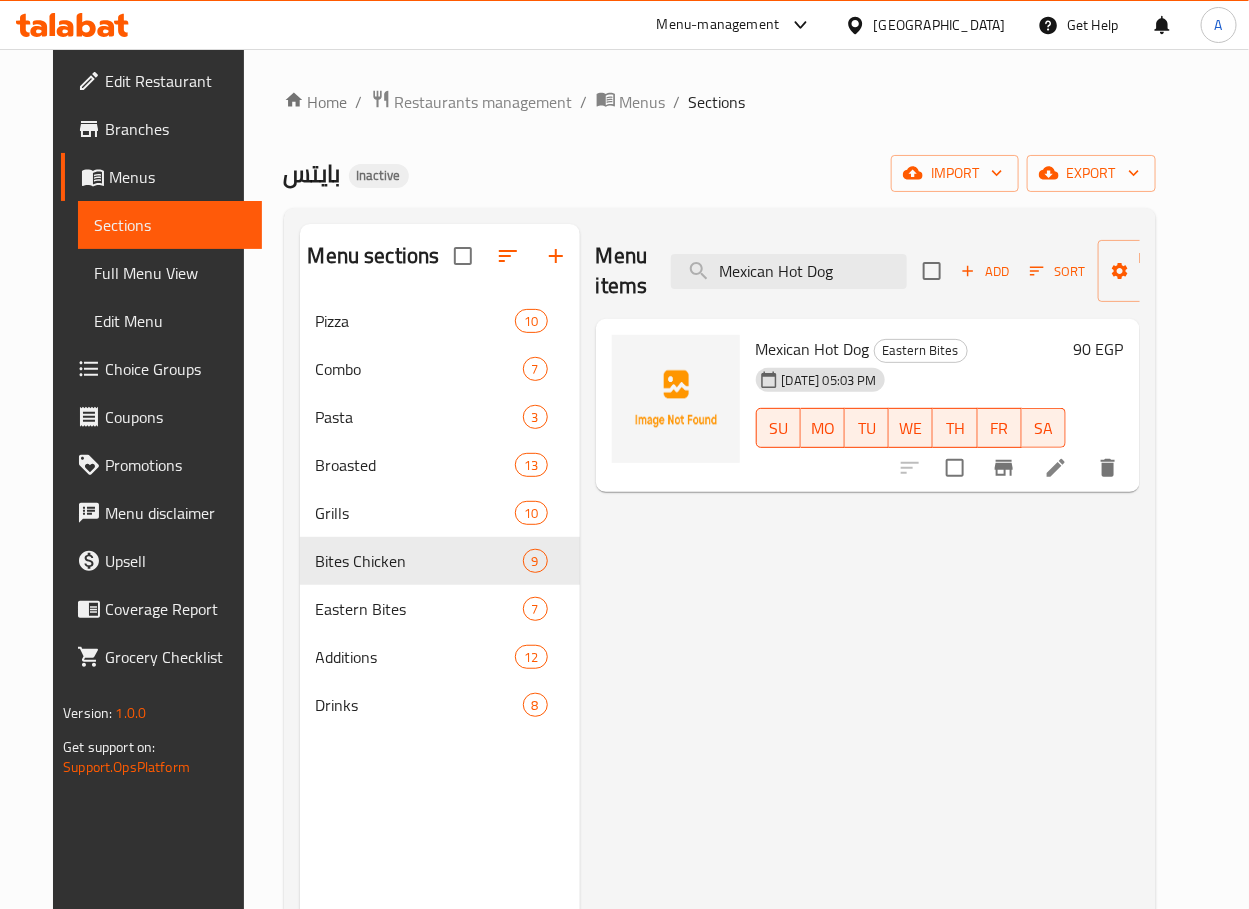 type on "Mexican Hot Dog" 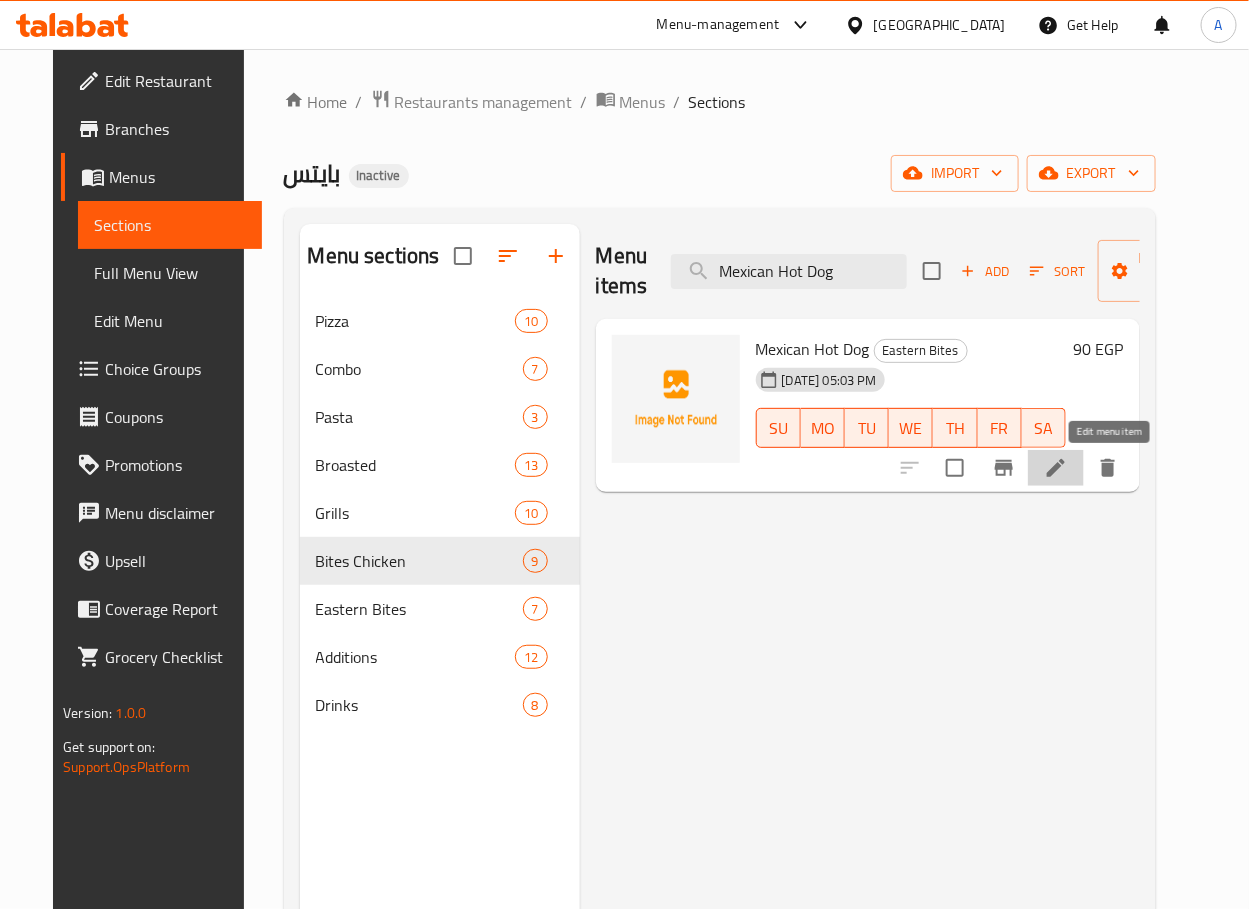 click 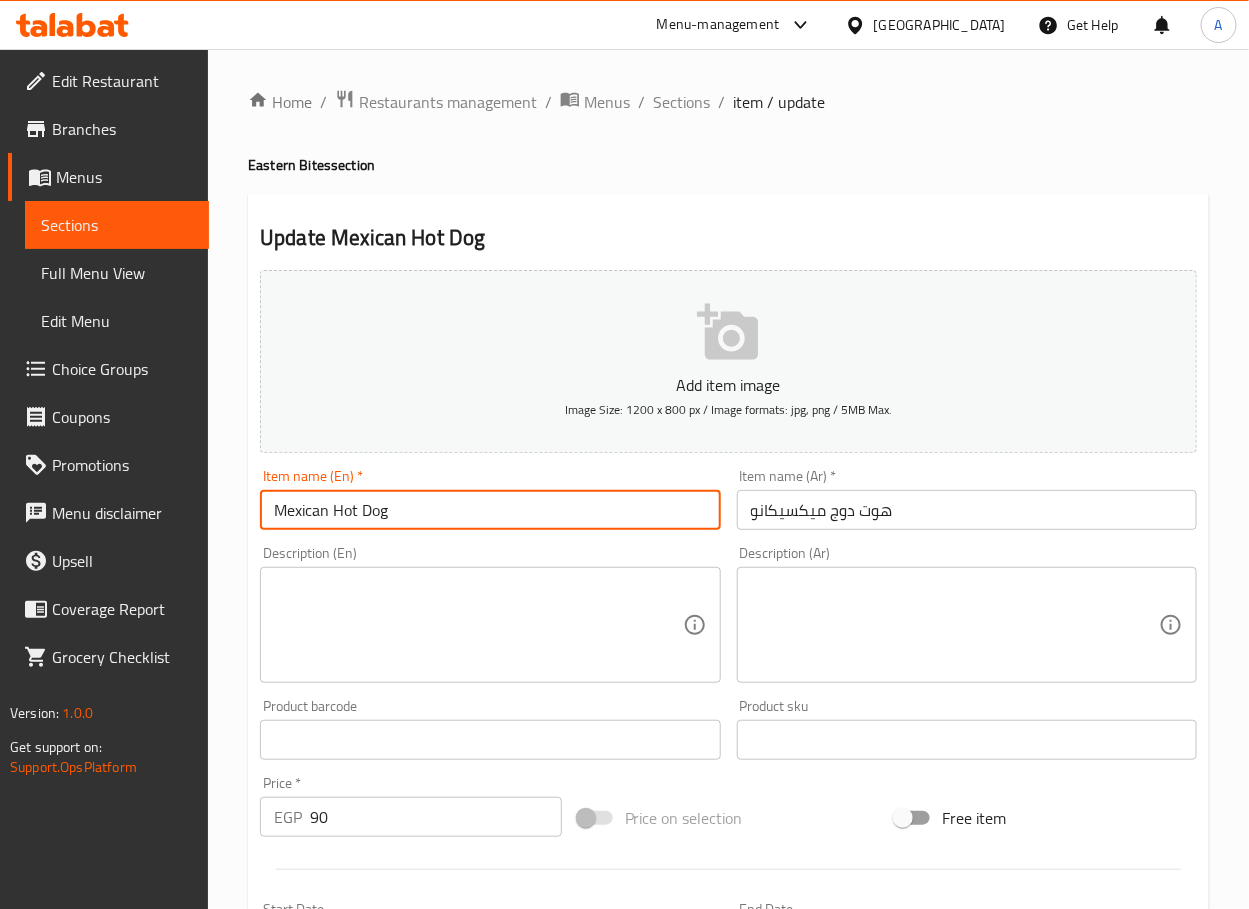 click on "Mexican Hot Dog" at bounding box center (490, 510) 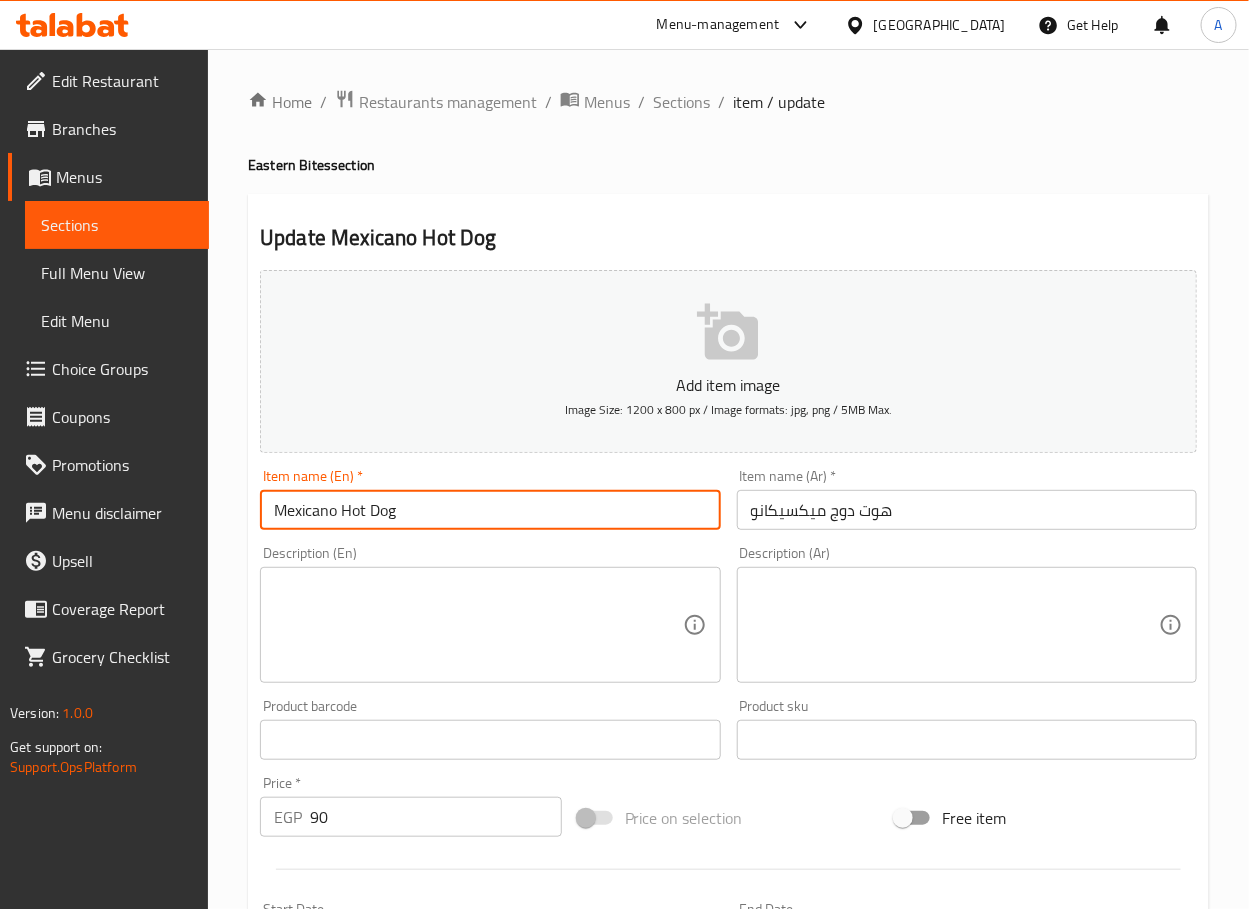 type on "Mexicano Hot Dog" 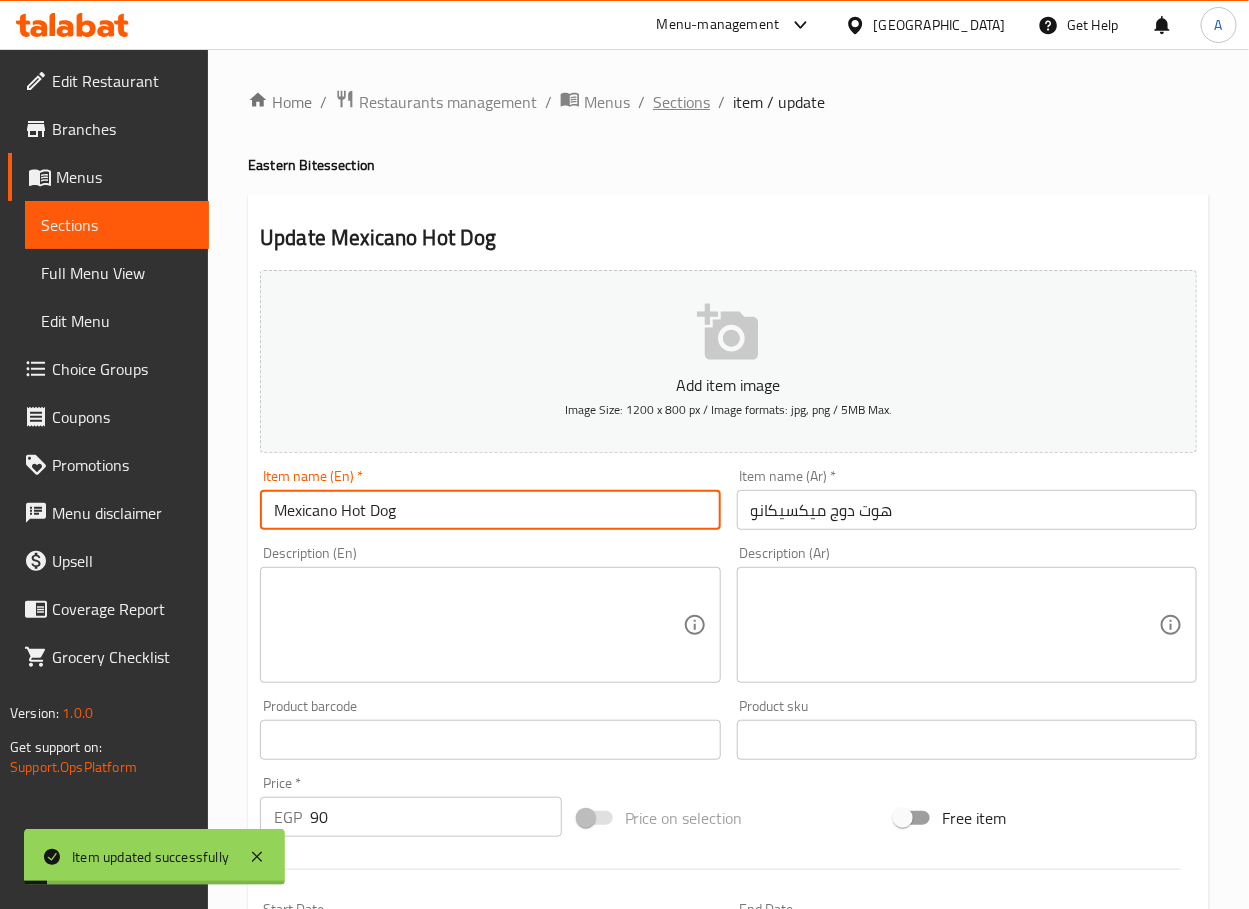 click on "Sections" at bounding box center (681, 102) 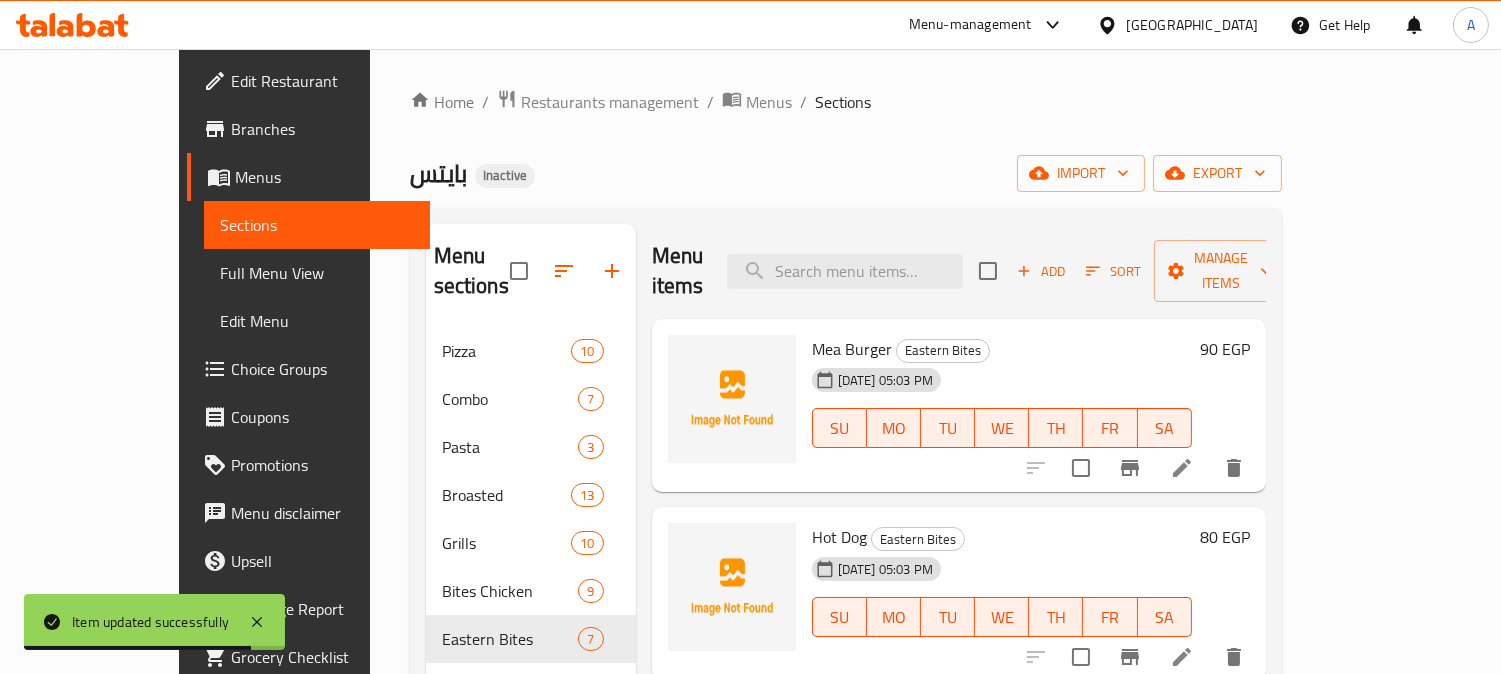 click on "بايتس Inactive import export" at bounding box center [846, 173] 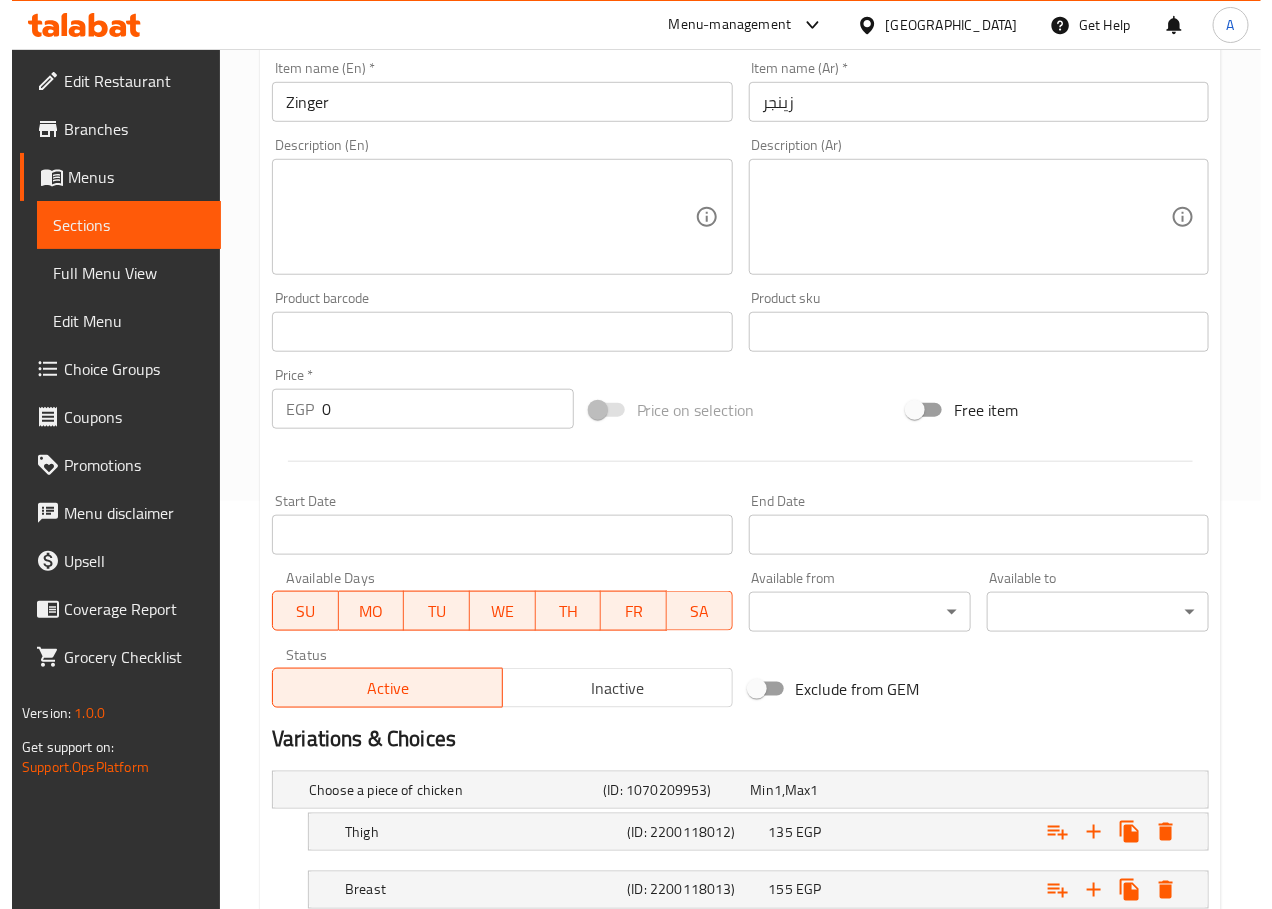 scroll, scrollTop: 552, scrollLeft: 0, axis: vertical 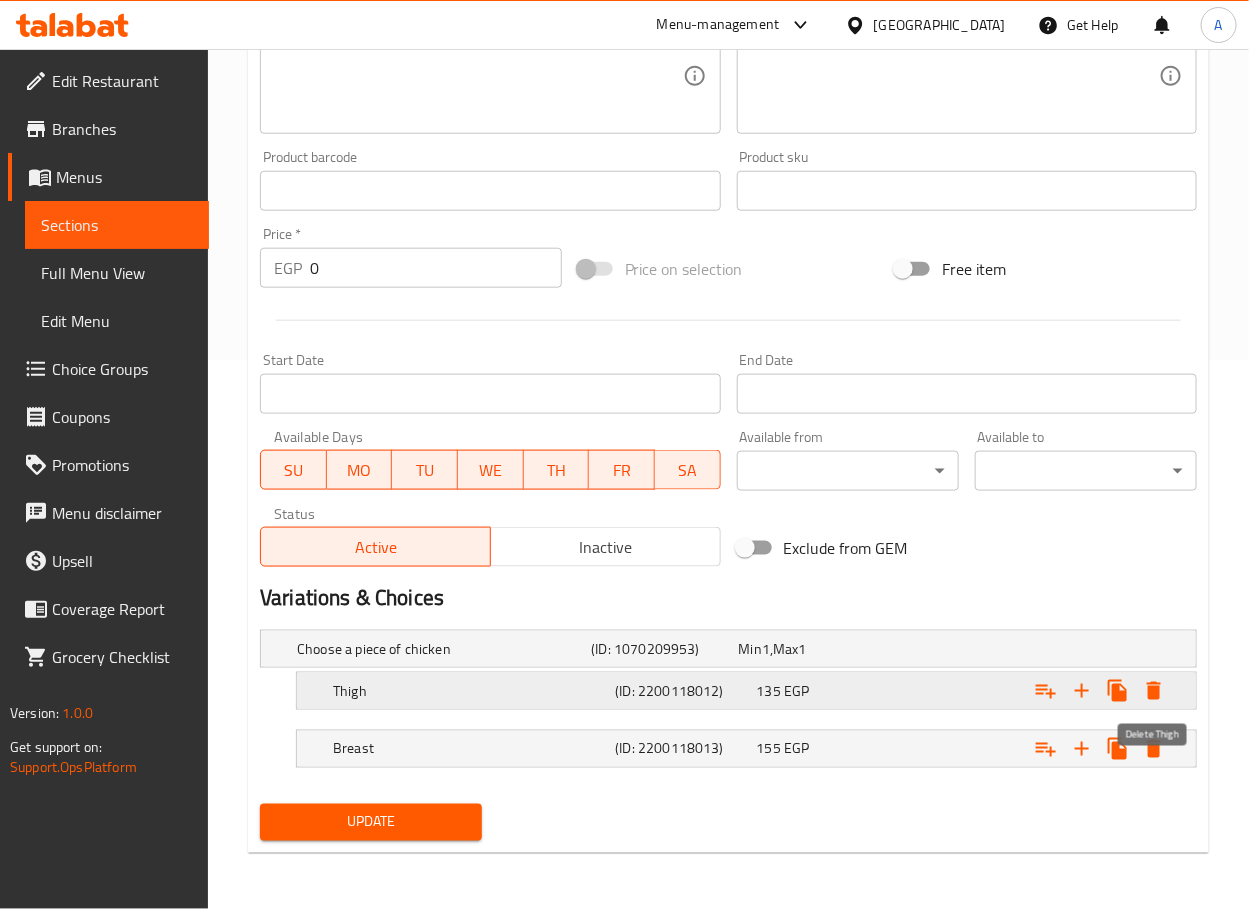 click 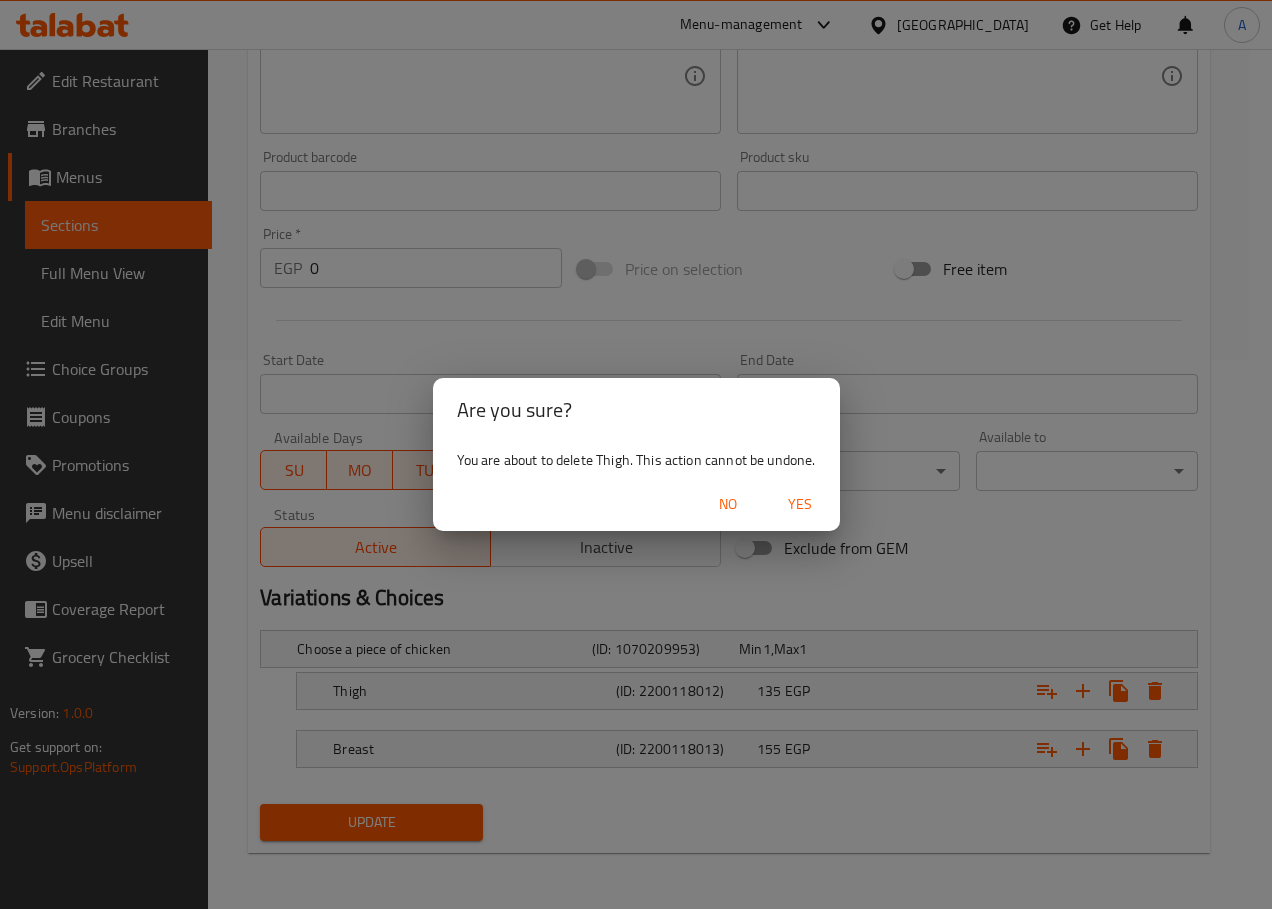 click on "Yes" at bounding box center [800, 504] 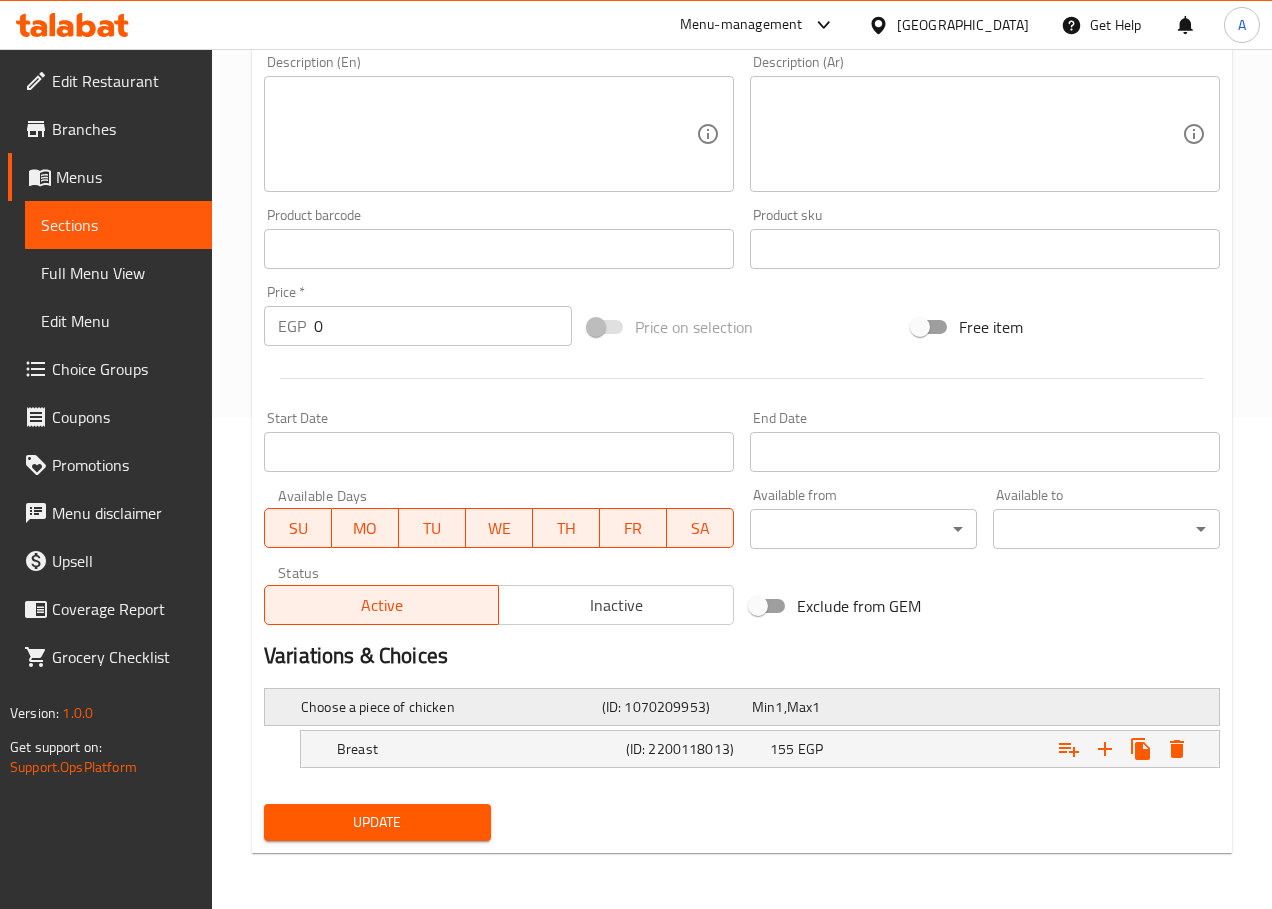 scroll, scrollTop: 493, scrollLeft: 0, axis: vertical 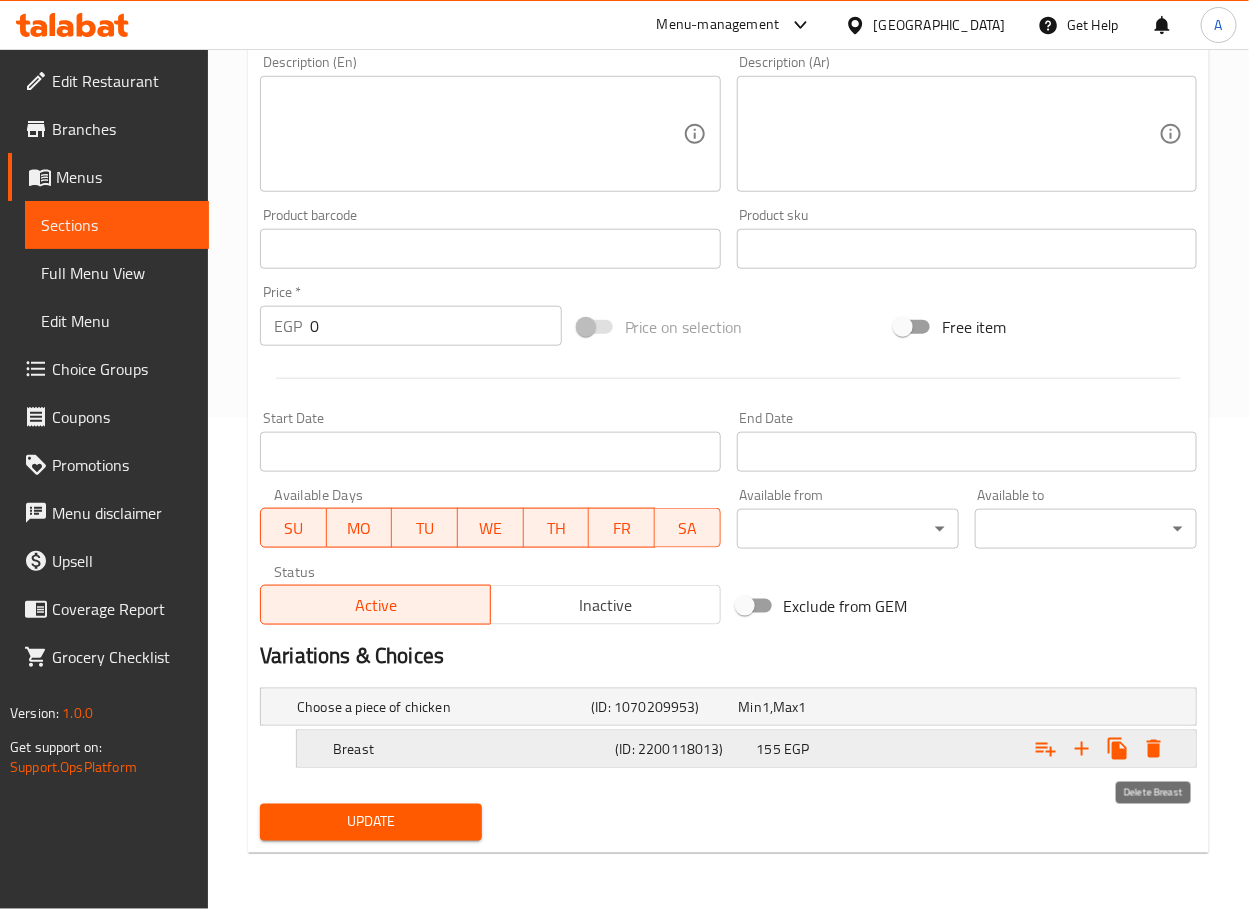 click 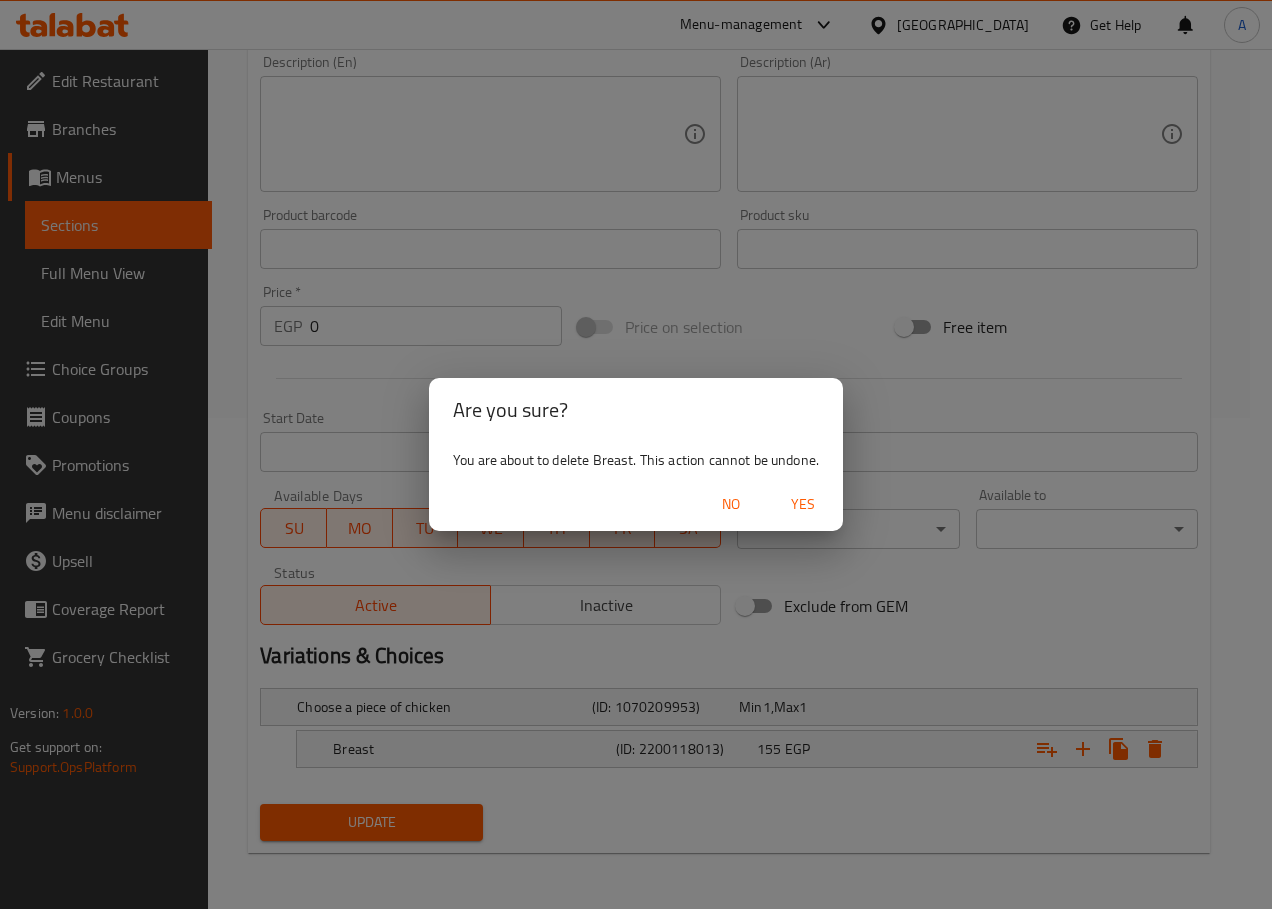 drag, startPoint x: 816, startPoint y: 502, endPoint x: 844, endPoint y: 516, distance: 31.304953 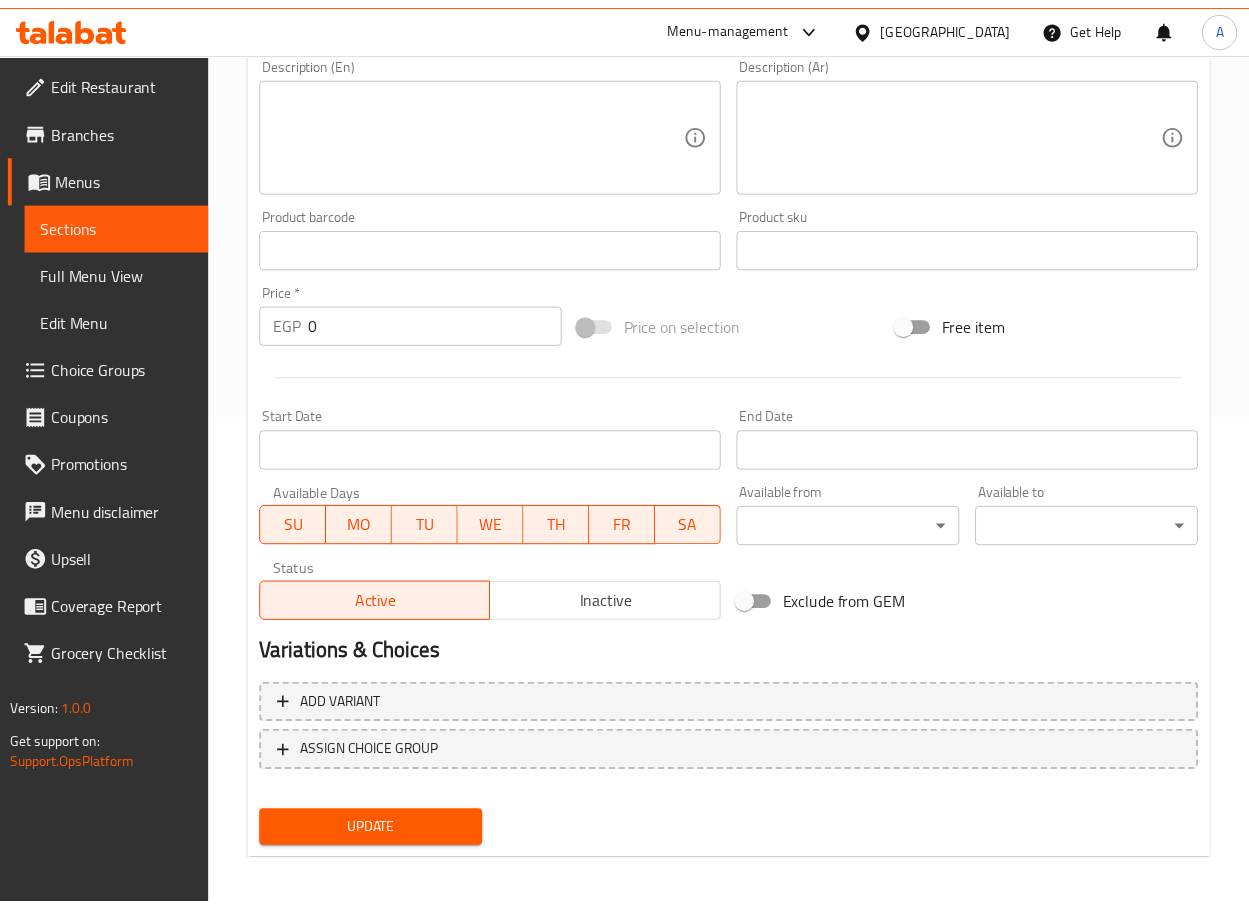 scroll, scrollTop: 486, scrollLeft: 0, axis: vertical 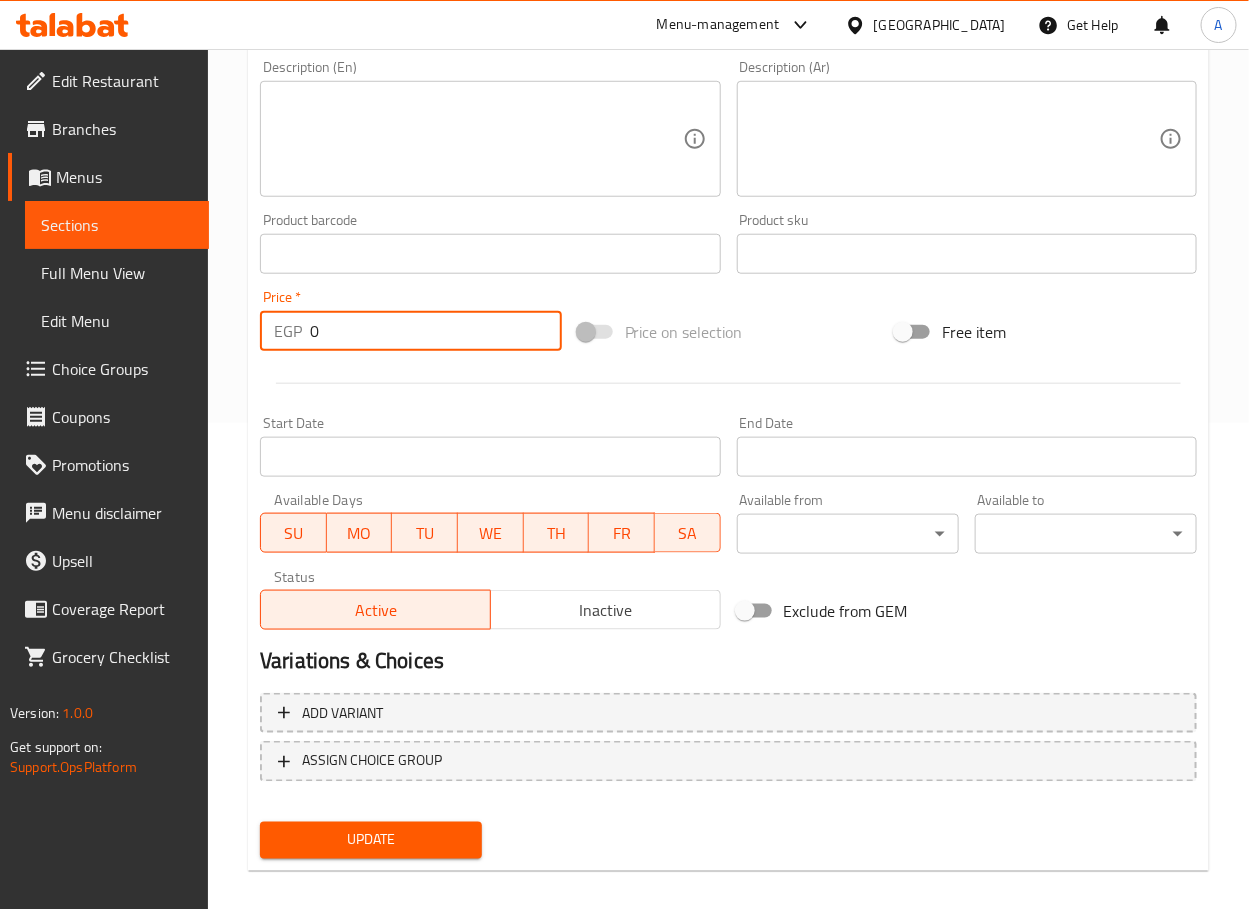 drag, startPoint x: 352, startPoint y: 340, endPoint x: 222, endPoint y: 352, distance: 130.55267 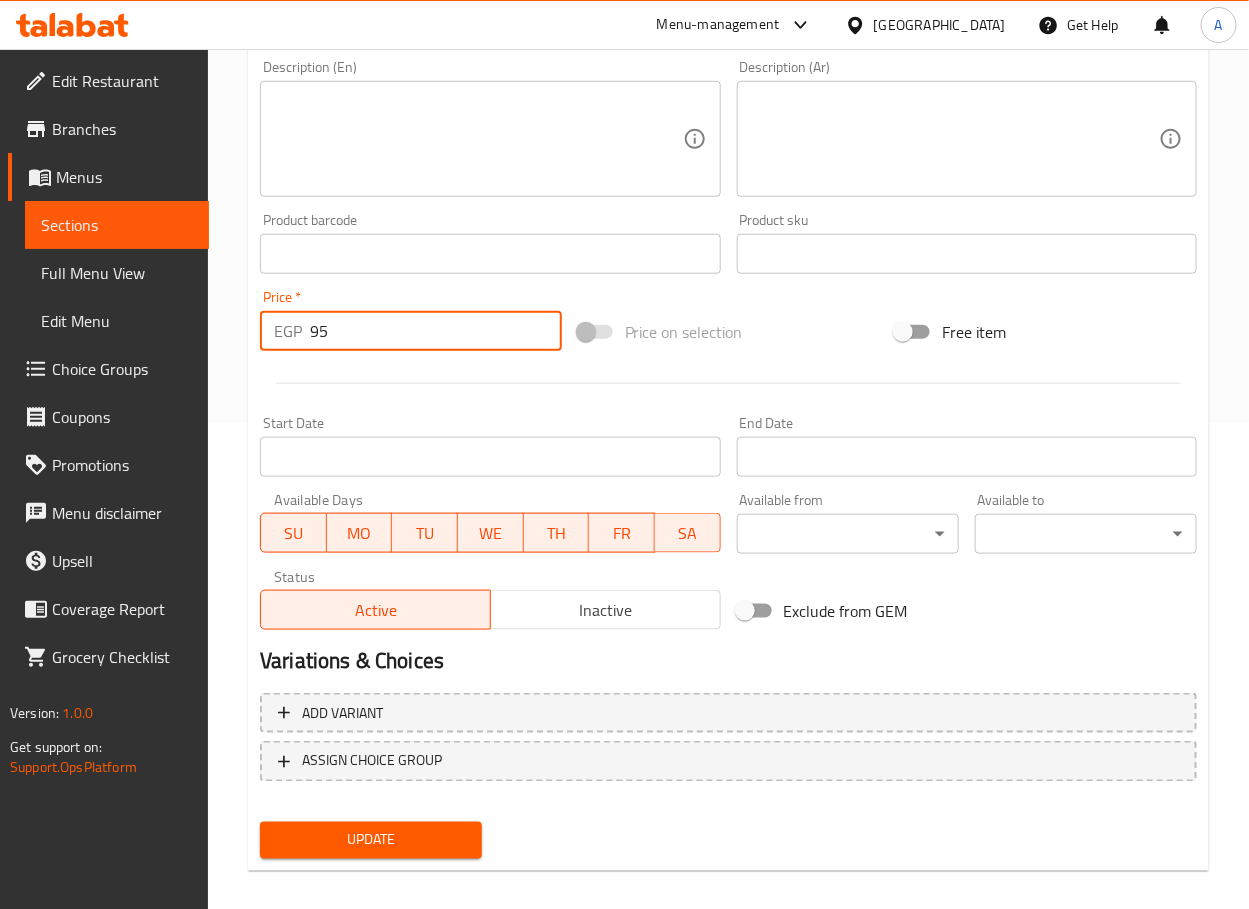 type on "95" 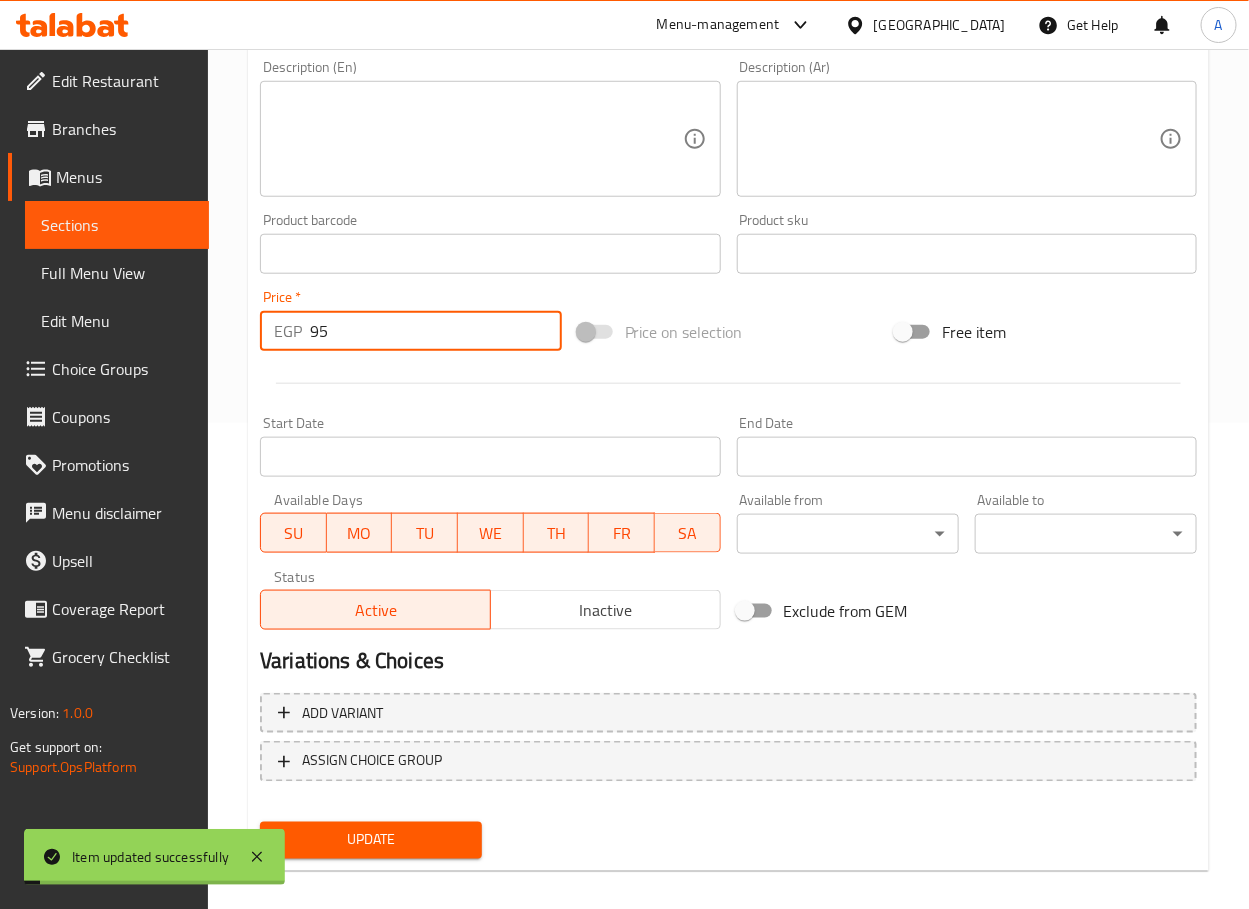 scroll, scrollTop: 0, scrollLeft: 0, axis: both 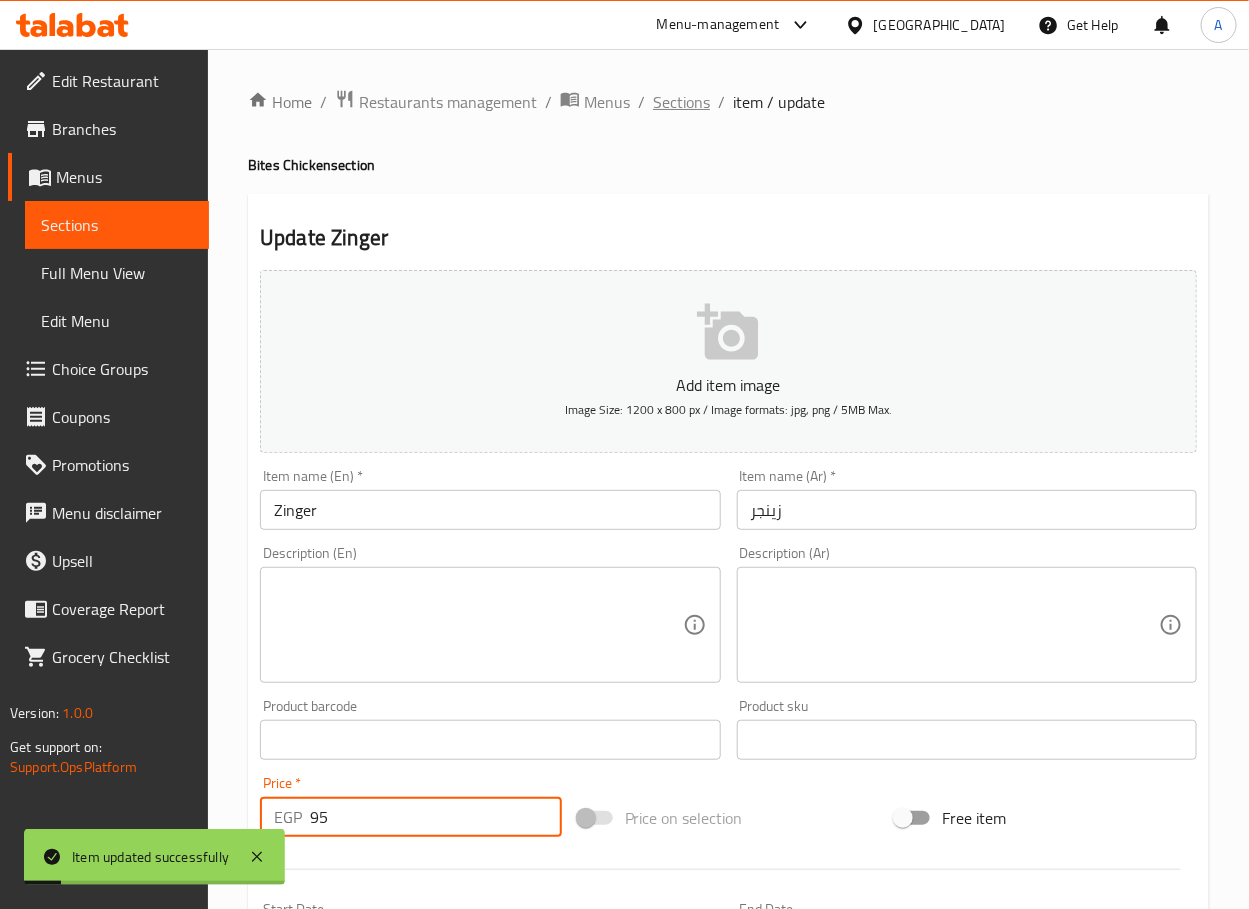 click on "Sections" at bounding box center [681, 102] 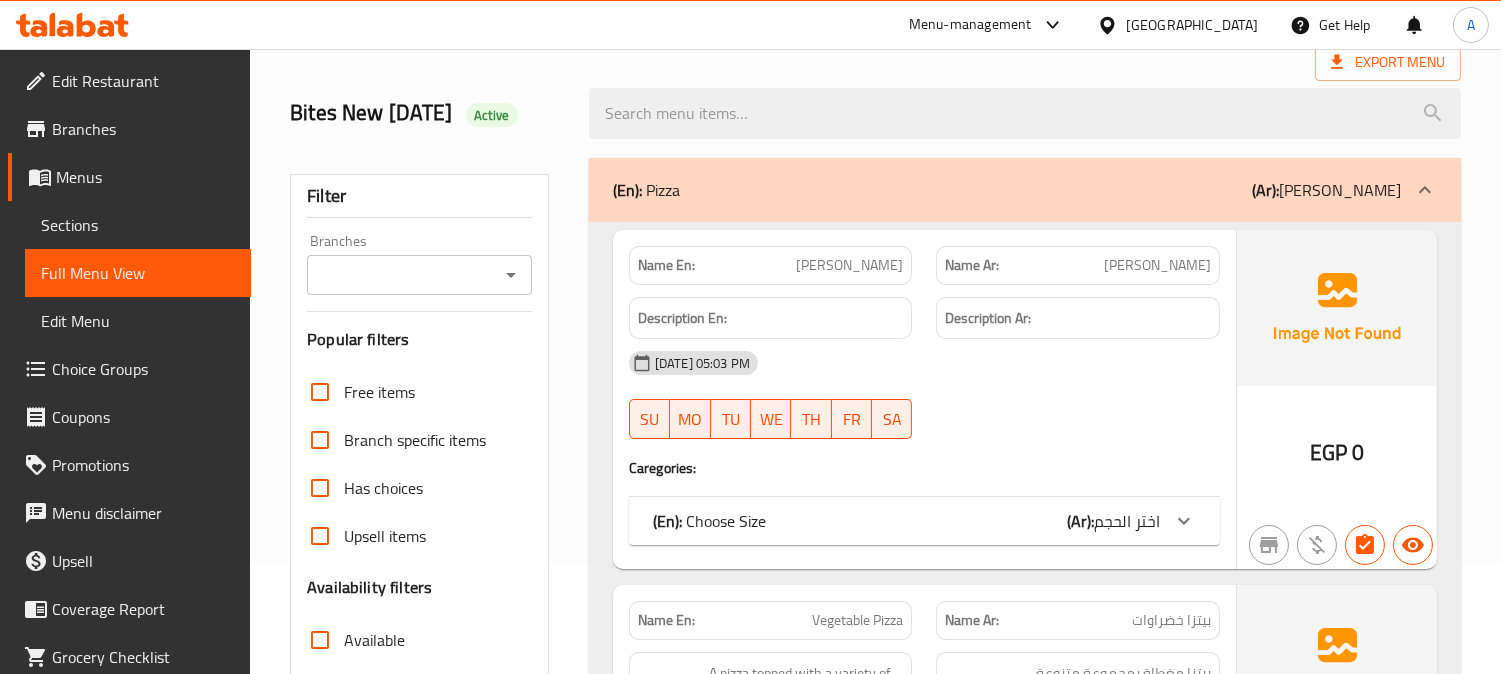 scroll, scrollTop: 222, scrollLeft: 0, axis: vertical 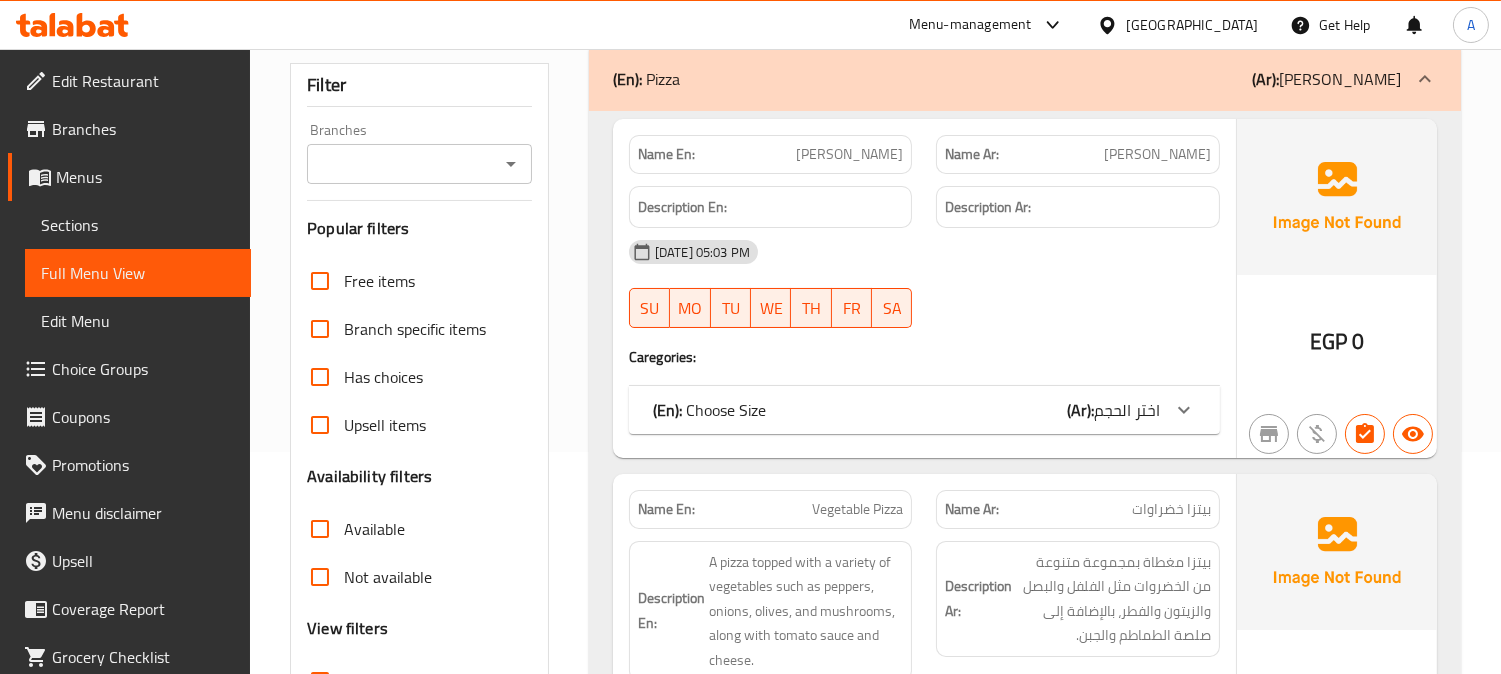 click on "[PERSON_NAME]" at bounding box center [849, 154] 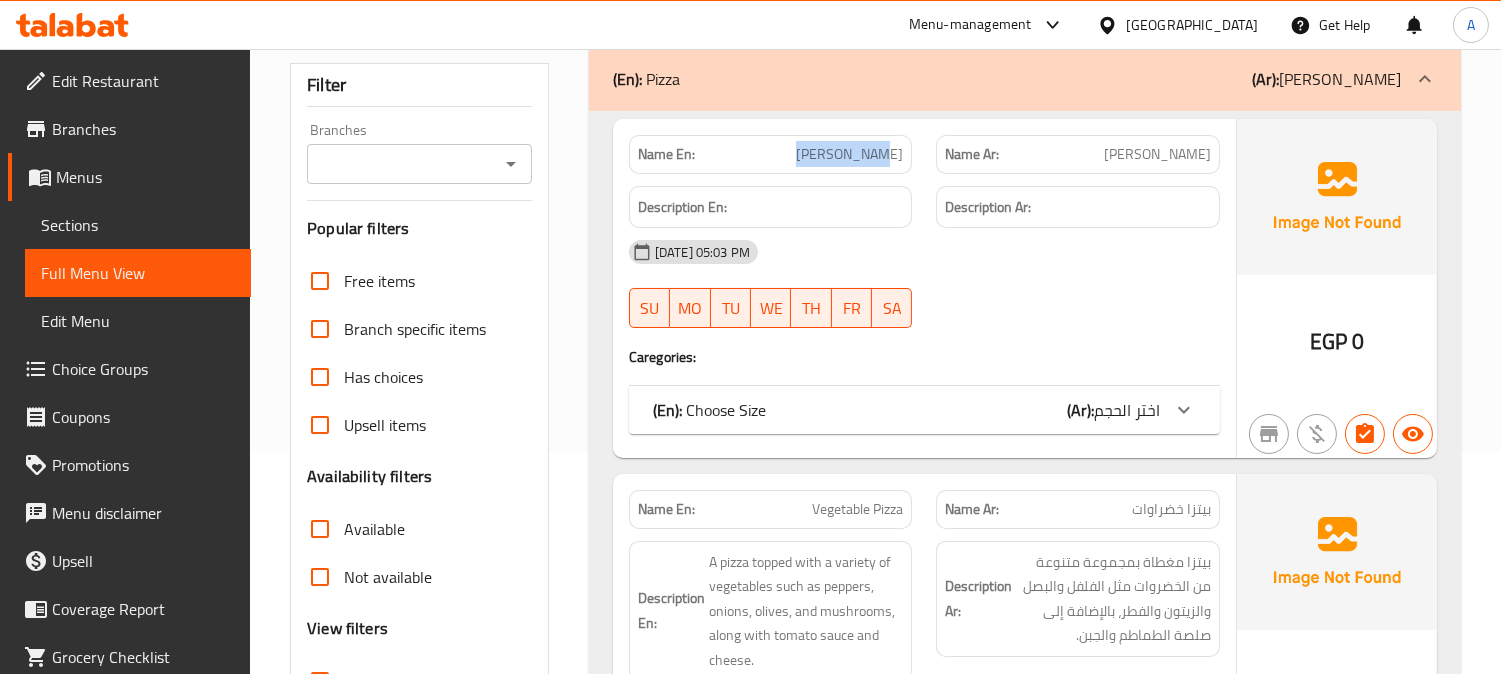 click on "[PERSON_NAME]" at bounding box center (849, 154) 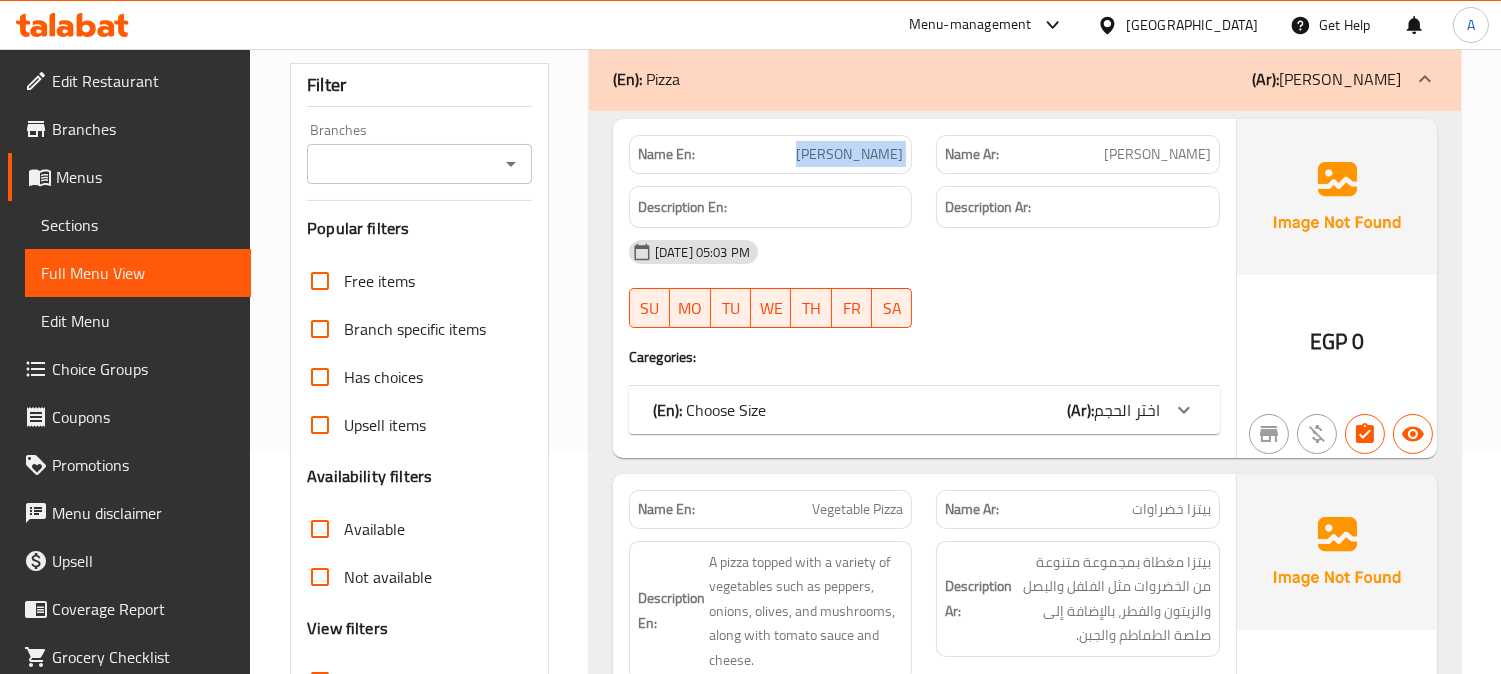 click on "[PERSON_NAME]" at bounding box center (849, 154) 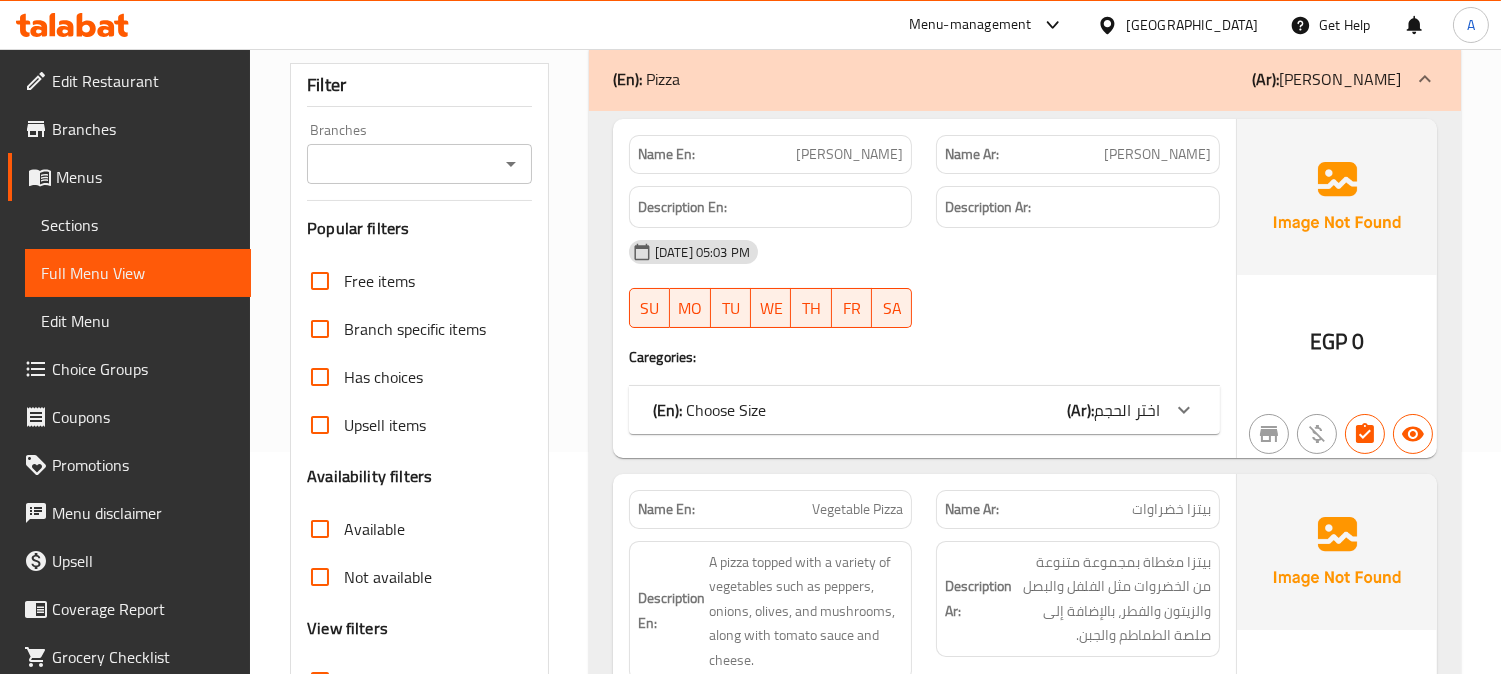 click on "[PERSON_NAME]" at bounding box center [1157, 154] 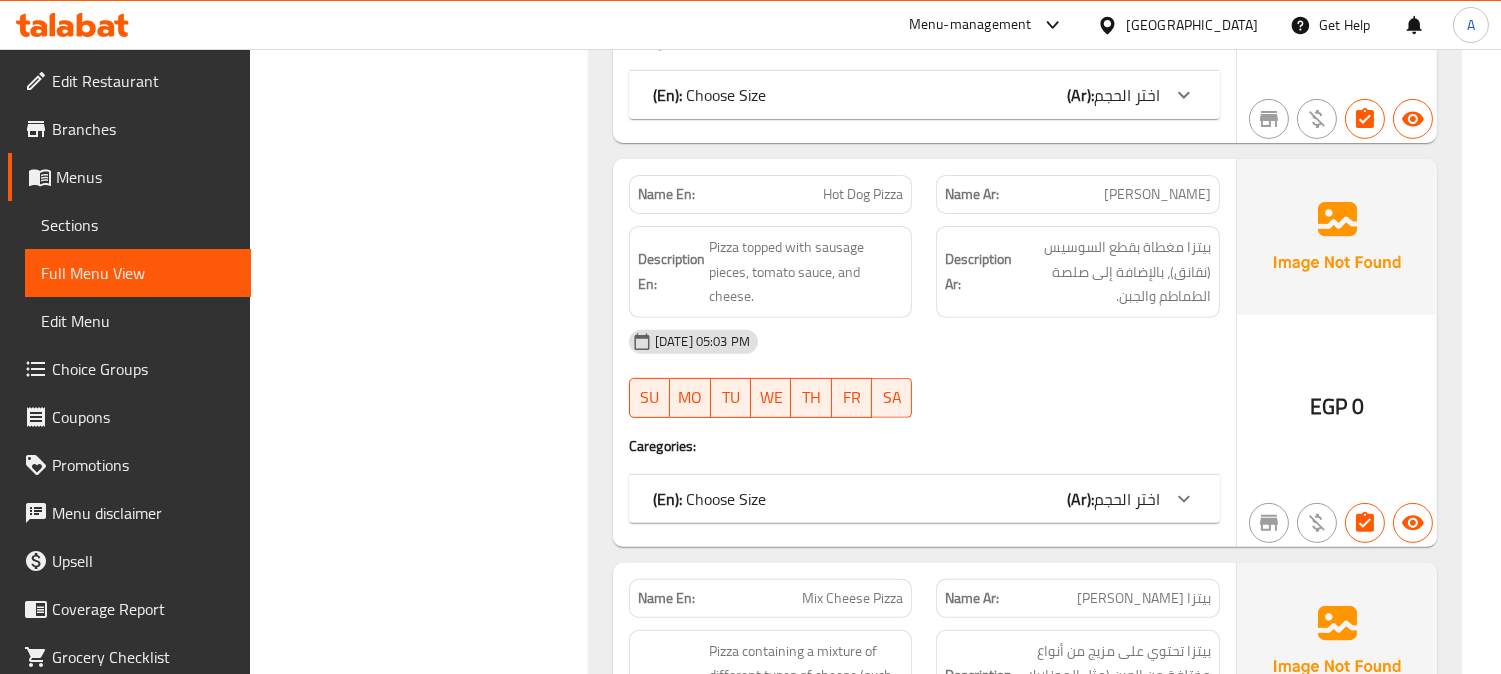 scroll, scrollTop: 1222, scrollLeft: 0, axis: vertical 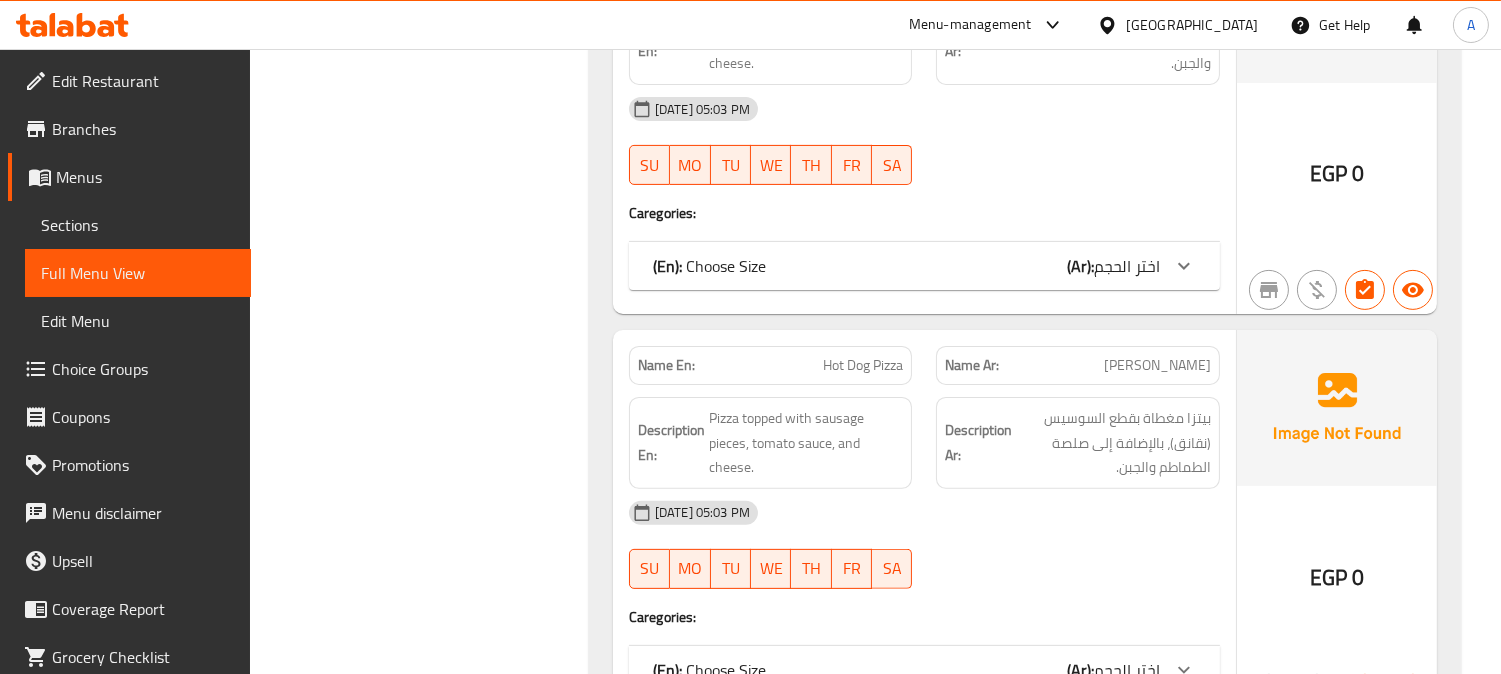 click on "Filter Branches Branches Popular filters Free items Branch specific items Has choices Upsell items Availability filters Available Not available View filters Collapse sections Collapse categories Collapse Choices" at bounding box center [427, 11393] 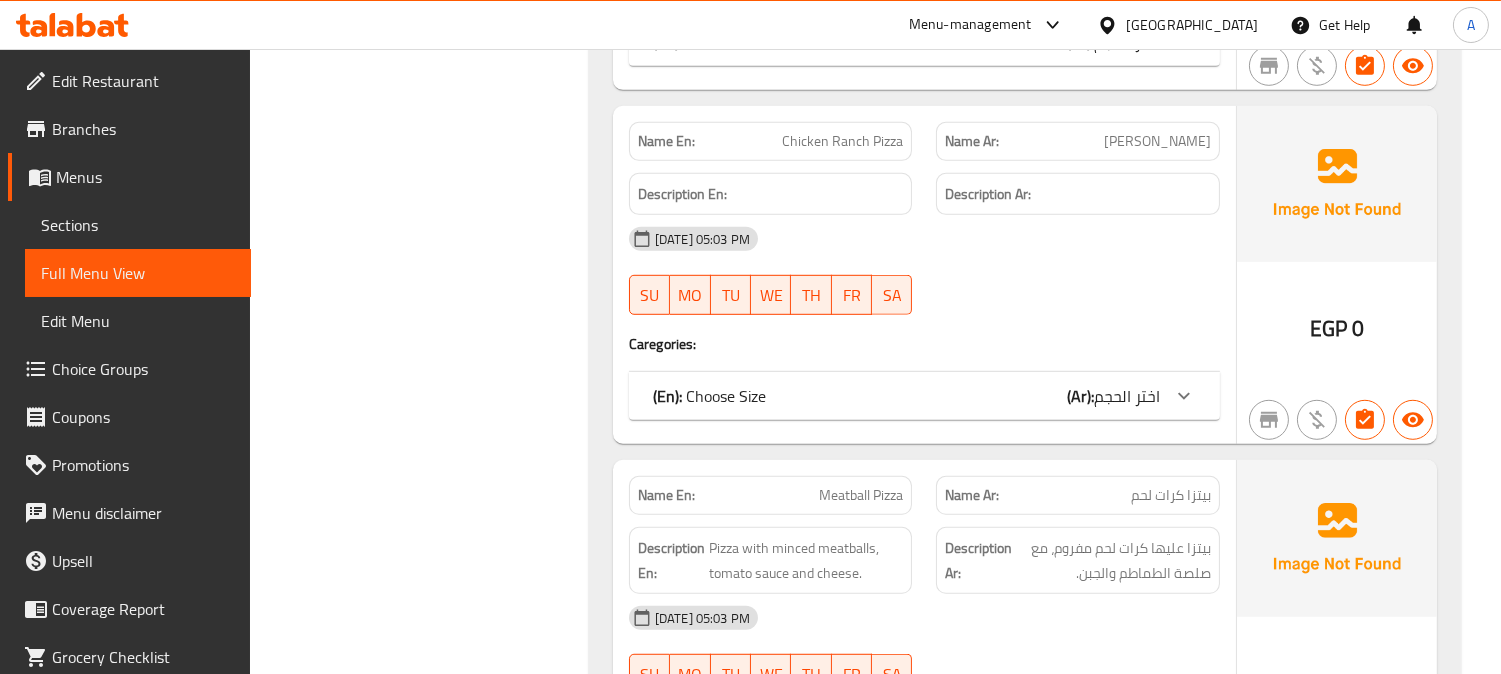 scroll, scrollTop: 2333, scrollLeft: 0, axis: vertical 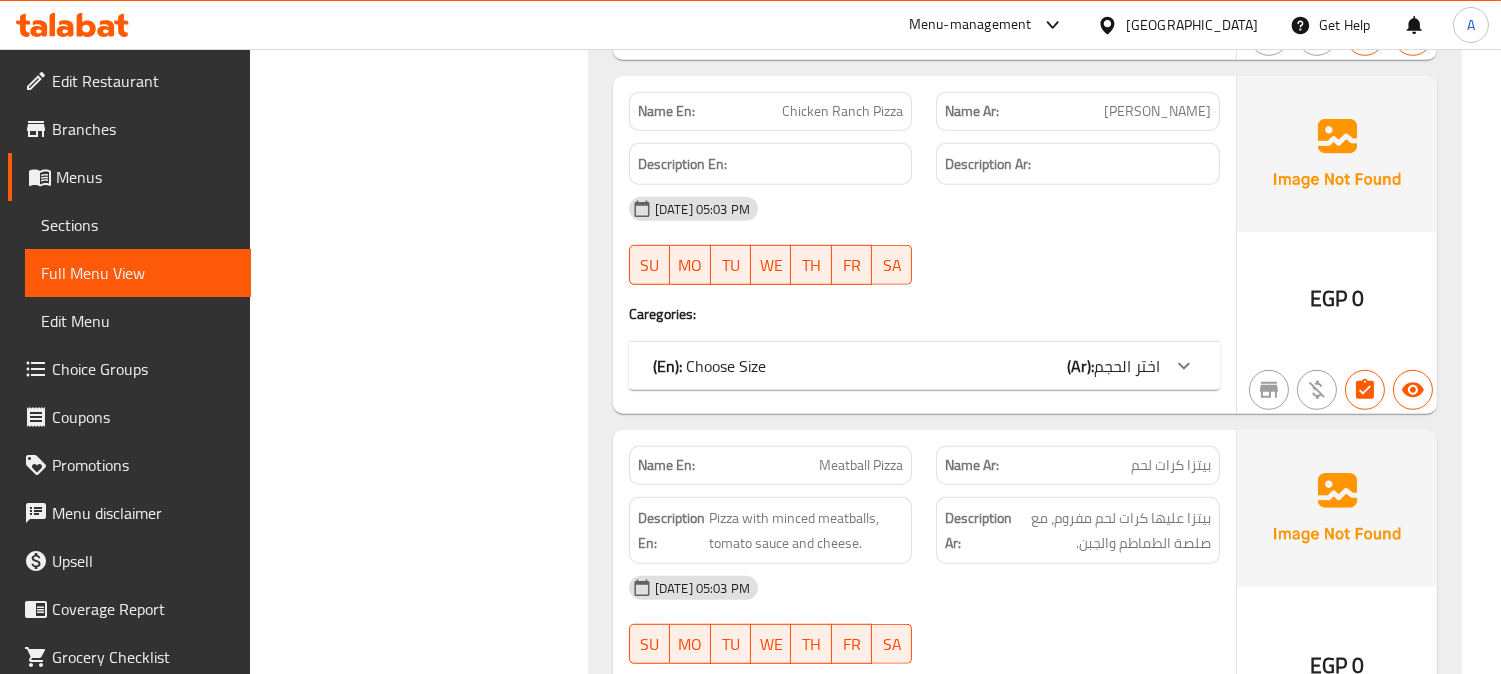 drag, startPoint x: 1100, startPoint y: 114, endPoint x: 1226, endPoint y: 114, distance: 126 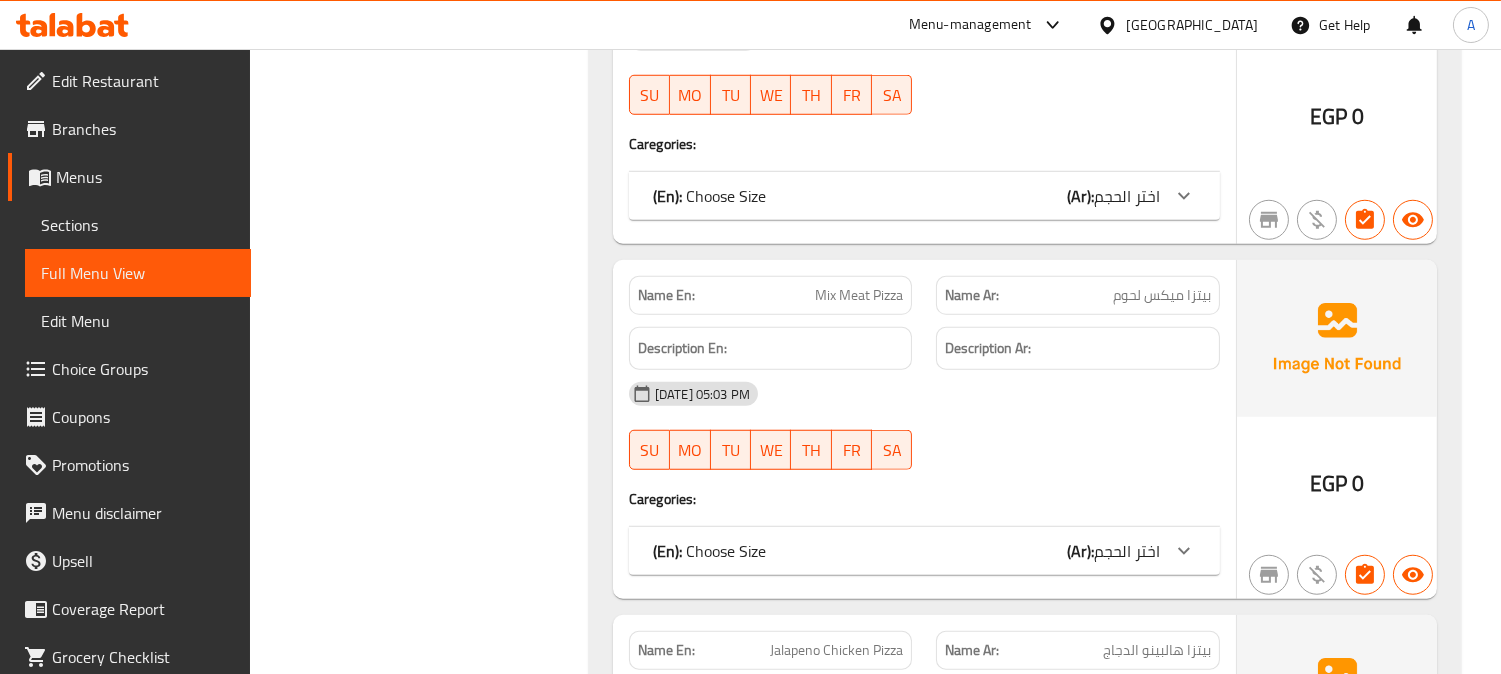 scroll, scrollTop: 2888, scrollLeft: 0, axis: vertical 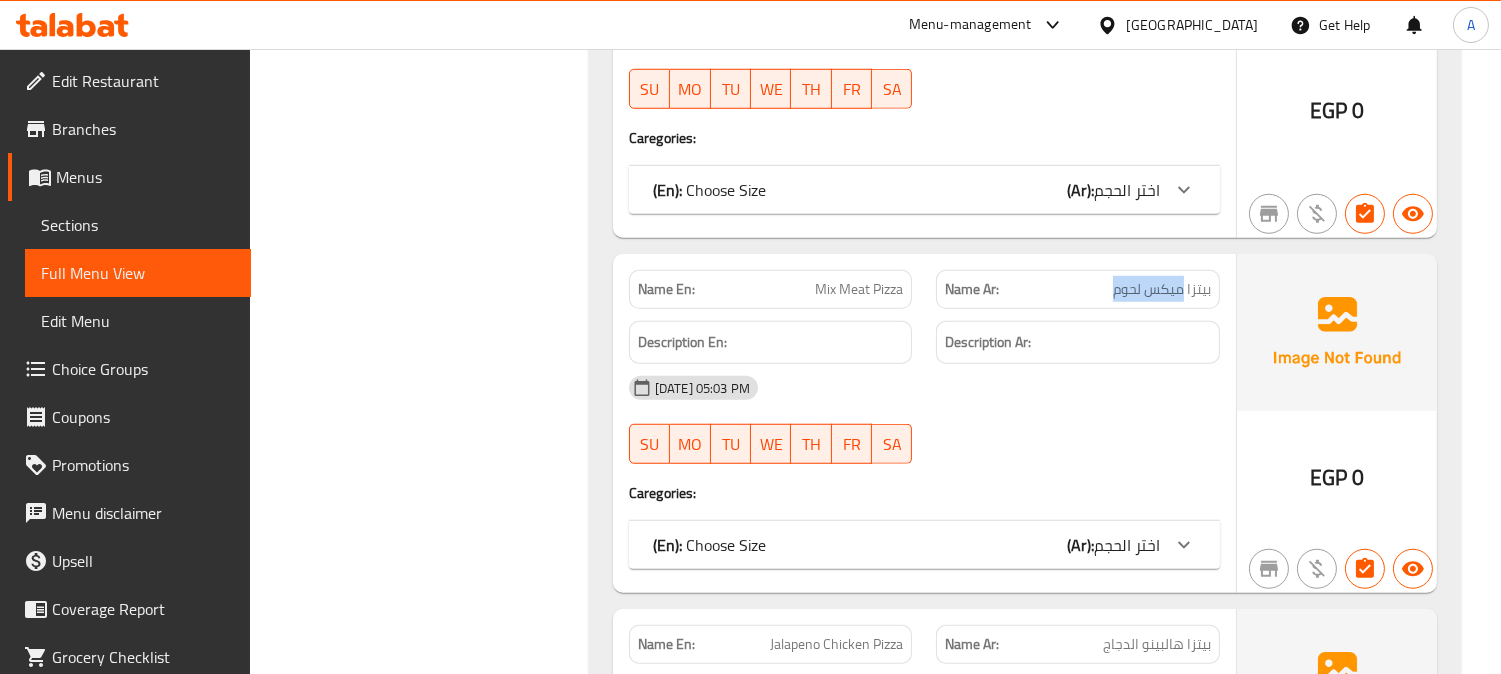 drag, startPoint x: 1115, startPoint y: 295, endPoint x: 1180, endPoint y: 290, distance: 65.192024 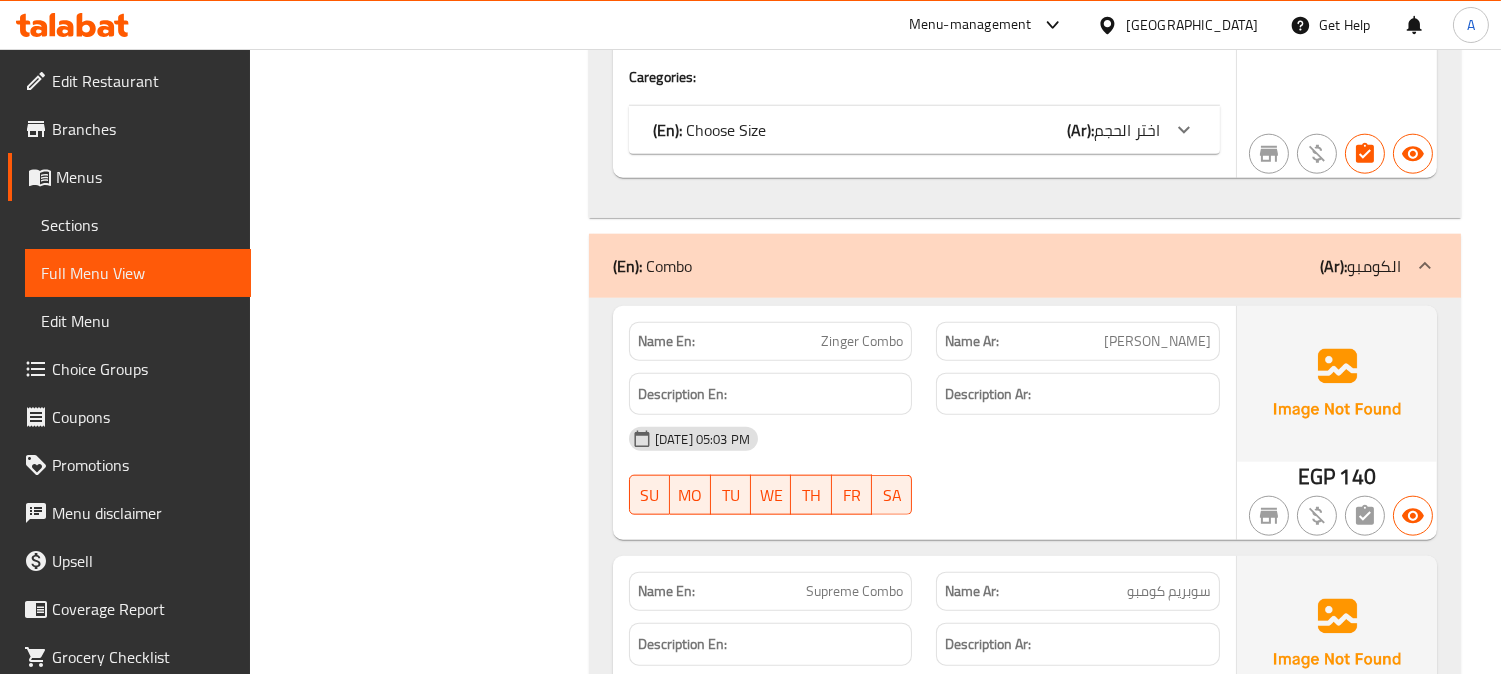 scroll, scrollTop: 4222, scrollLeft: 0, axis: vertical 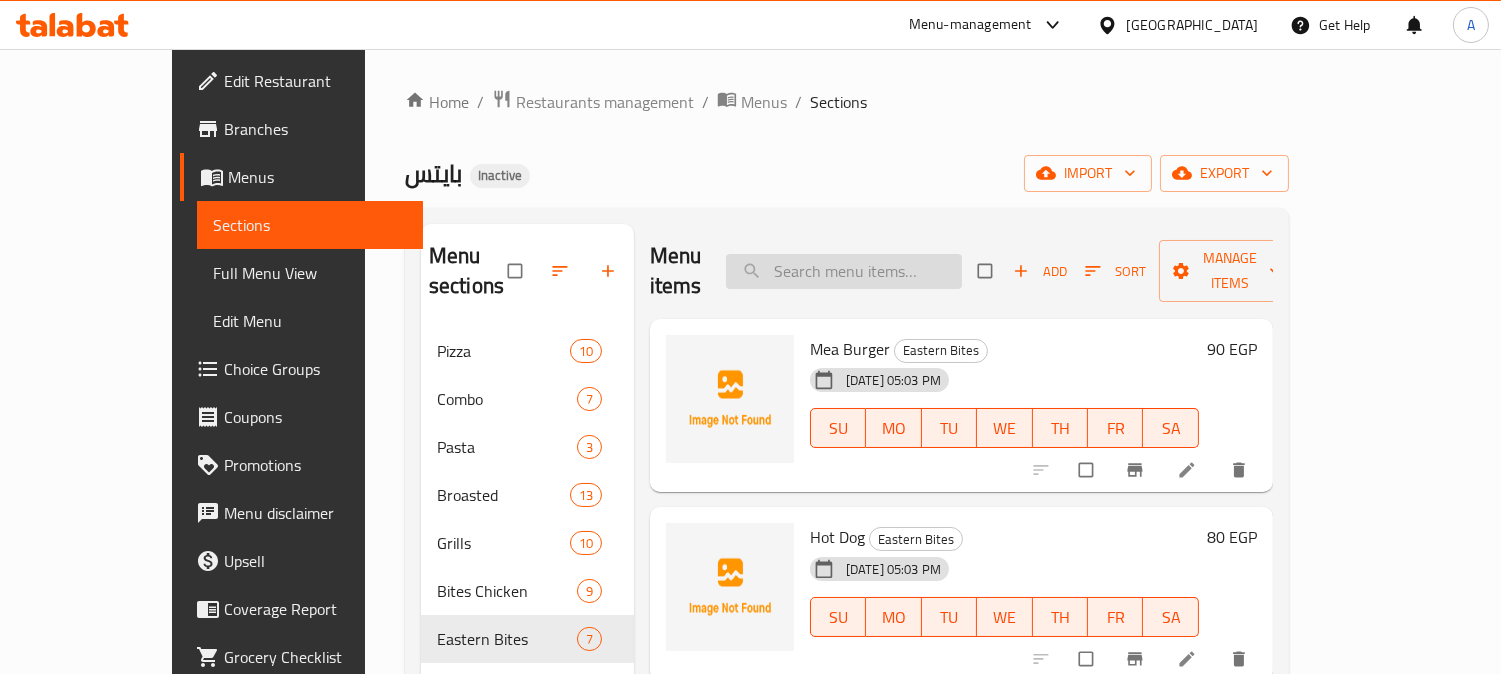 click at bounding box center (844, 271) 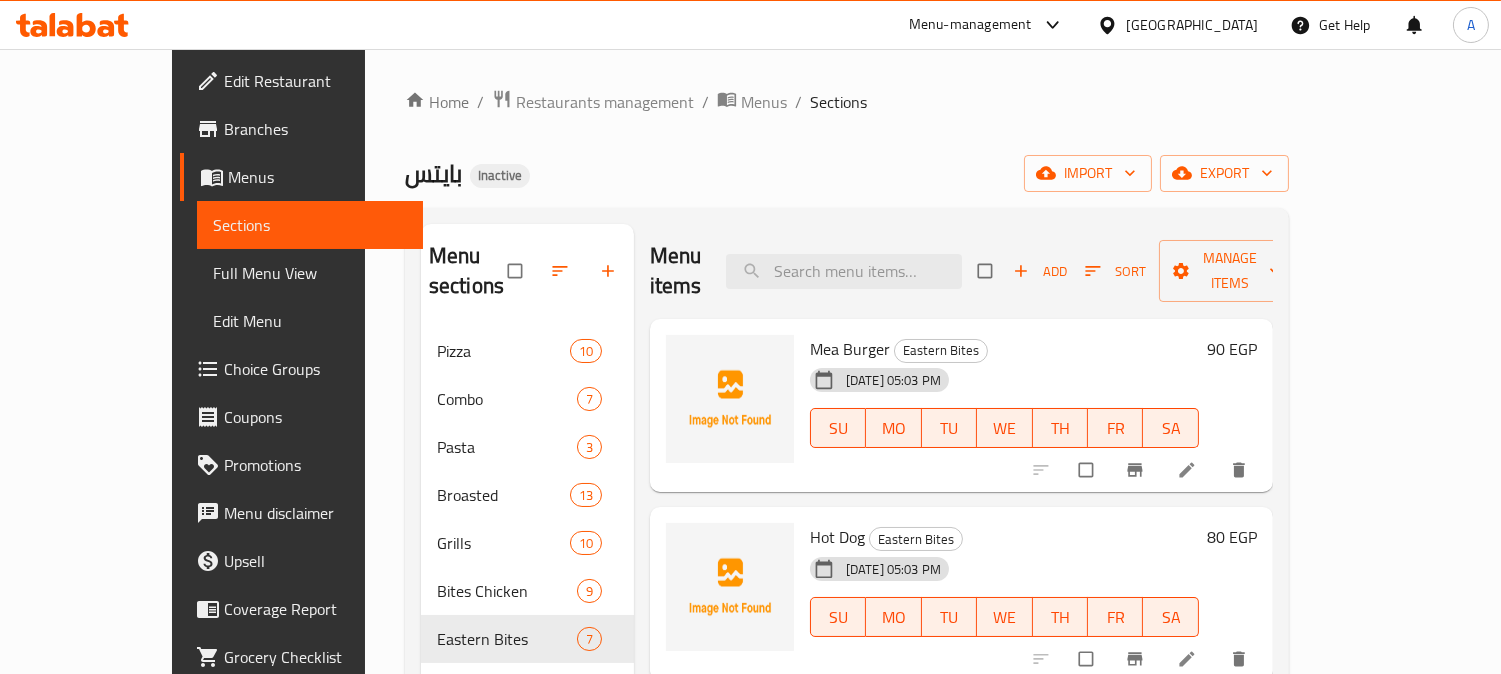 paste on "كفتة لحم" 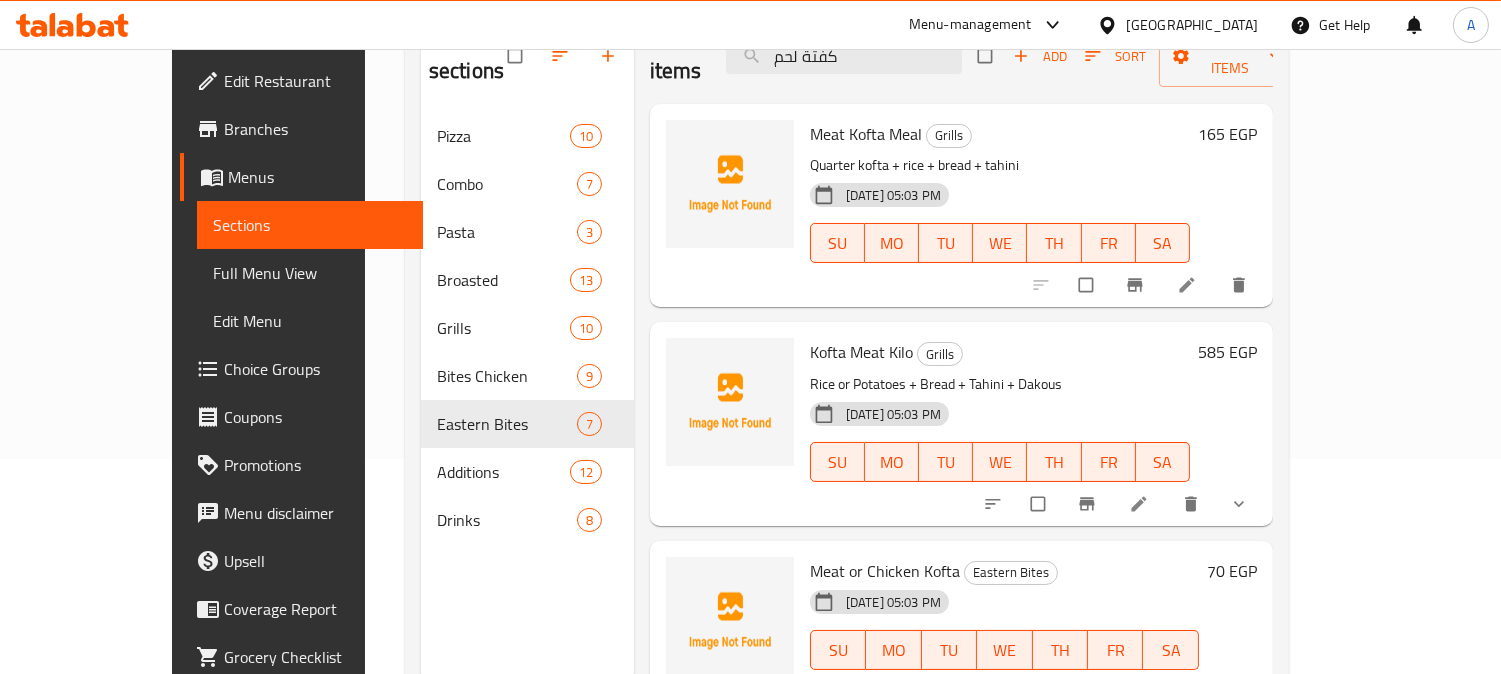 scroll, scrollTop: 222, scrollLeft: 0, axis: vertical 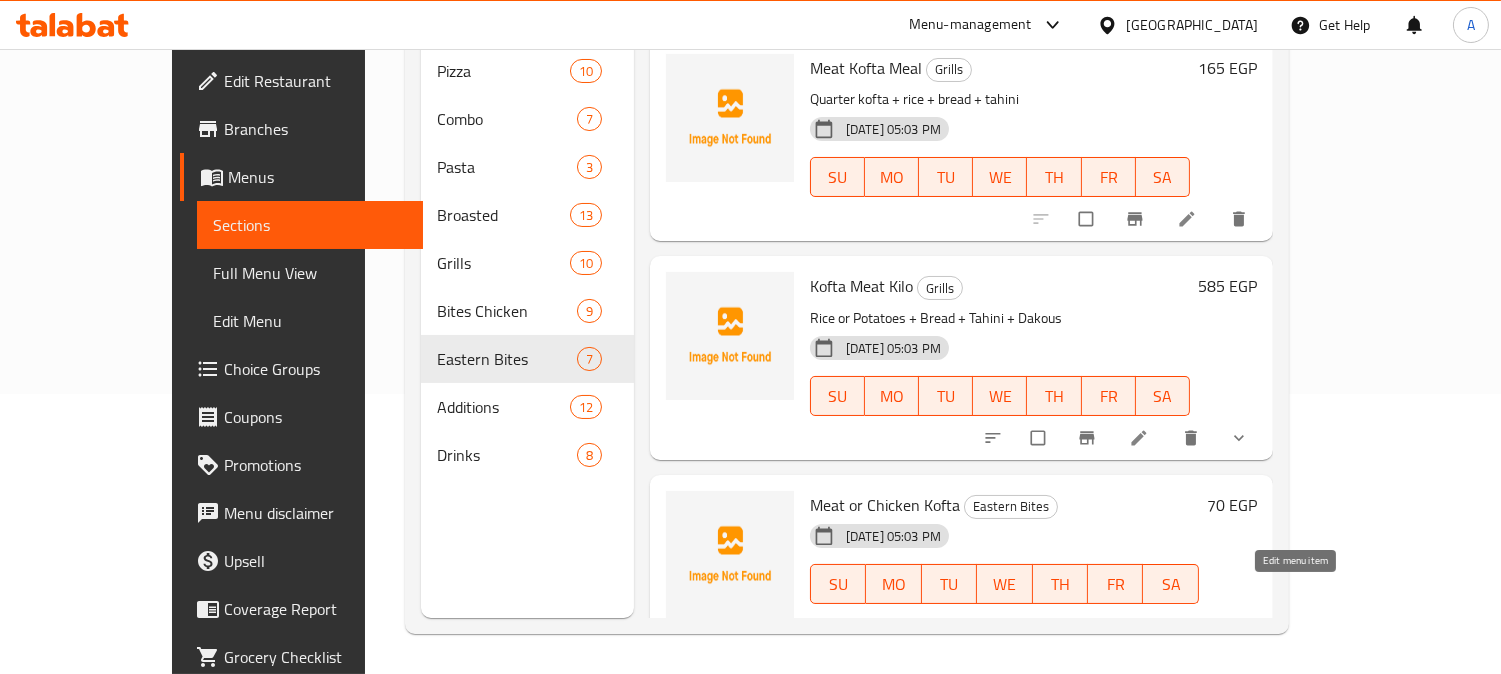 type on "كفتة لحم" 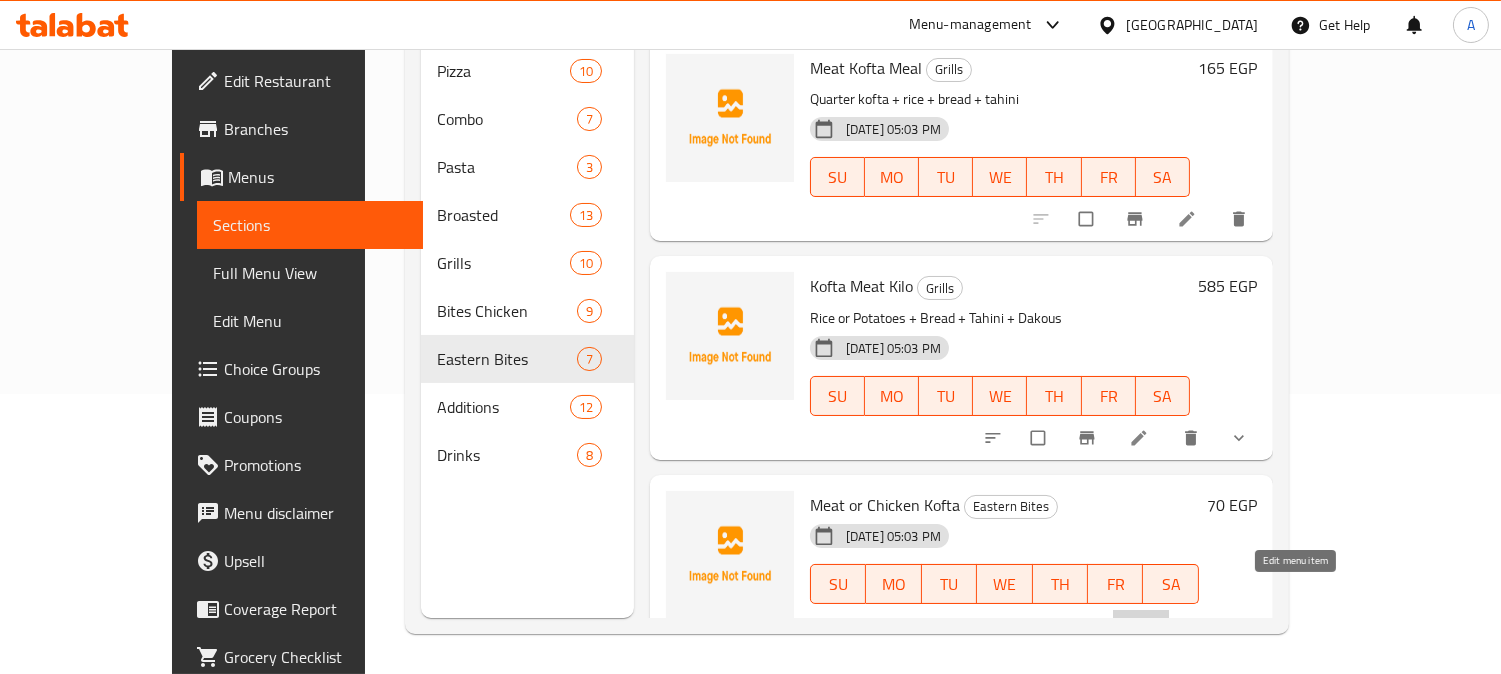 click 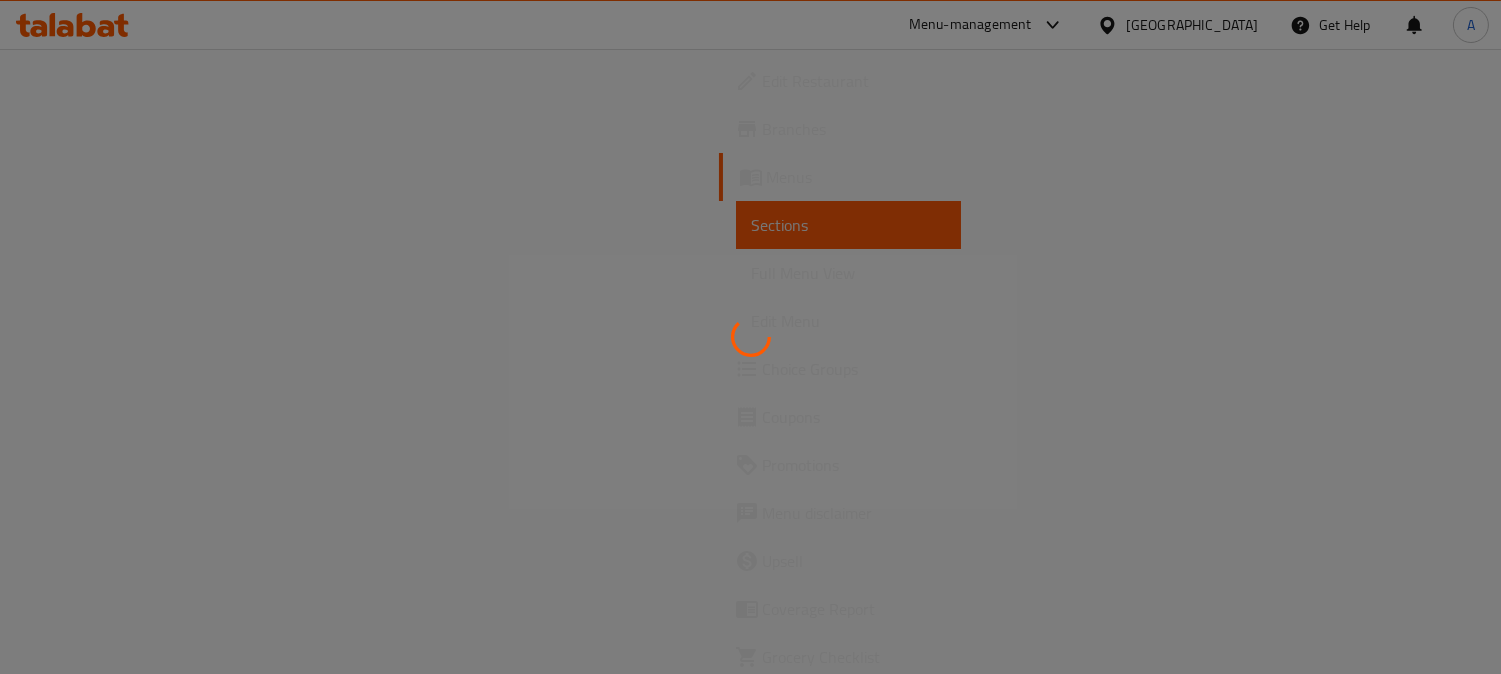 scroll, scrollTop: 0, scrollLeft: 0, axis: both 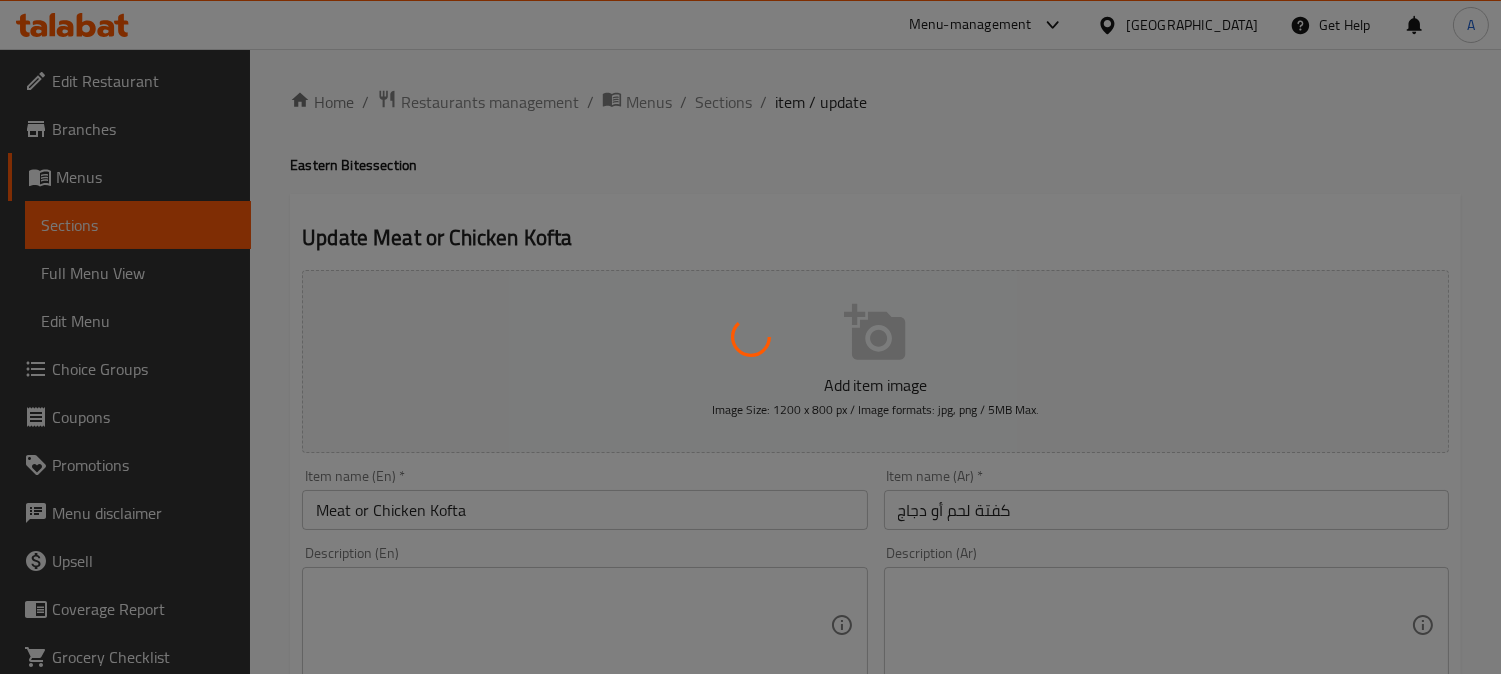 type on "اختر النوع" 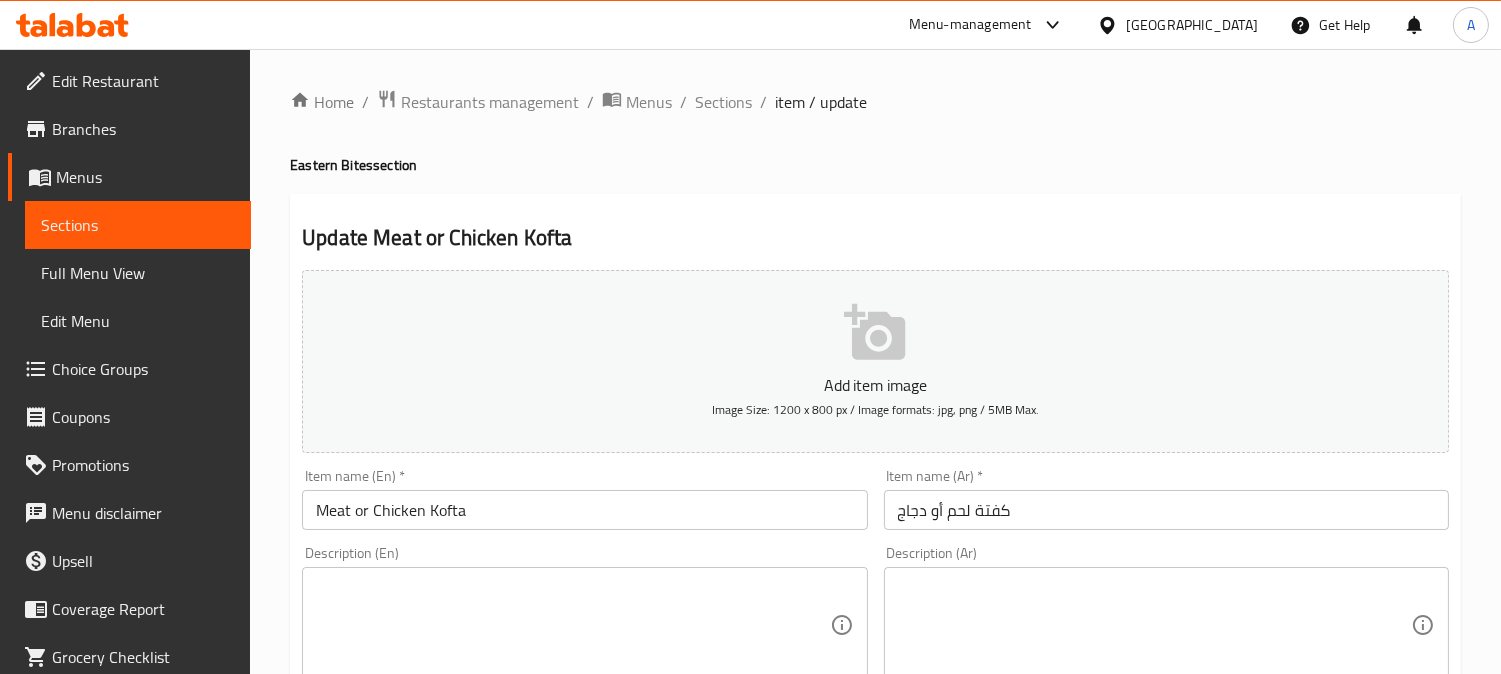 click on "Sections" at bounding box center [723, 102] 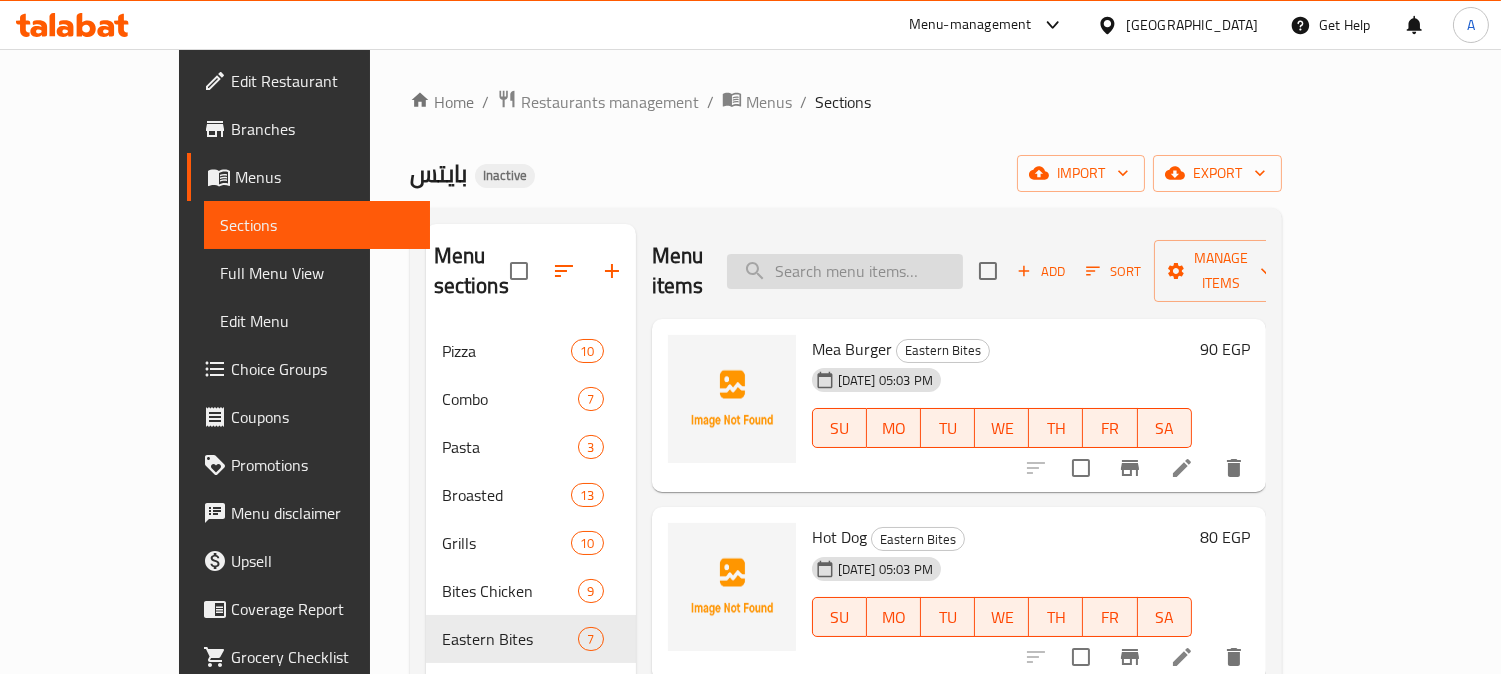 click at bounding box center [845, 271] 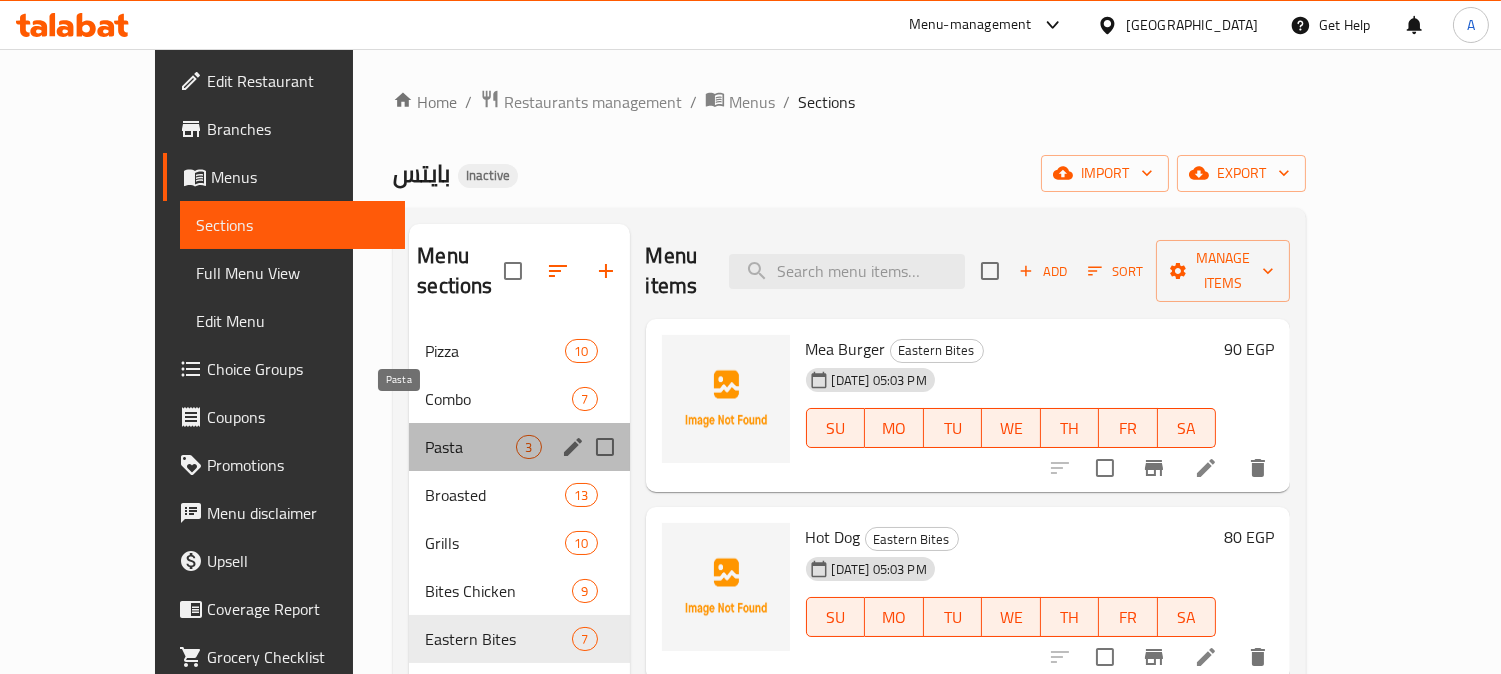 click on "Pasta" at bounding box center [470, 447] 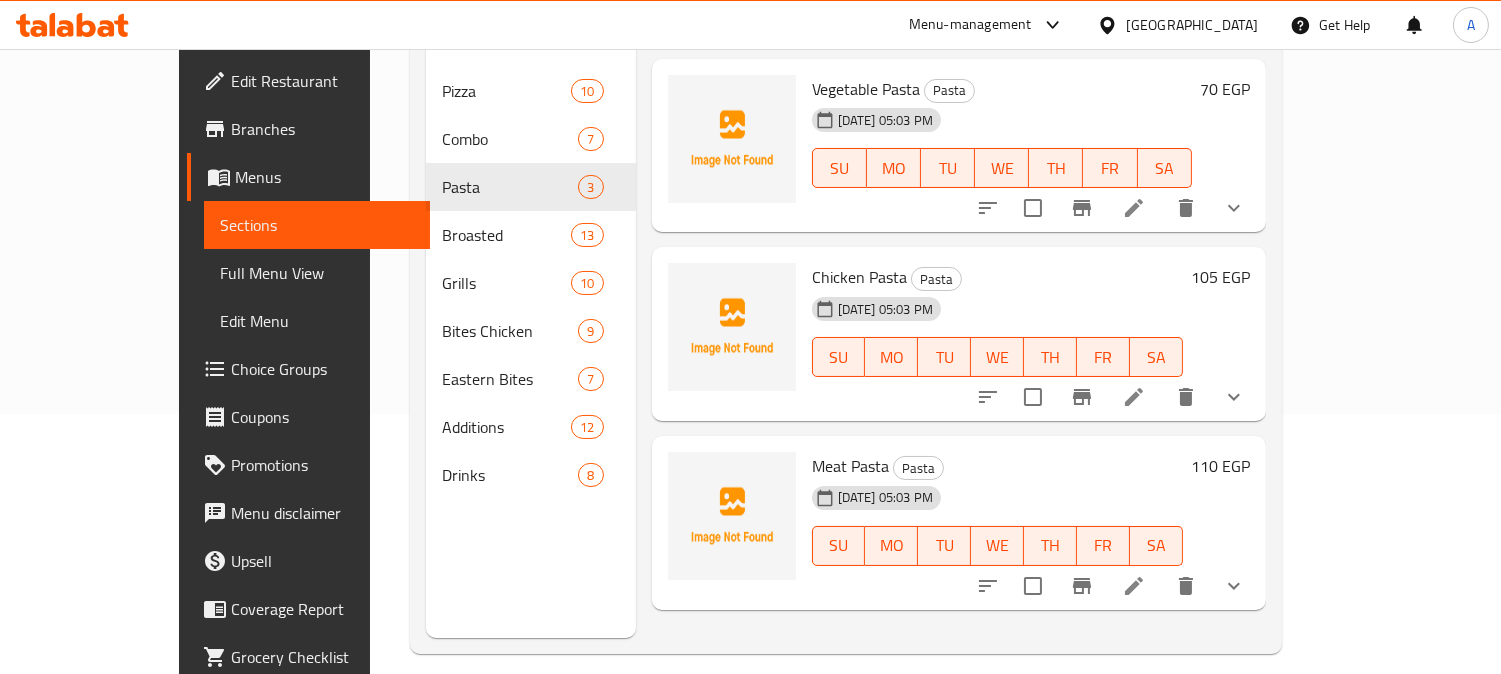 scroll, scrollTop: 280, scrollLeft: 0, axis: vertical 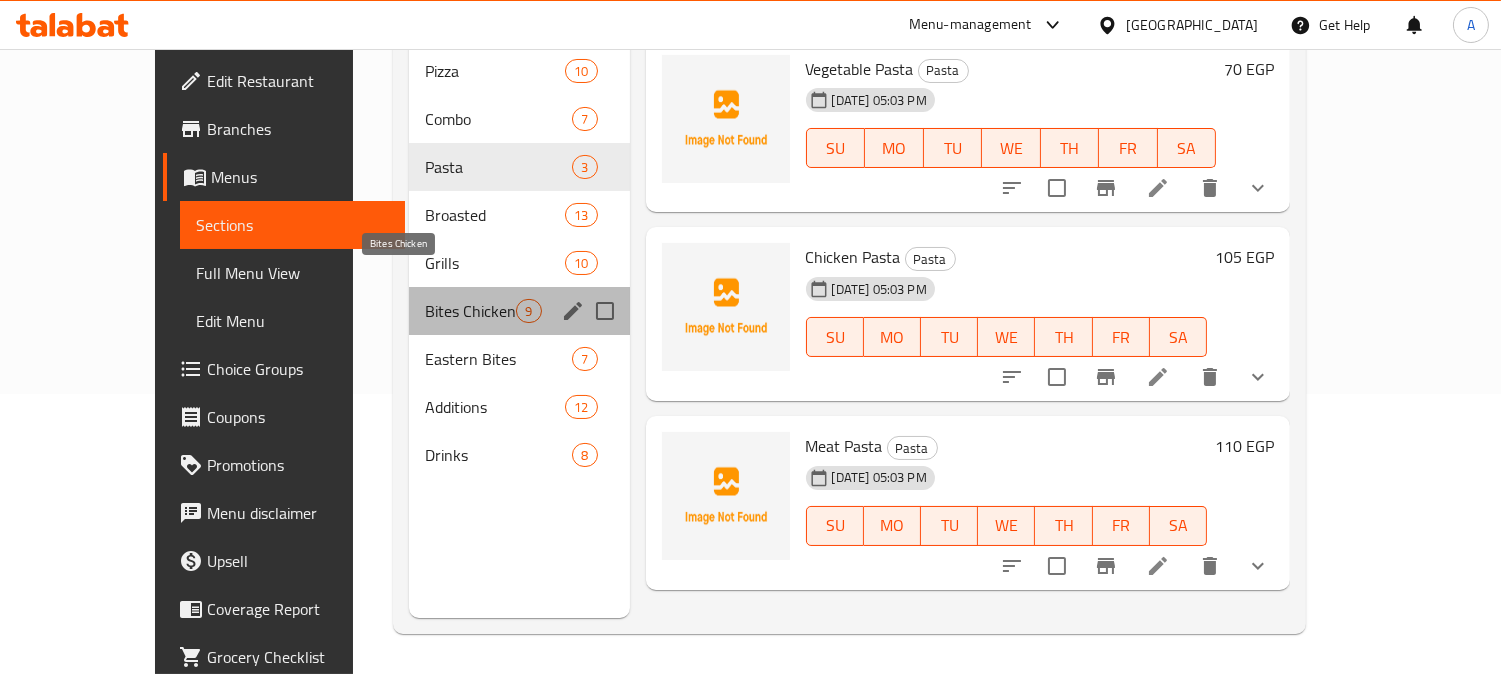 click on "Bites Chicken" at bounding box center [470, 311] 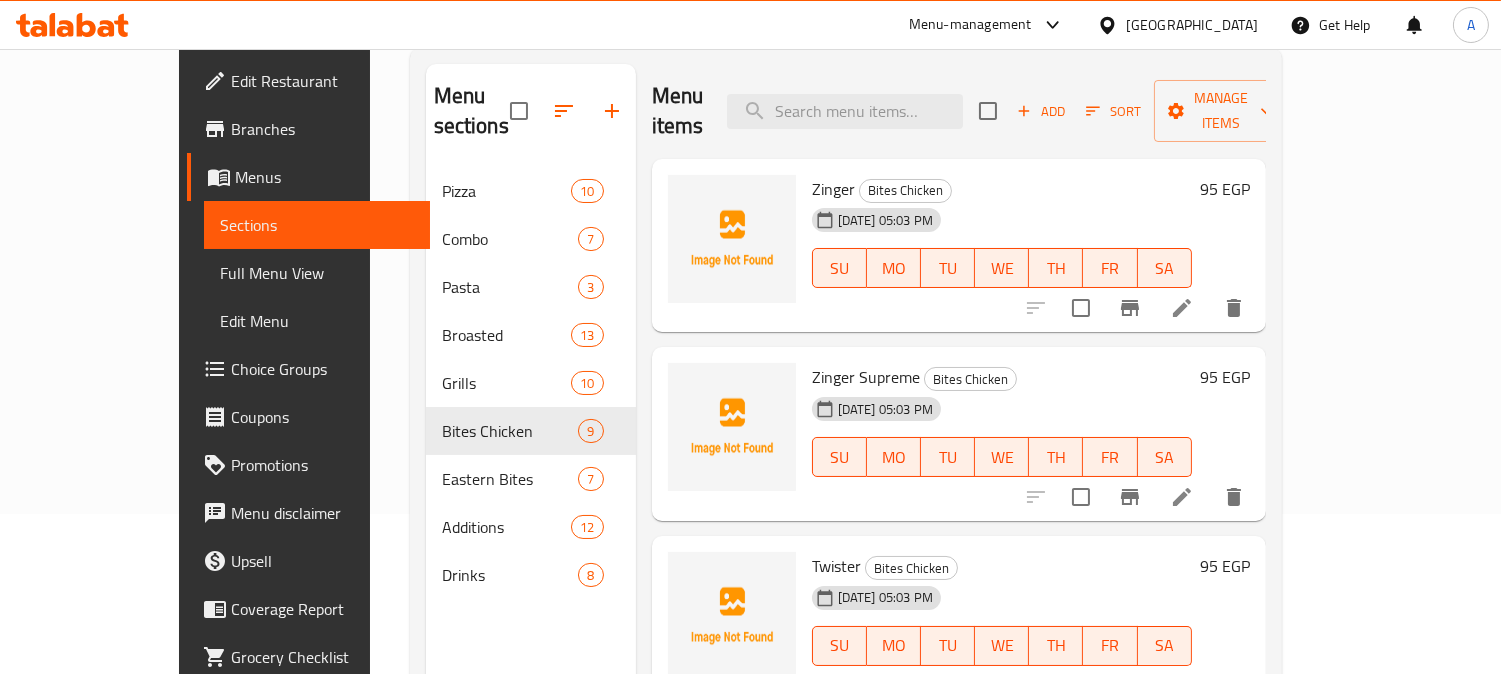 scroll, scrollTop: 0, scrollLeft: 0, axis: both 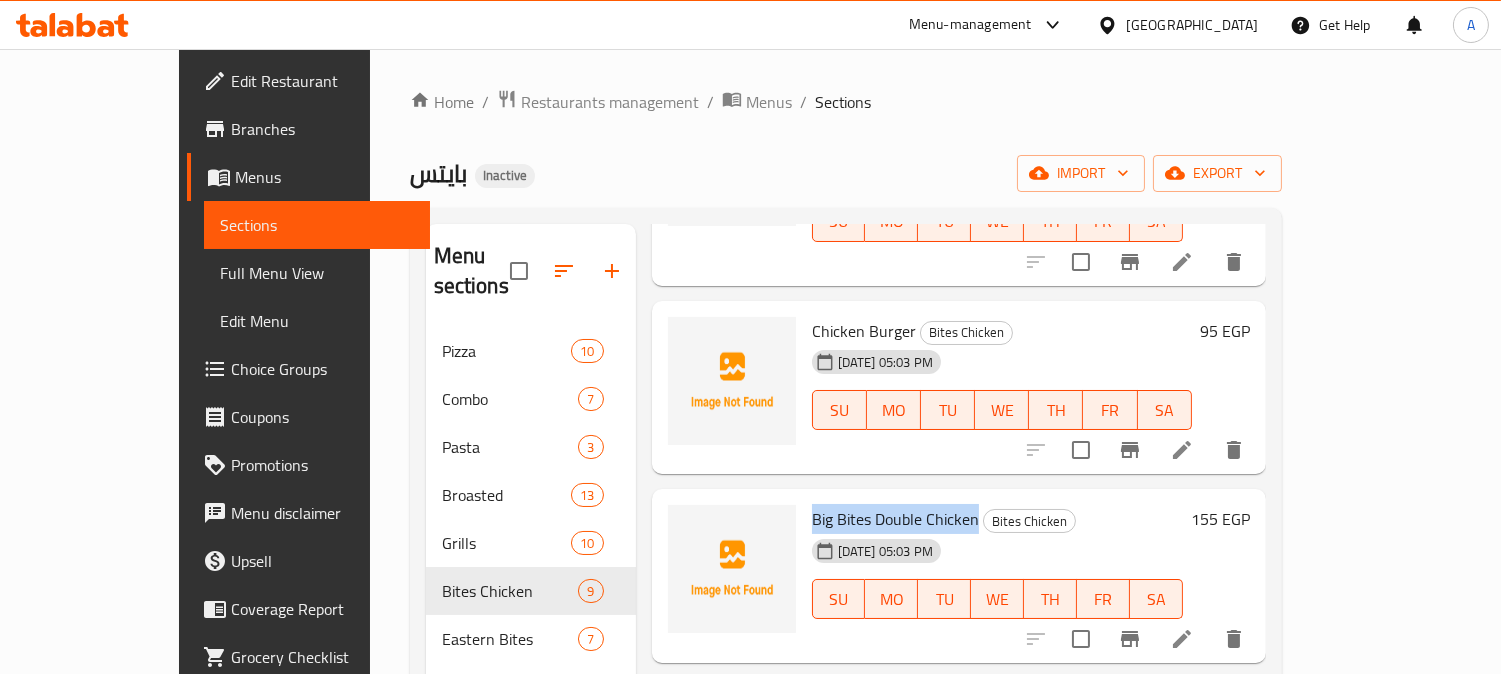 drag, startPoint x: 771, startPoint y: 487, endPoint x: 931, endPoint y: 490, distance: 160.02812 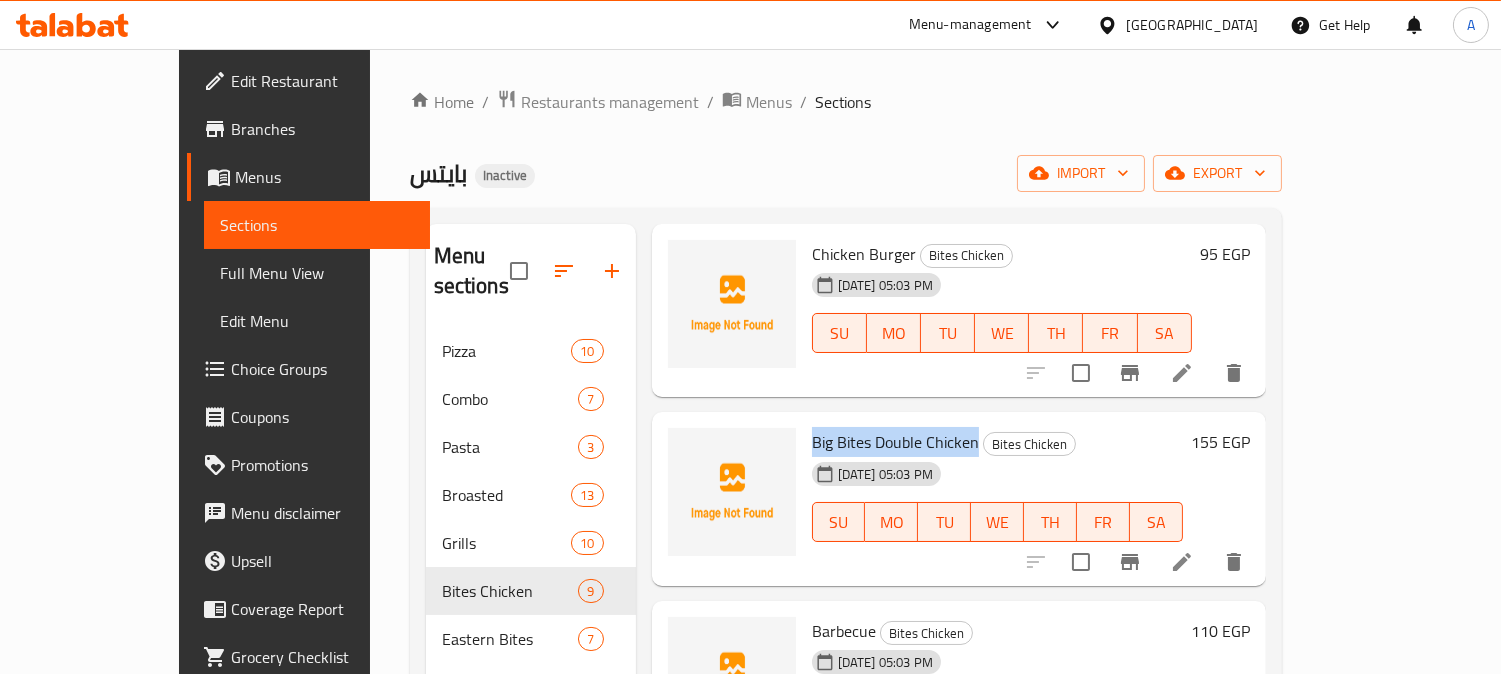 scroll, scrollTop: 1102, scrollLeft: 0, axis: vertical 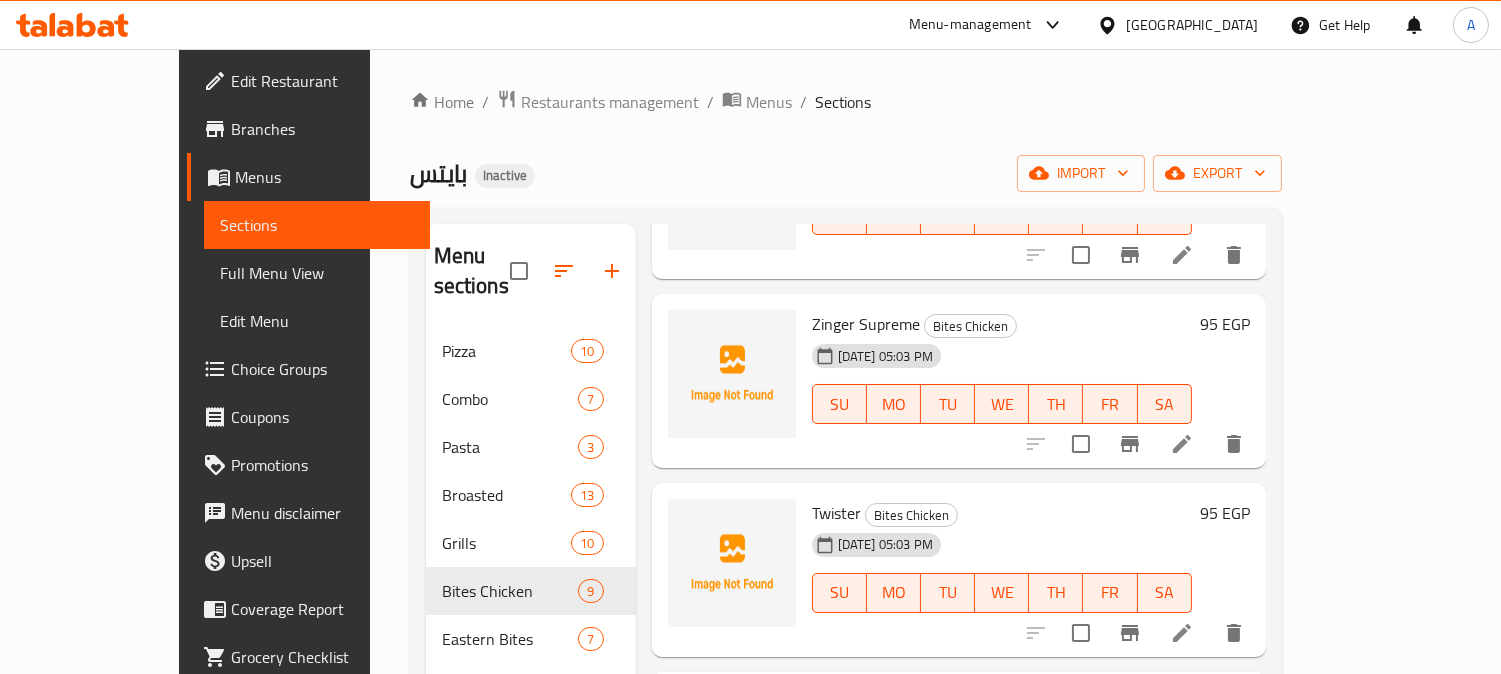 click on "Edit Restaurant" at bounding box center (322, 81) 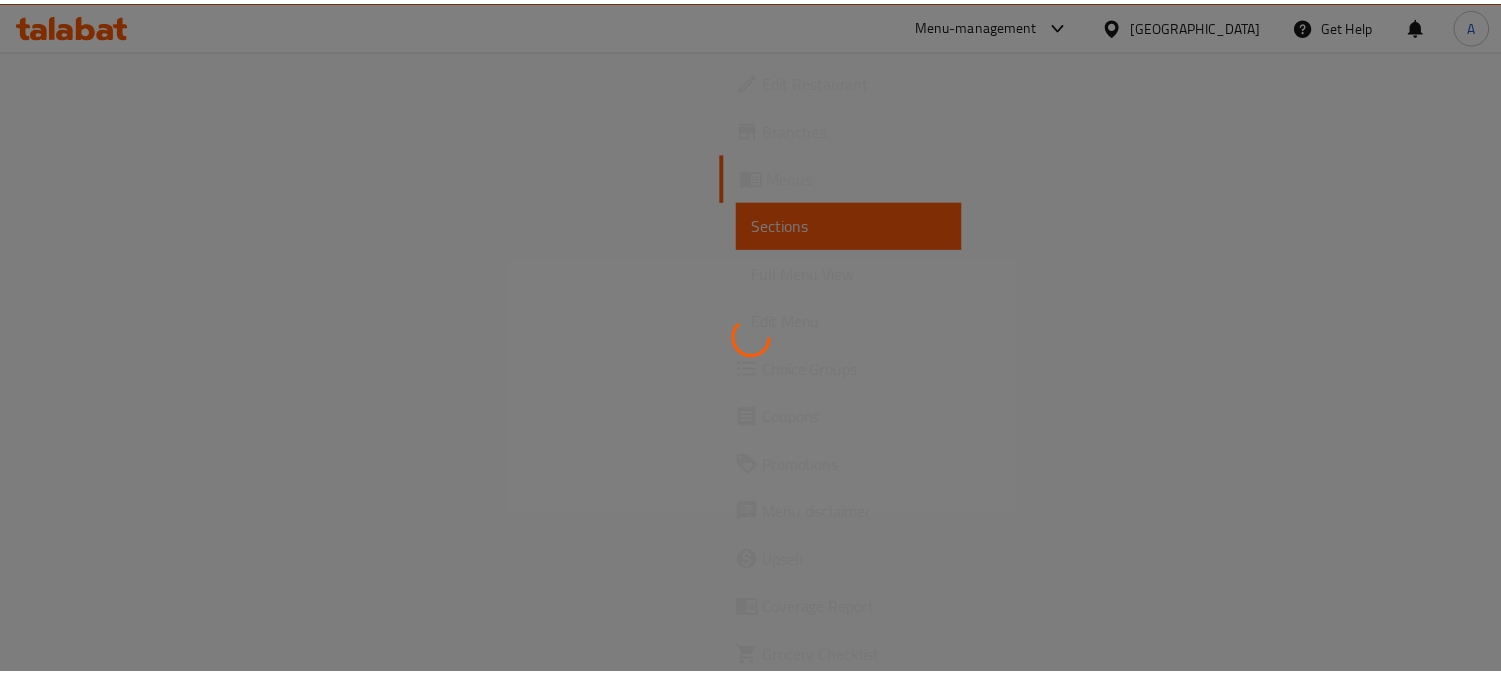 scroll, scrollTop: 0, scrollLeft: 0, axis: both 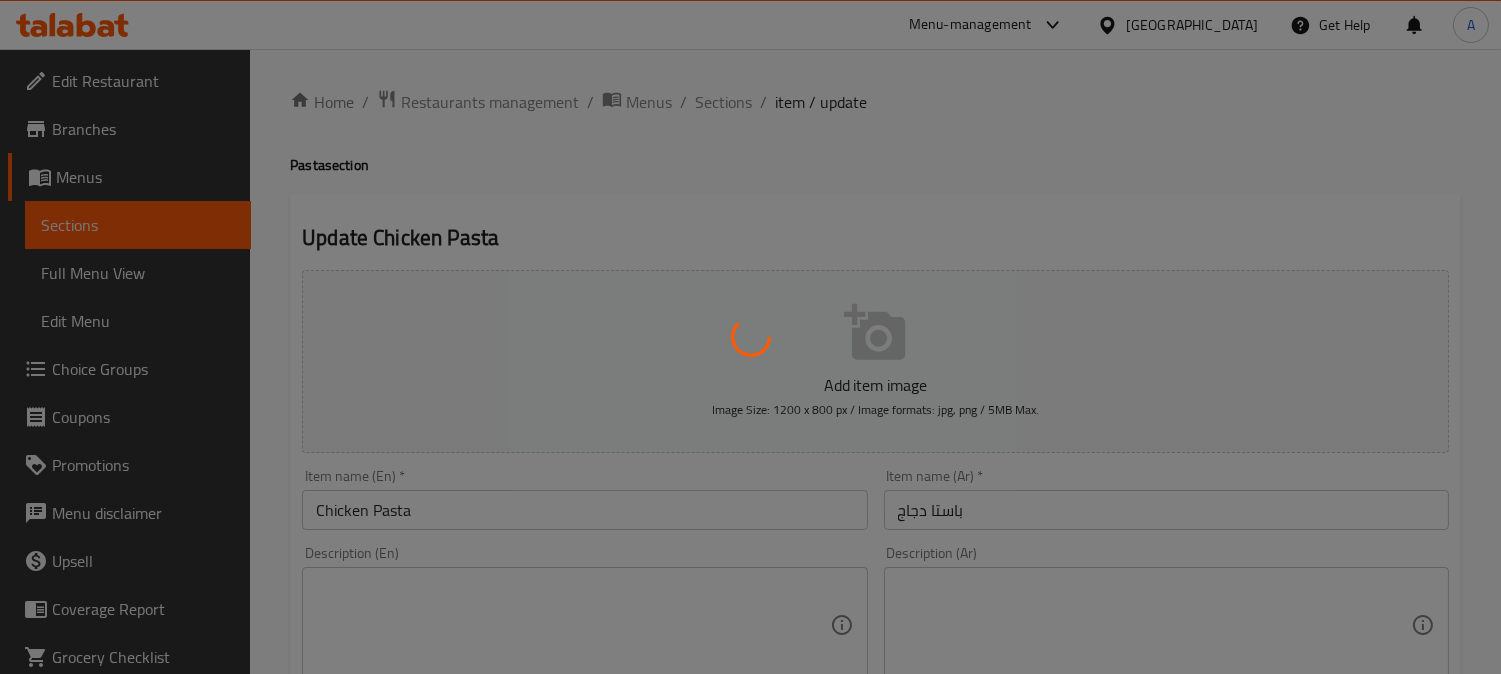 type on "اختر الصوص" 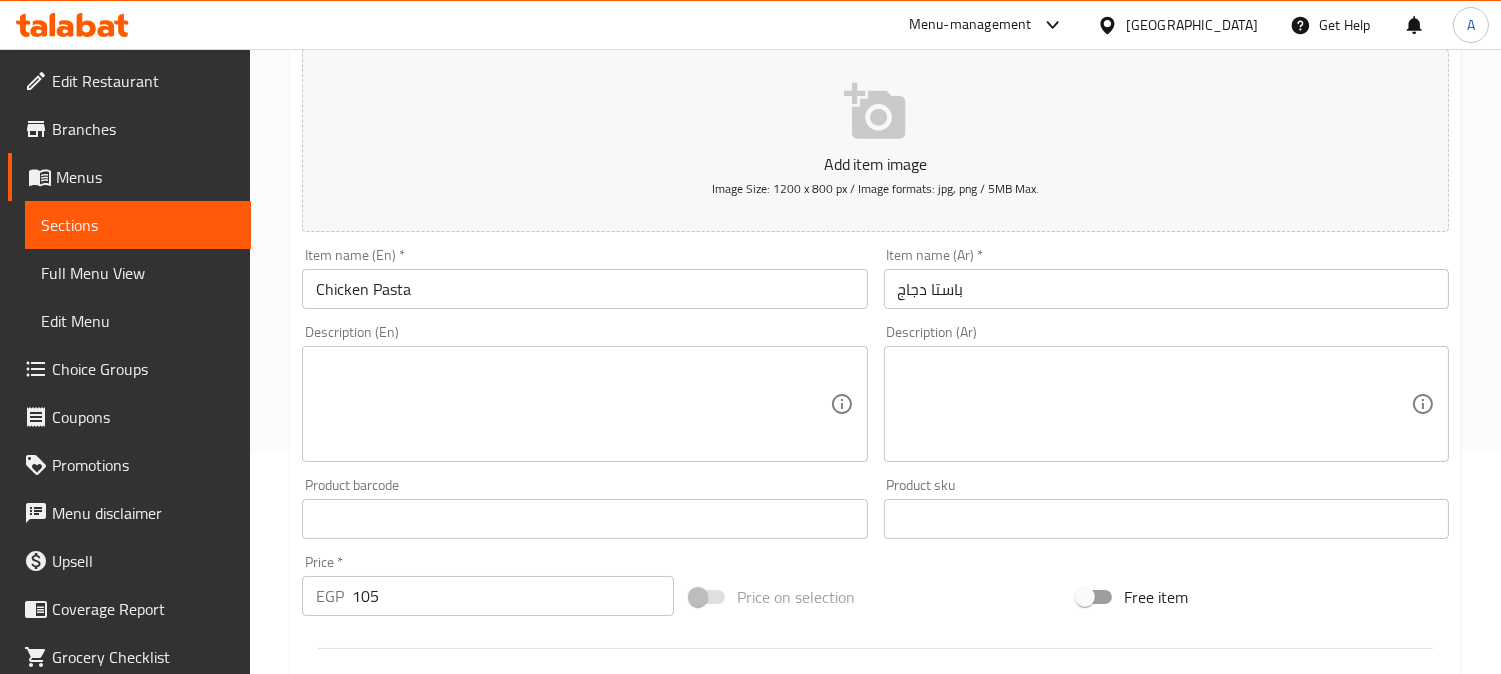 scroll, scrollTop: 222, scrollLeft: 0, axis: vertical 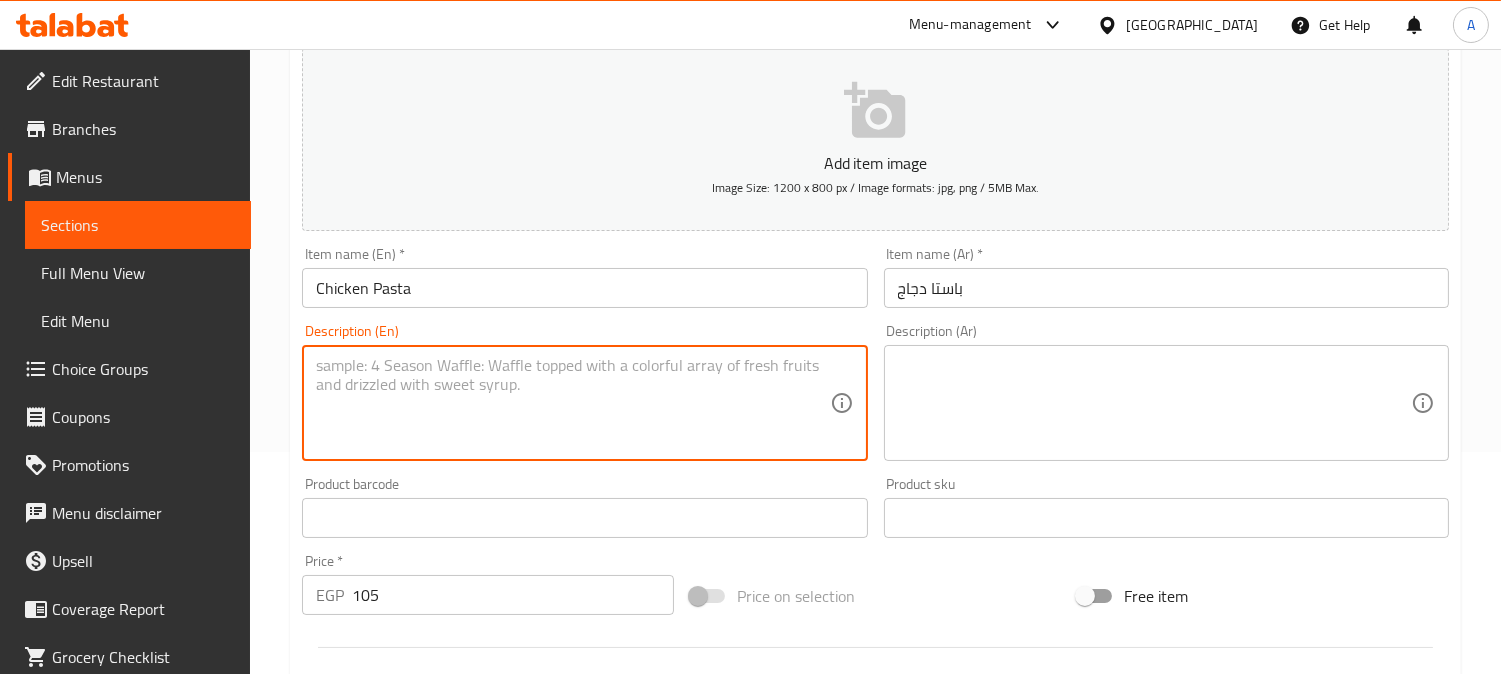 click at bounding box center [572, 403] 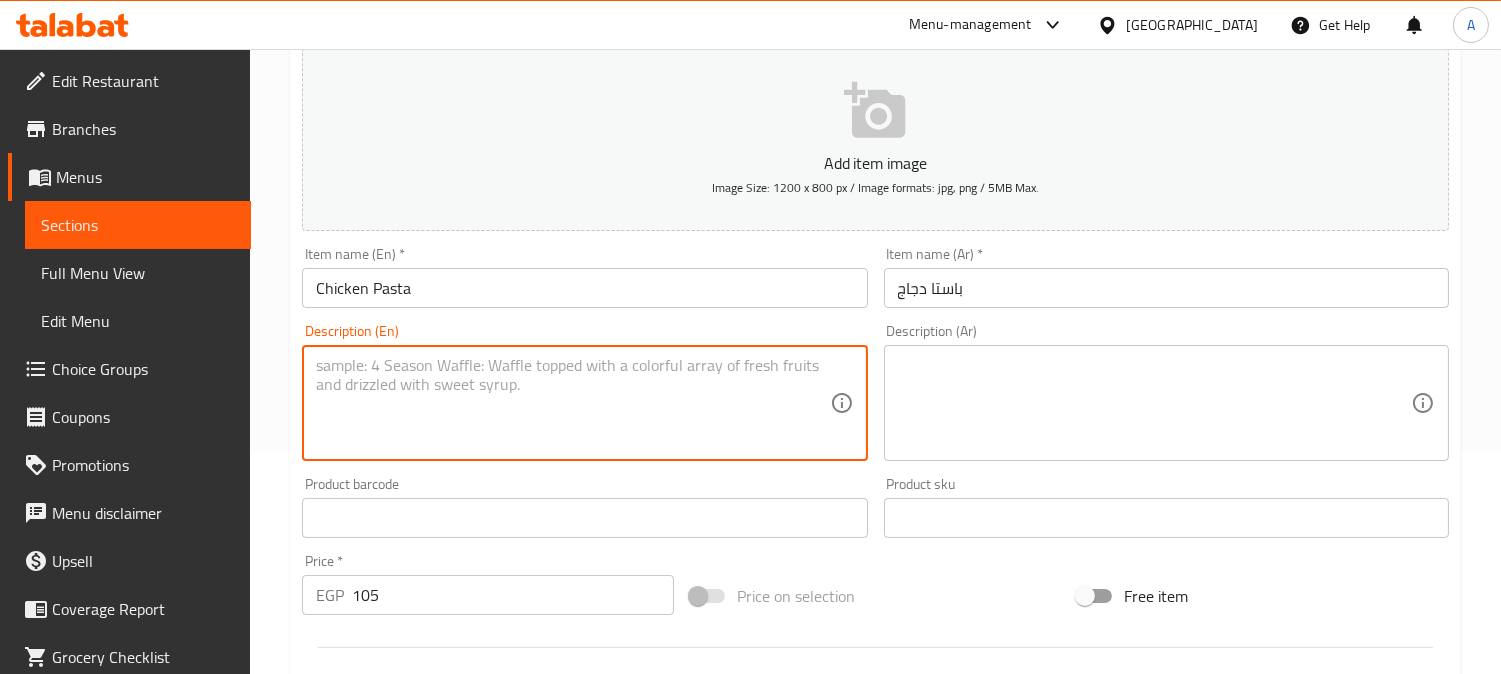 paste on "Made with juicy pieces of tender chicken, pasta, and aromatic herbs and spices" 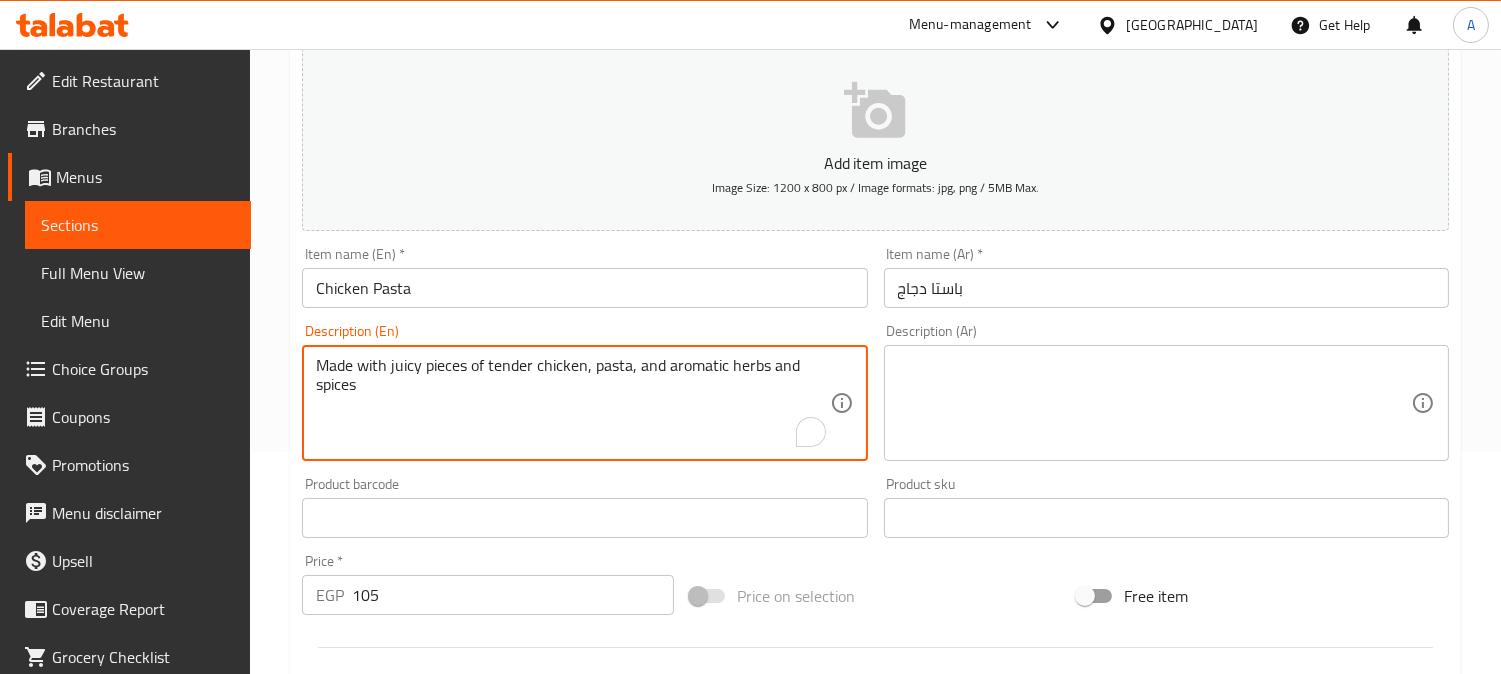 type on "Made with juicy pieces of tender chicken, pasta, and aromatic herbs and spices" 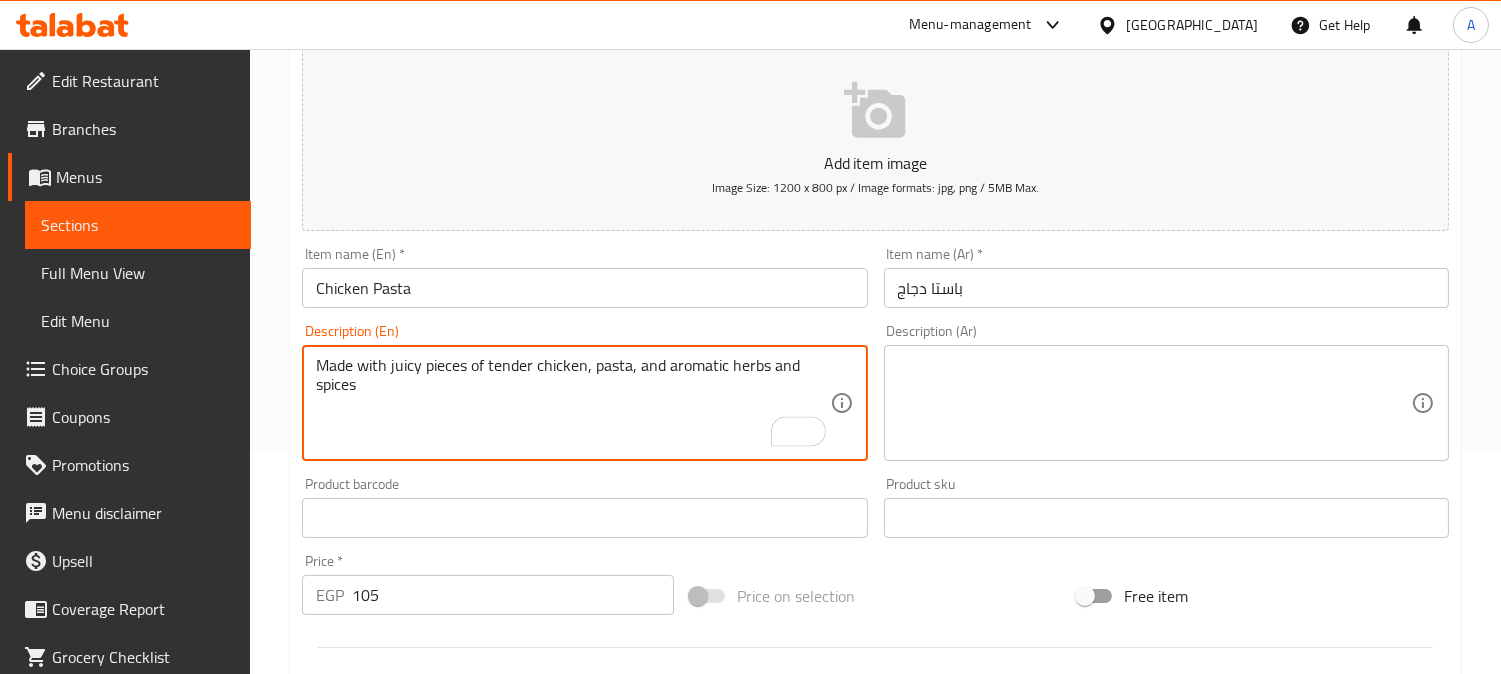 click at bounding box center [1154, 403] 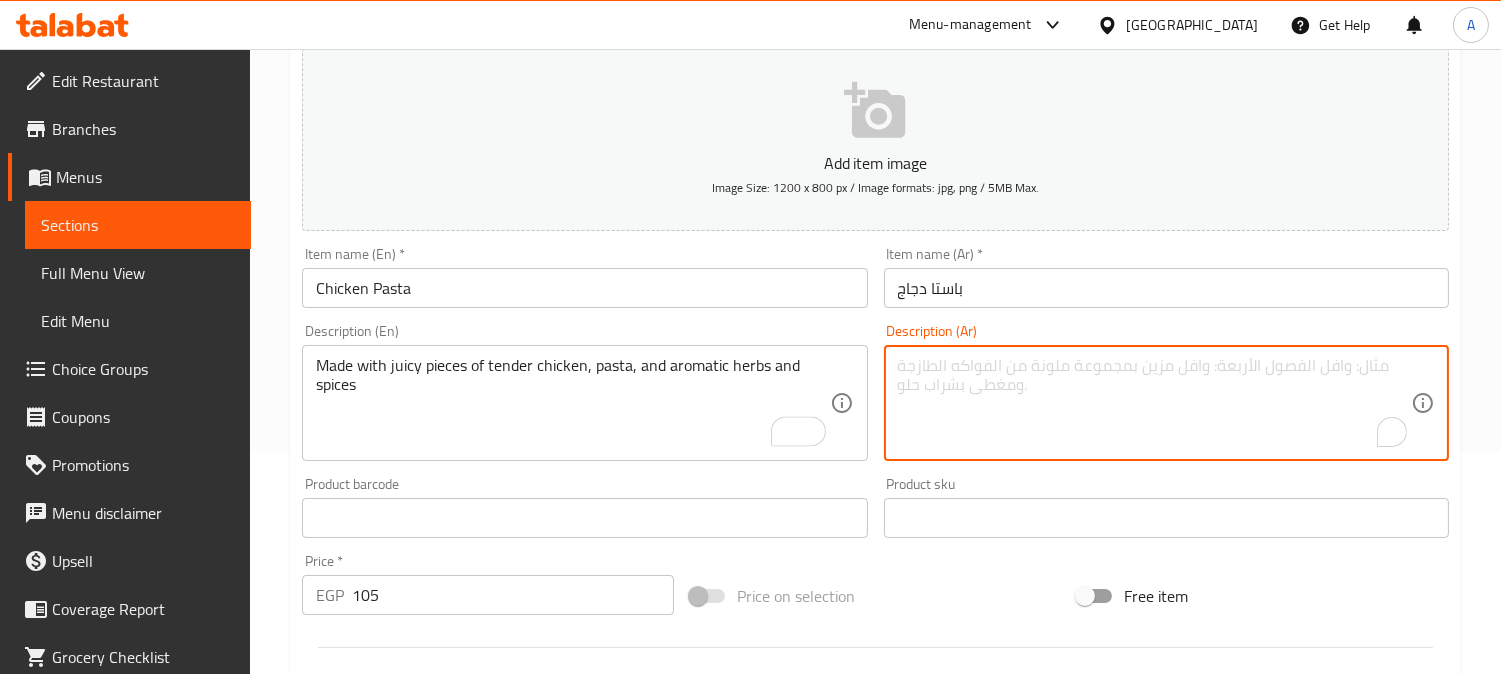 paste on "محضرة من قطع الدجاج الطرية والمعكرونة والأعشاب والتوابل العطرية" 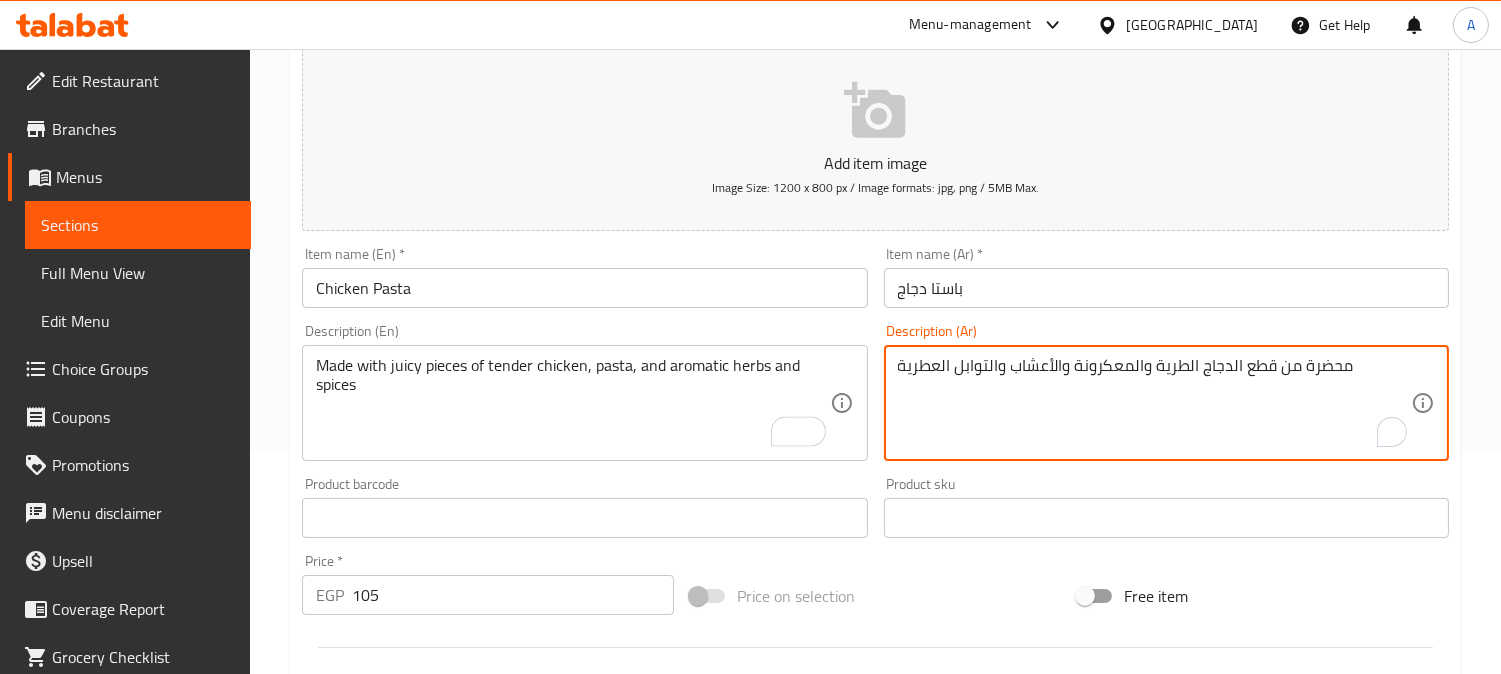 type on "محضرة من قطع الدجاج الطرية والمعكرونة والأعشاب والتوابل العطرية" 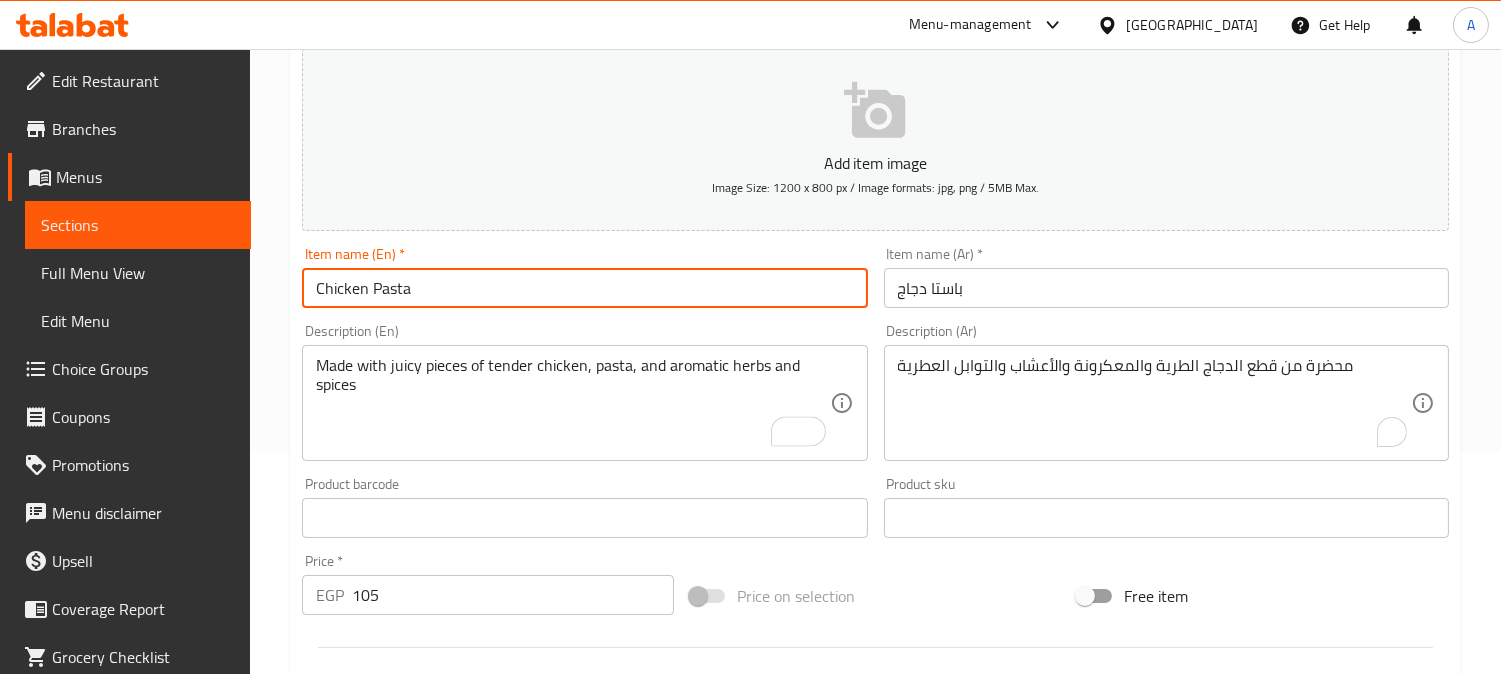 click on "Update" at bounding box center (439, 1137) 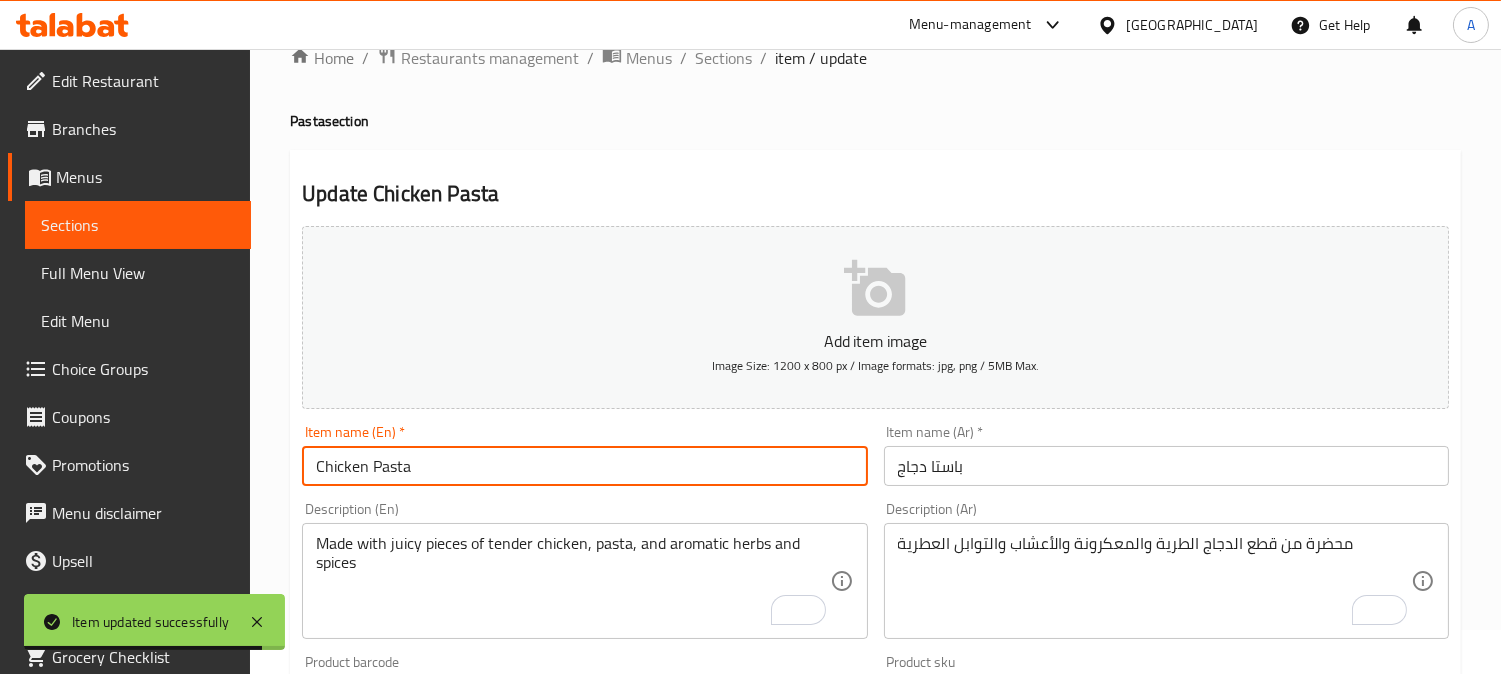 scroll, scrollTop: 0, scrollLeft: 0, axis: both 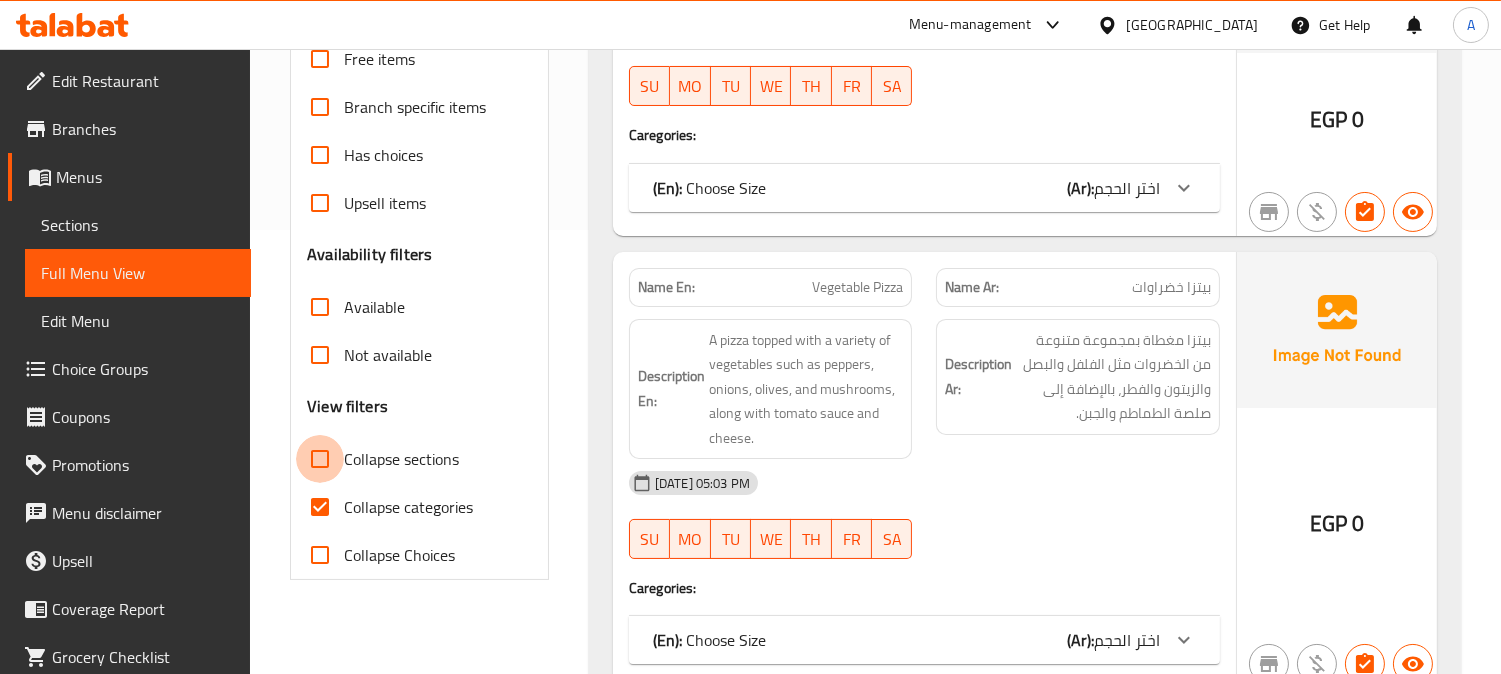 click on "Collapse sections" at bounding box center (320, 459) 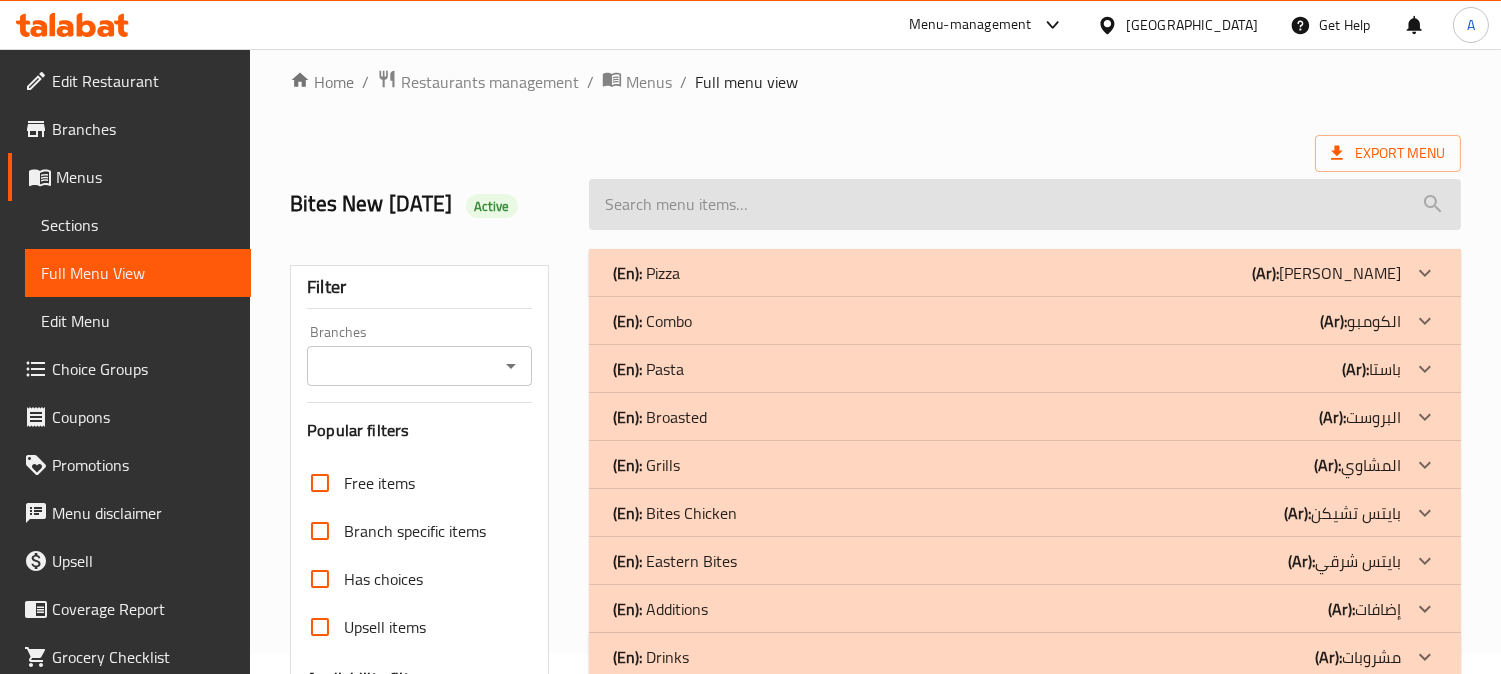 scroll, scrollTop: 0, scrollLeft: 0, axis: both 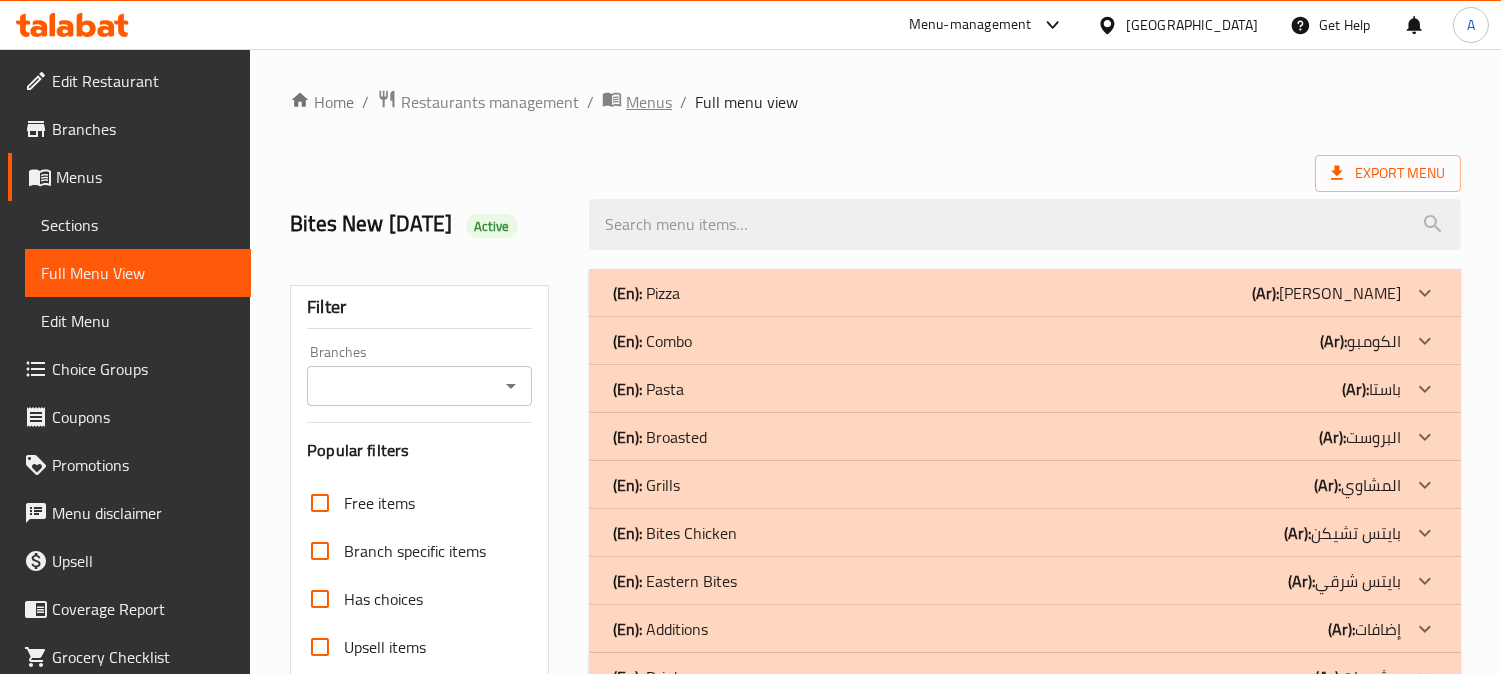 click on "Menus" at bounding box center (649, 102) 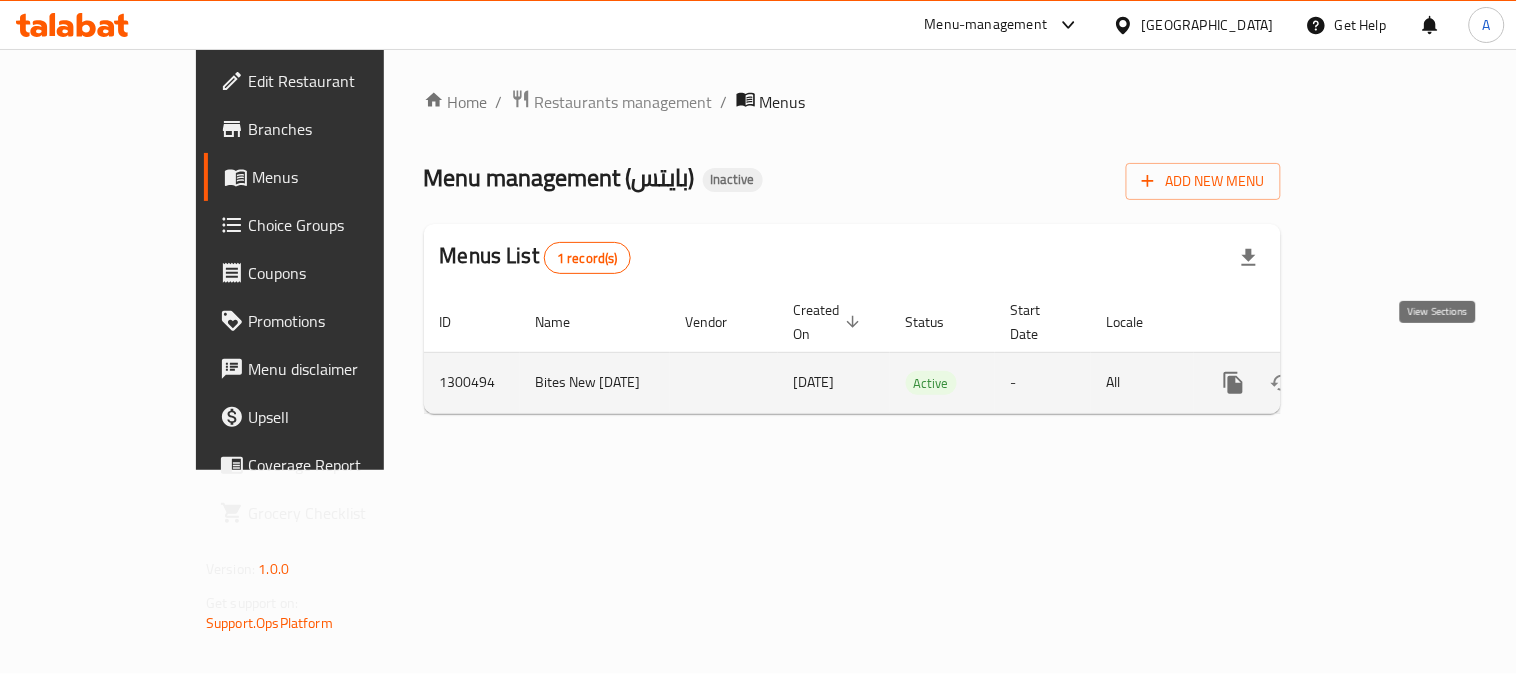 click 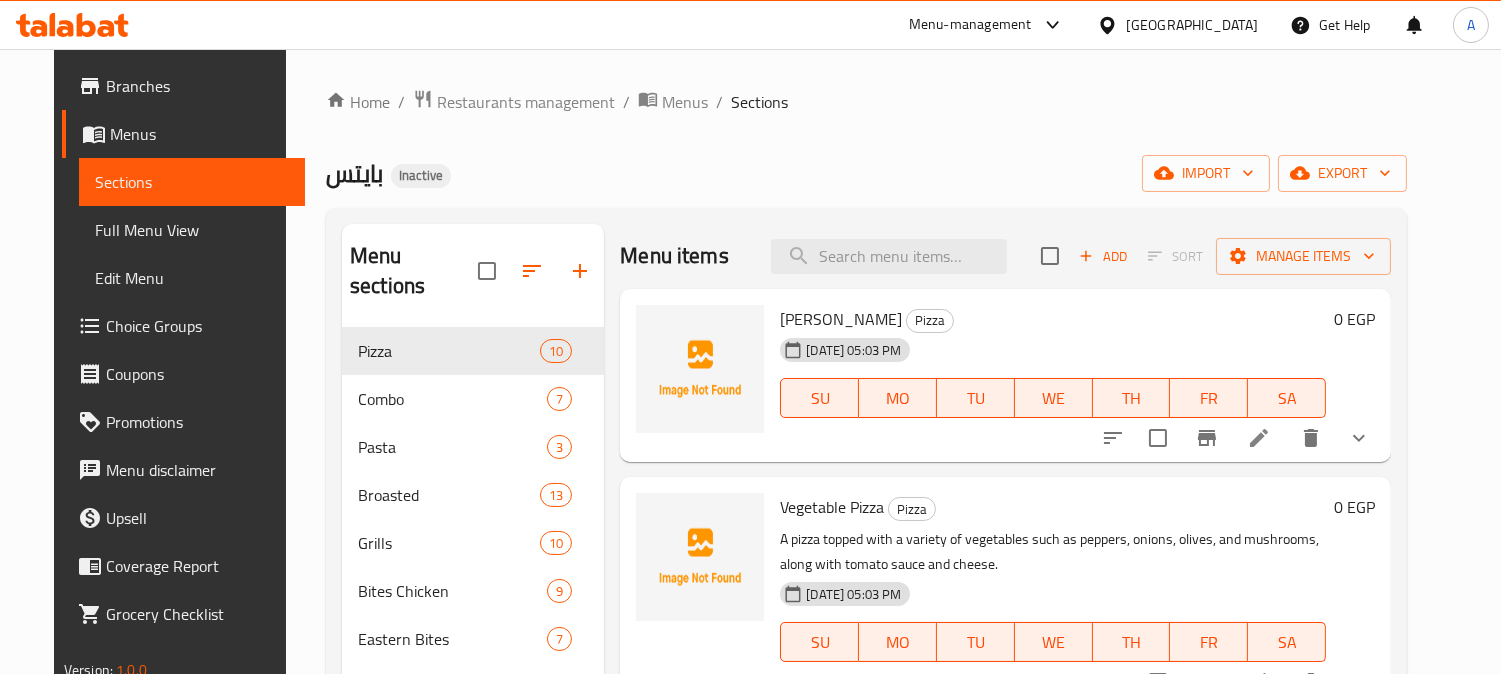 scroll, scrollTop: 66, scrollLeft: 0, axis: vertical 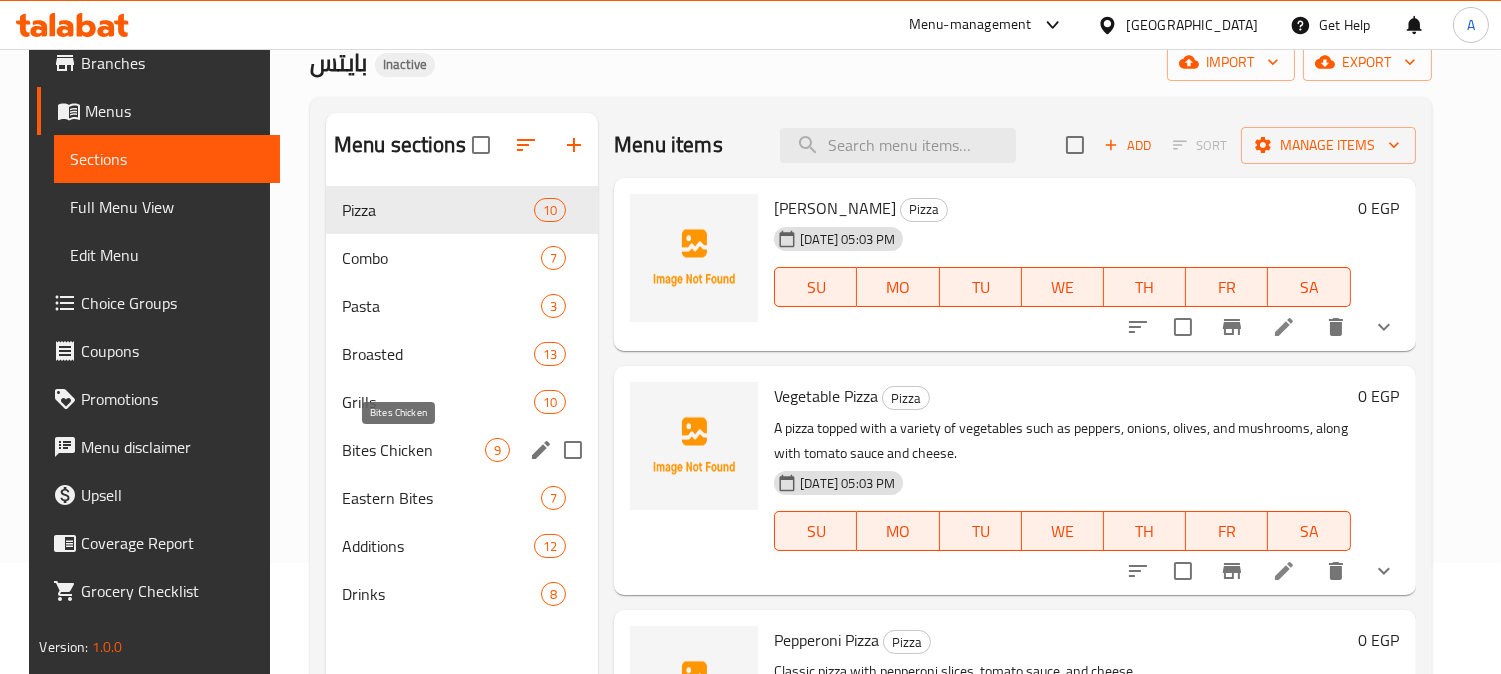 click on "Bites Chicken" at bounding box center (413, 450) 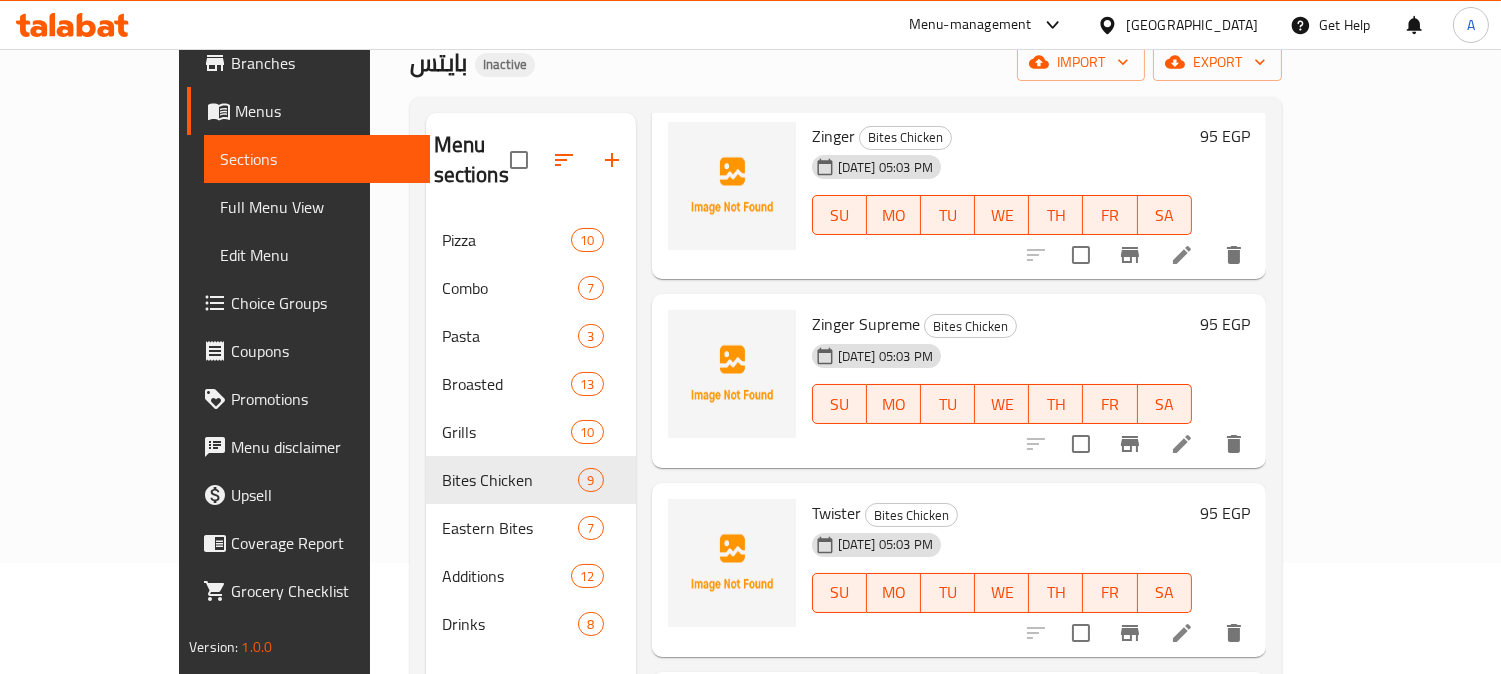 scroll, scrollTop: 222, scrollLeft: 0, axis: vertical 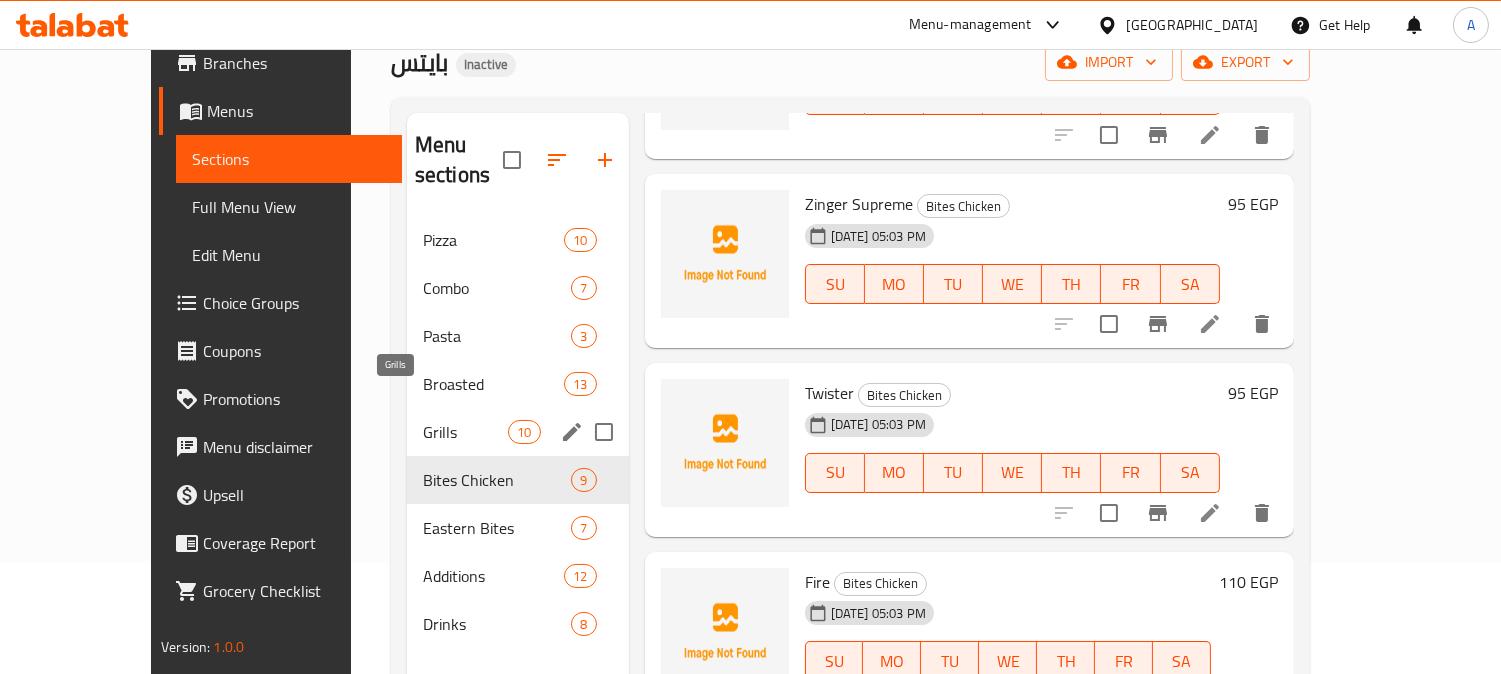click on "Grills" at bounding box center (465, 432) 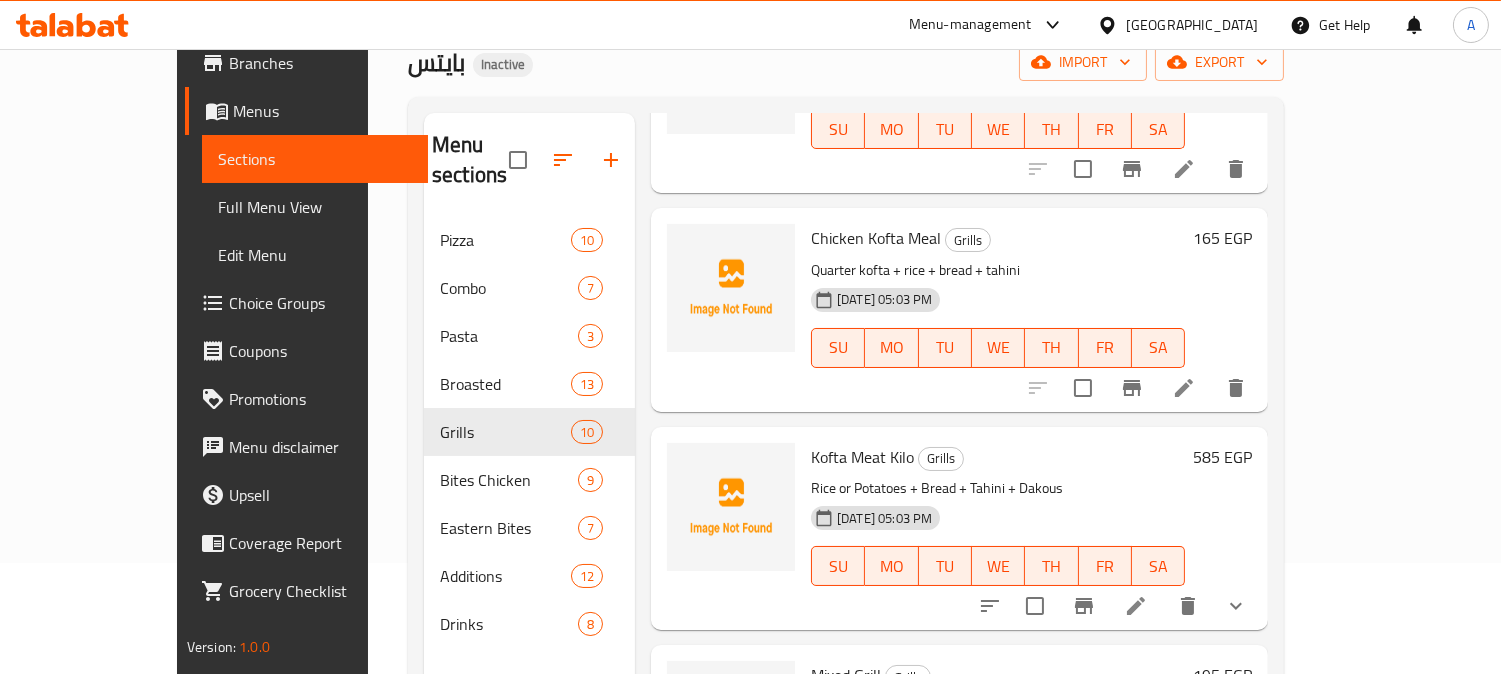 scroll, scrollTop: 1558, scrollLeft: 0, axis: vertical 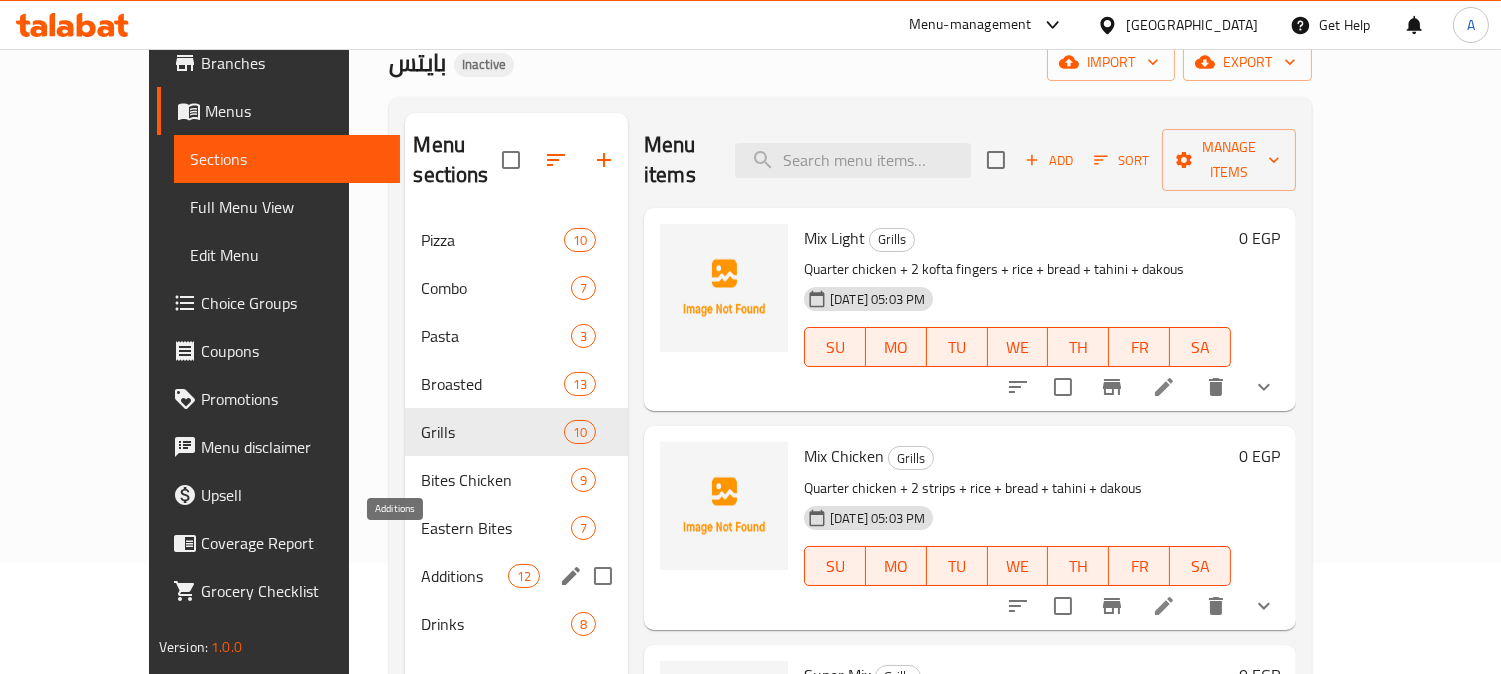 click on "Additions" at bounding box center [464, 576] 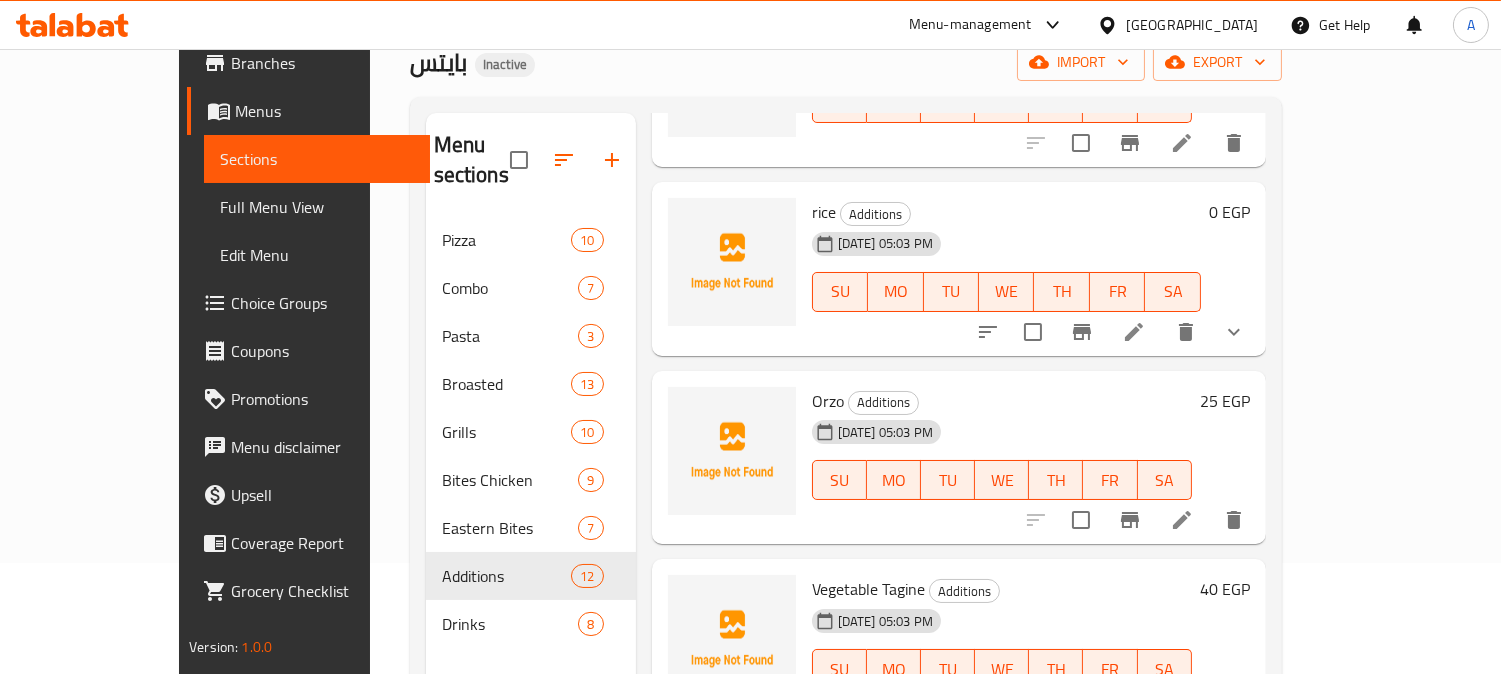 scroll, scrollTop: 1637, scrollLeft: 0, axis: vertical 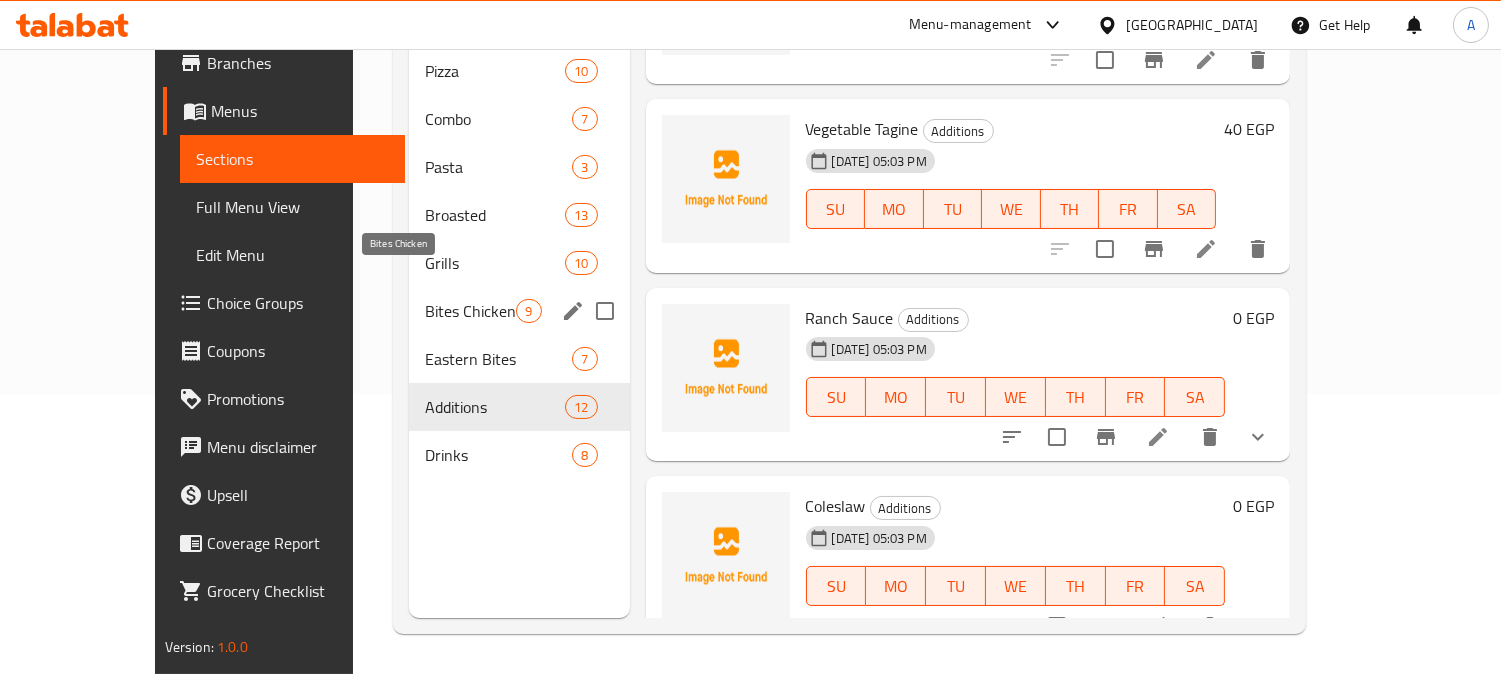 click on "Bites Chicken" at bounding box center (470, 311) 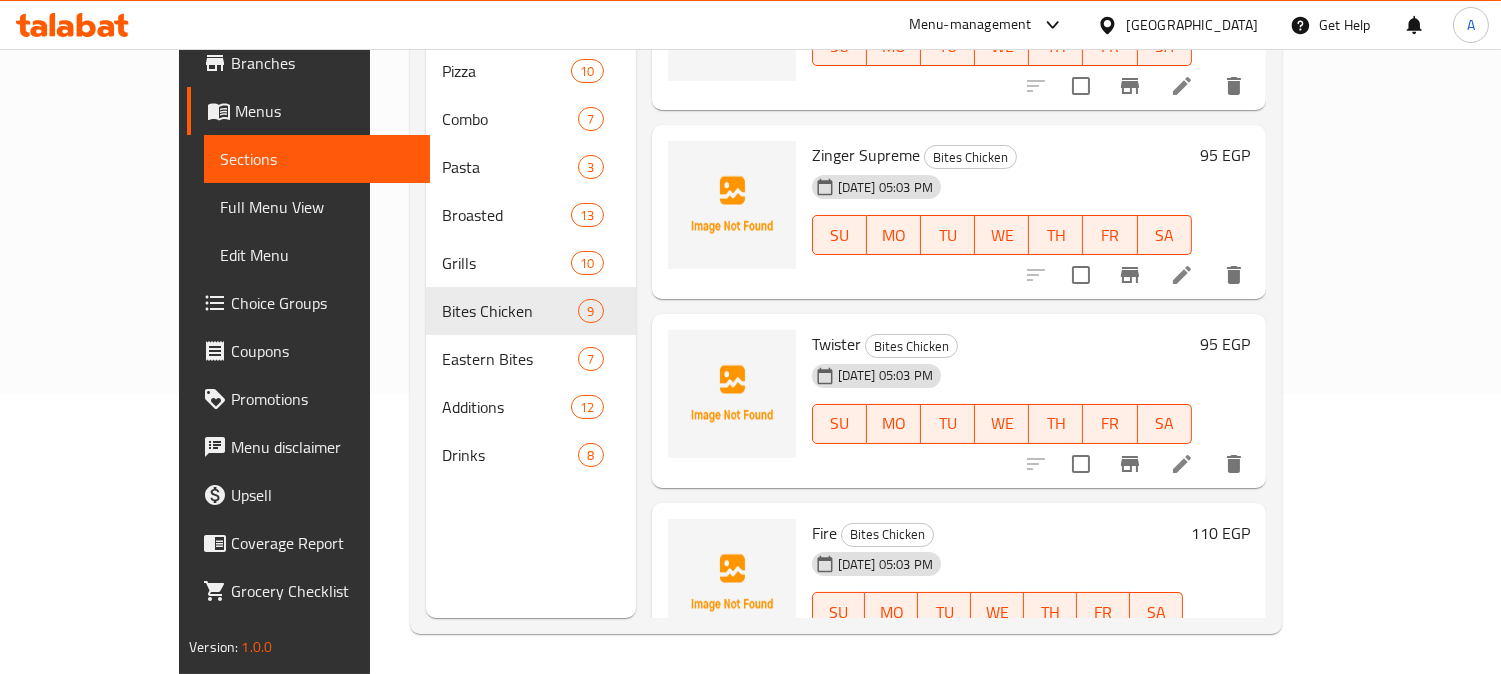 scroll, scrollTop: 0, scrollLeft: 0, axis: both 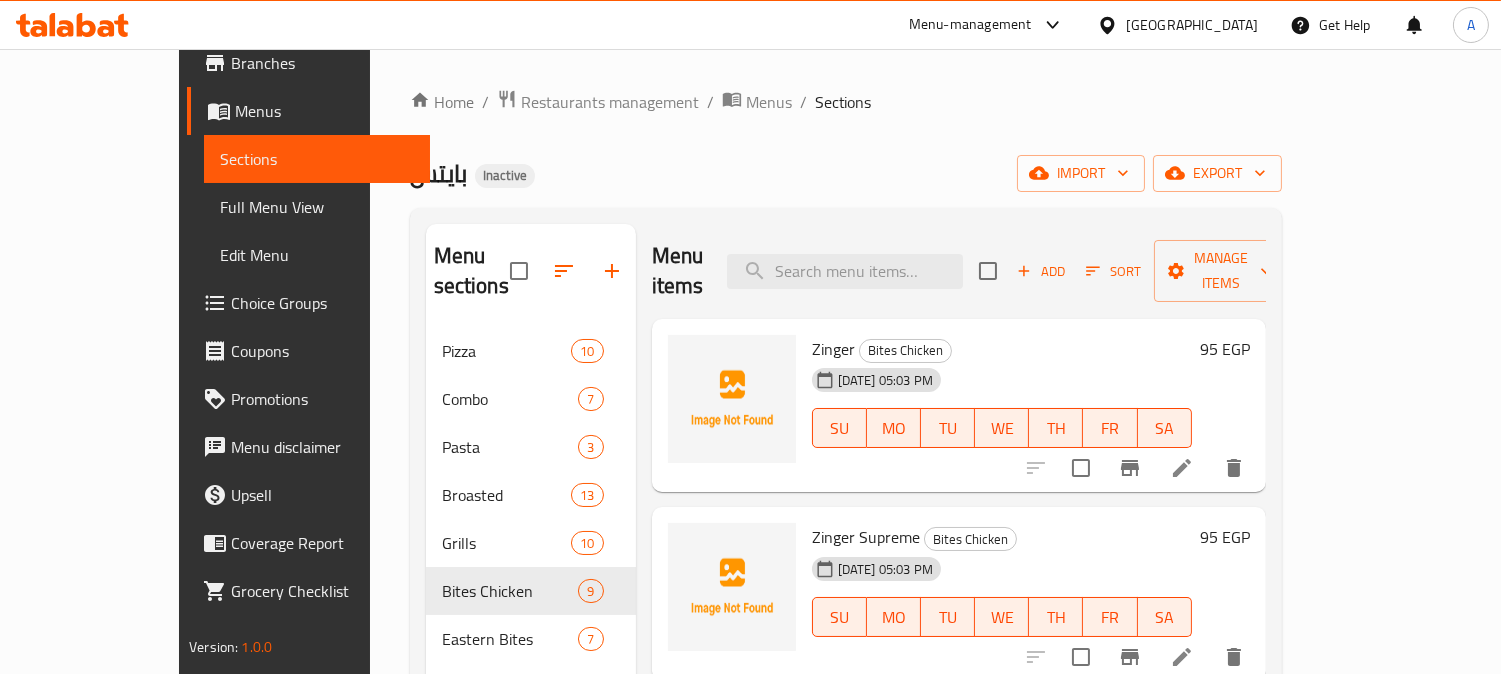 click on "Full Menu View" at bounding box center [317, 207] 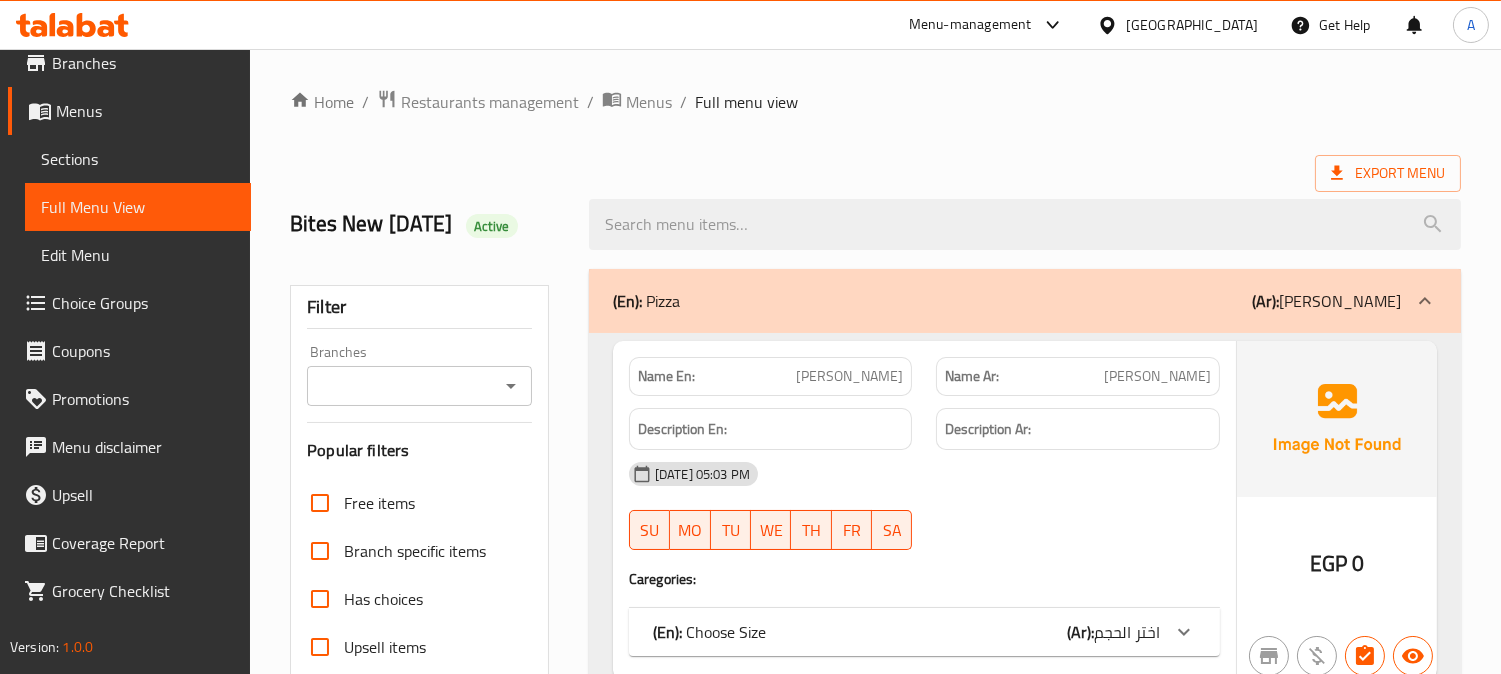 click 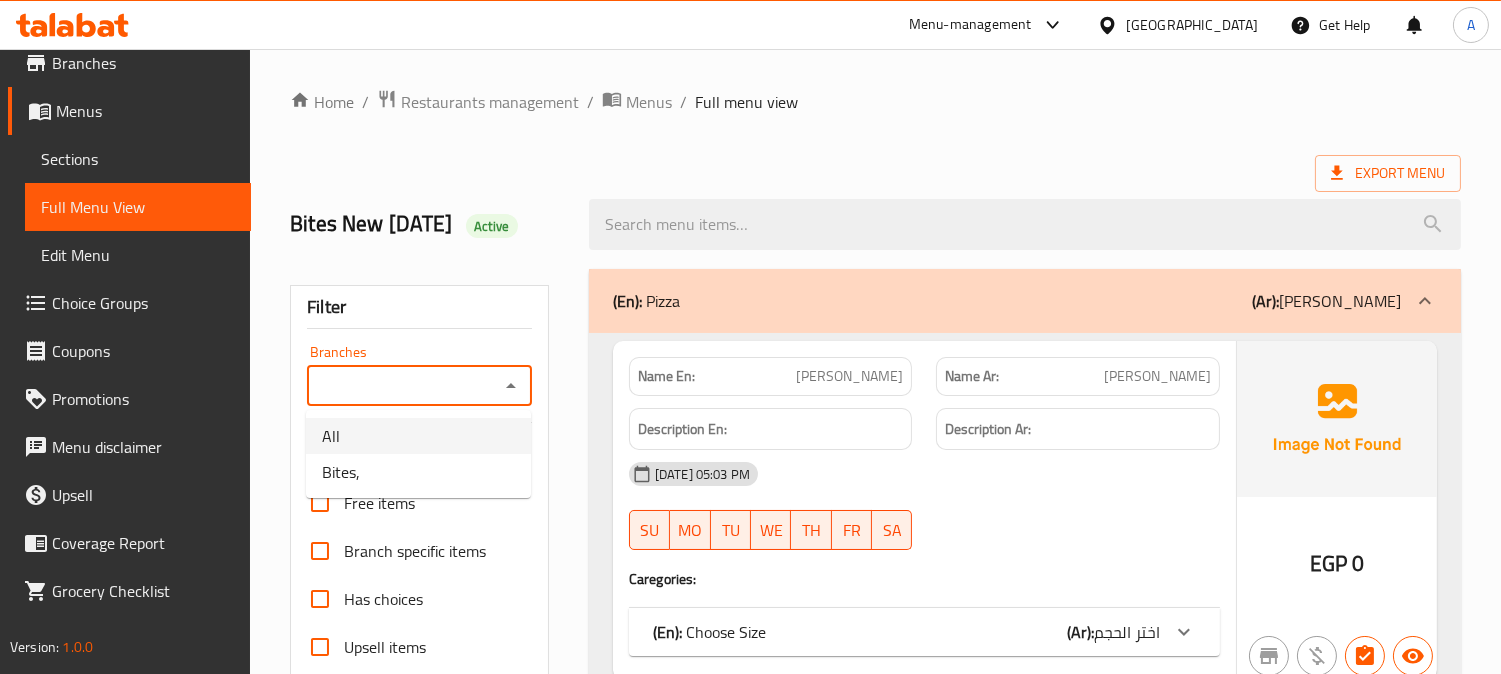 click on "Filter Branches Branches Popular filters Free items Branch specific items Has choices Upsell items Availability filters Available Not available View filters Collapse sections Collapse categories Collapse Choices" at bounding box center [427, 12639] 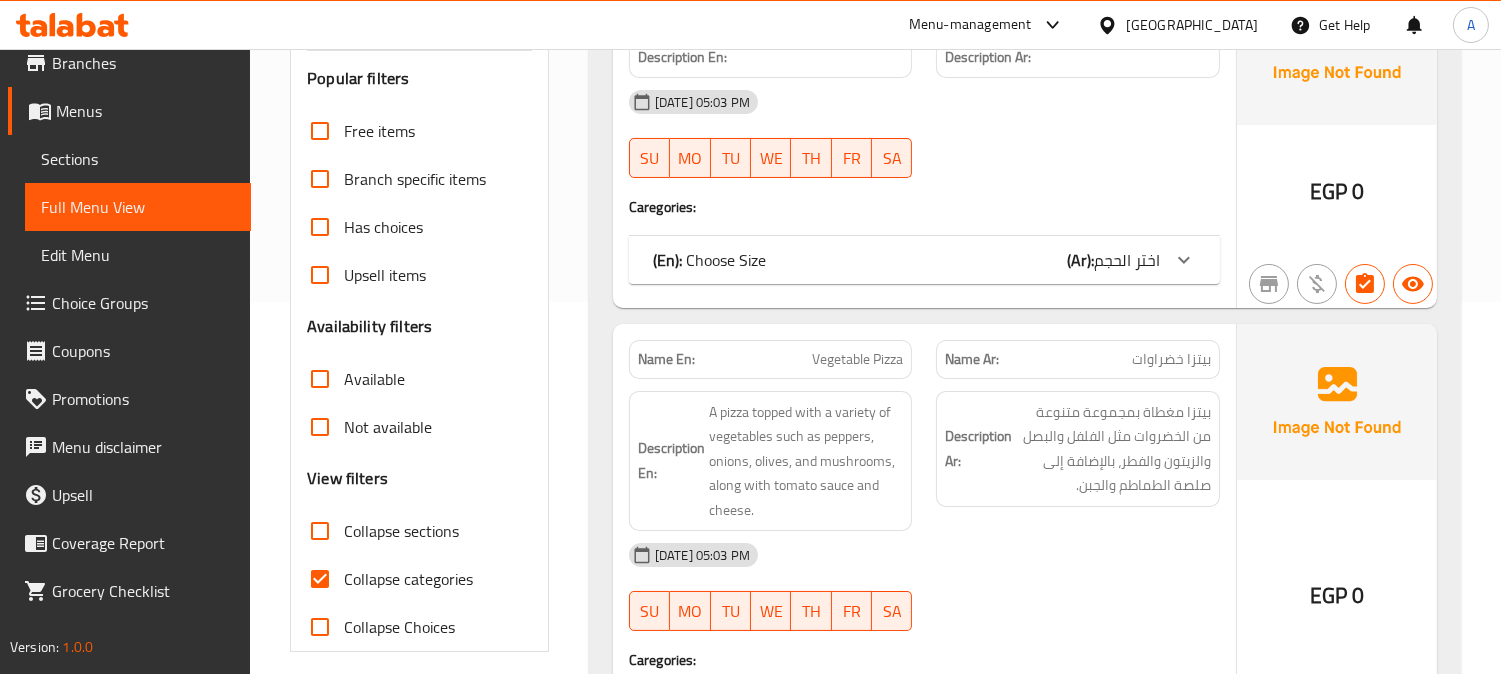 scroll, scrollTop: 555, scrollLeft: 0, axis: vertical 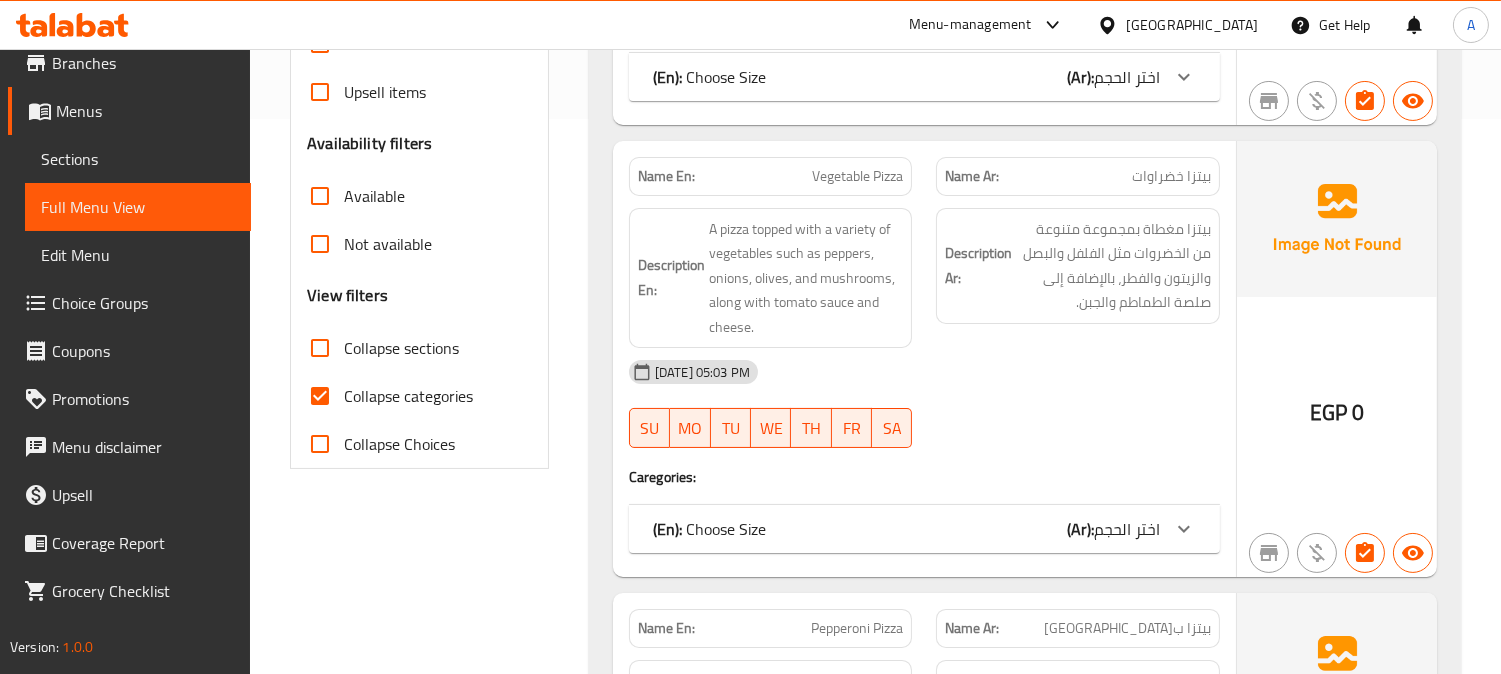 click on "Collapse categories" at bounding box center (408, 396) 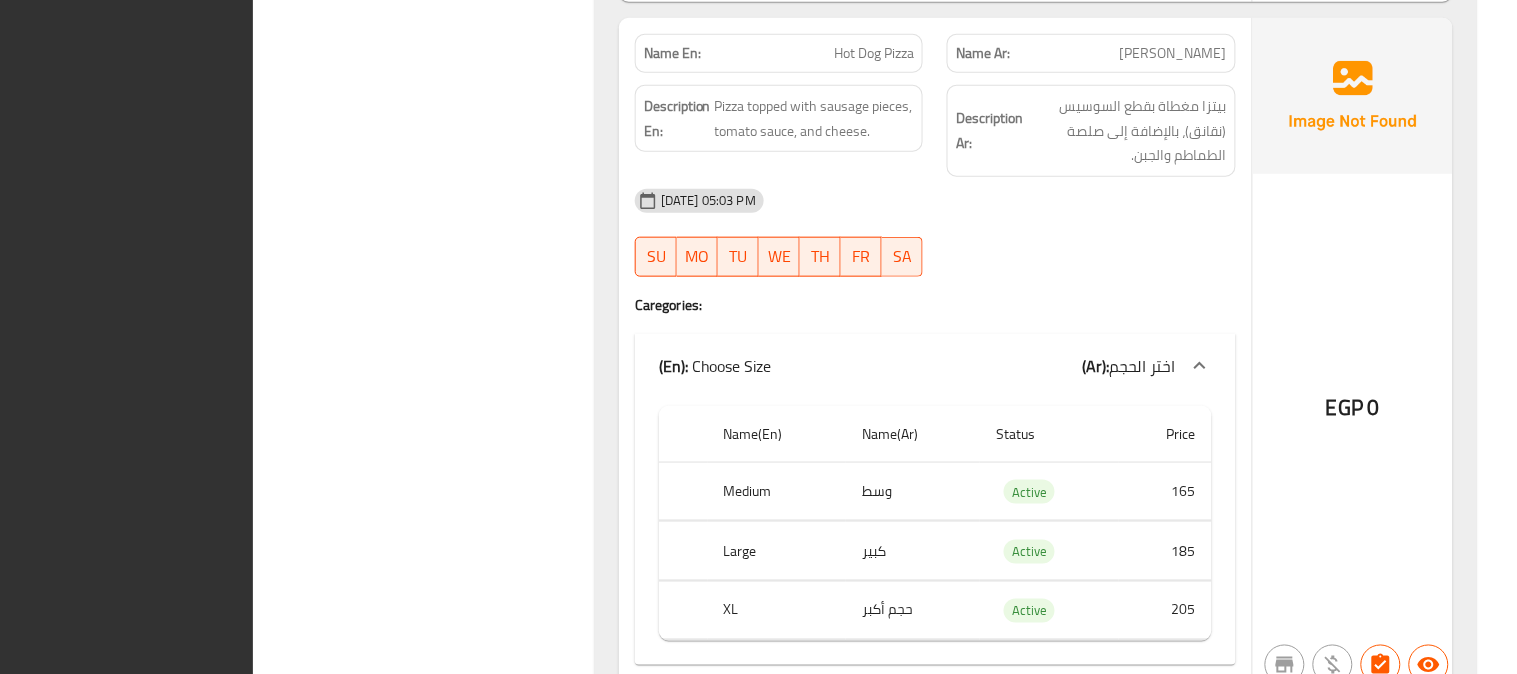 scroll, scrollTop: 2832, scrollLeft: 0, axis: vertical 